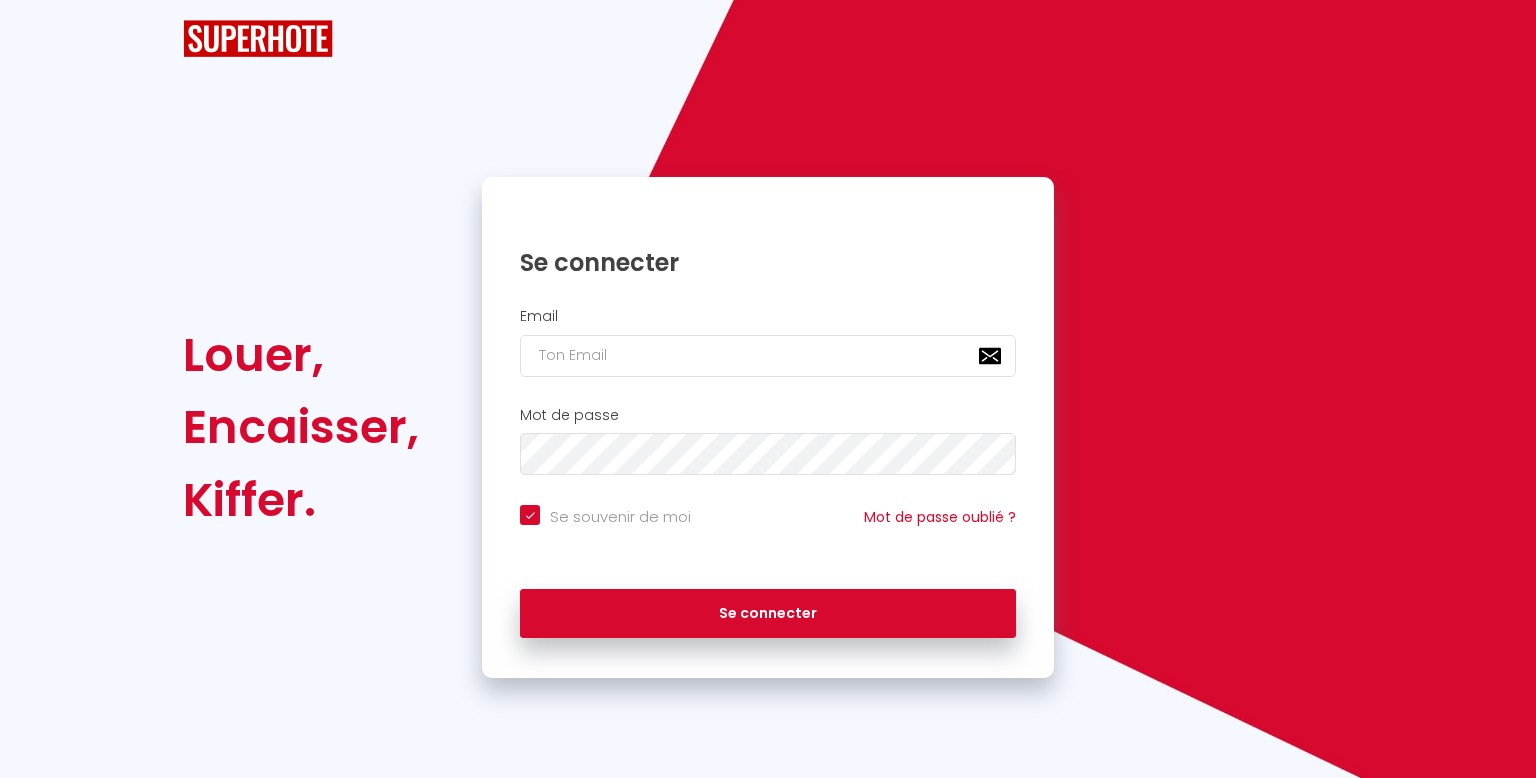 checkbox on "true" 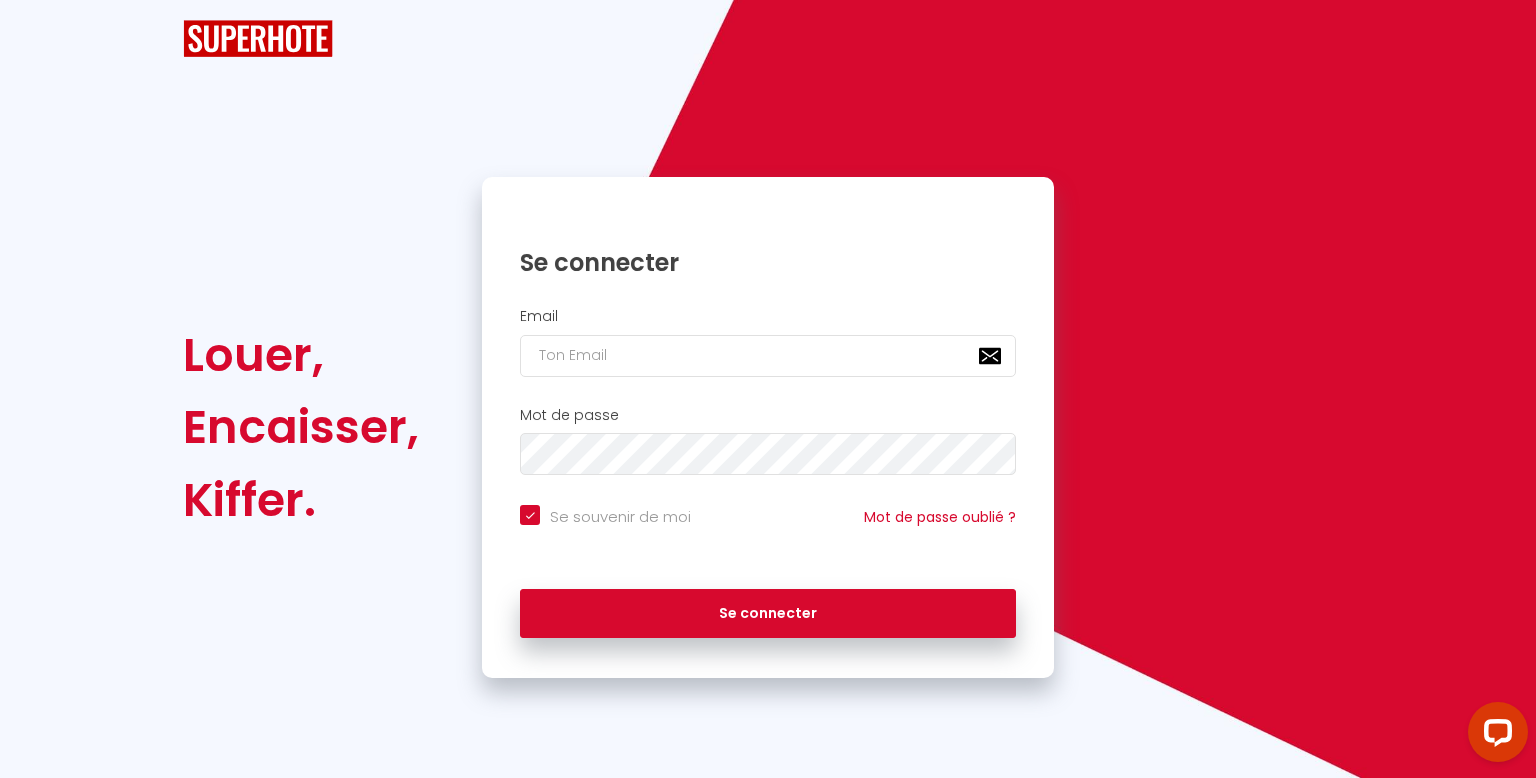 scroll, scrollTop: 0, scrollLeft: 0, axis: both 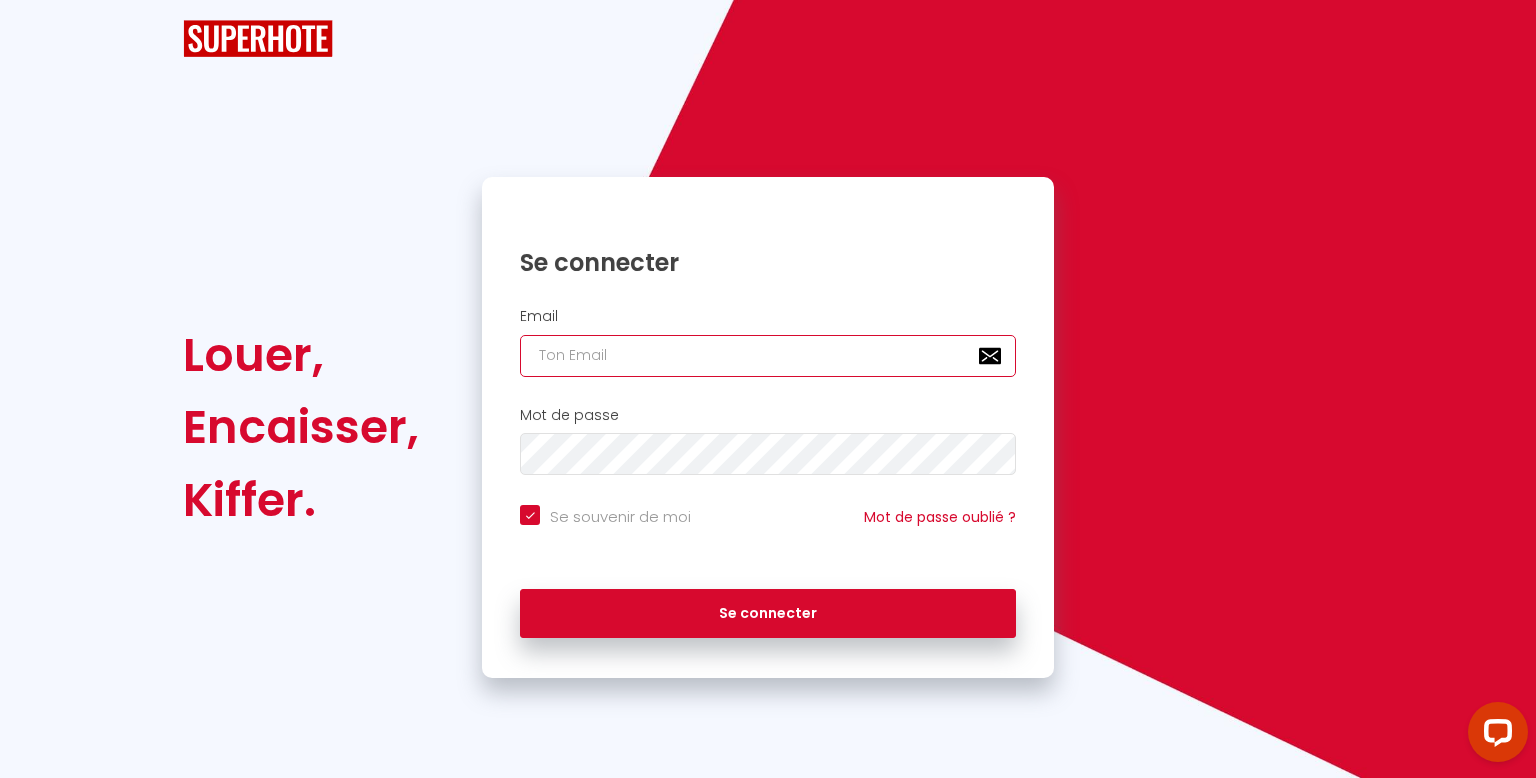 click at bounding box center (768, 356) 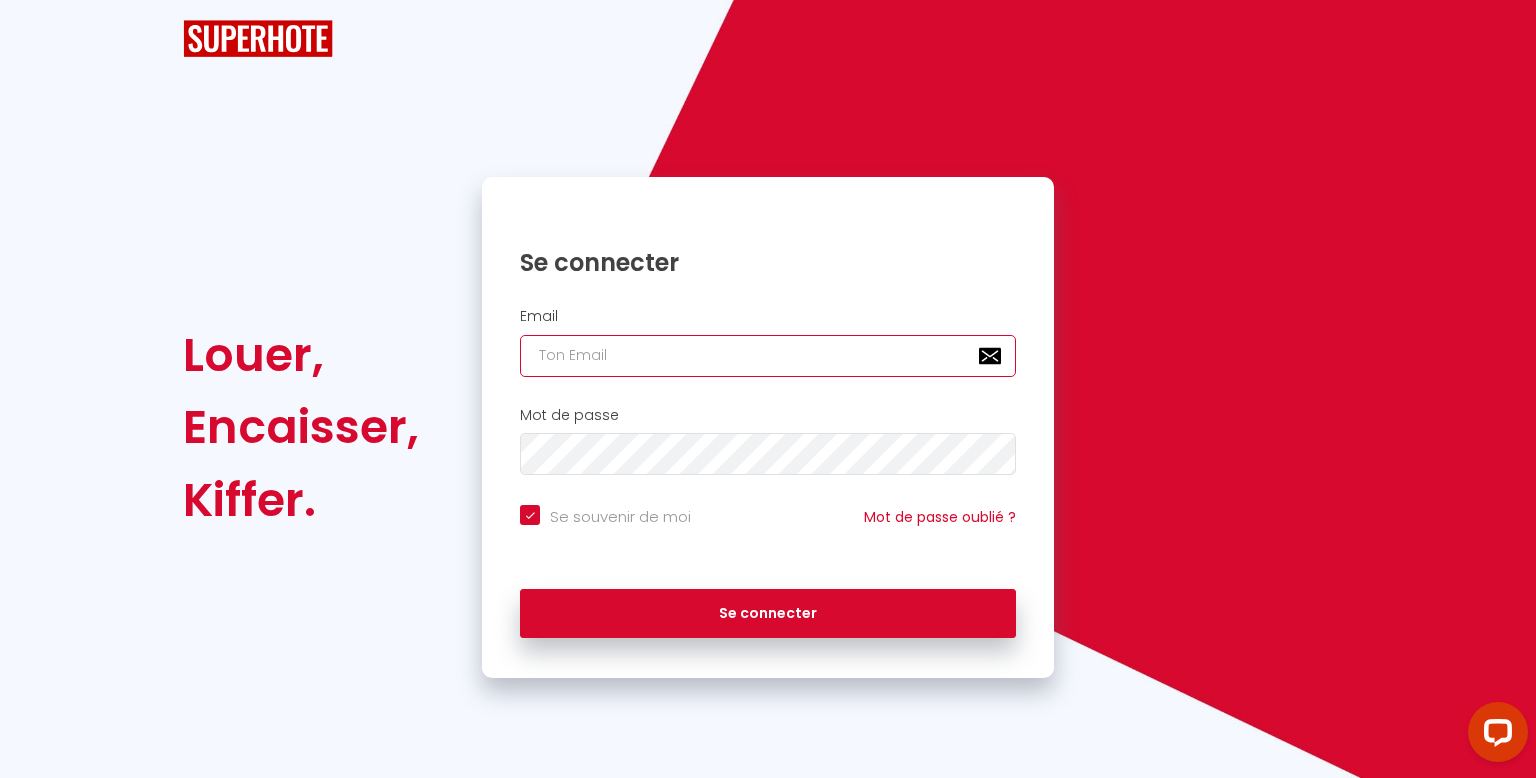 type on "a" 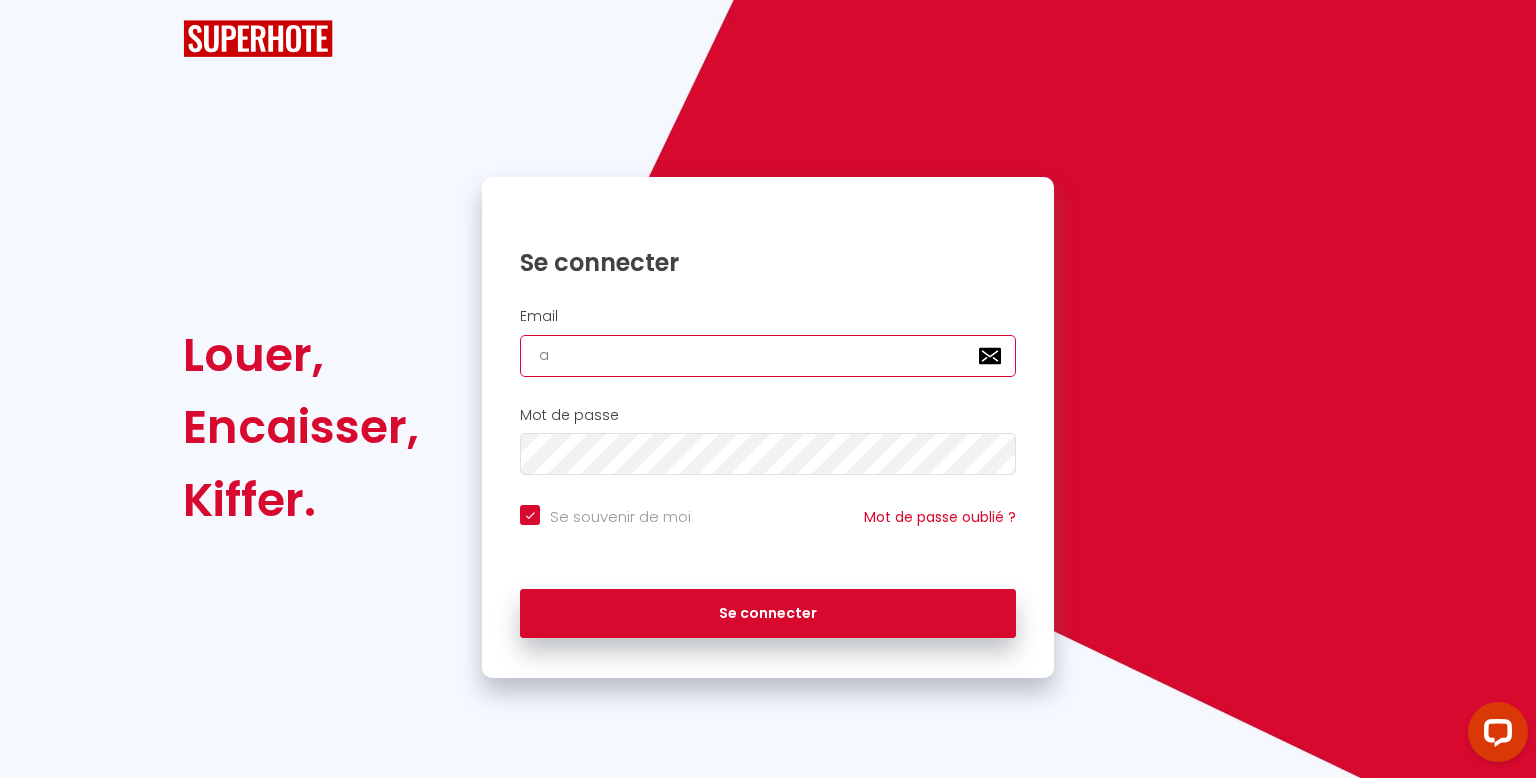 checkbox on "true" 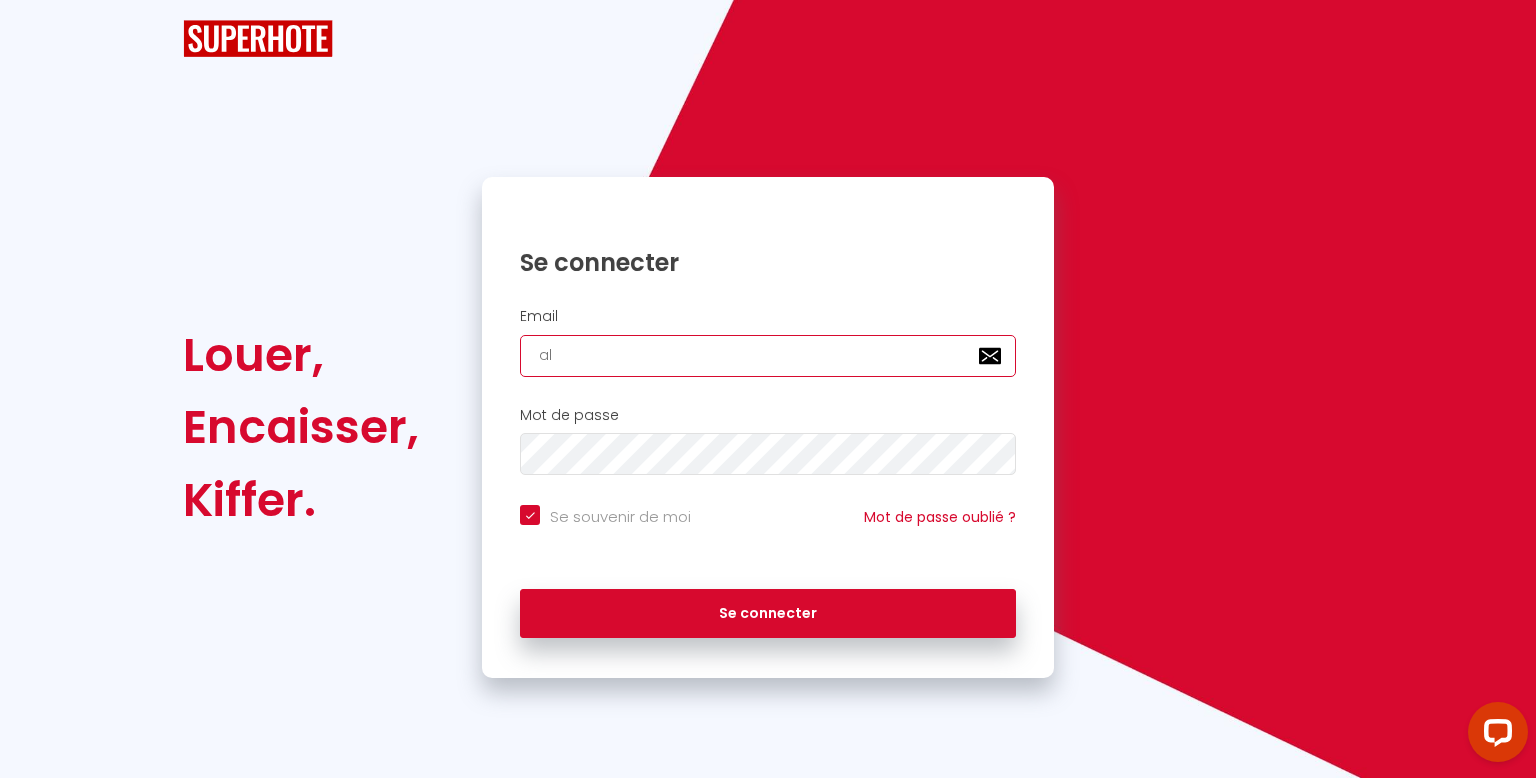 checkbox on "true" 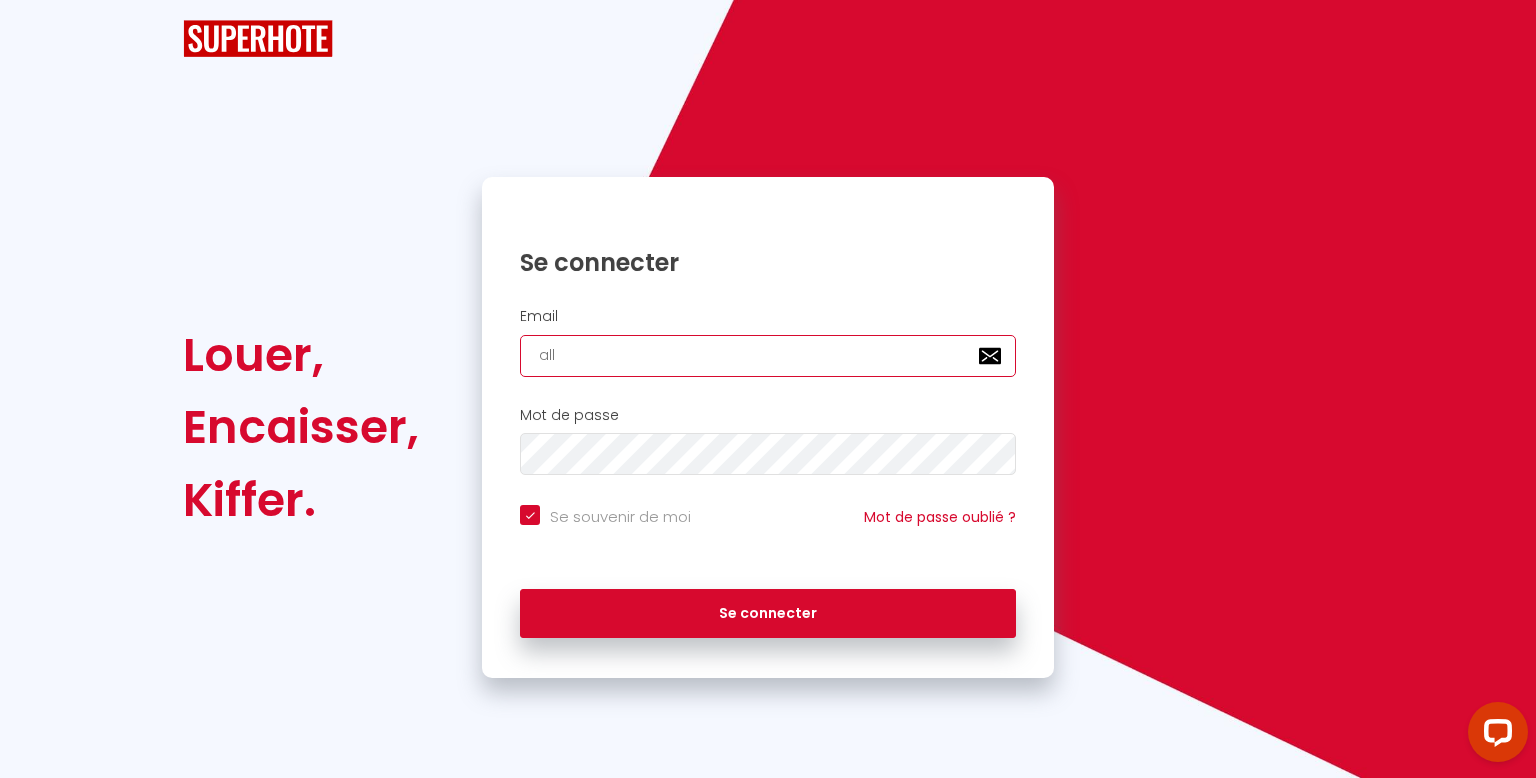 checkbox on "true" 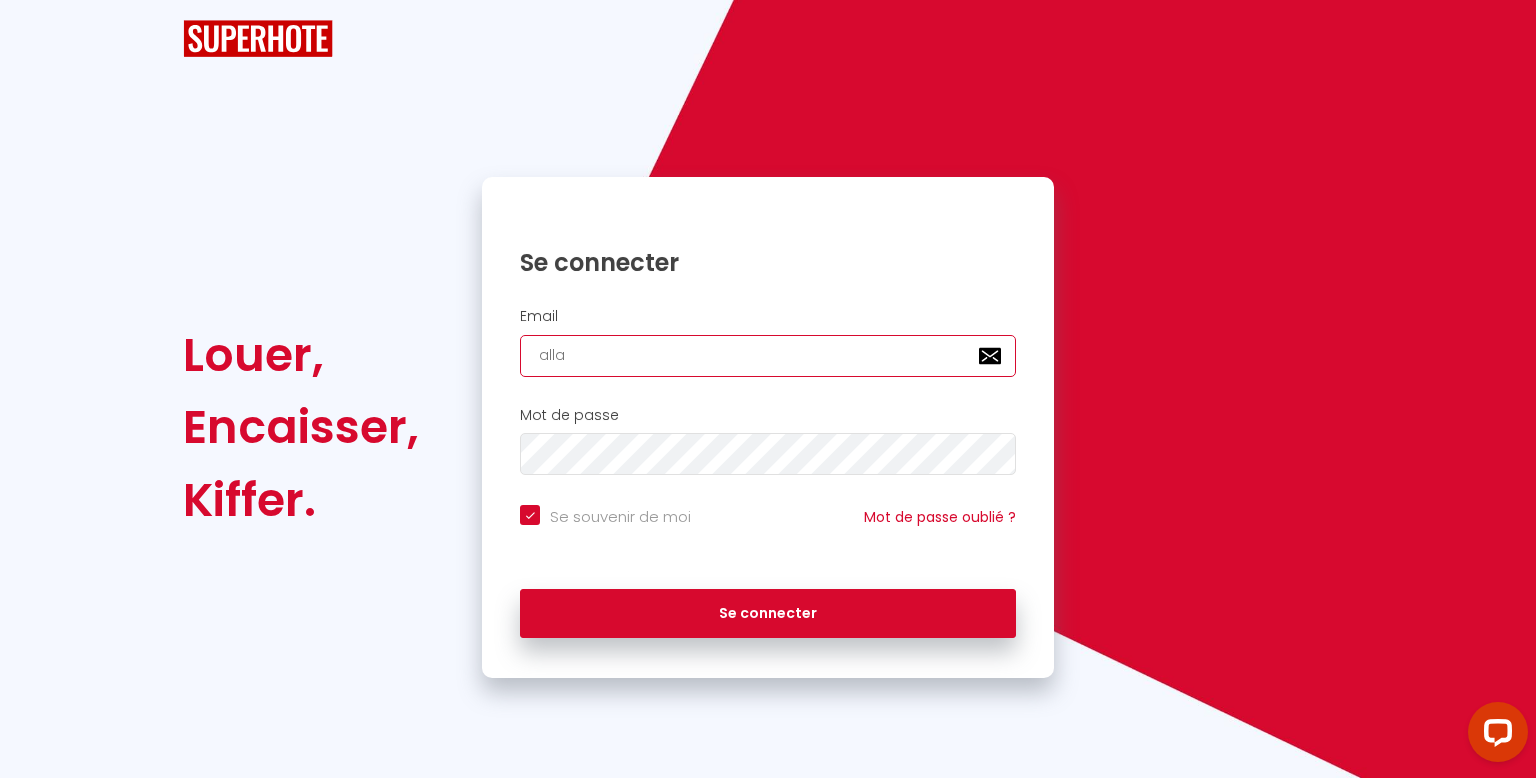 checkbox on "true" 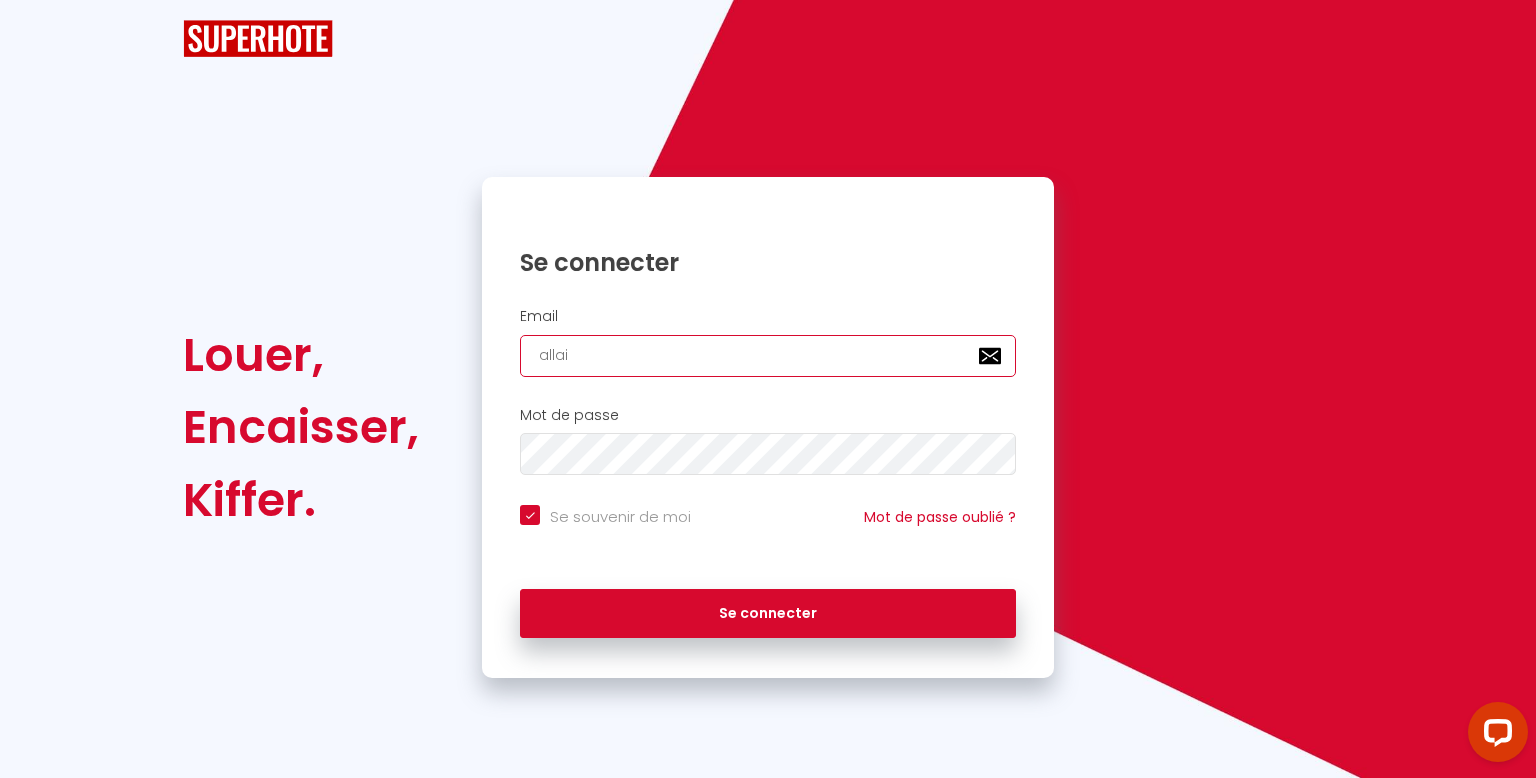 checkbox on "true" 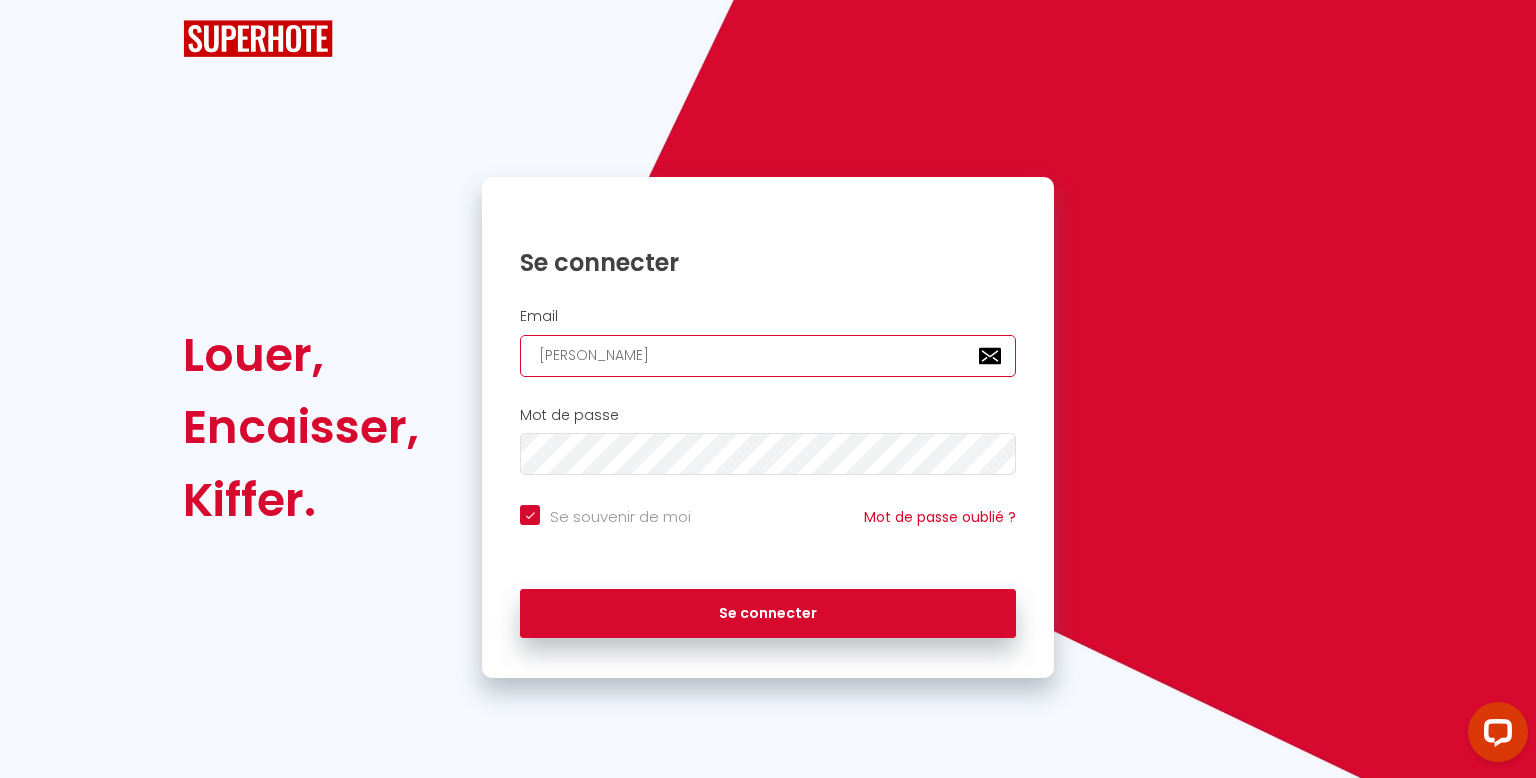 checkbox on "true" 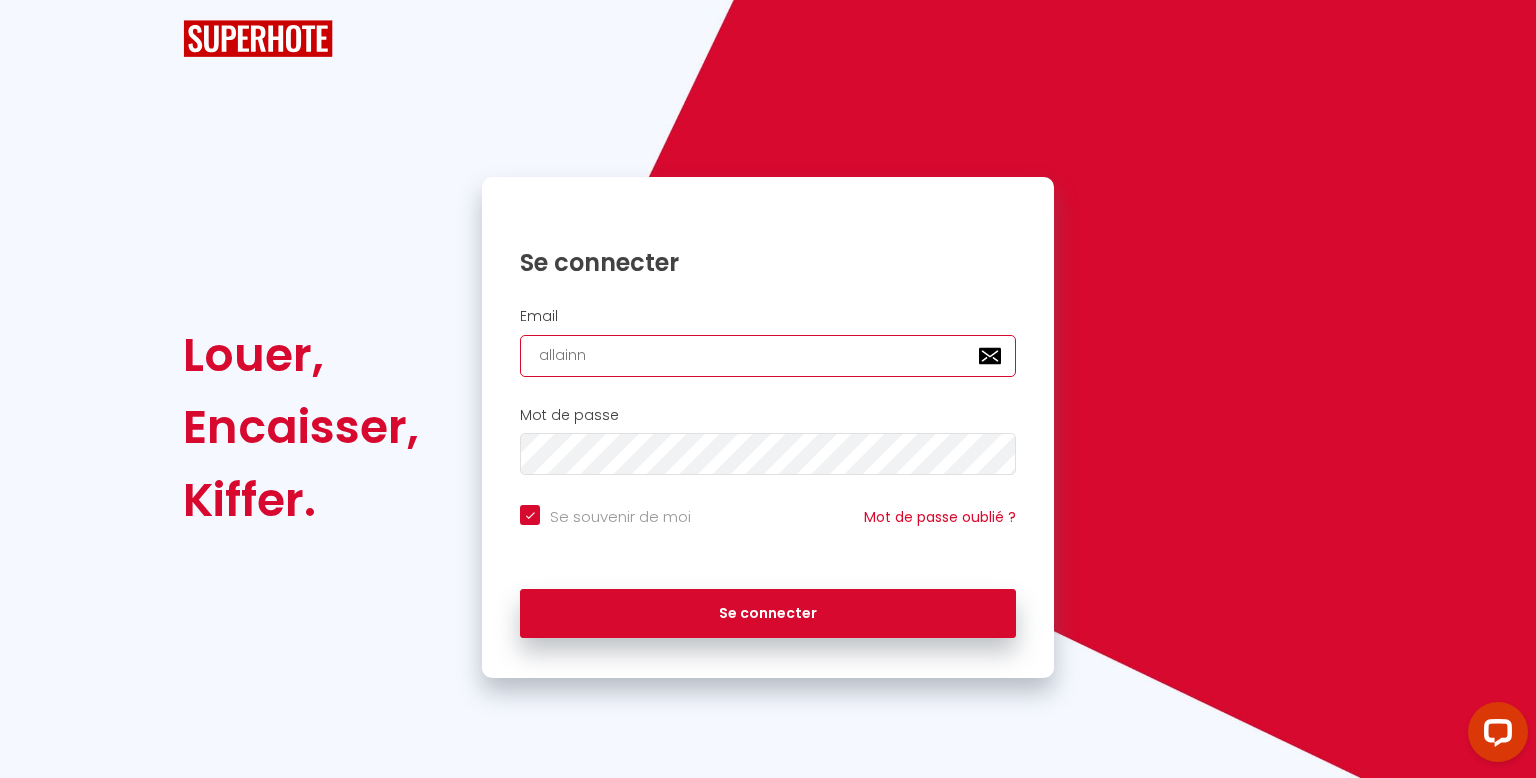 checkbox on "true" 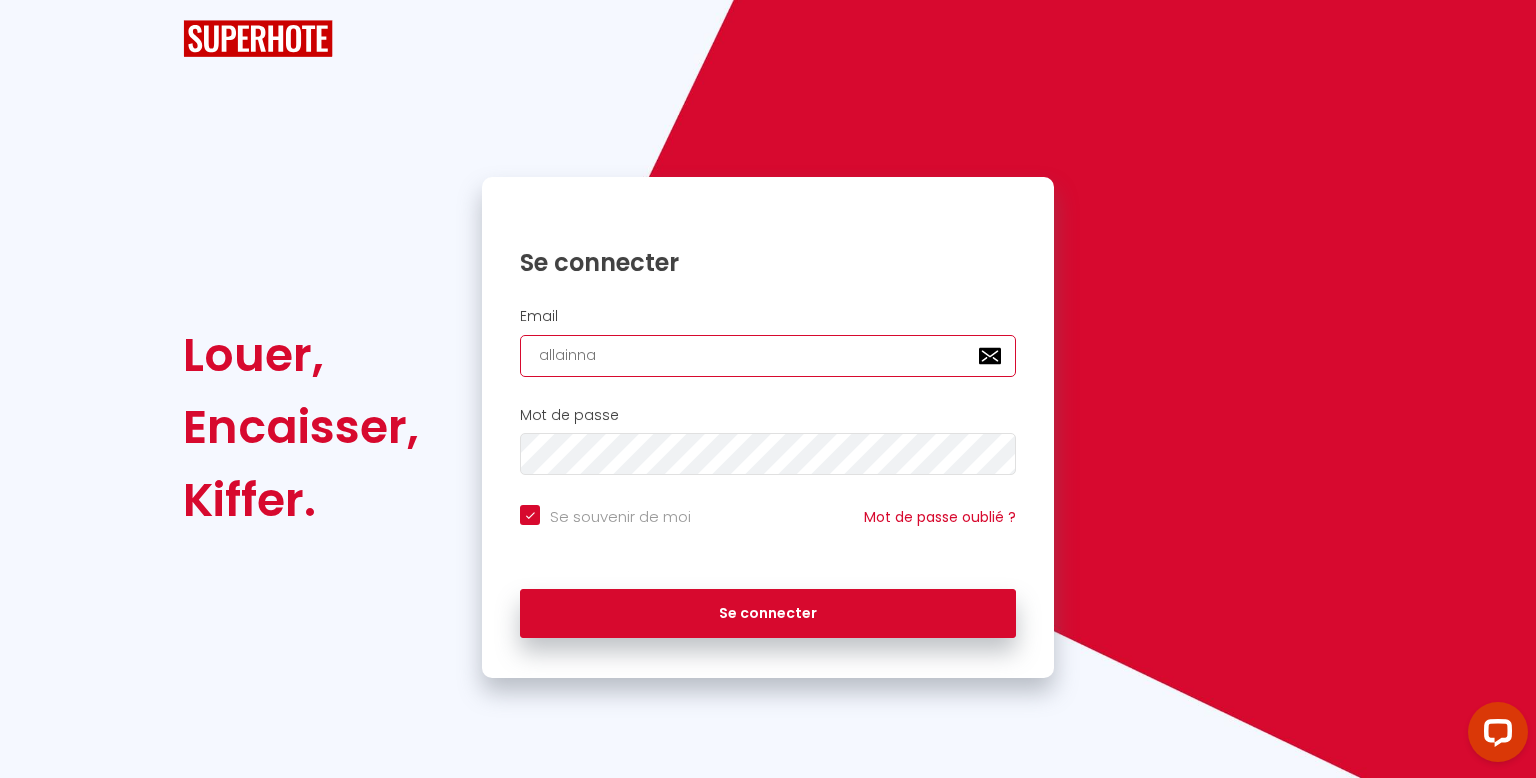 checkbox on "true" 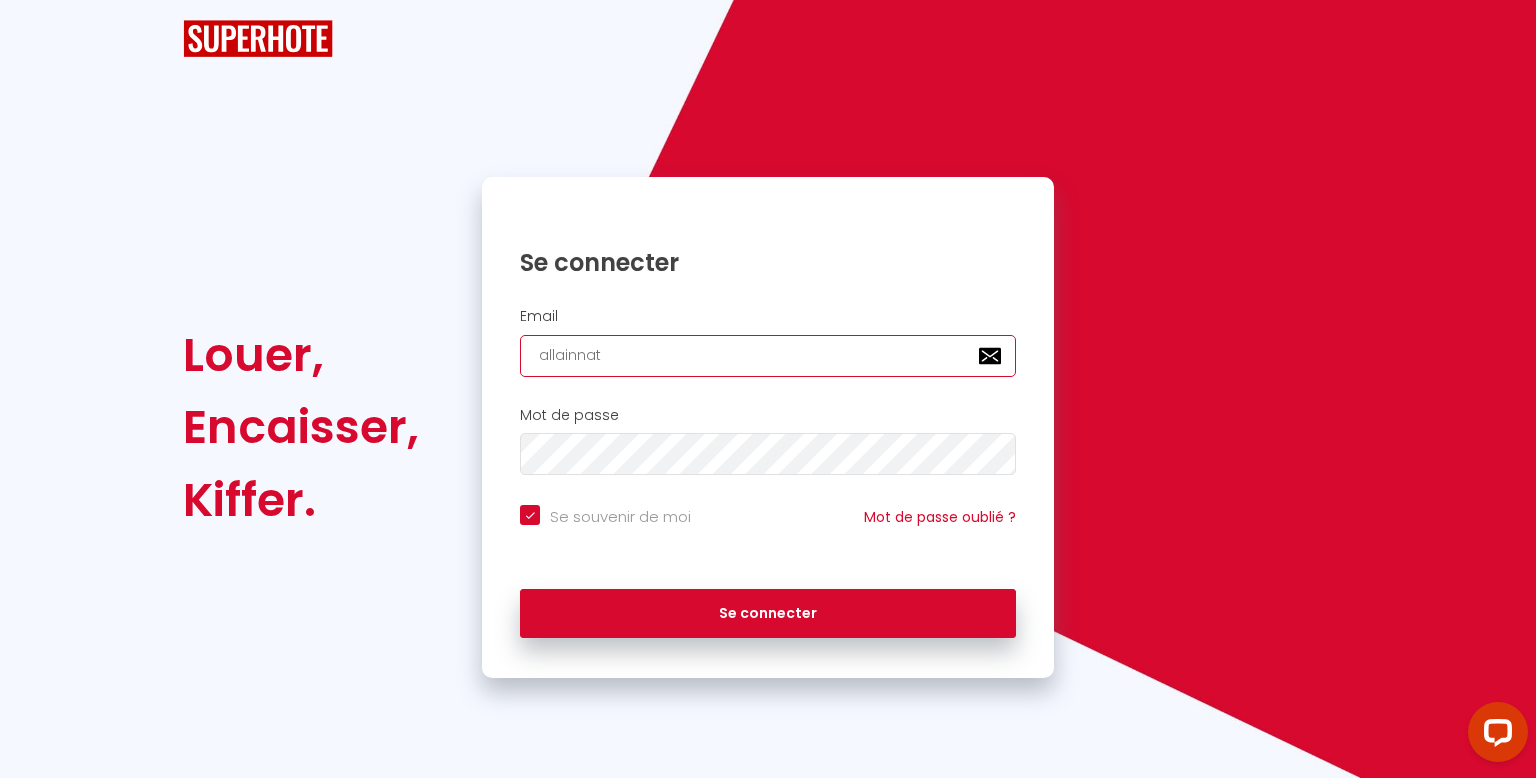 checkbox on "true" 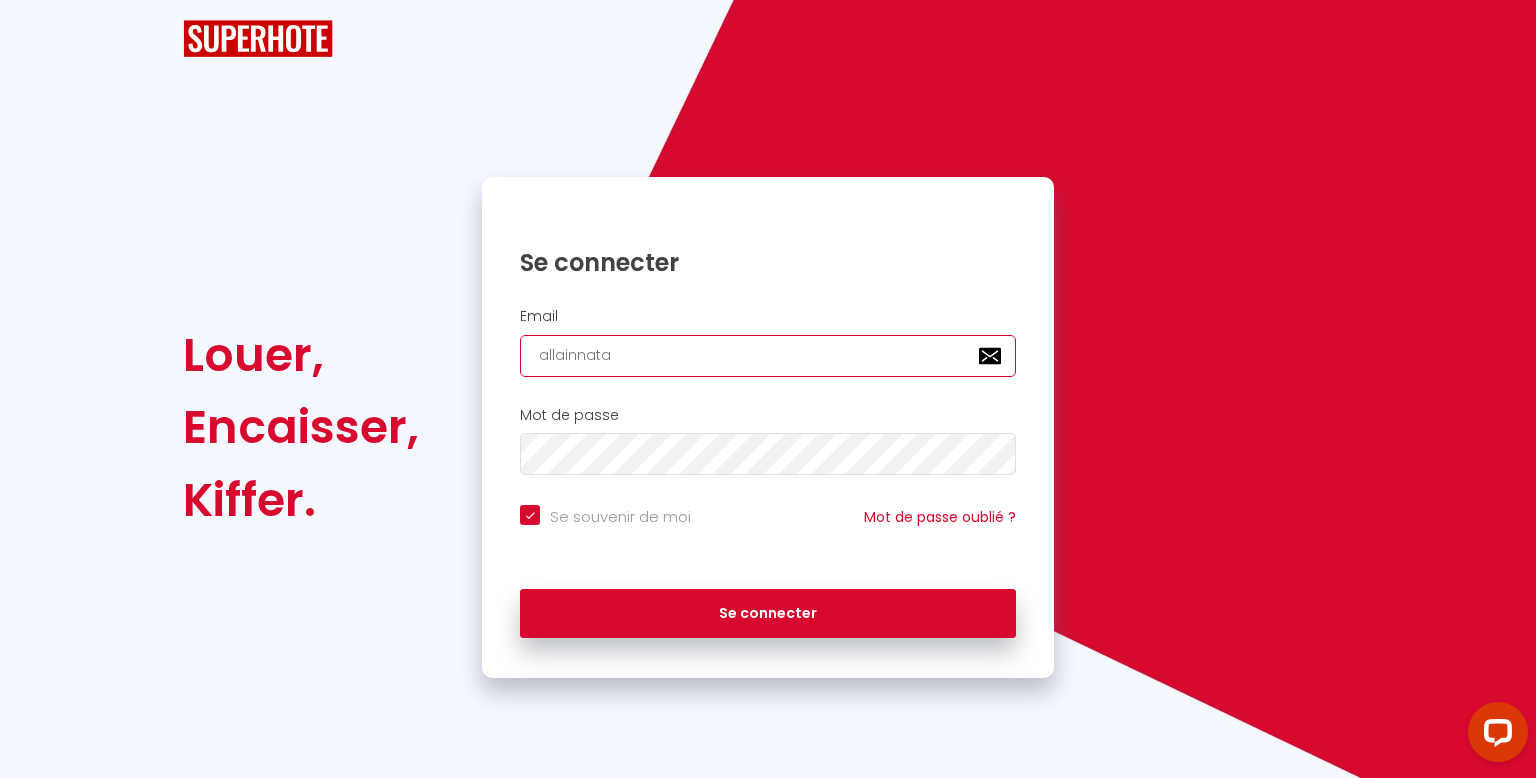checkbox on "true" 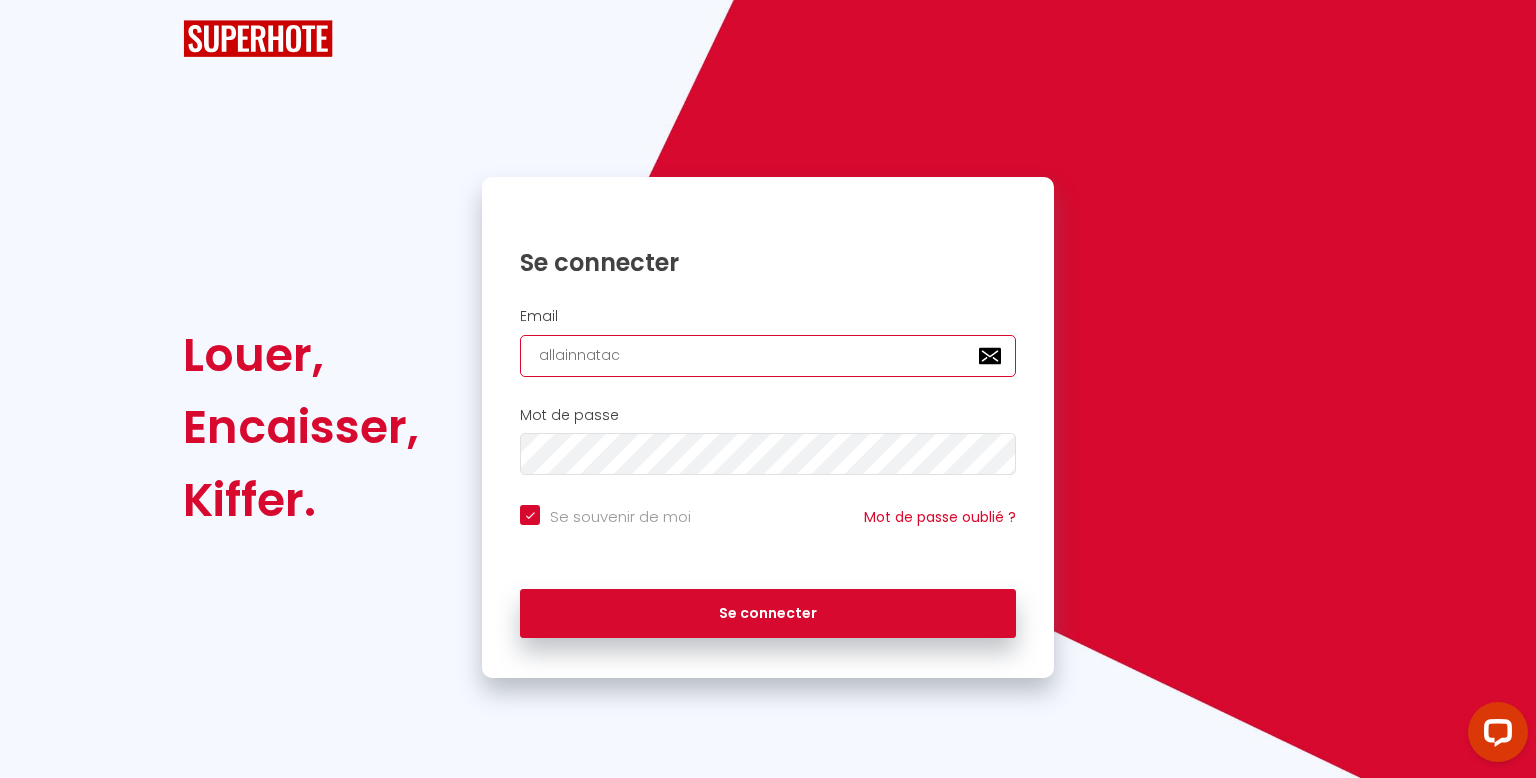 checkbox on "true" 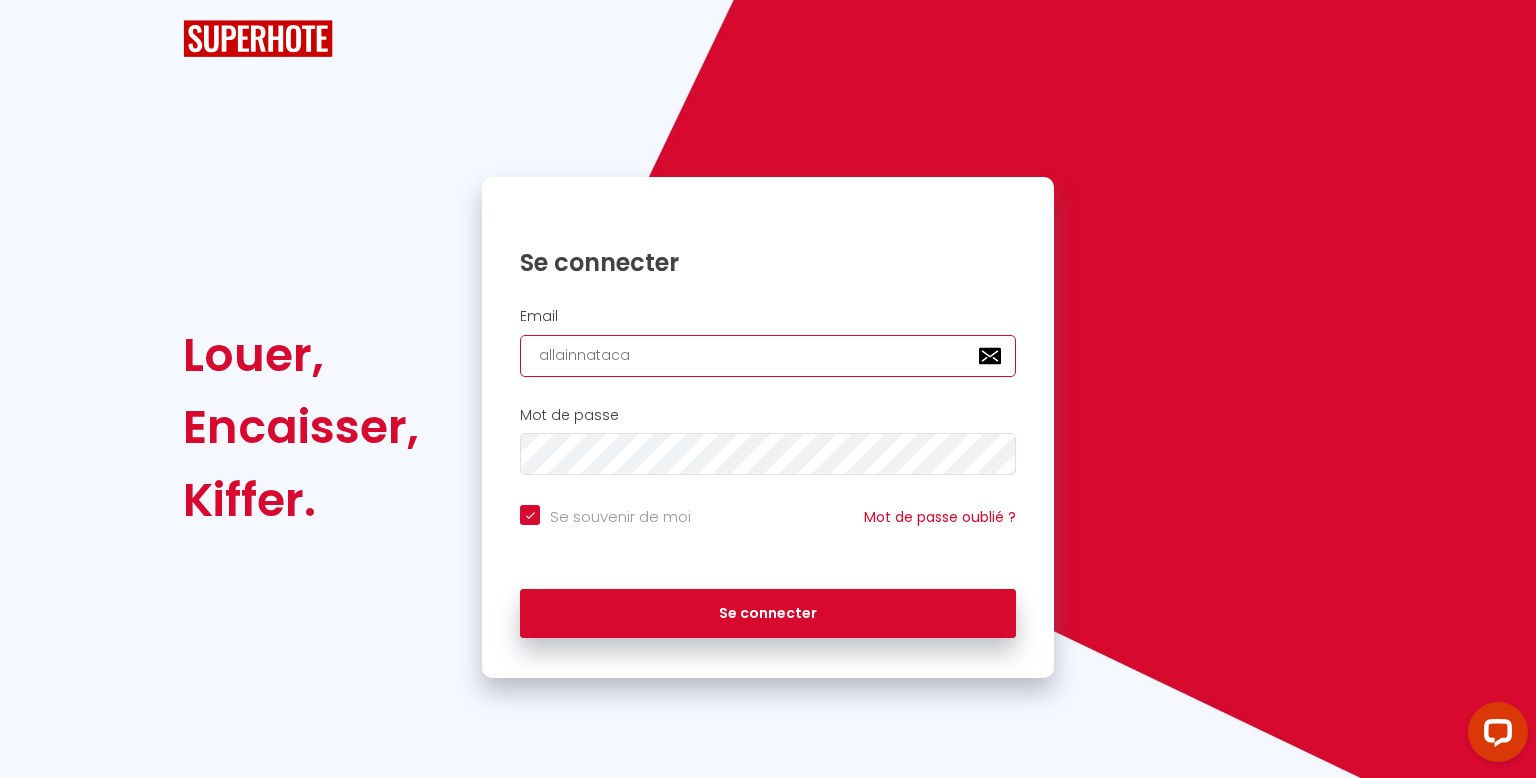 checkbox on "true" 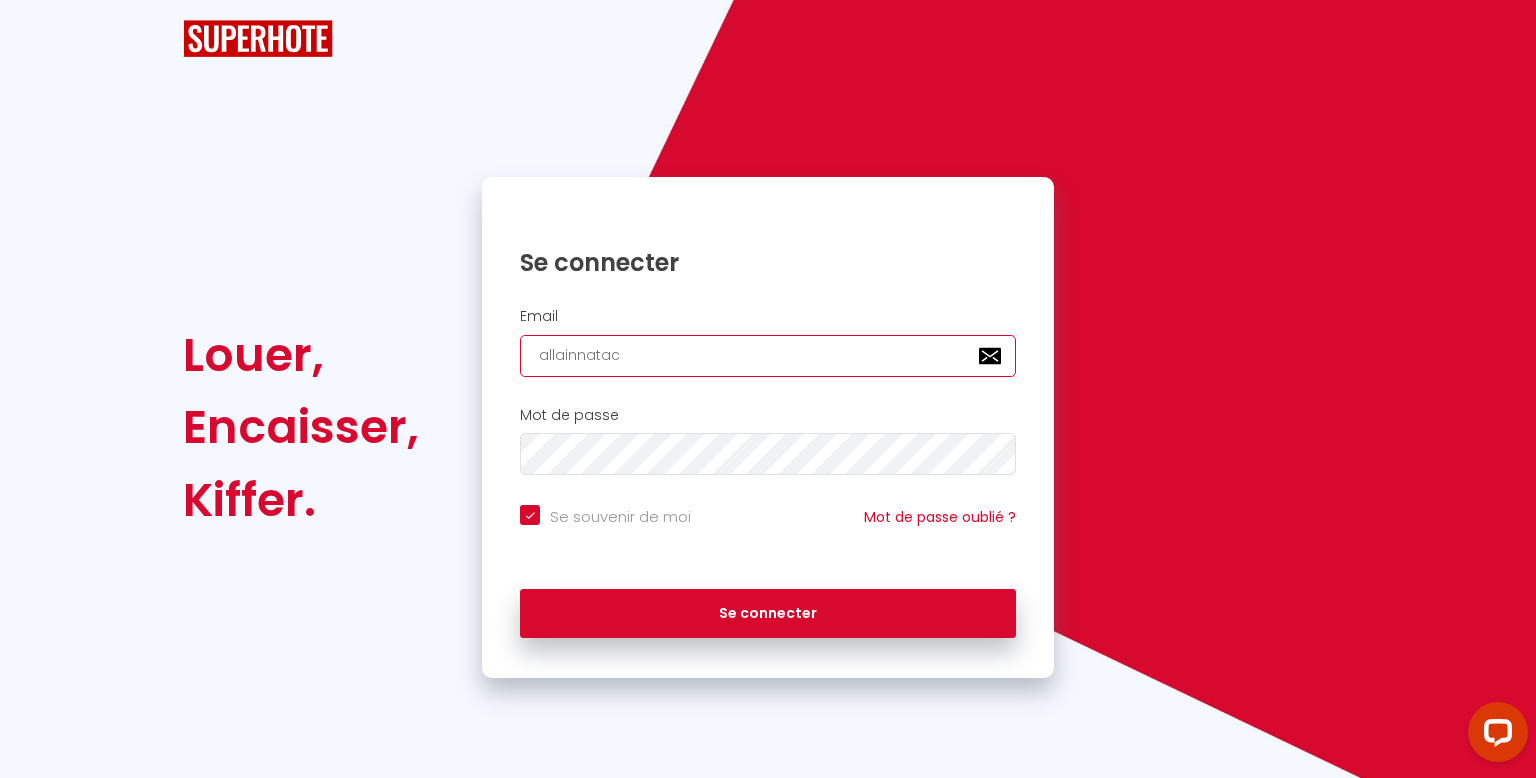 checkbox on "true" 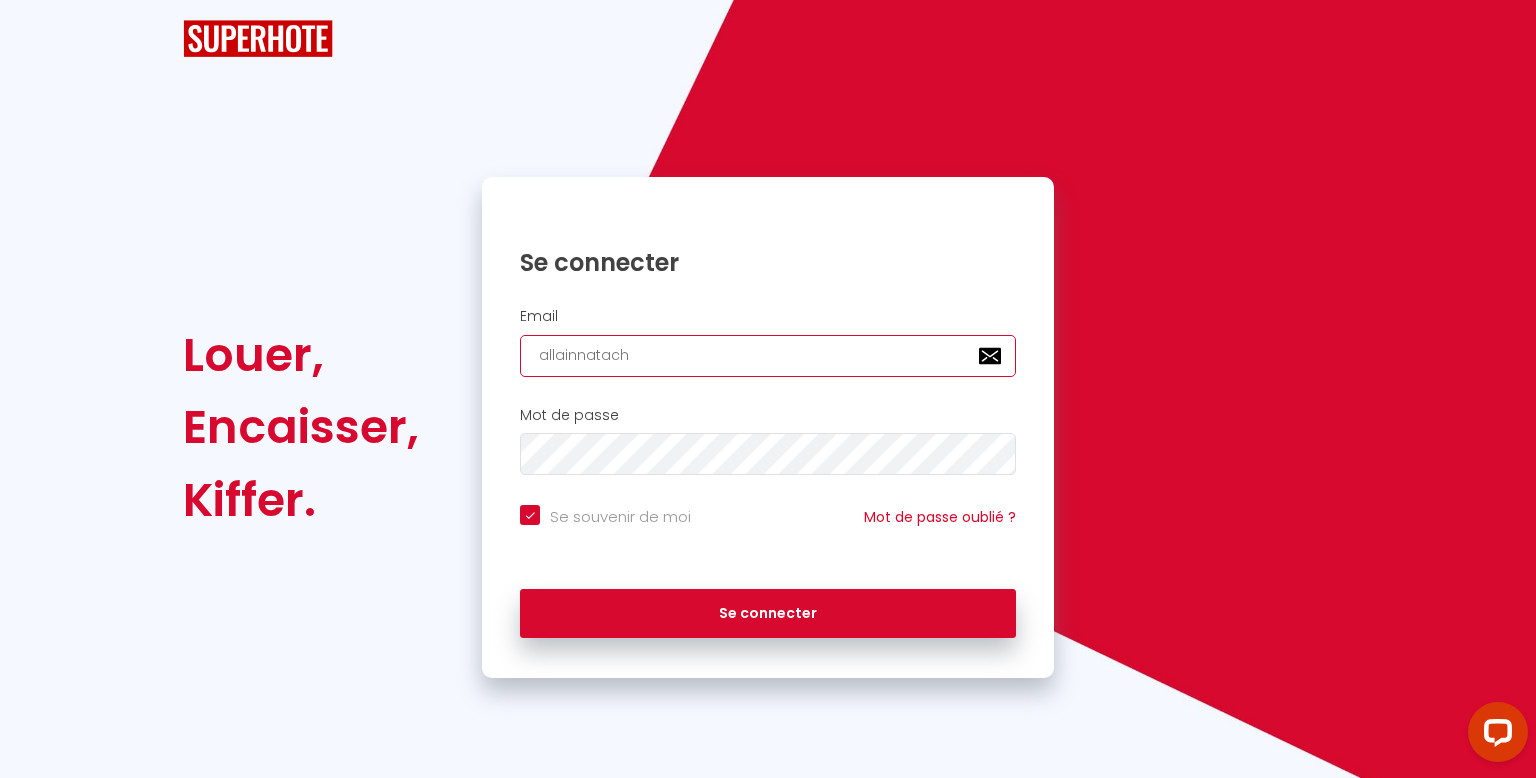 checkbox on "true" 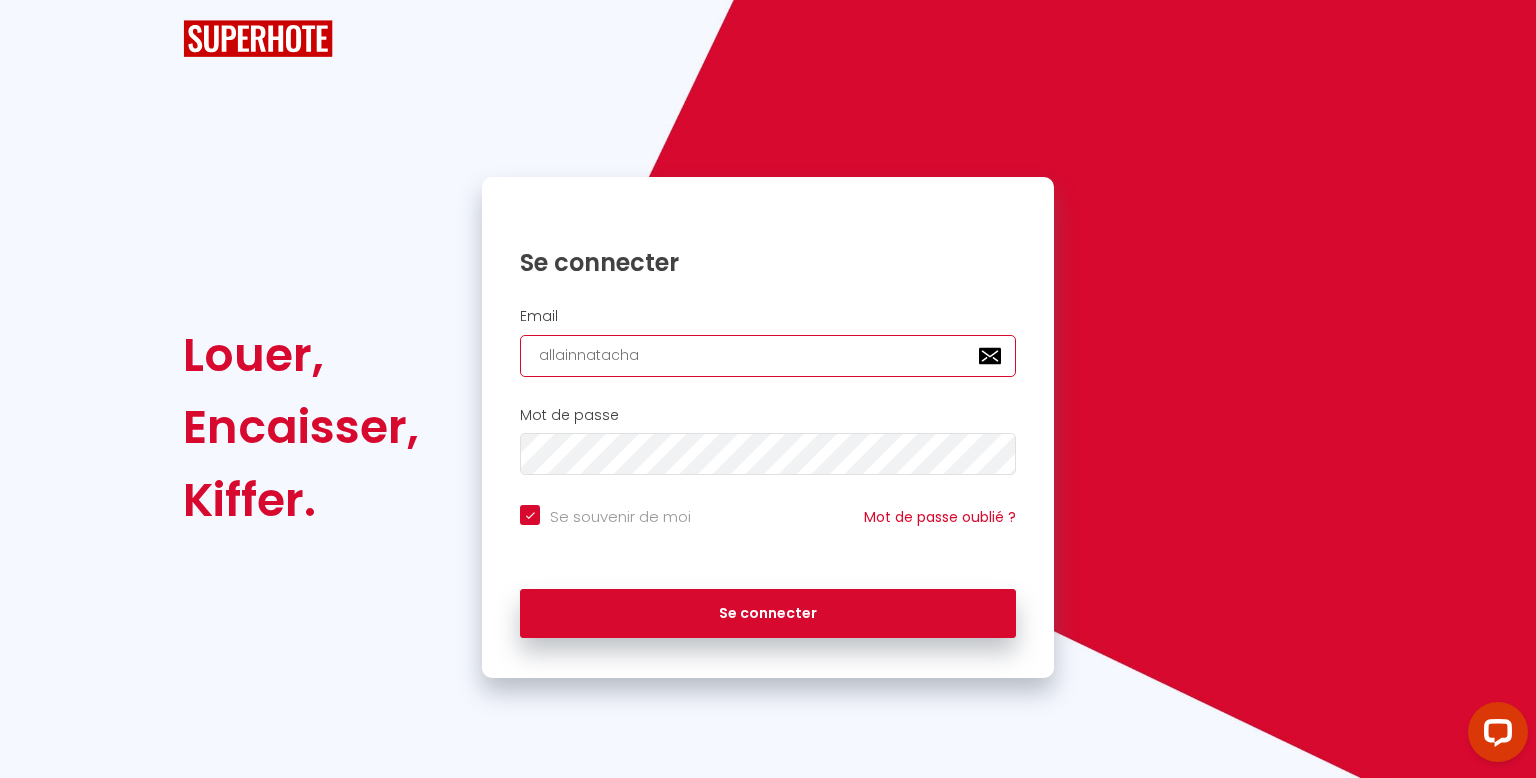 checkbox on "true" 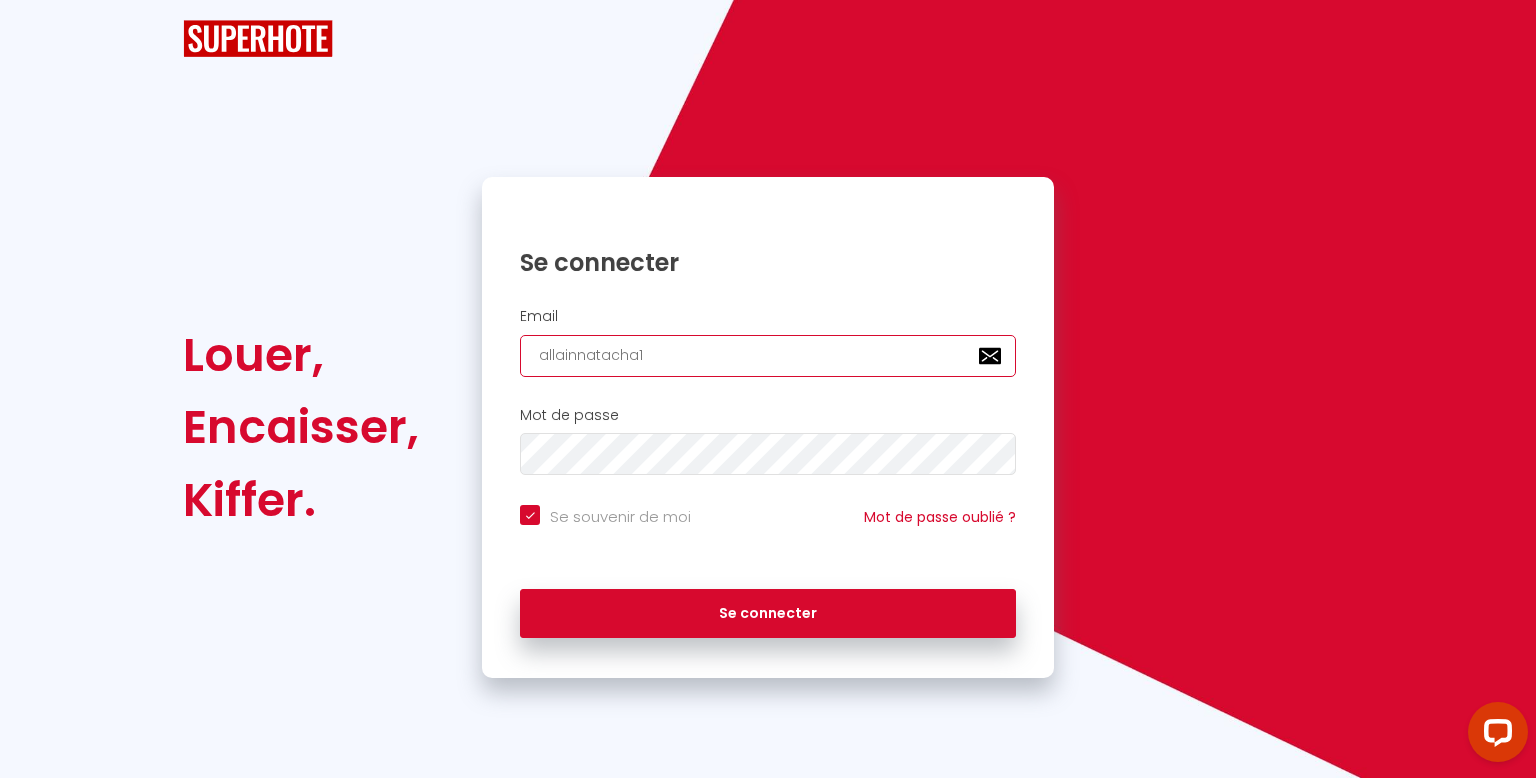 checkbox on "true" 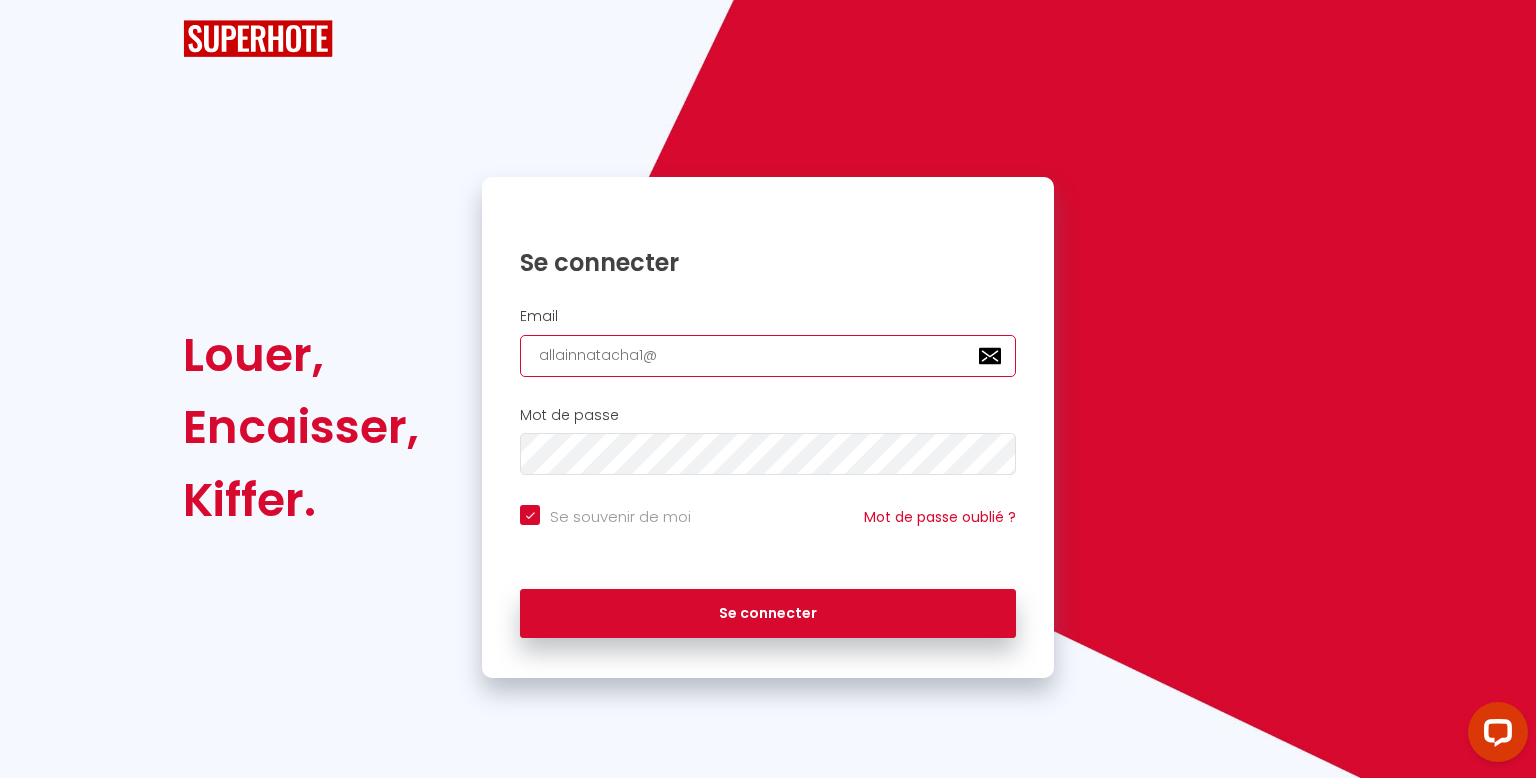 checkbox on "true" 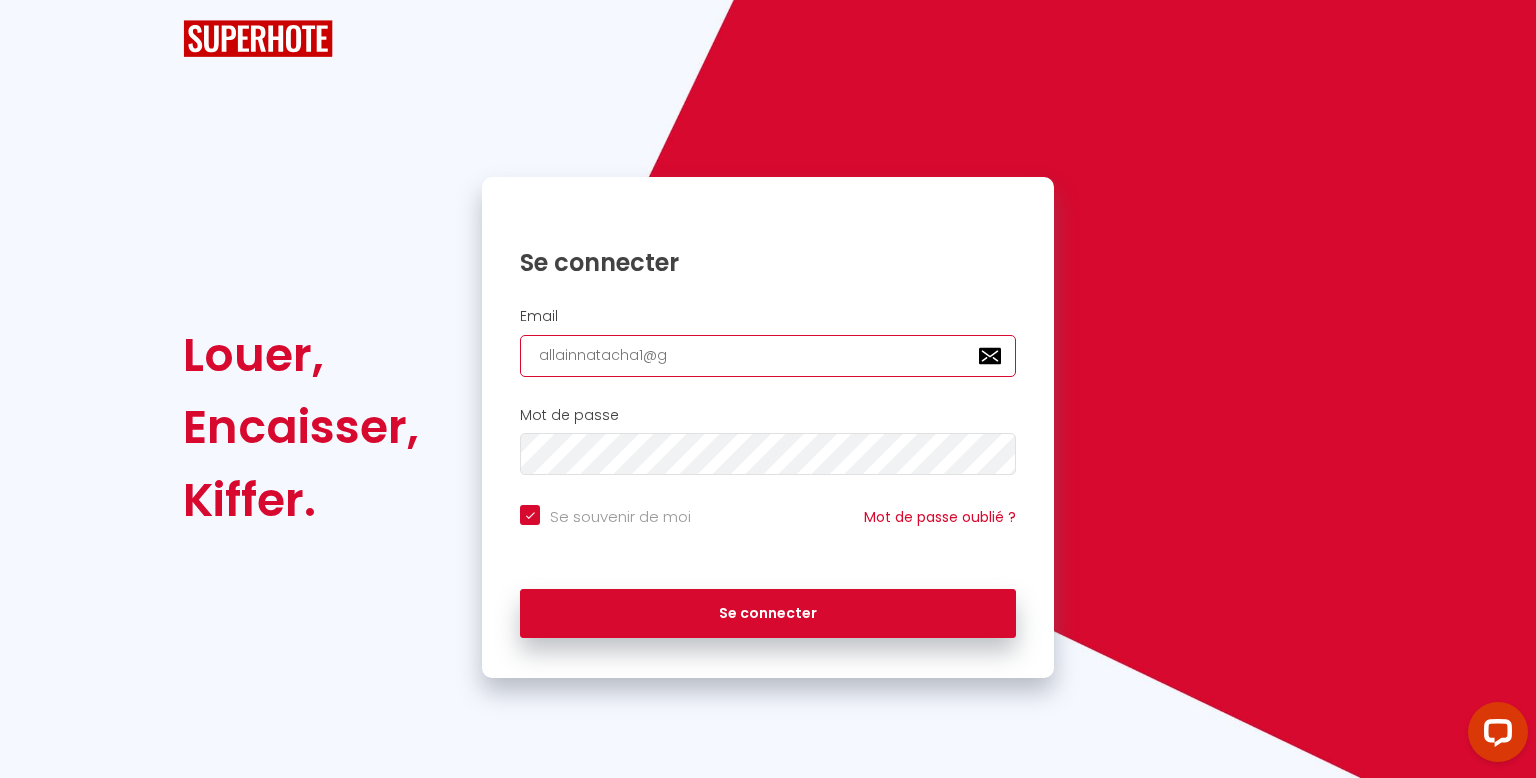 checkbox on "true" 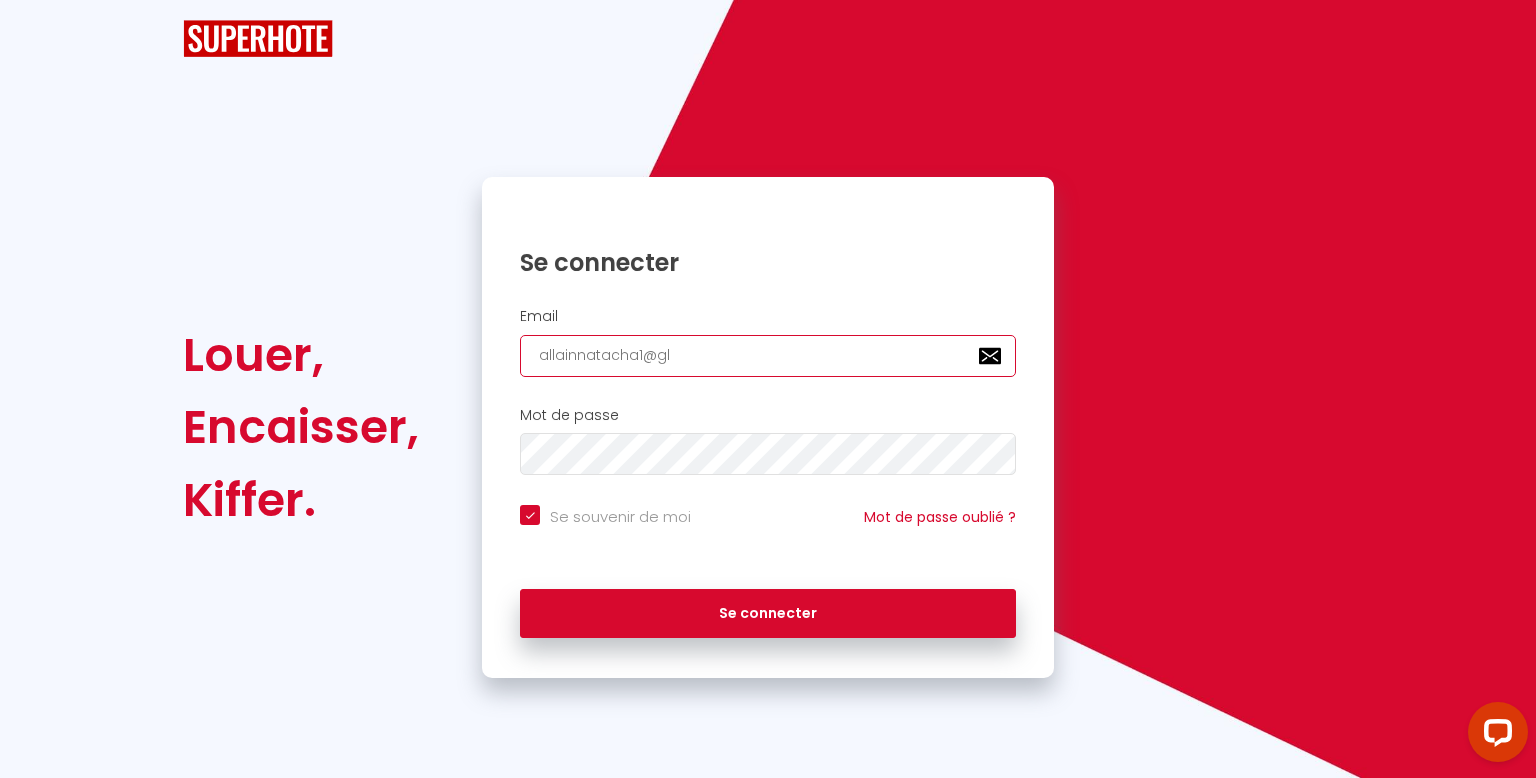 checkbox on "true" 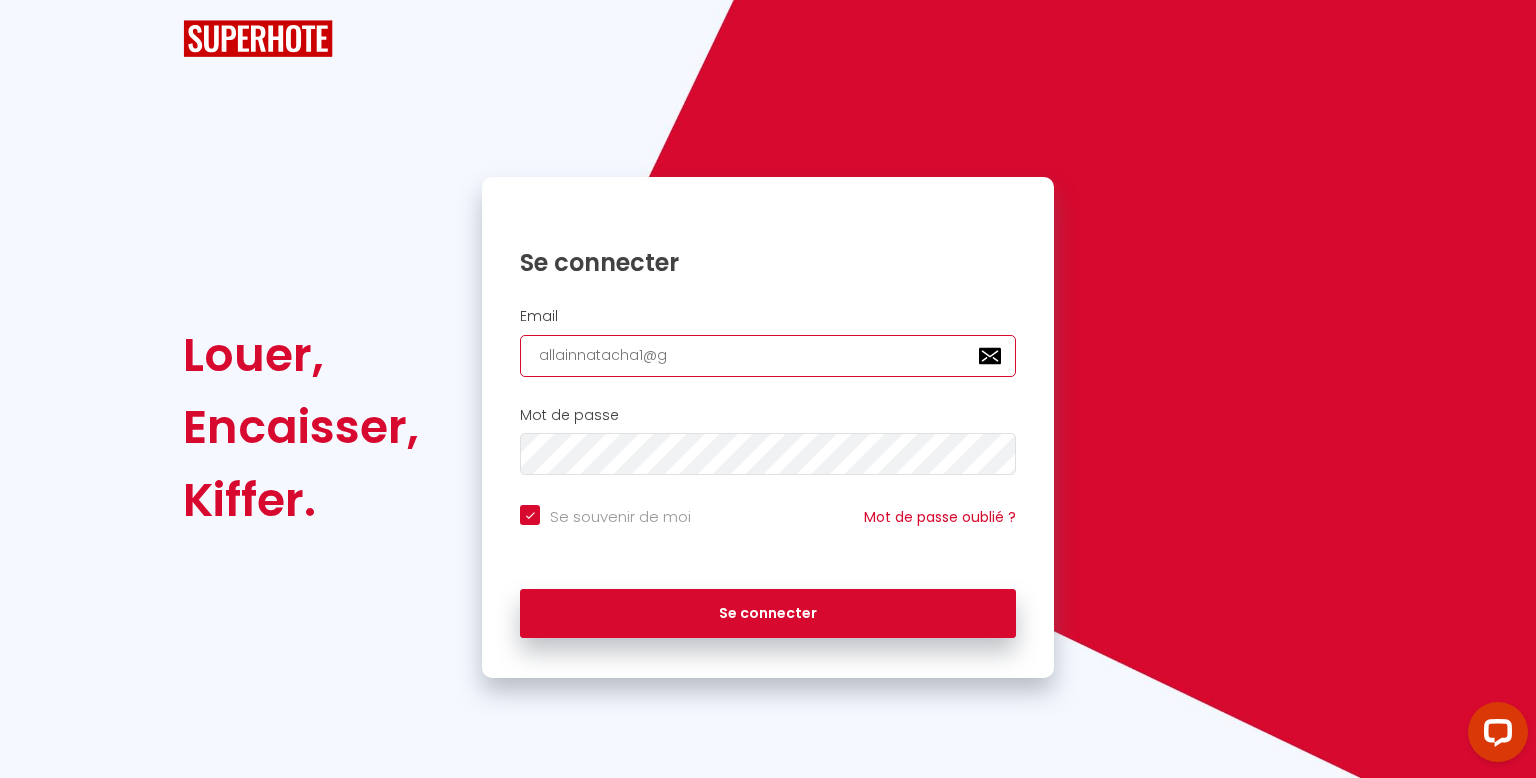 checkbox on "true" 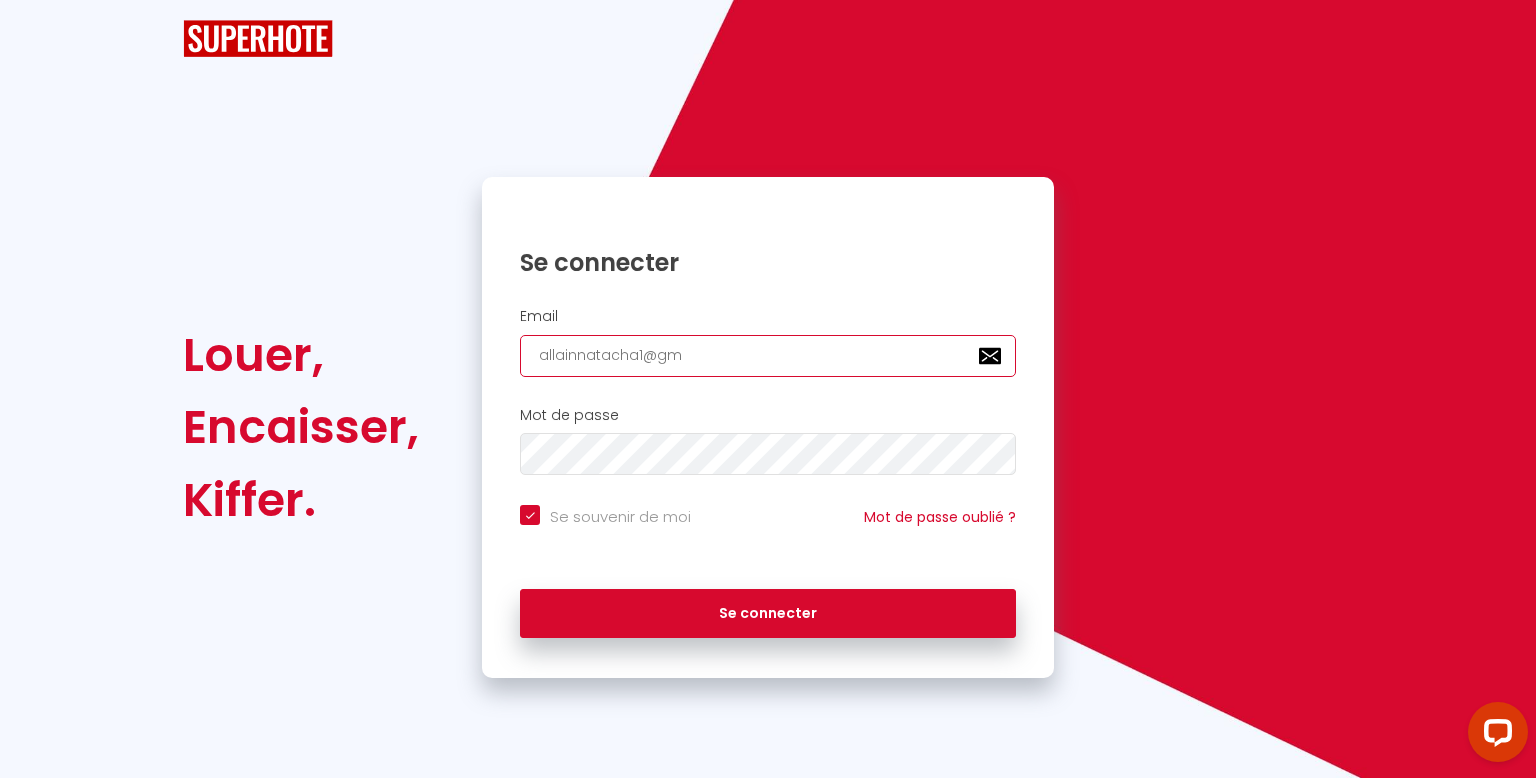 checkbox on "true" 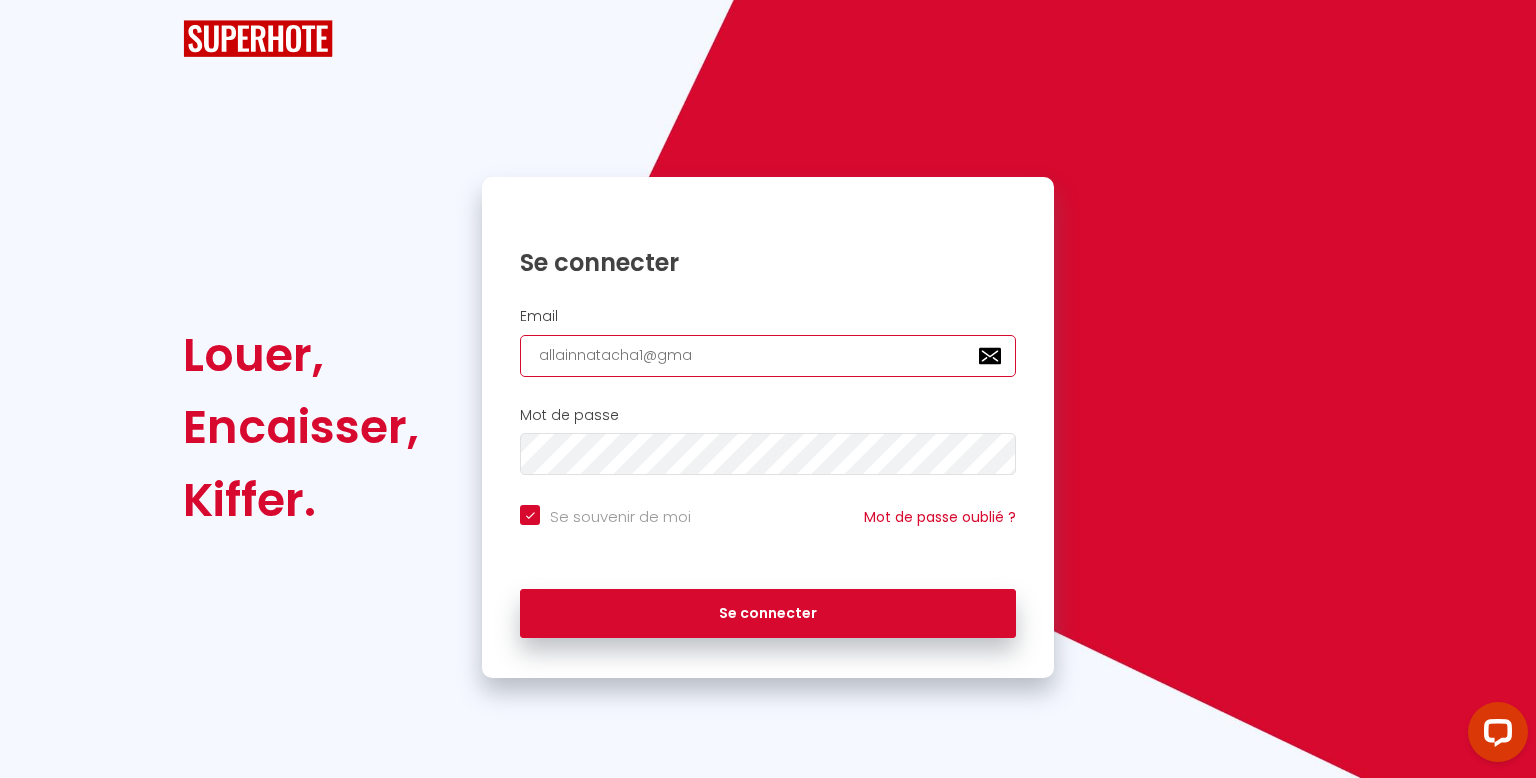 checkbox on "true" 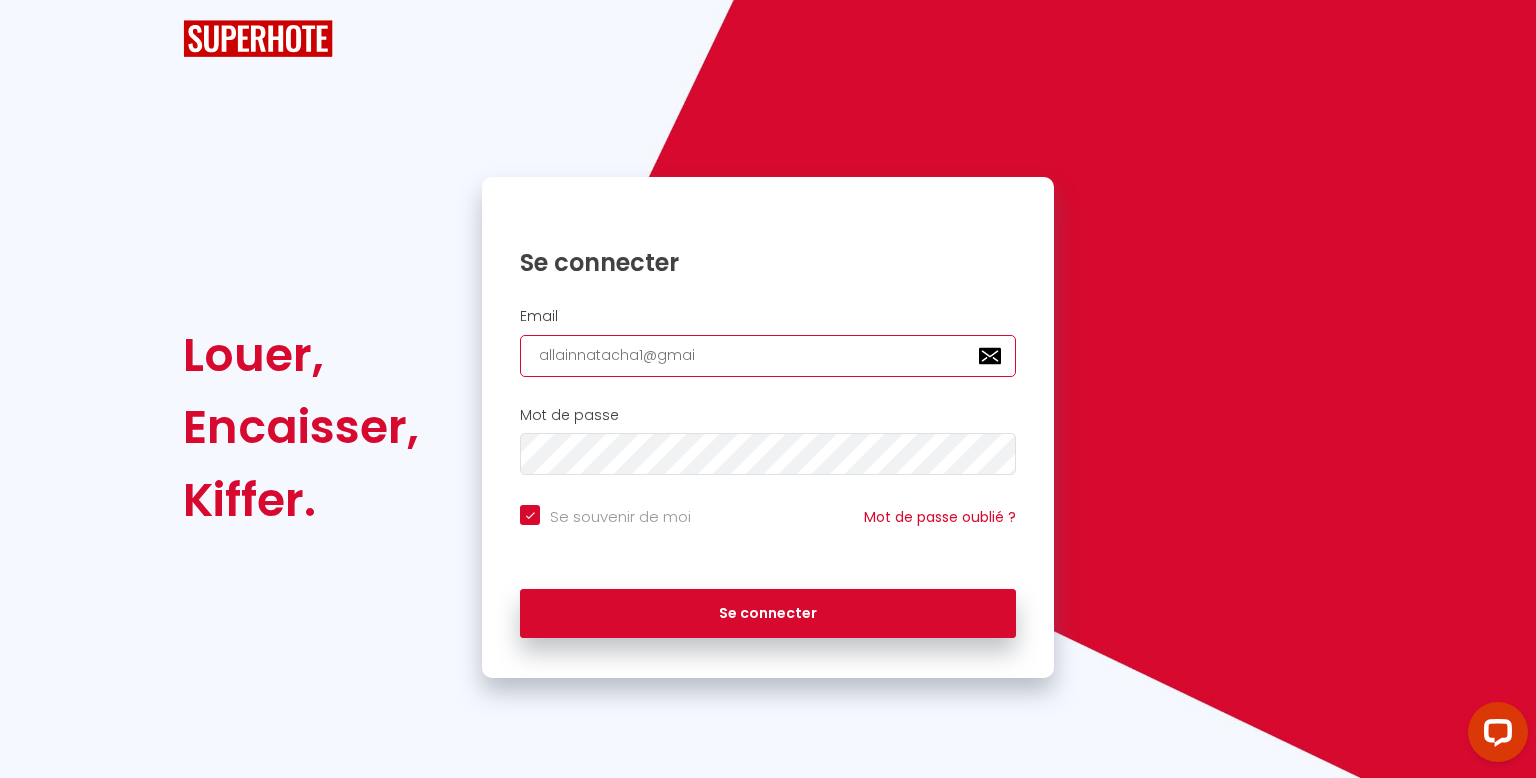 checkbox on "true" 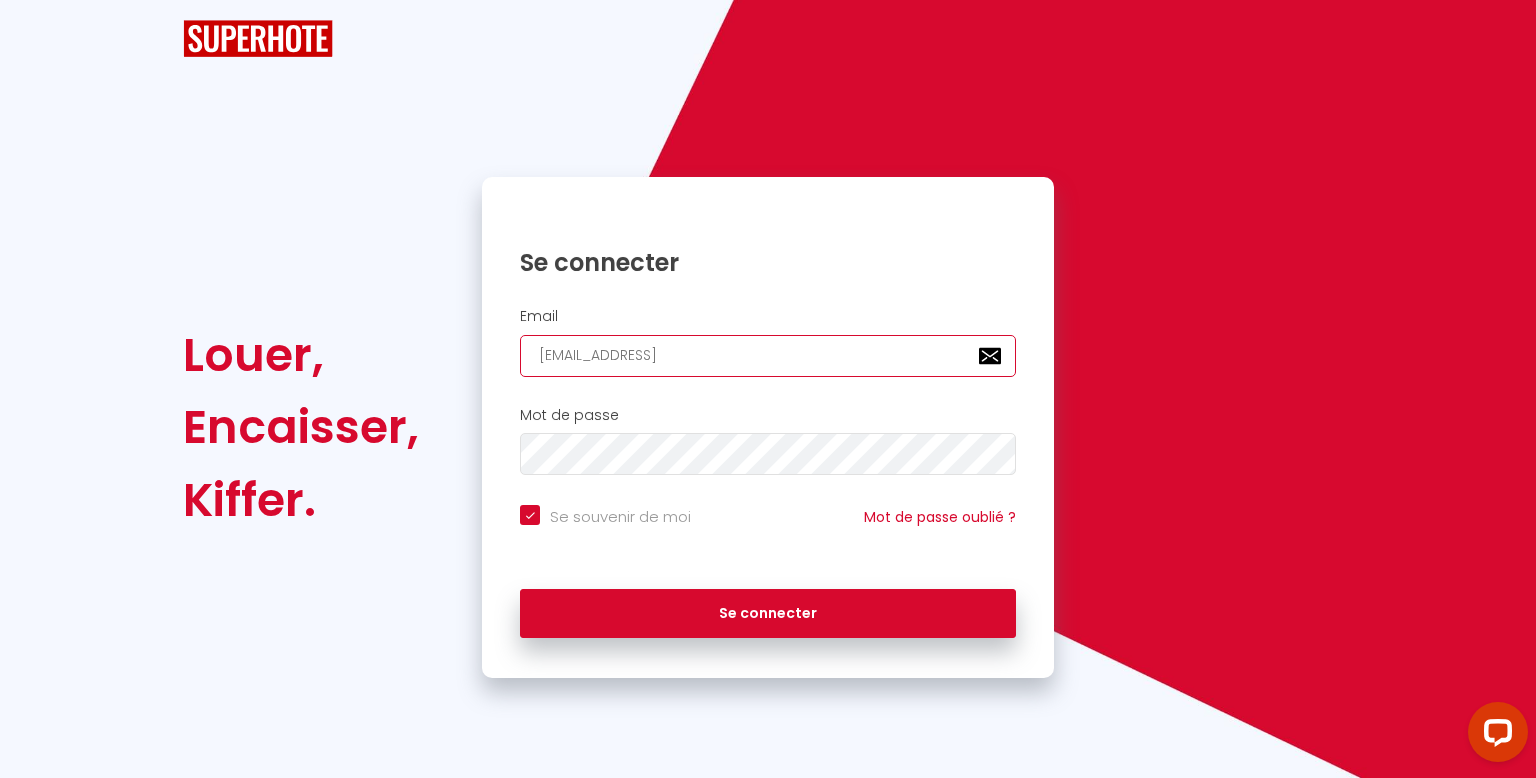 checkbox on "true" 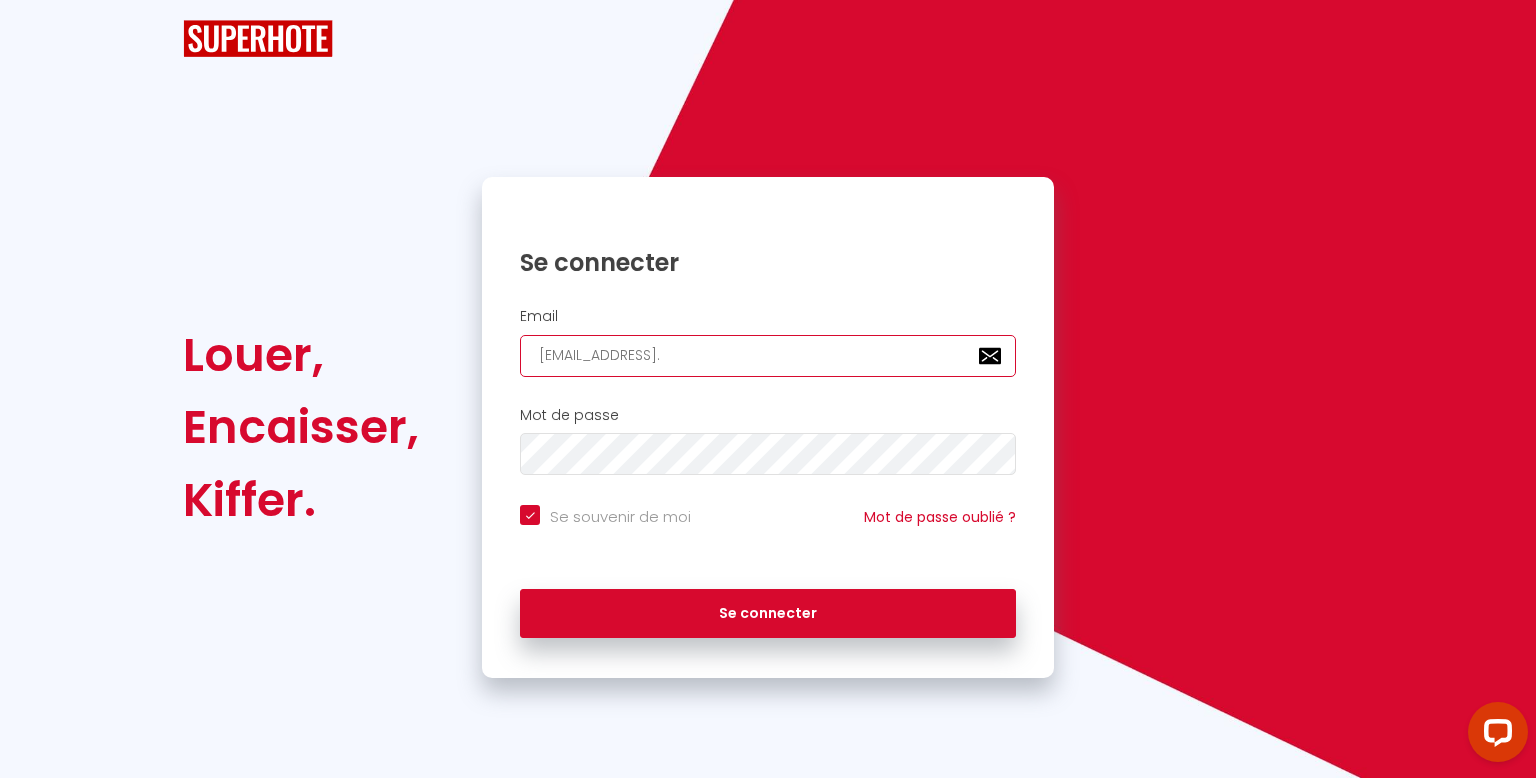 checkbox on "true" 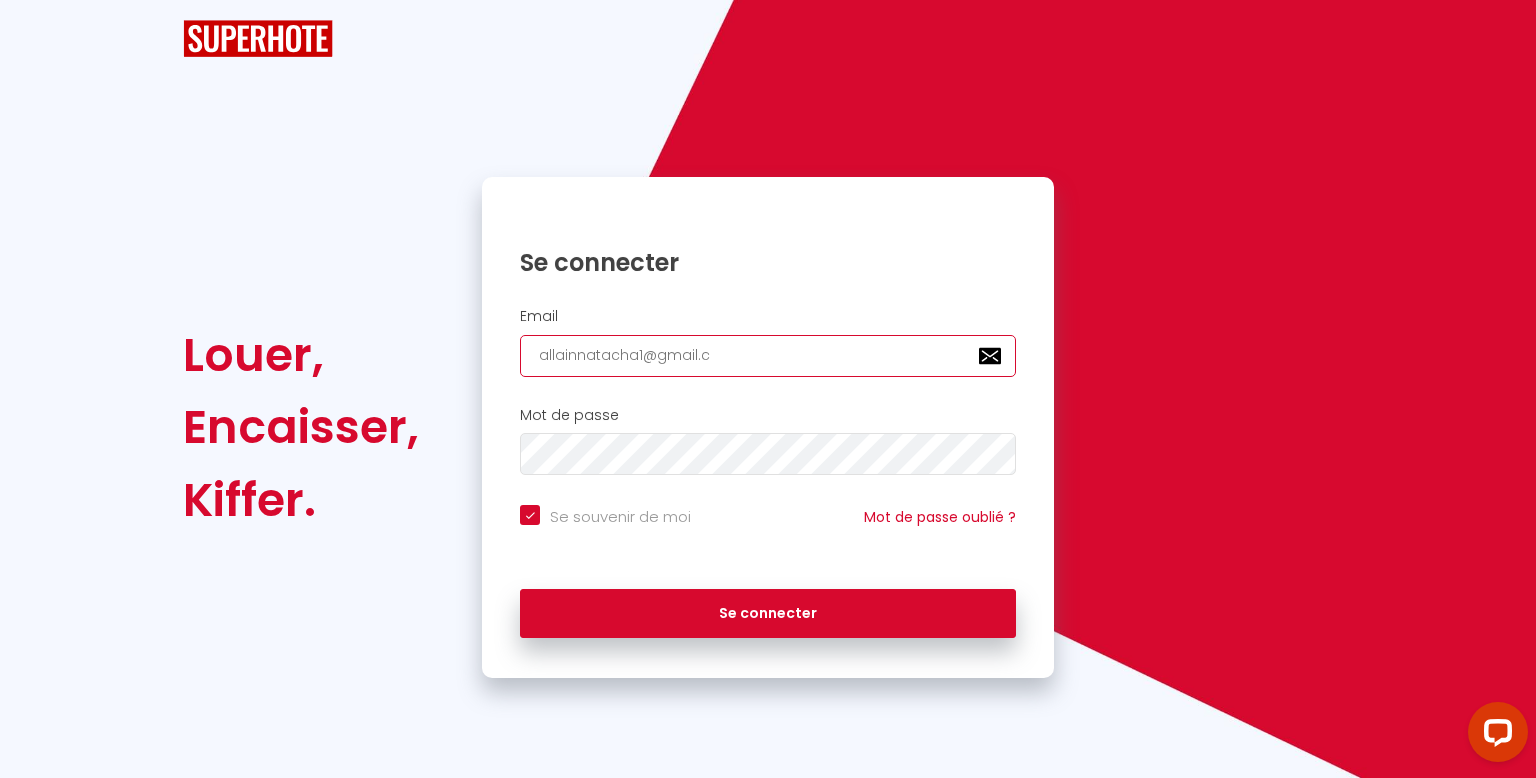 checkbox on "true" 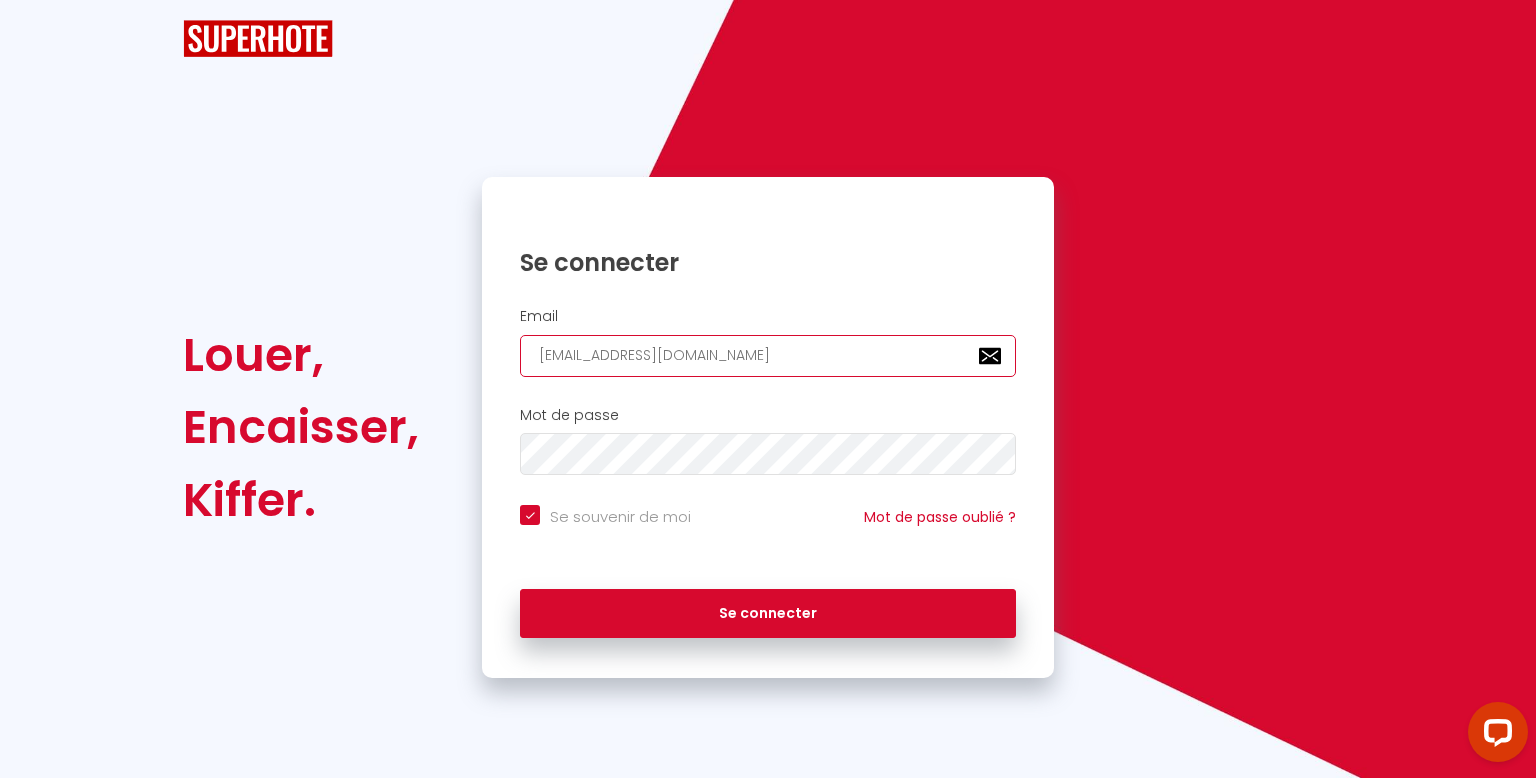 checkbox on "true" 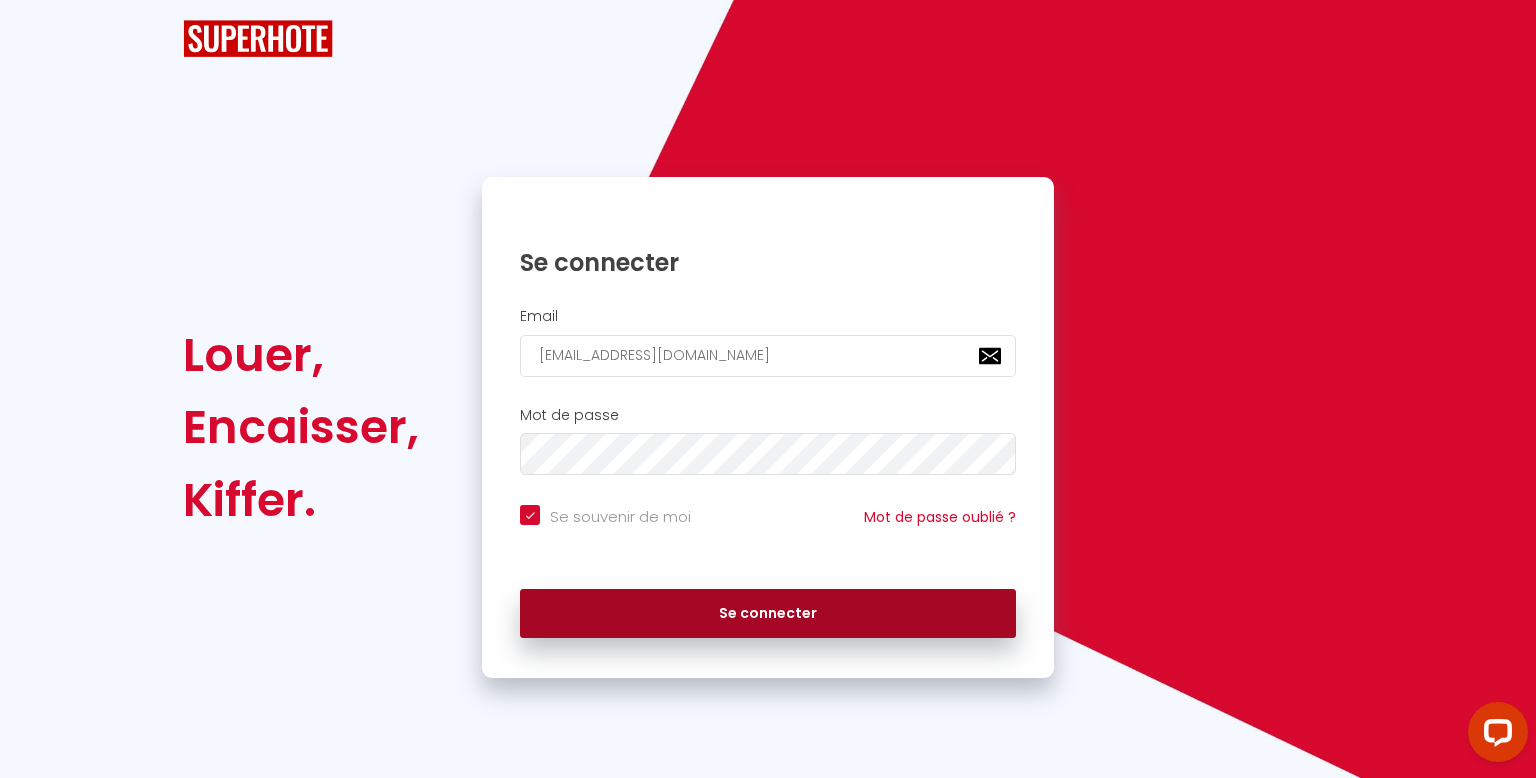 click on "Se connecter" at bounding box center (768, 614) 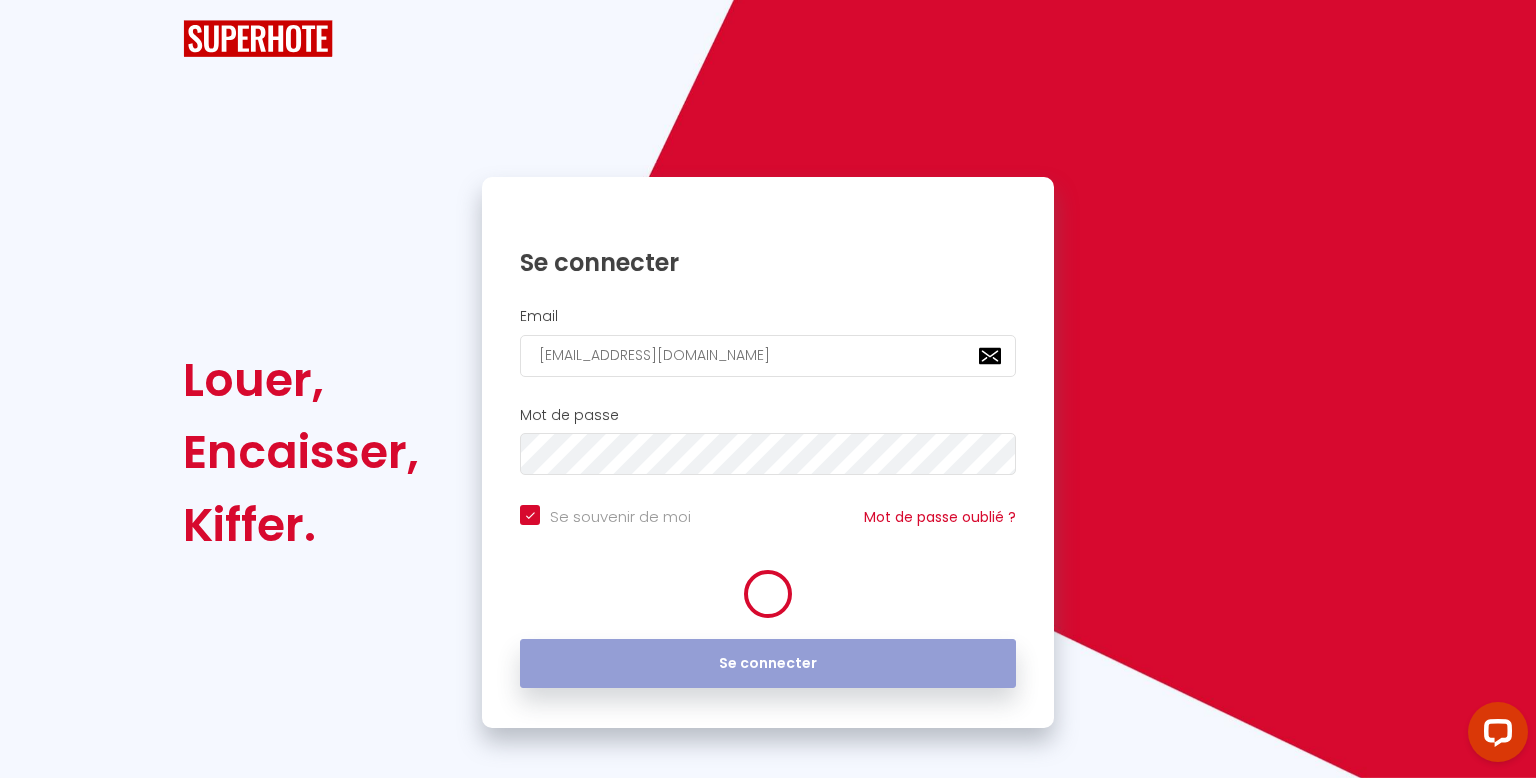 checkbox on "true" 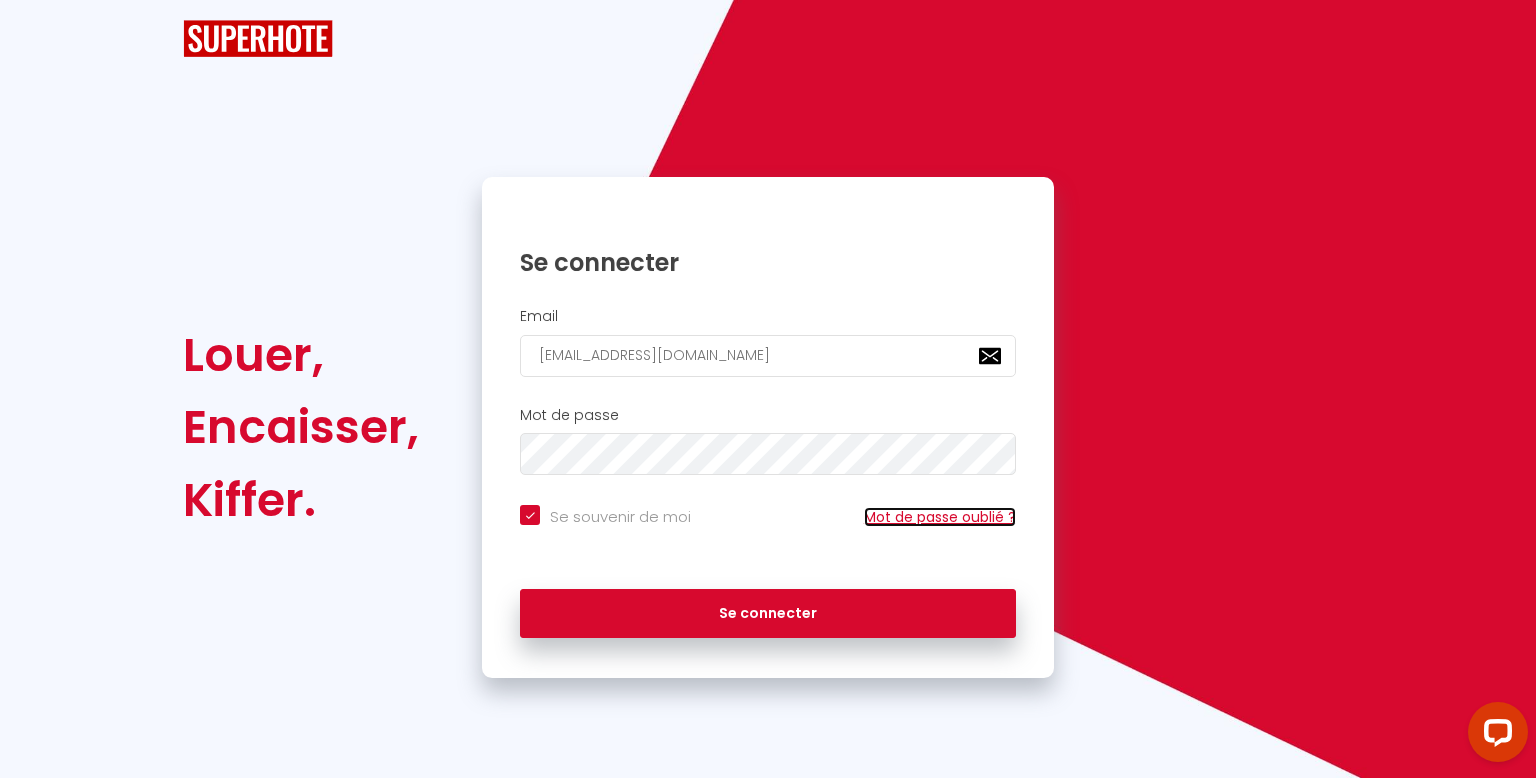 click on "Mot de passe oublié ?" at bounding box center (940, 517) 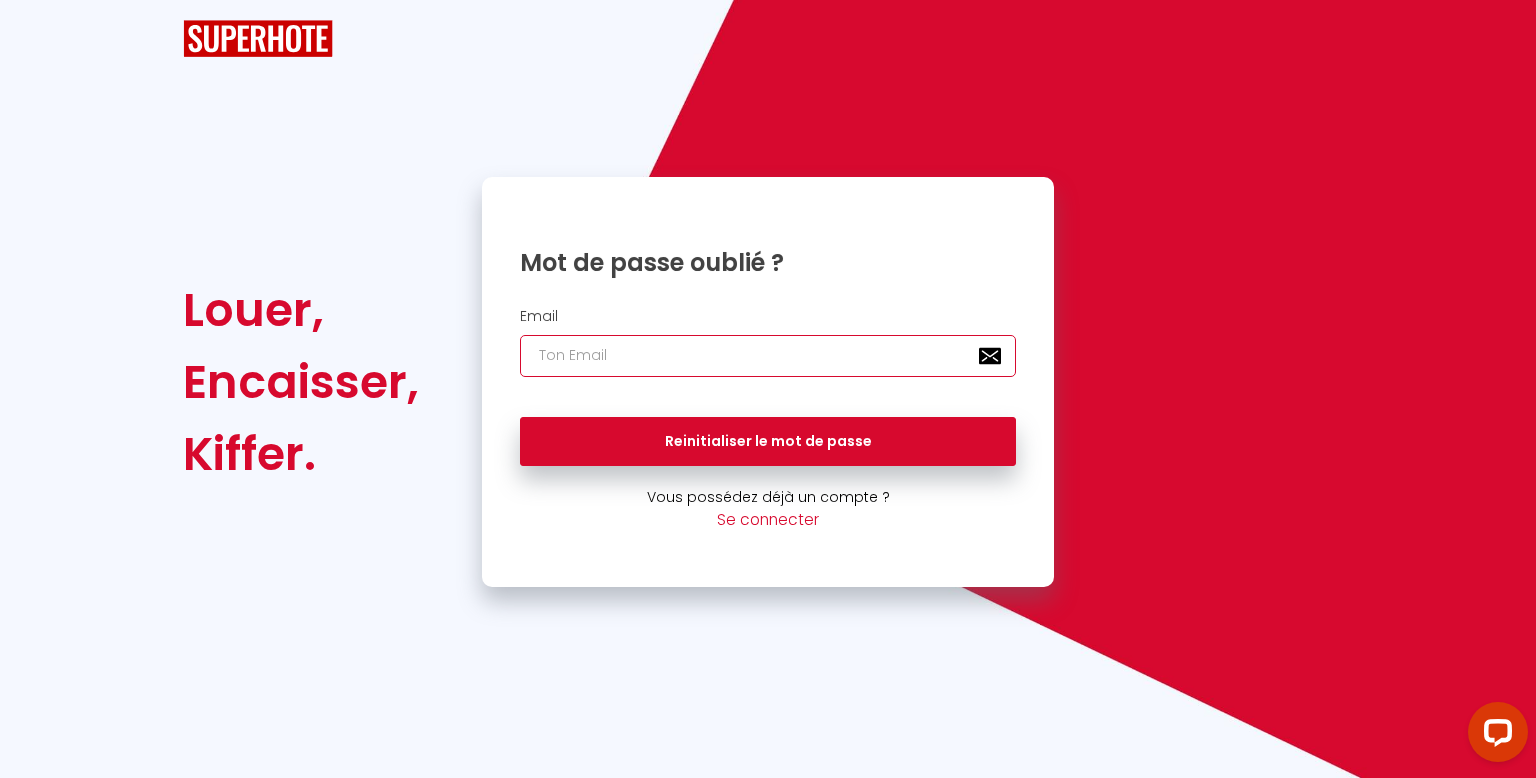 click at bounding box center [768, 356] 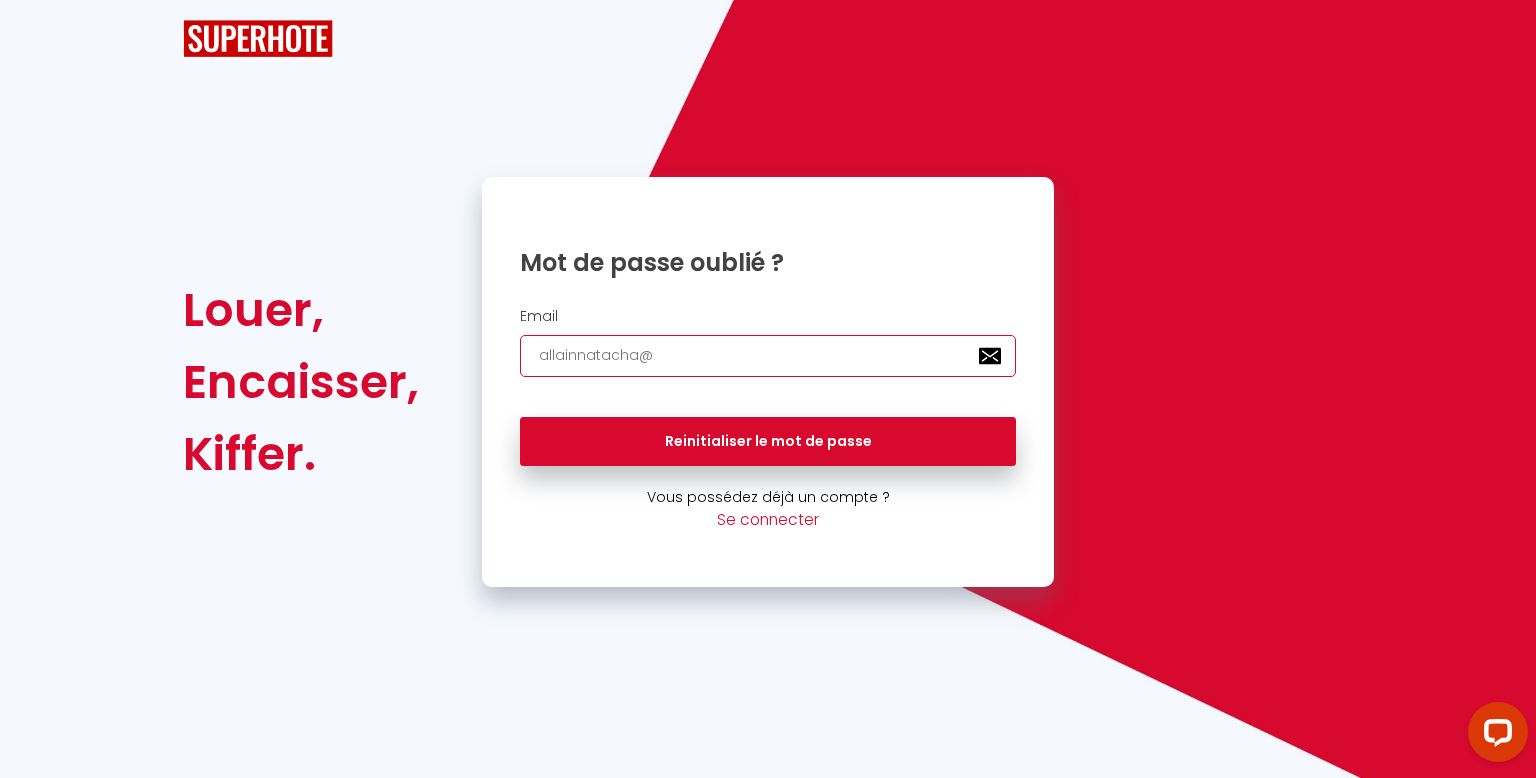 click on "allainnatacha@" at bounding box center [768, 356] 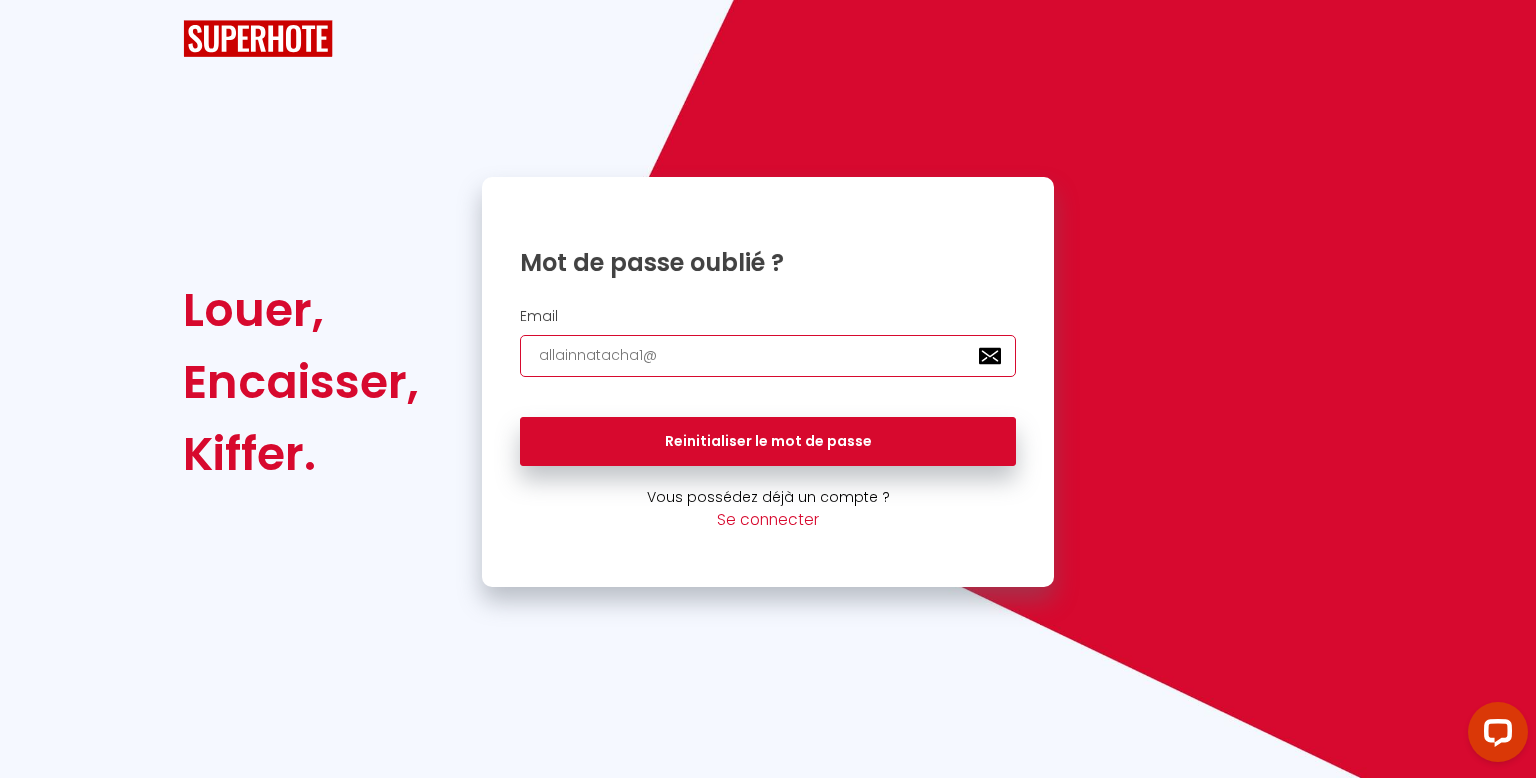 click on "allainnatacha1@" at bounding box center [768, 356] 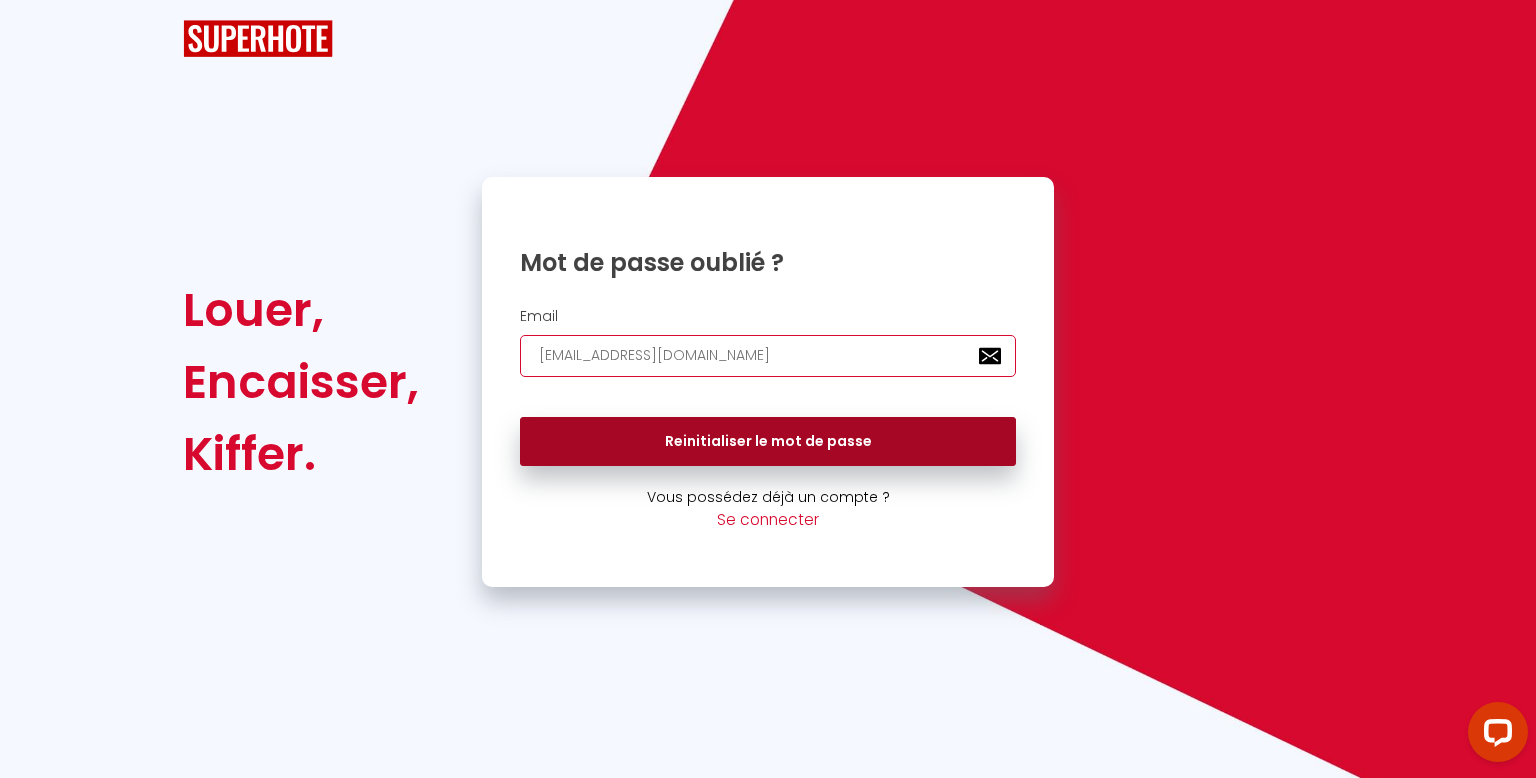 type on "[EMAIL_ADDRESS][DOMAIN_NAME]" 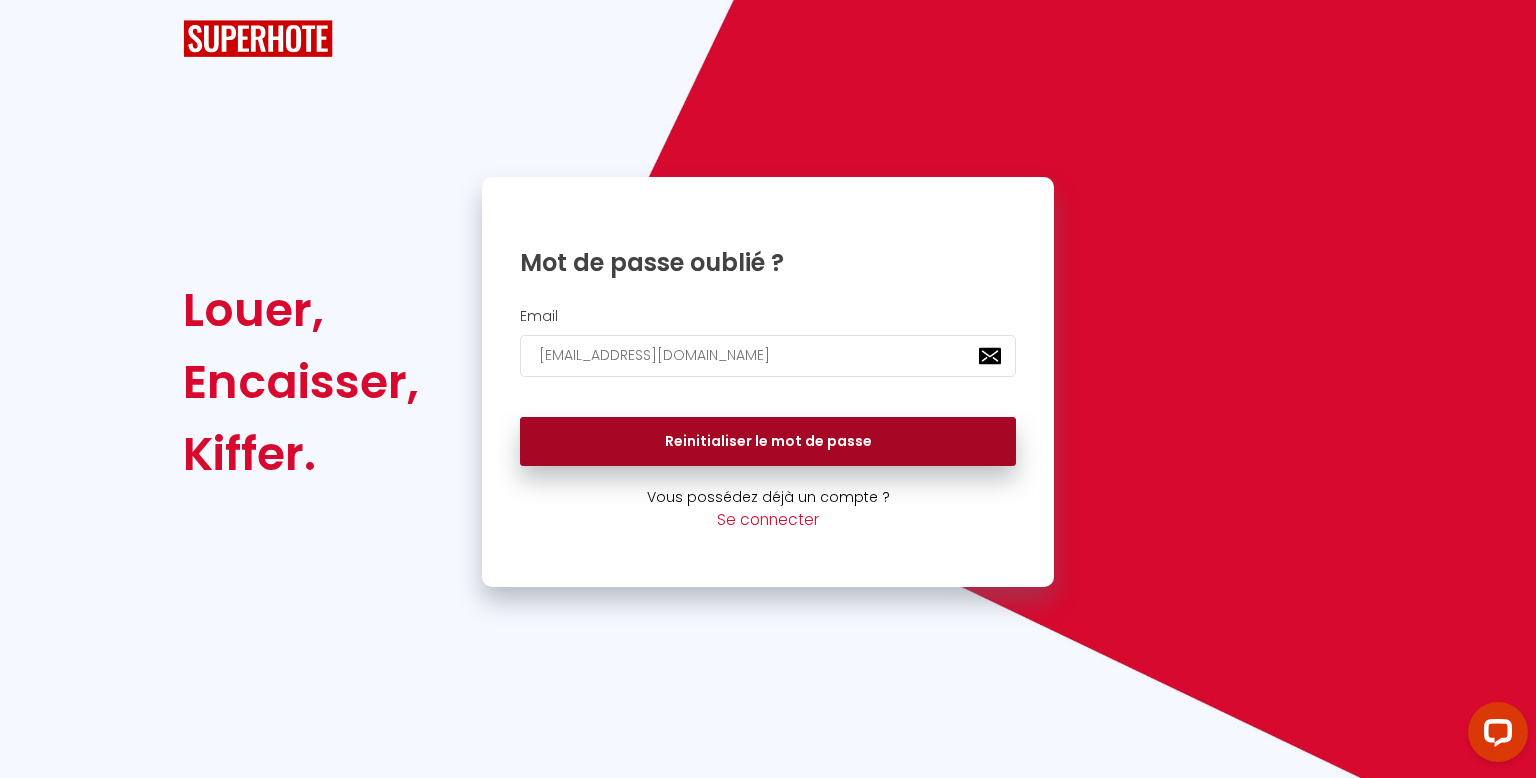 click on "Reinitialiser le mot de passe" at bounding box center [768, 442] 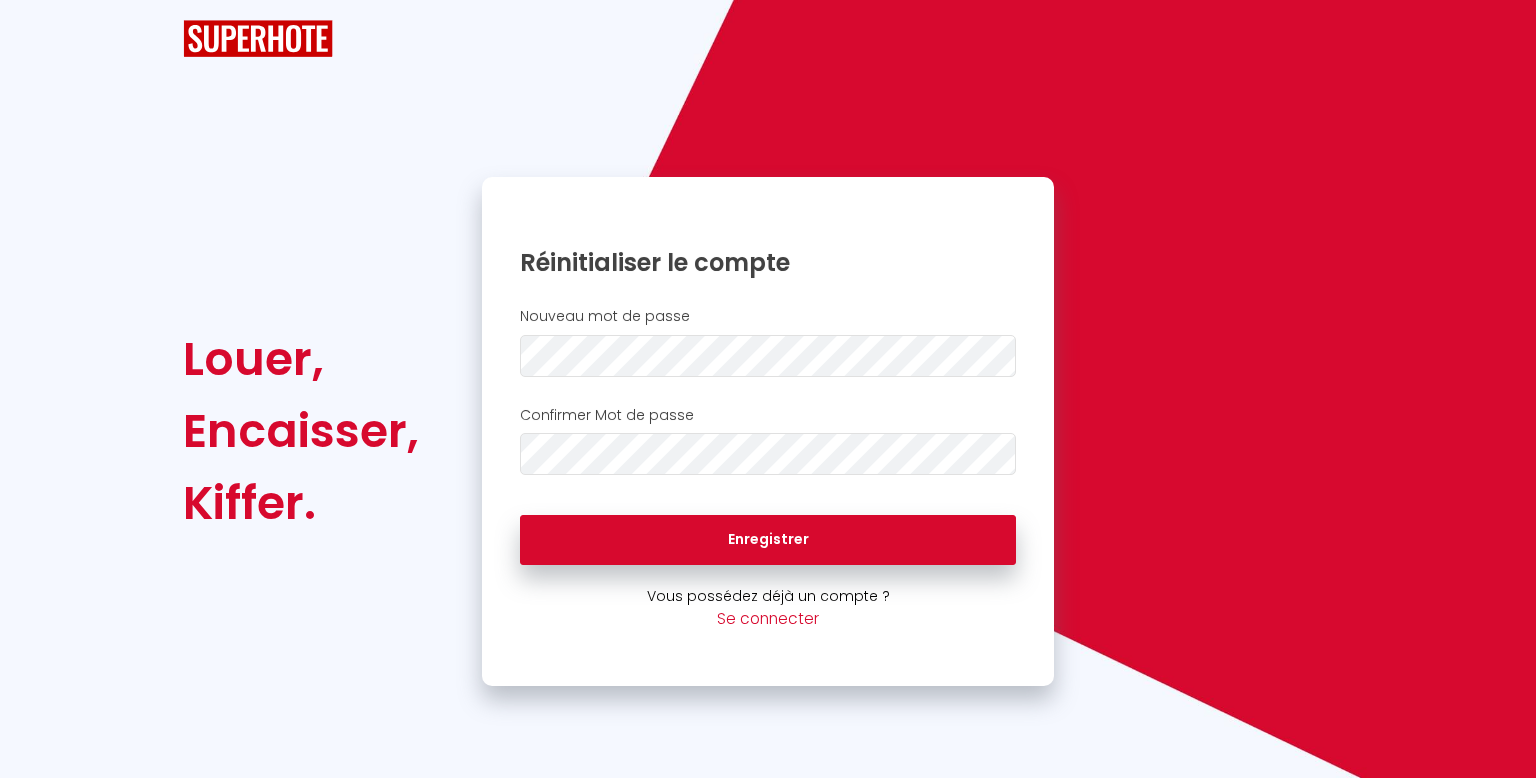scroll, scrollTop: 0, scrollLeft: 0, axis: both 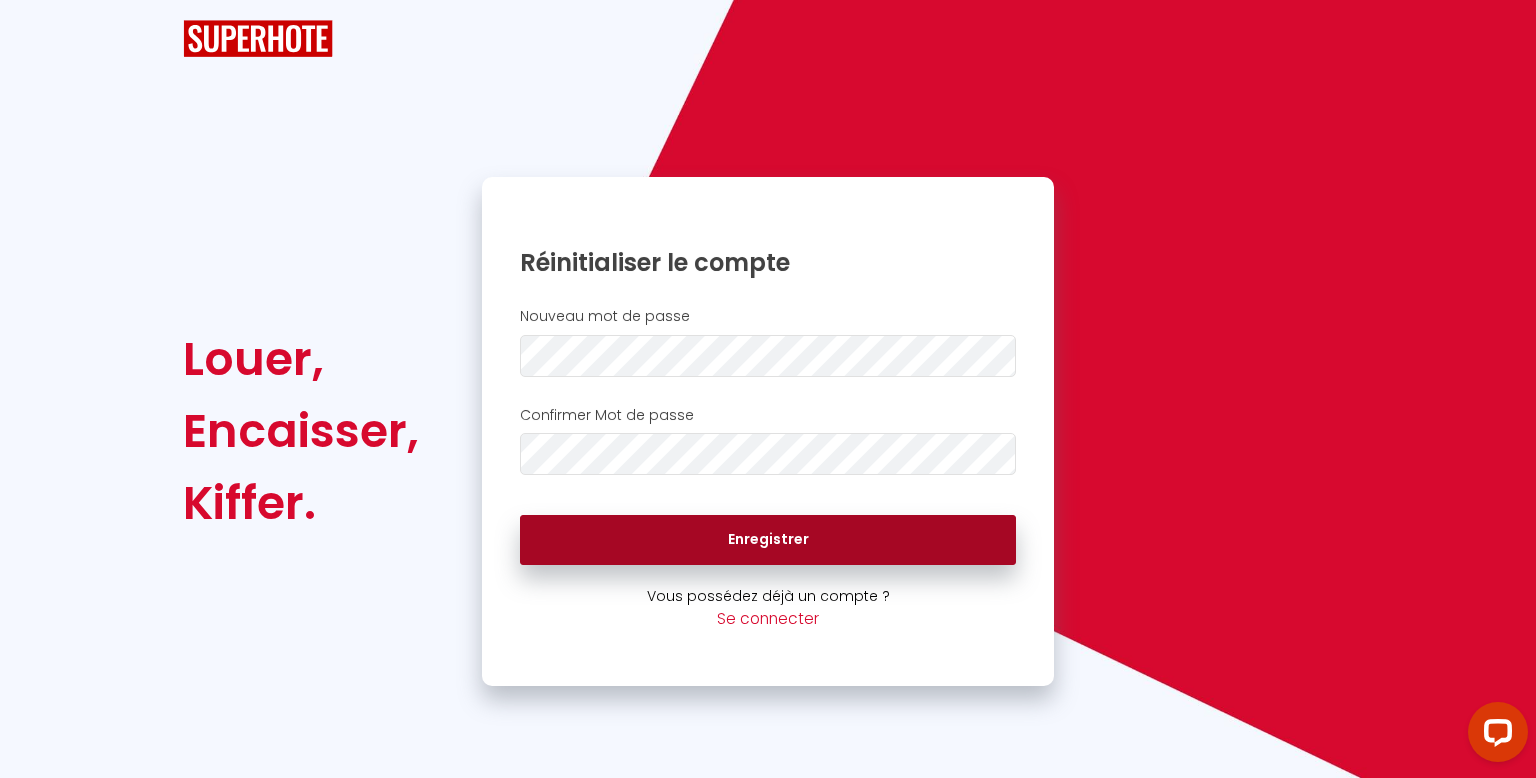 click on "Enregistrer" at bounding box center (768, 540) 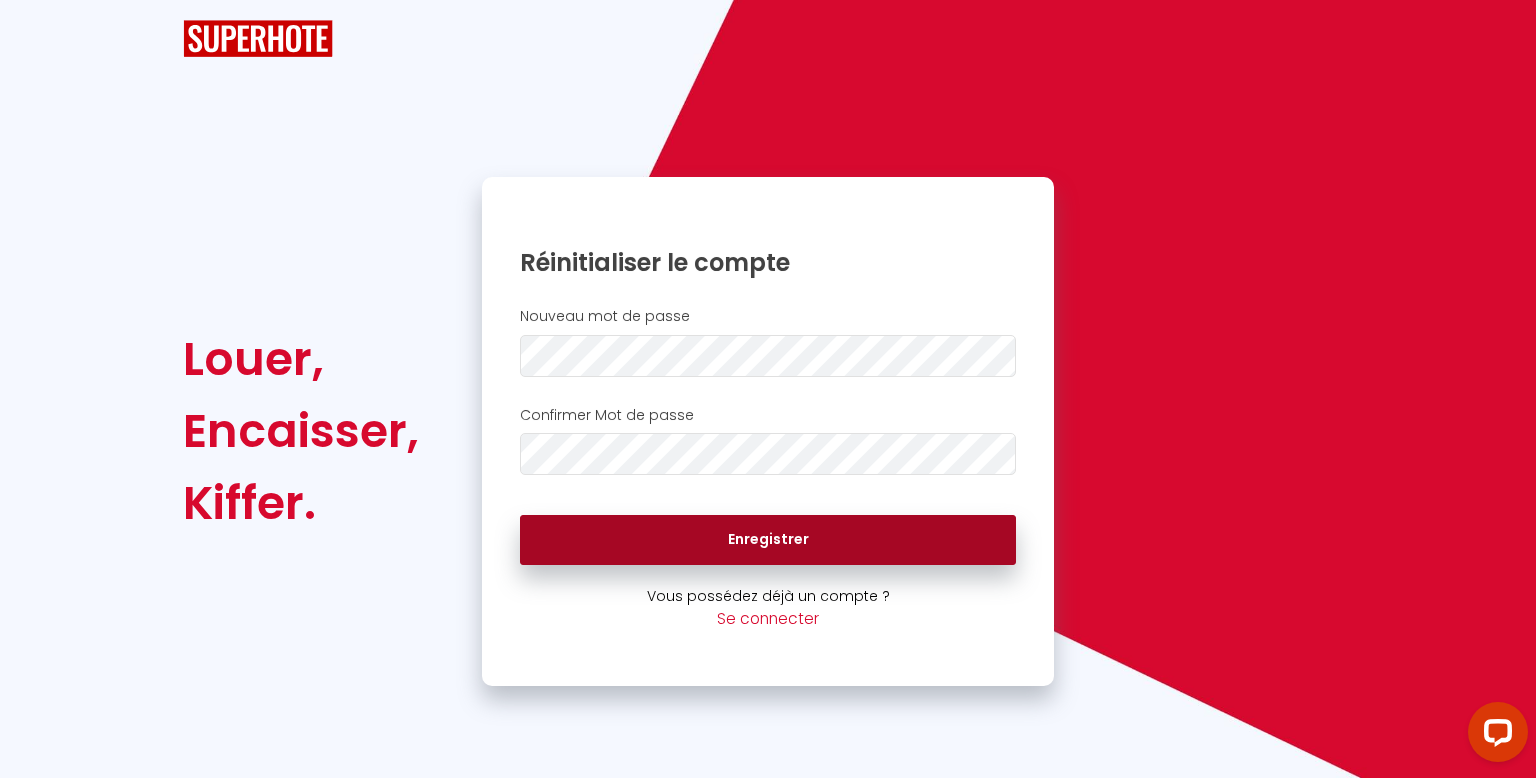 click on "Enregistrer" at bounding box center (768, 540) 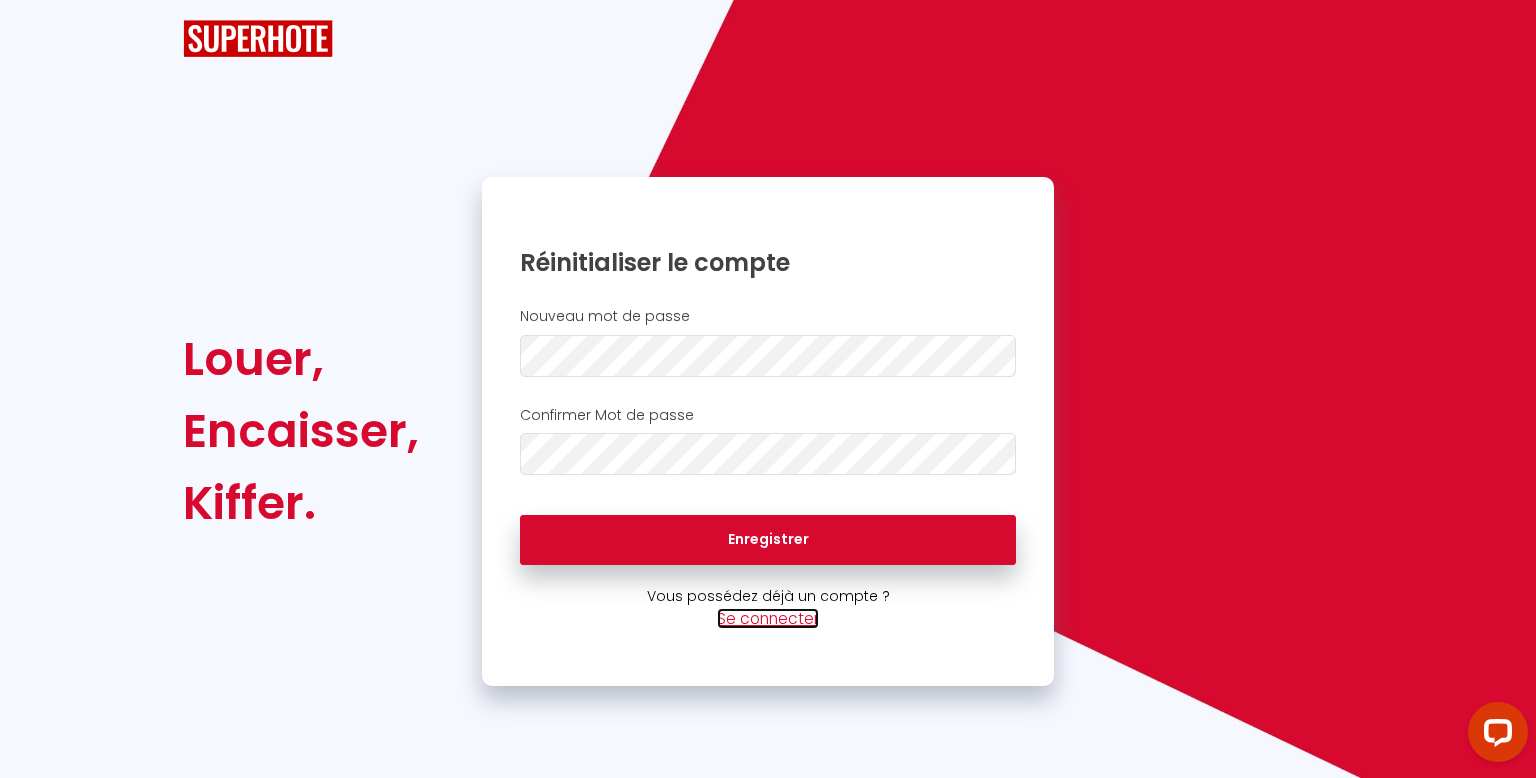 click on "Se connecter" at bounding box center [768, 618] 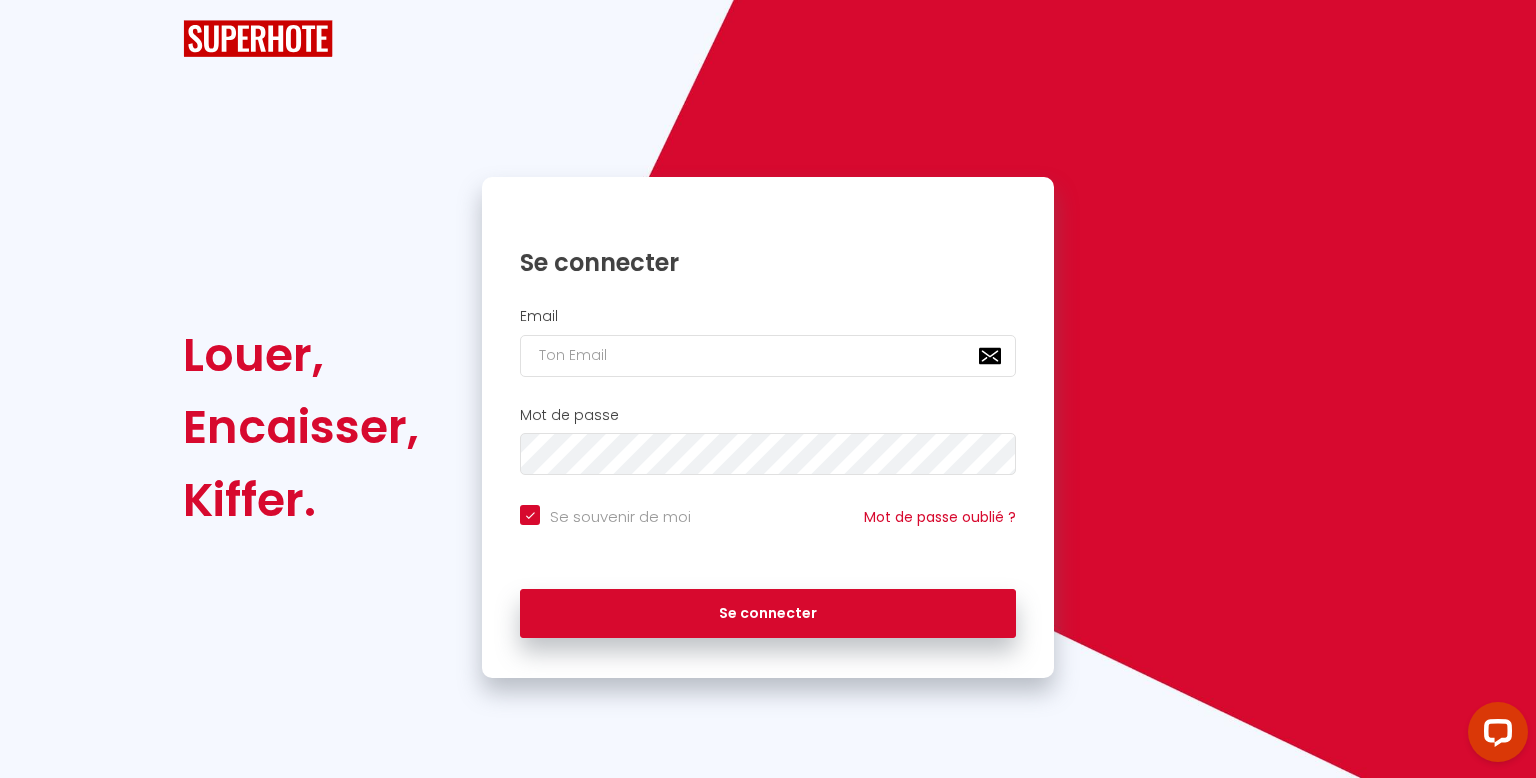 checkbox on "true" 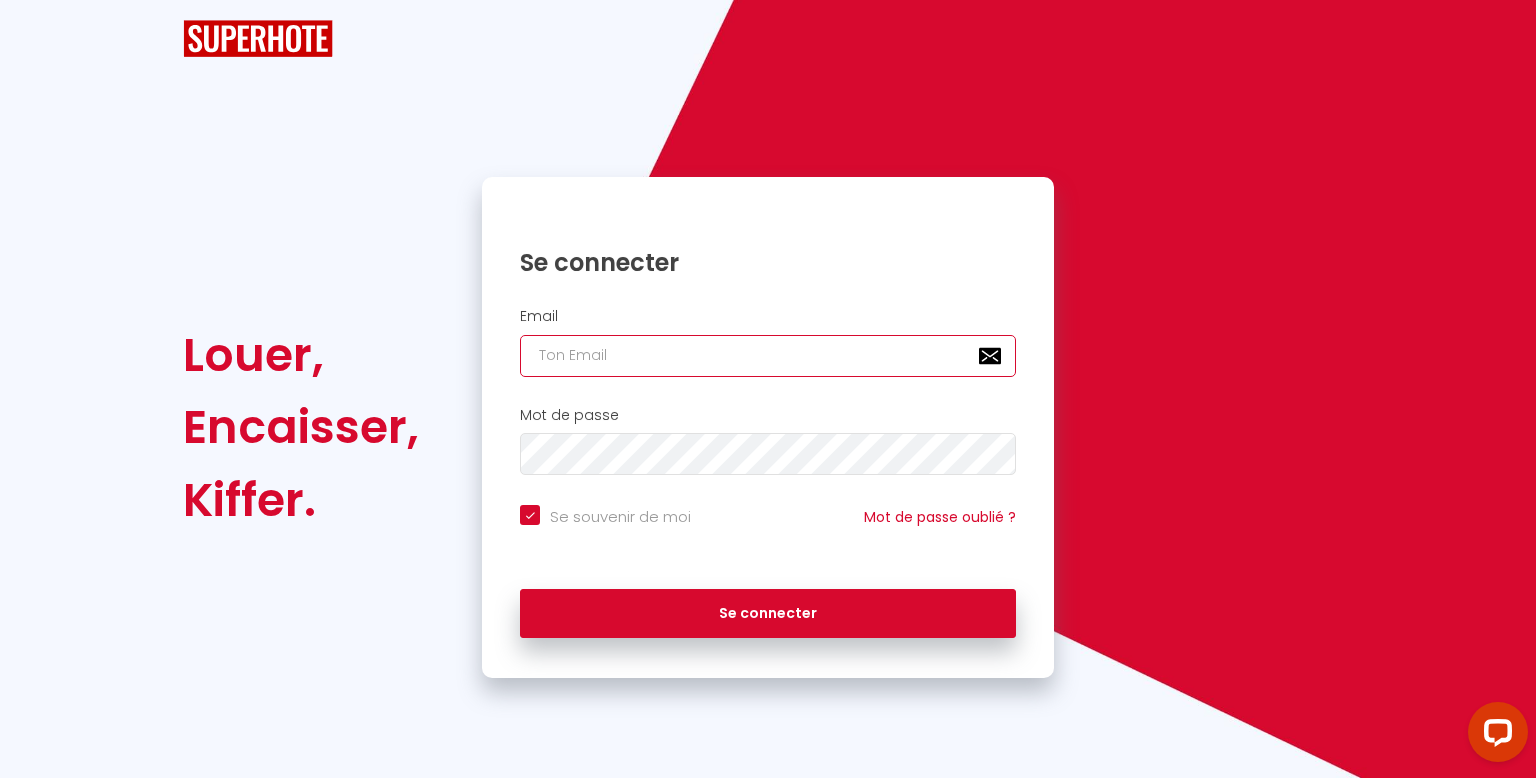click at bounding box center [768, 356] 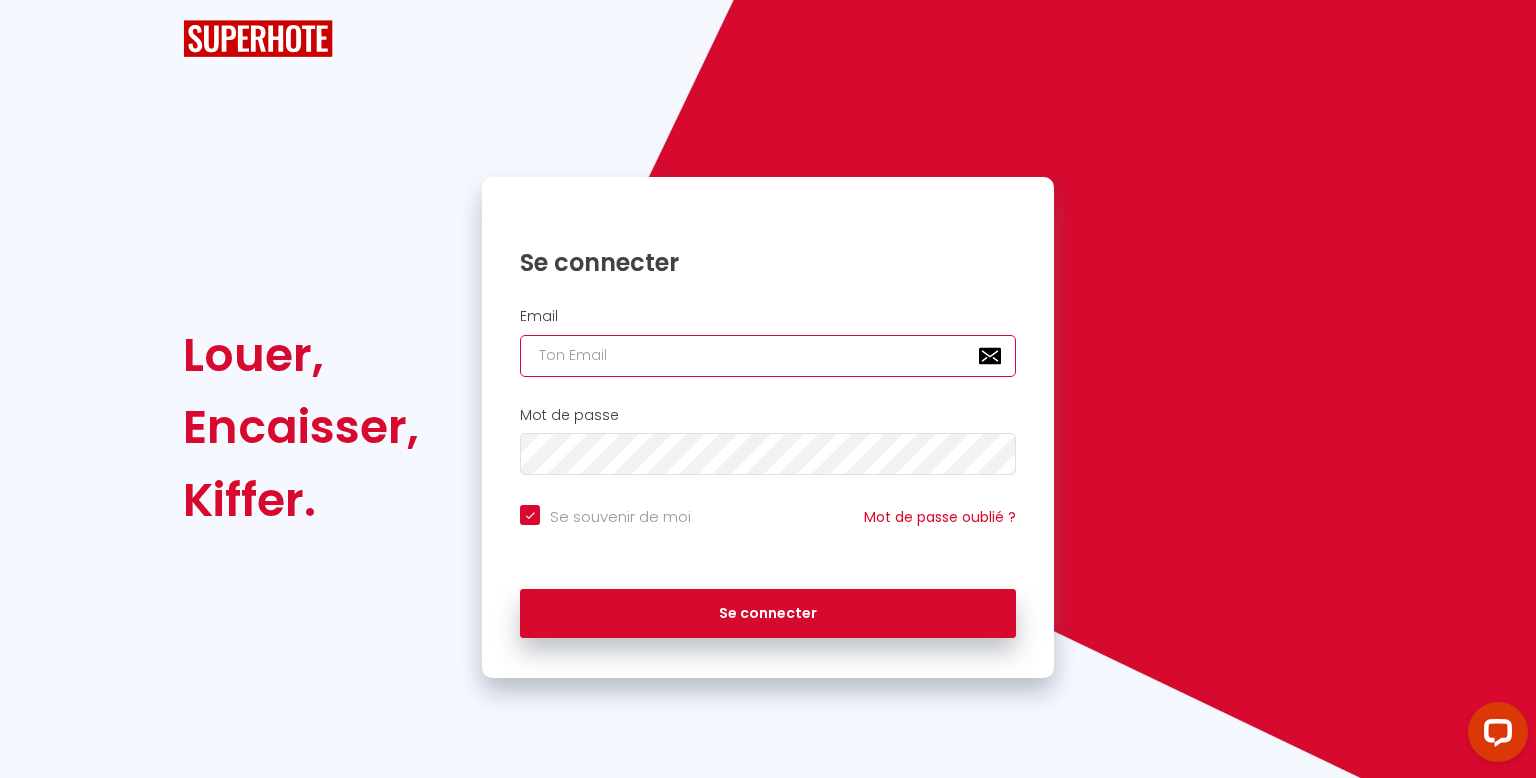 type on "a" 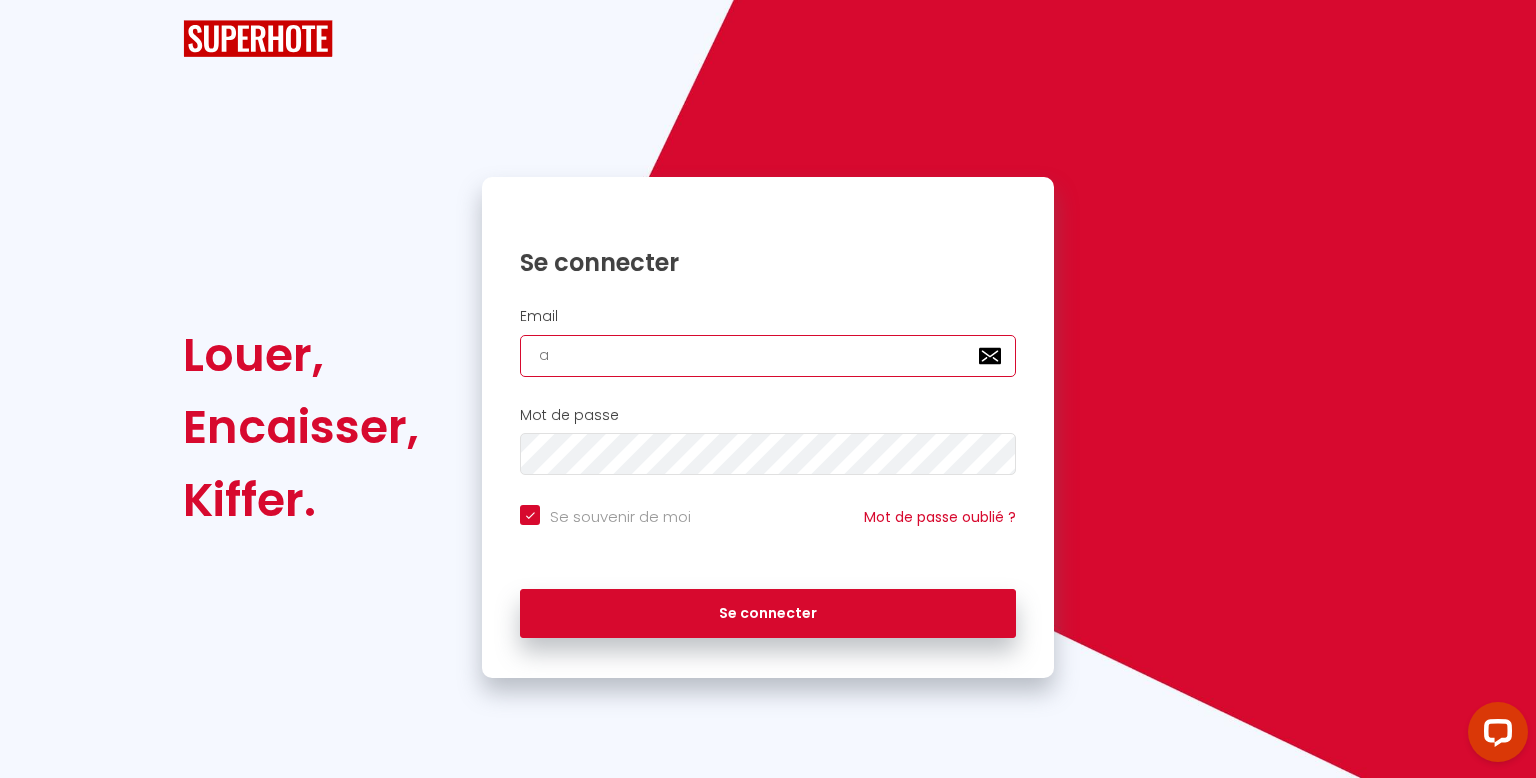 checkbox on "true" 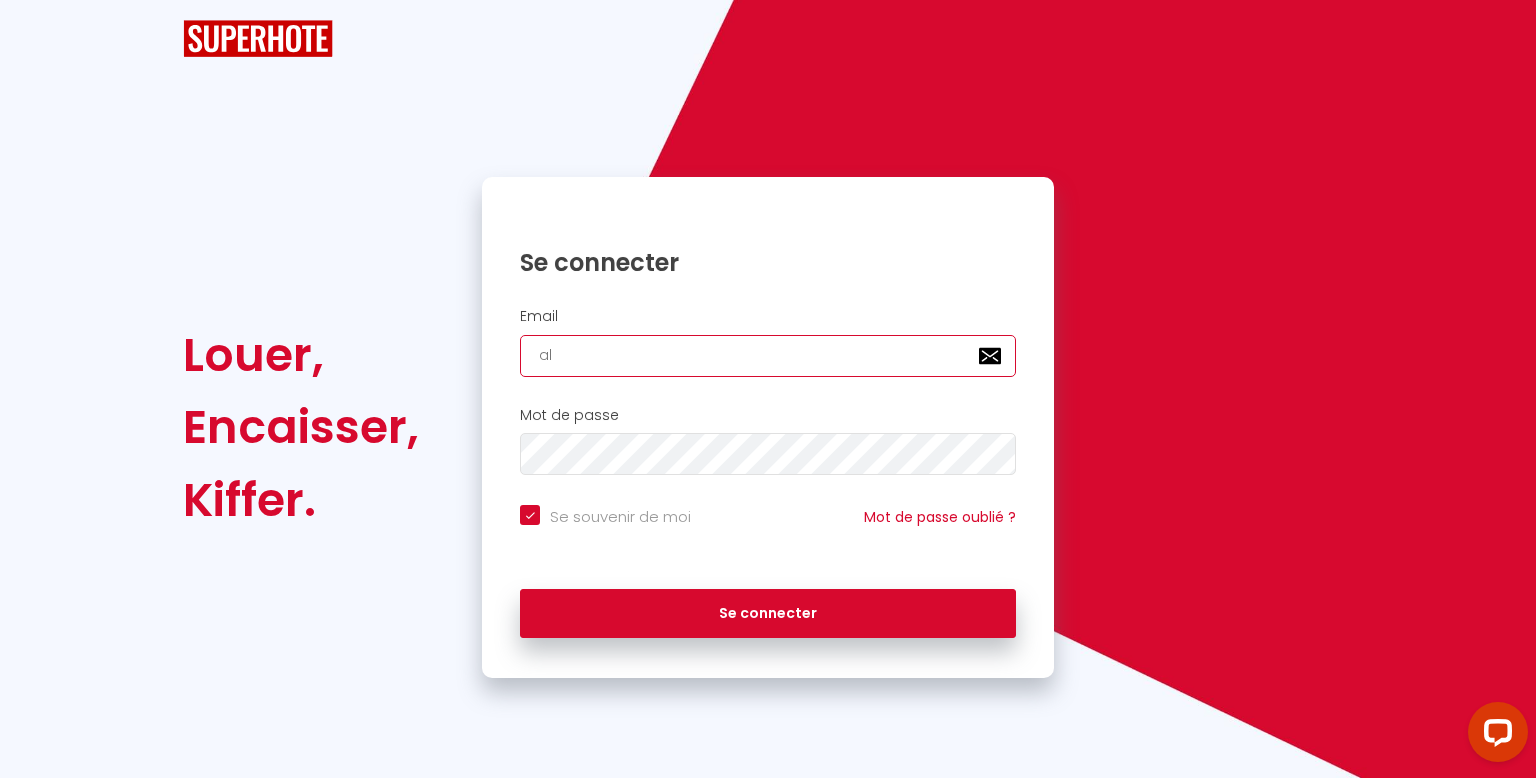checkbox on "true" 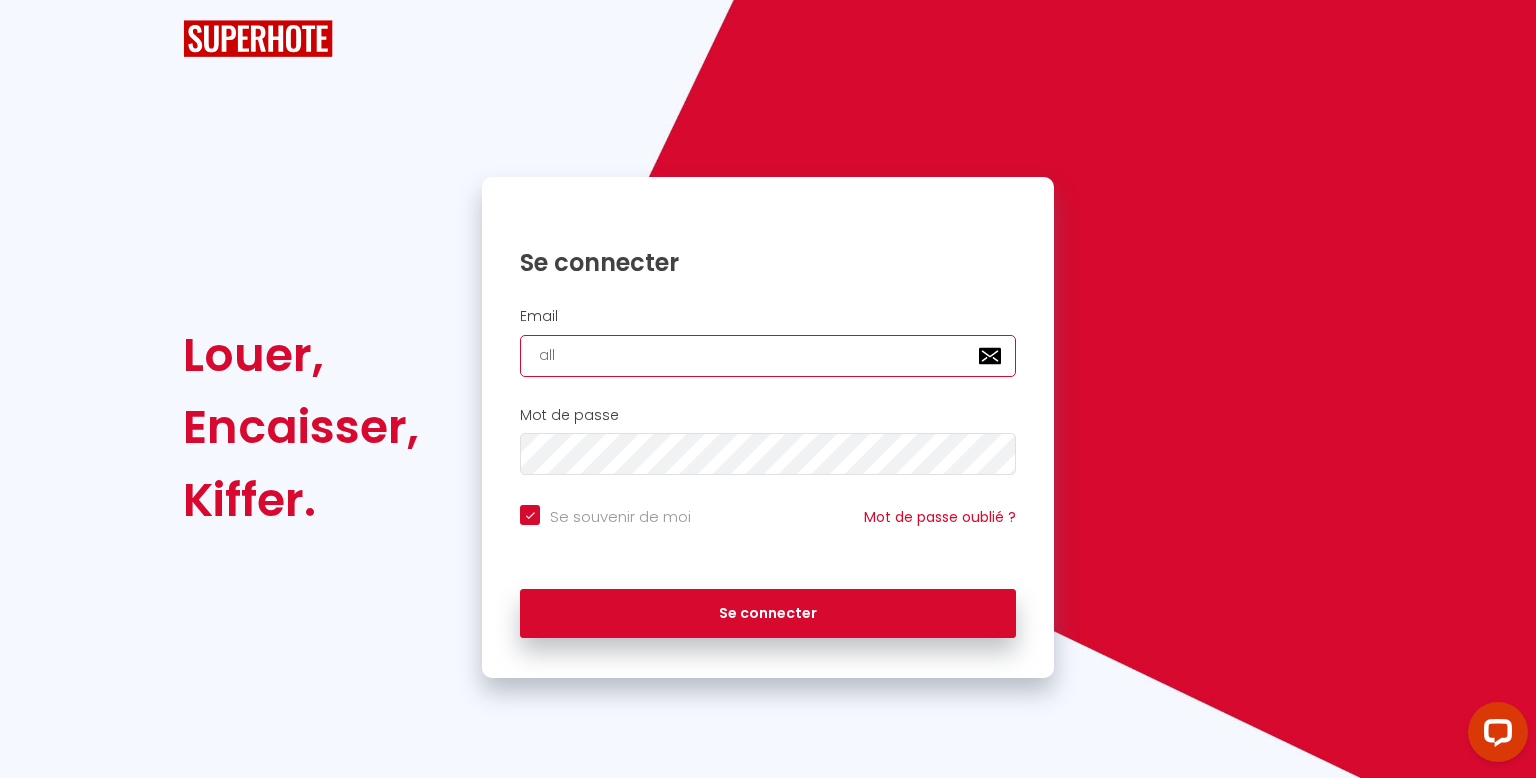 checkbox on "true" 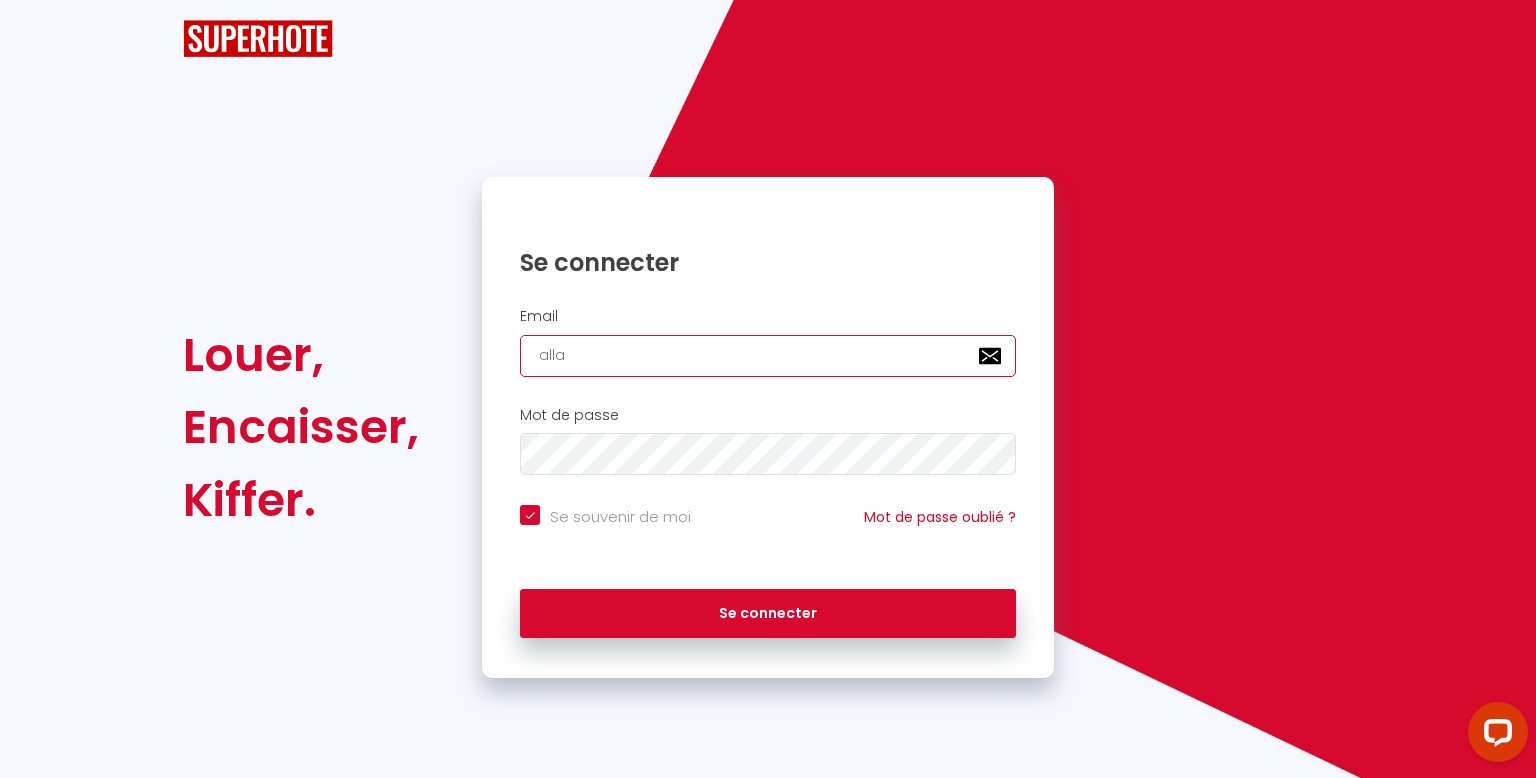 checkbox on "true" 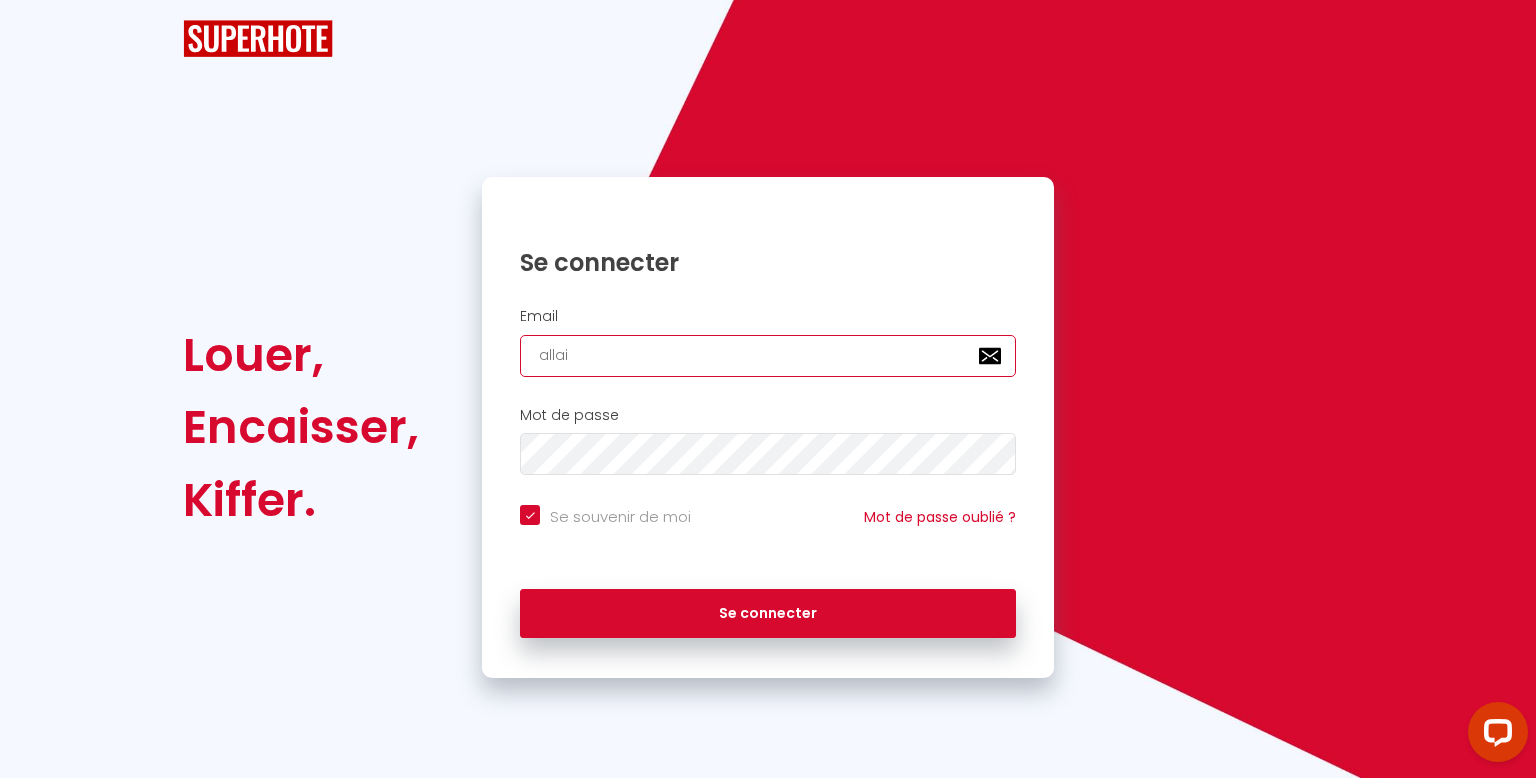 checkbox on "true" 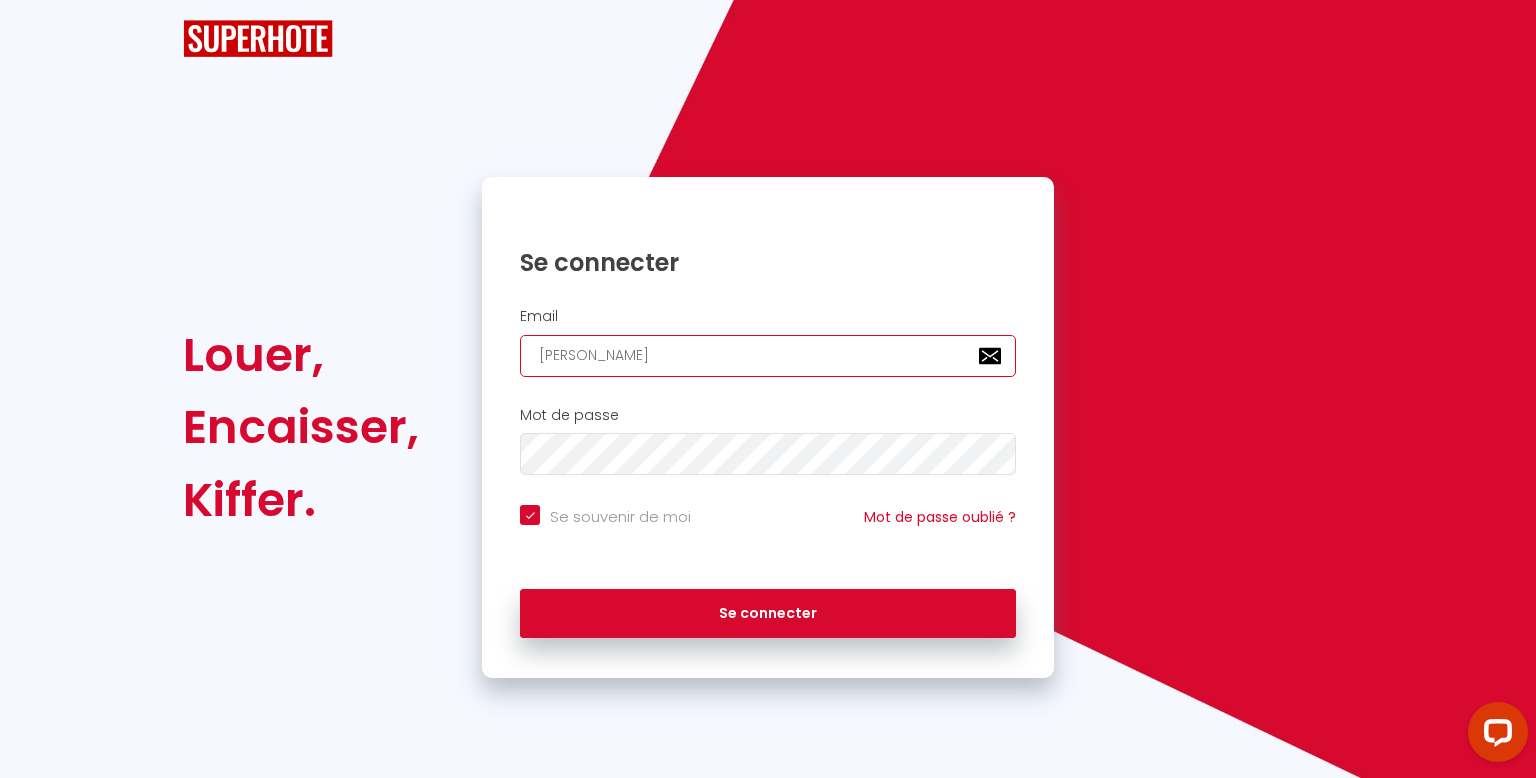 checkbox on "true" 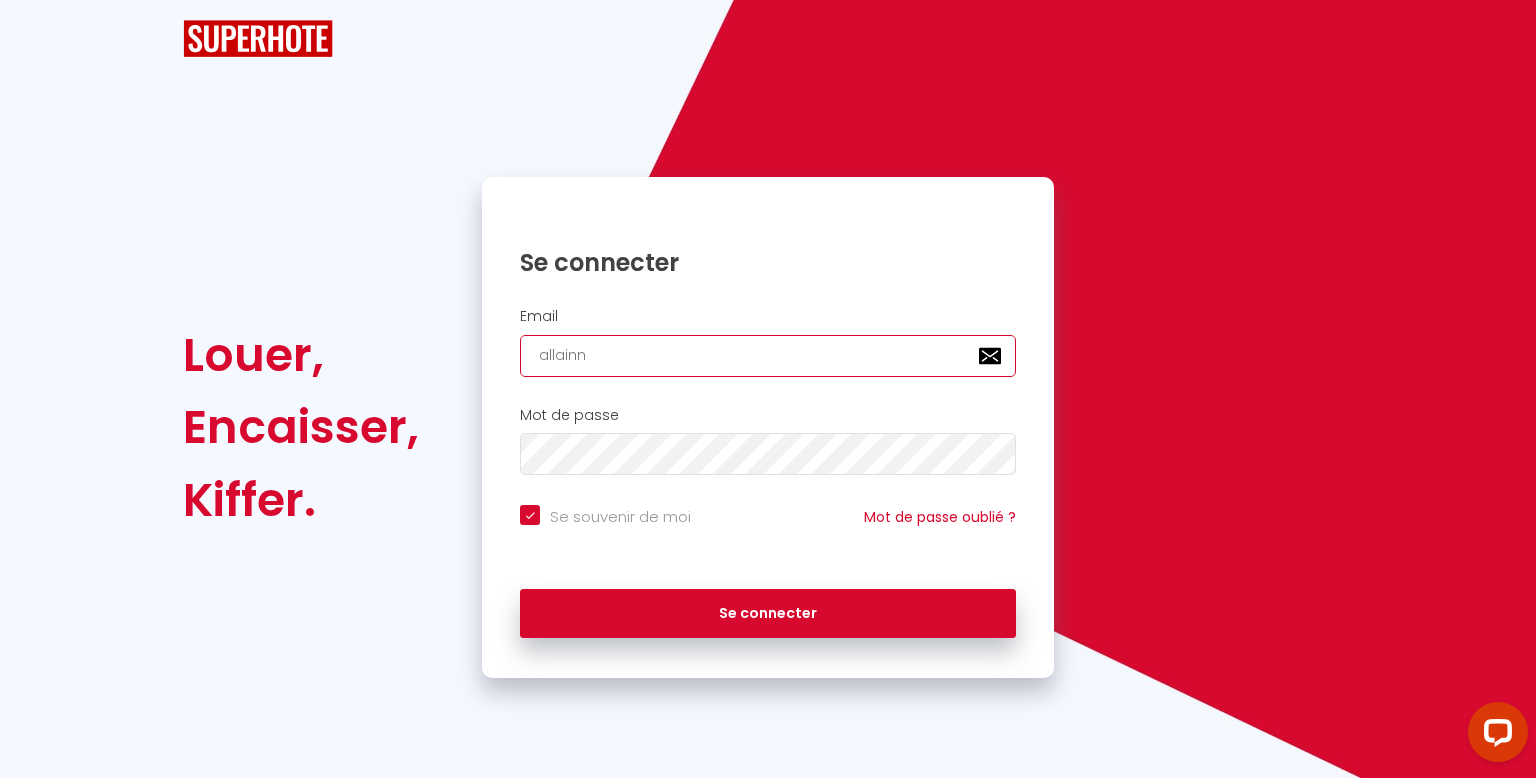 checkbox on "true" 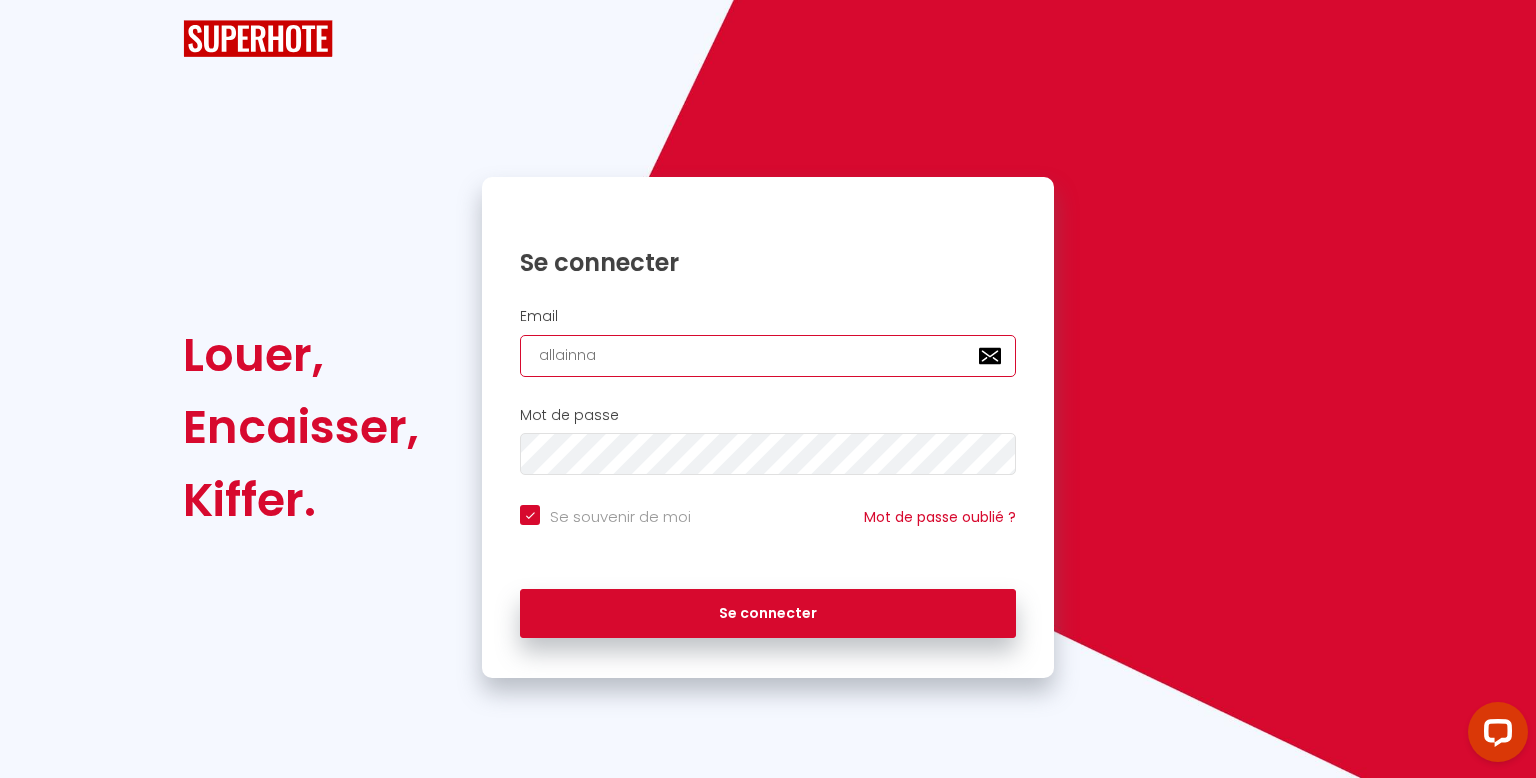 checkbox on "true" 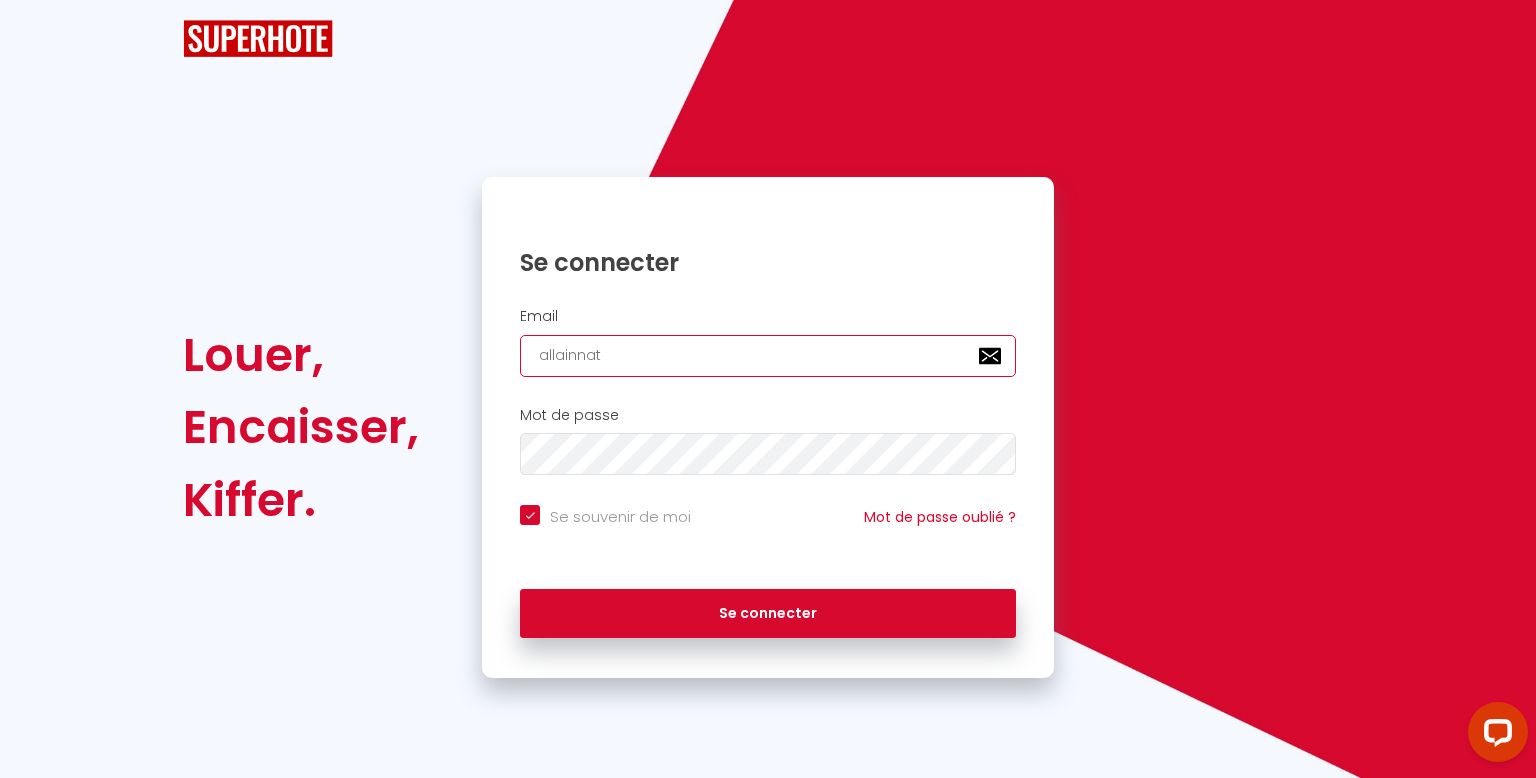 checkbox on "true" 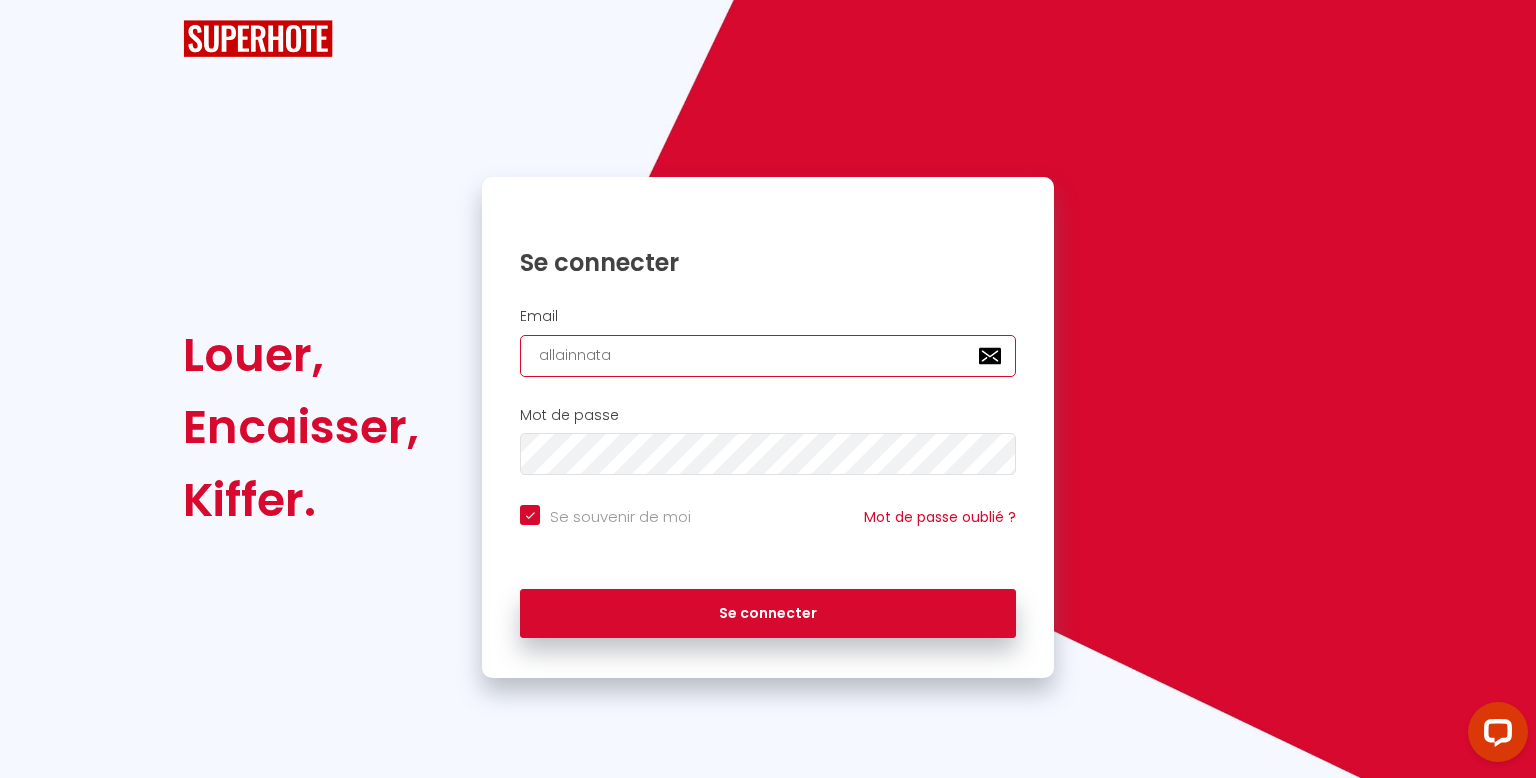 checkbox on "true" 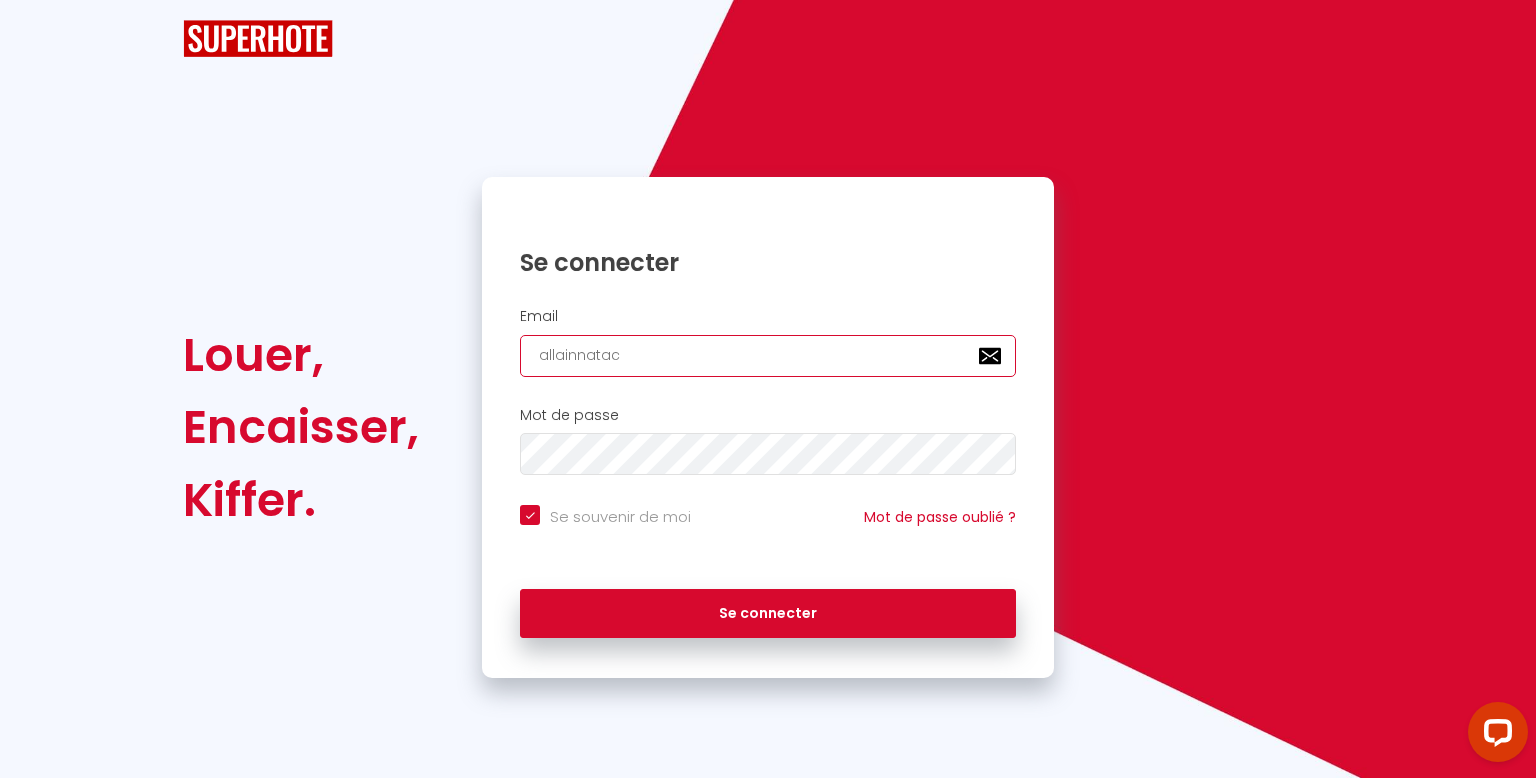 checkbox on "true" 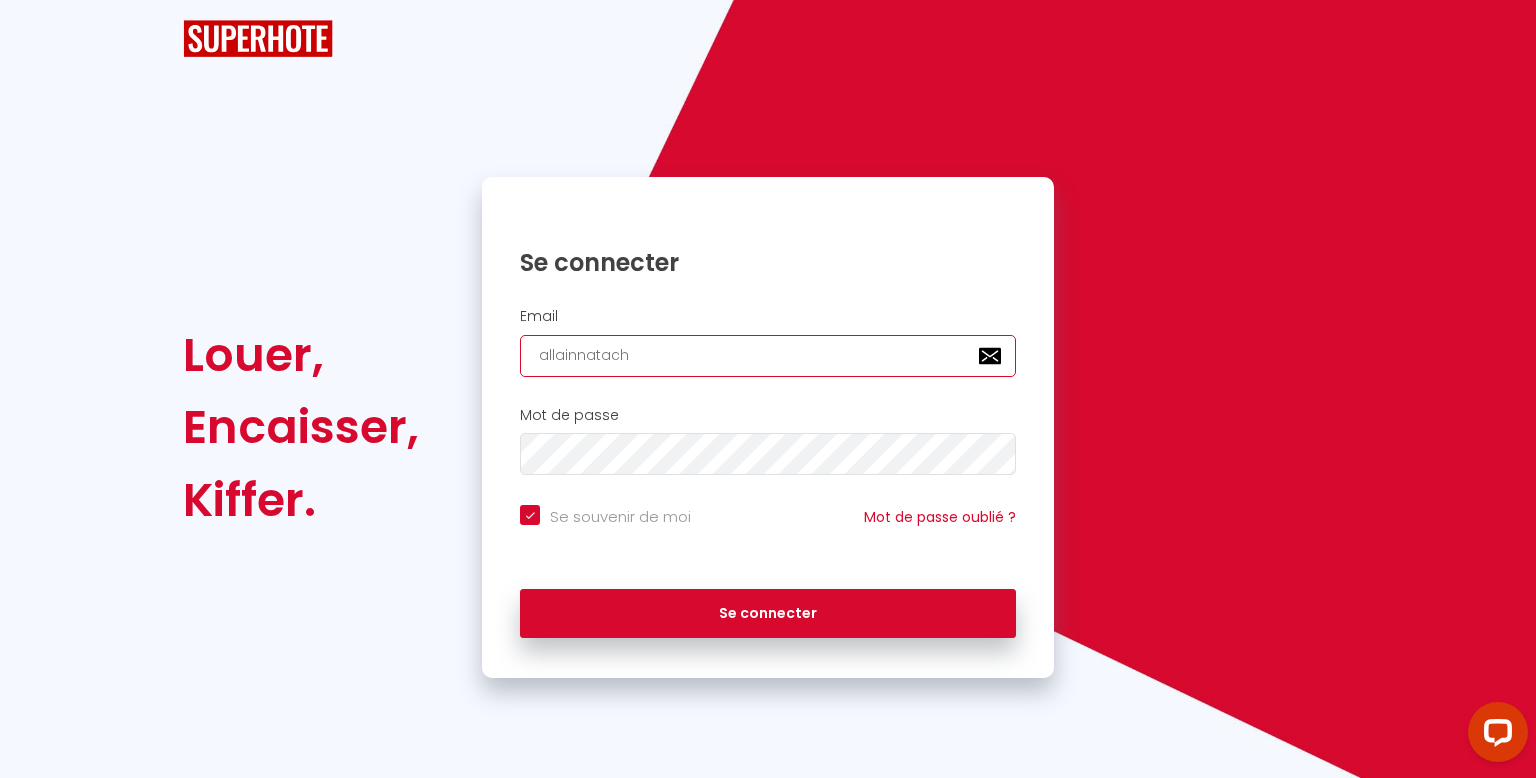 checkbox on "true" 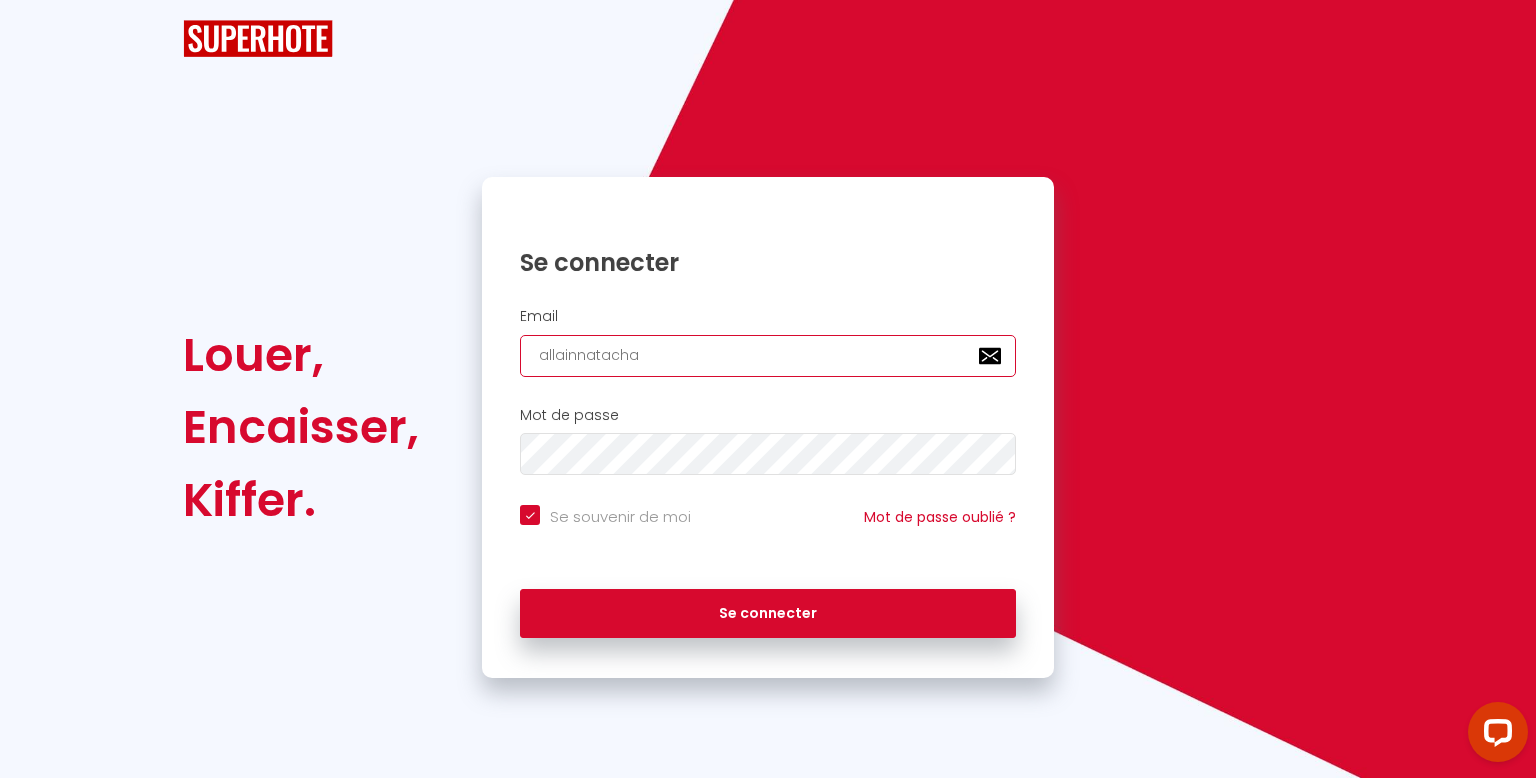 checkbox on "true" 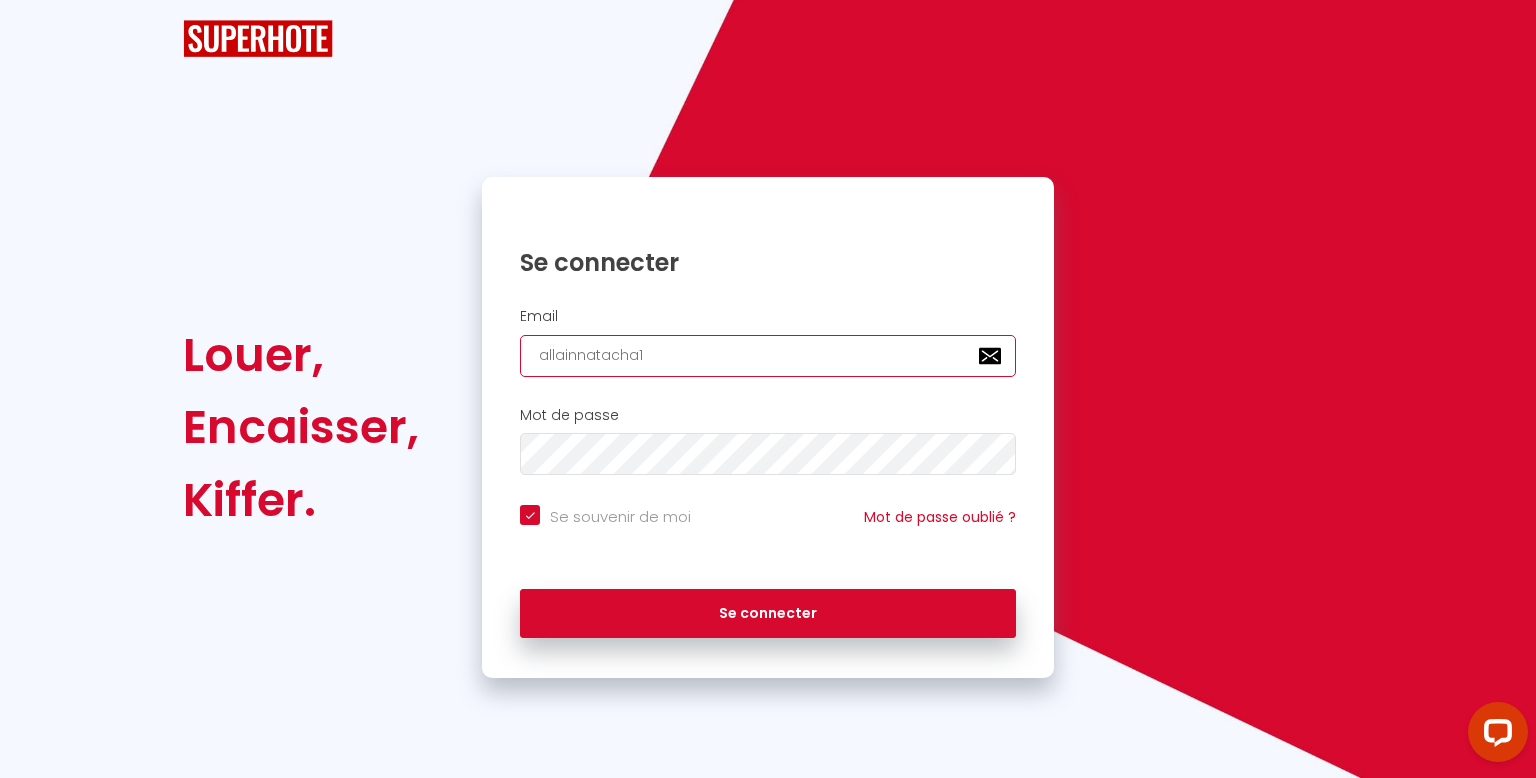 checkbox on "true" 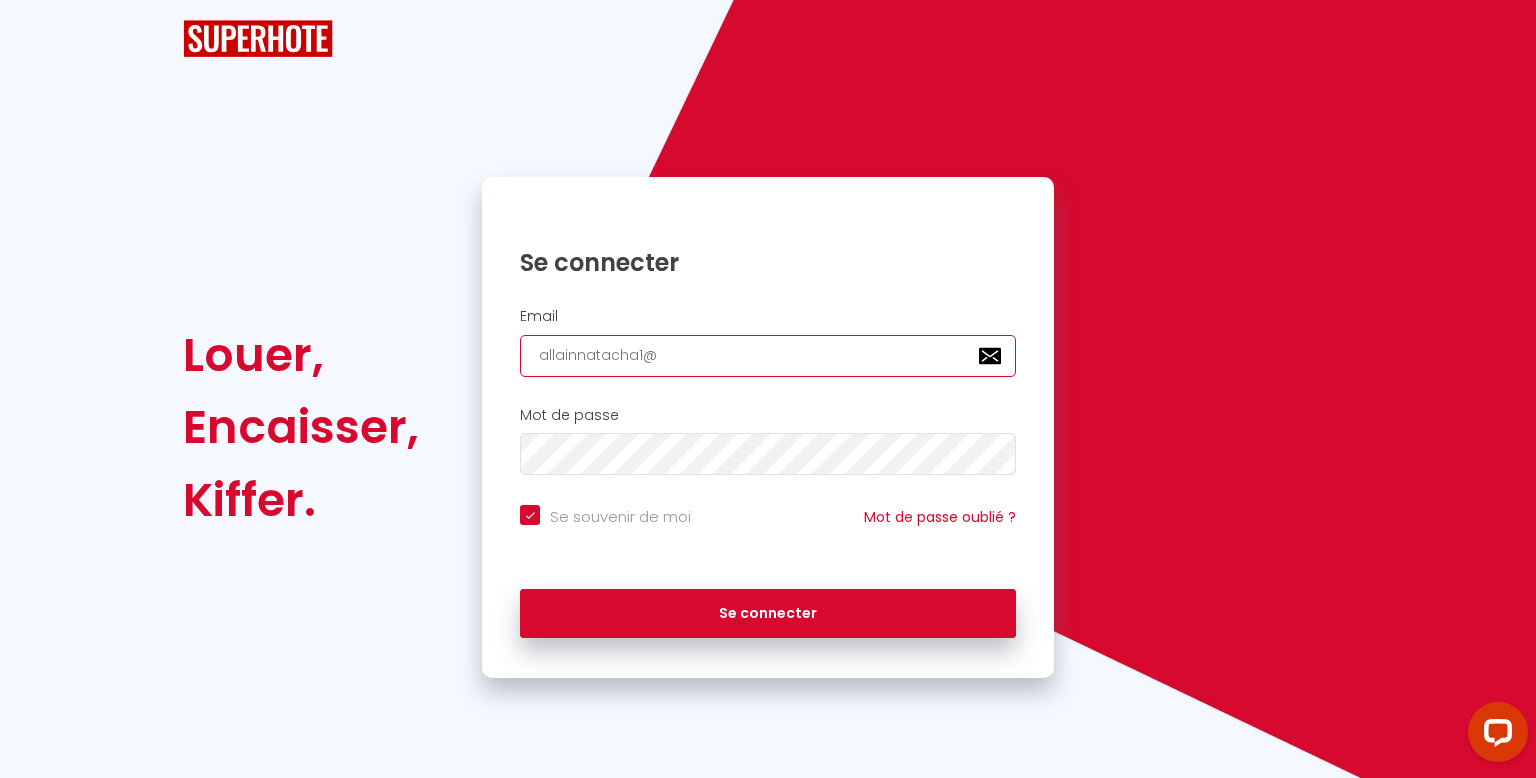 checkbox on "true" 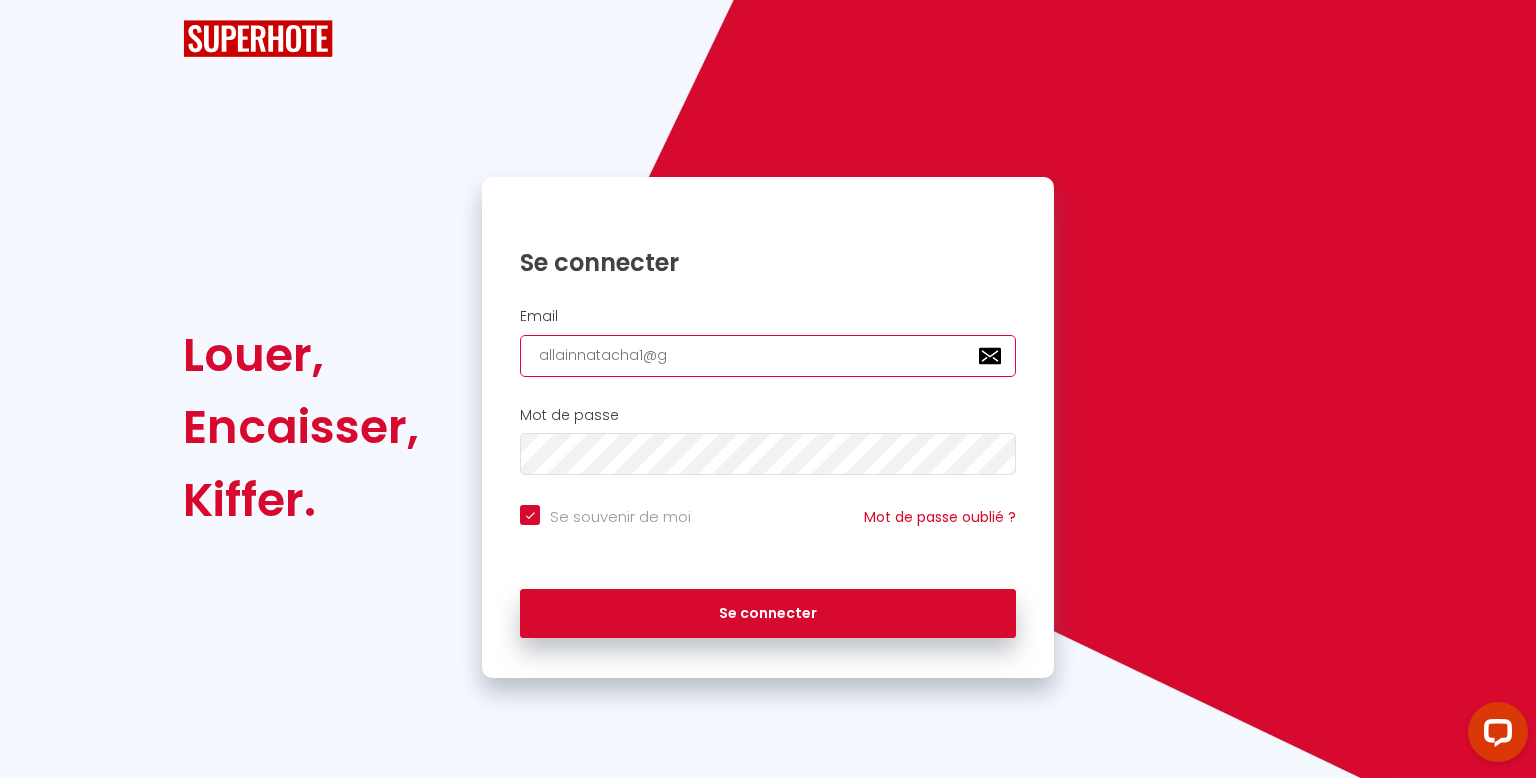 checkbox on "true" 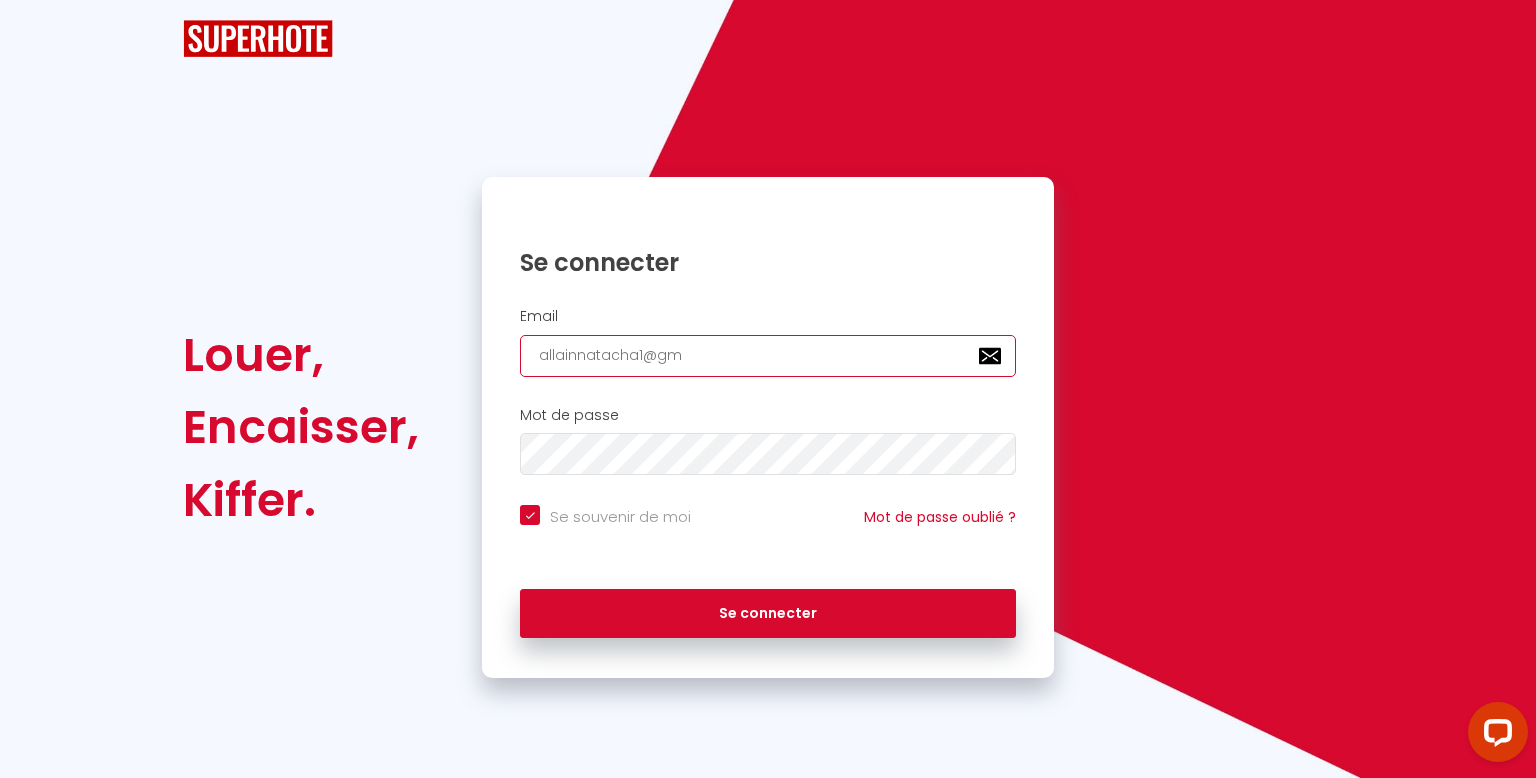 checkbox on "true" 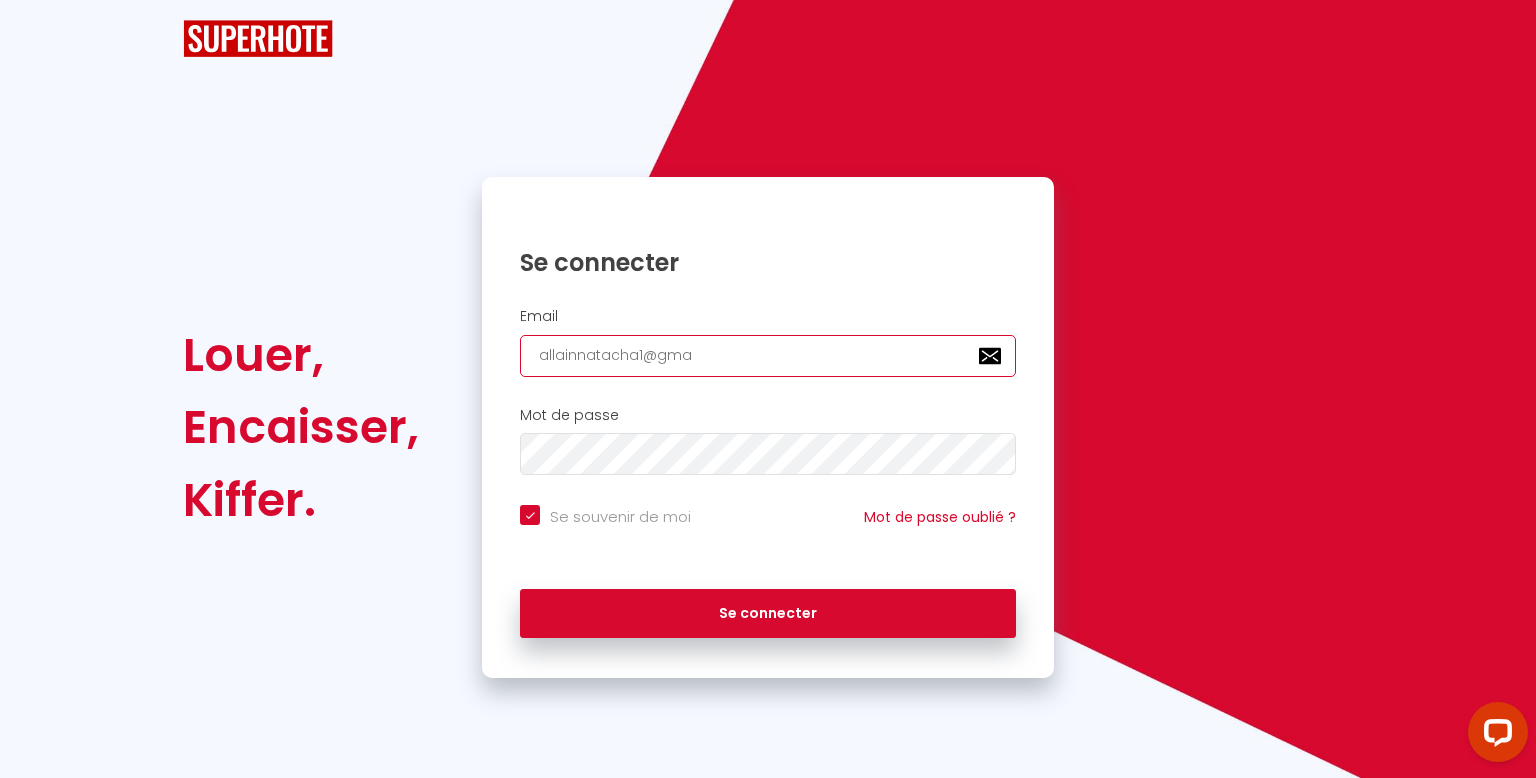 checkbox on "true" 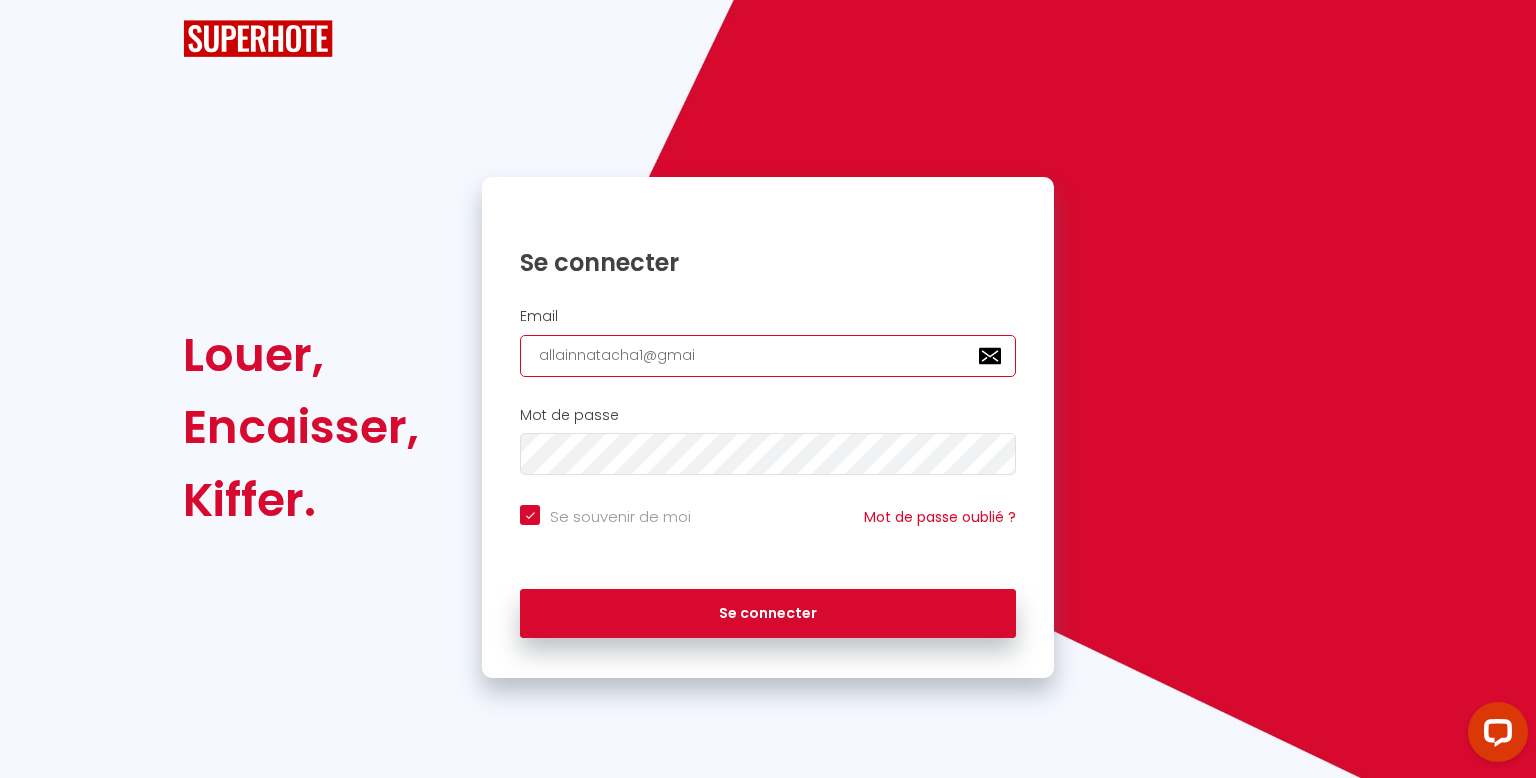 checkbox on "true" 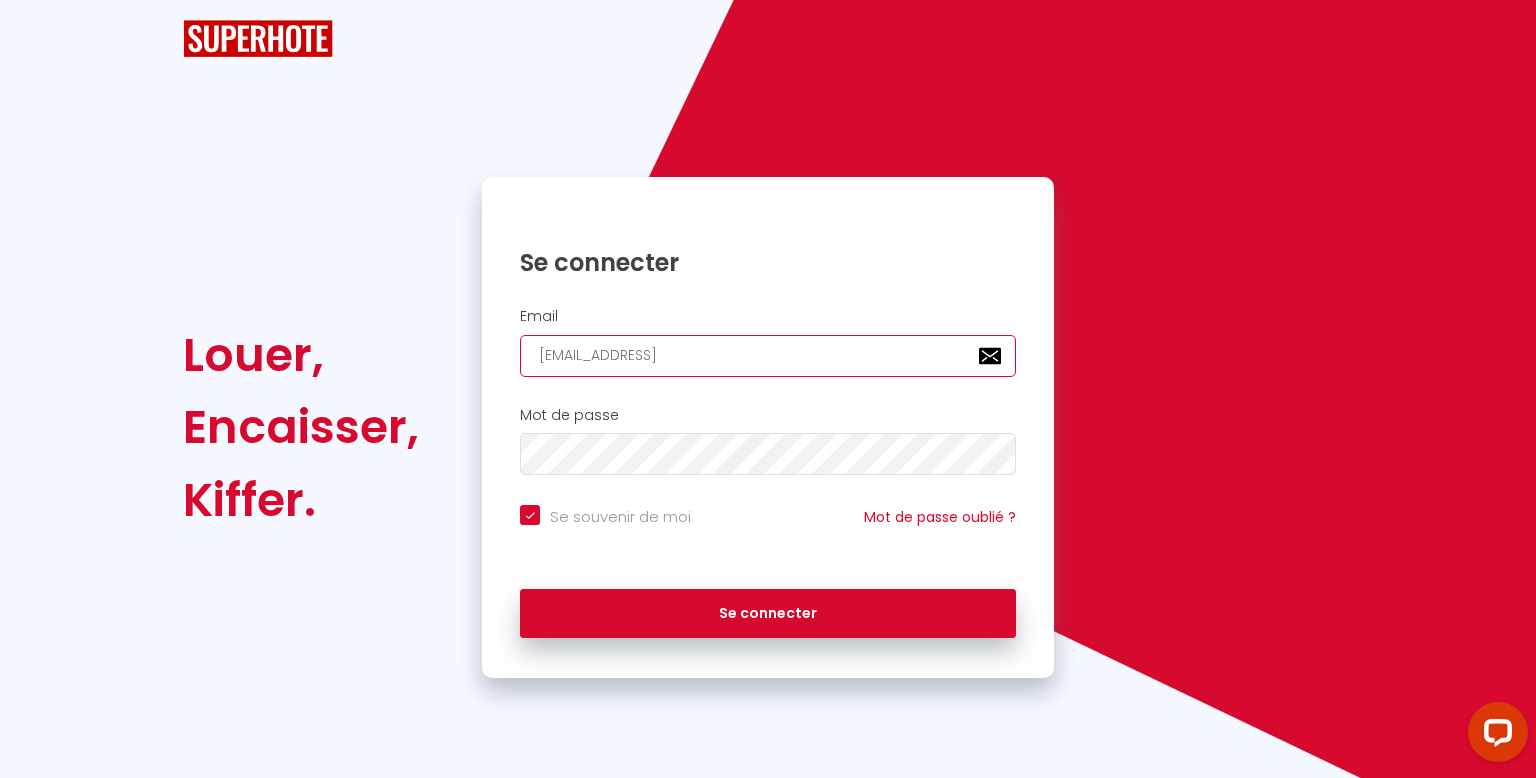 checkbox on "true" 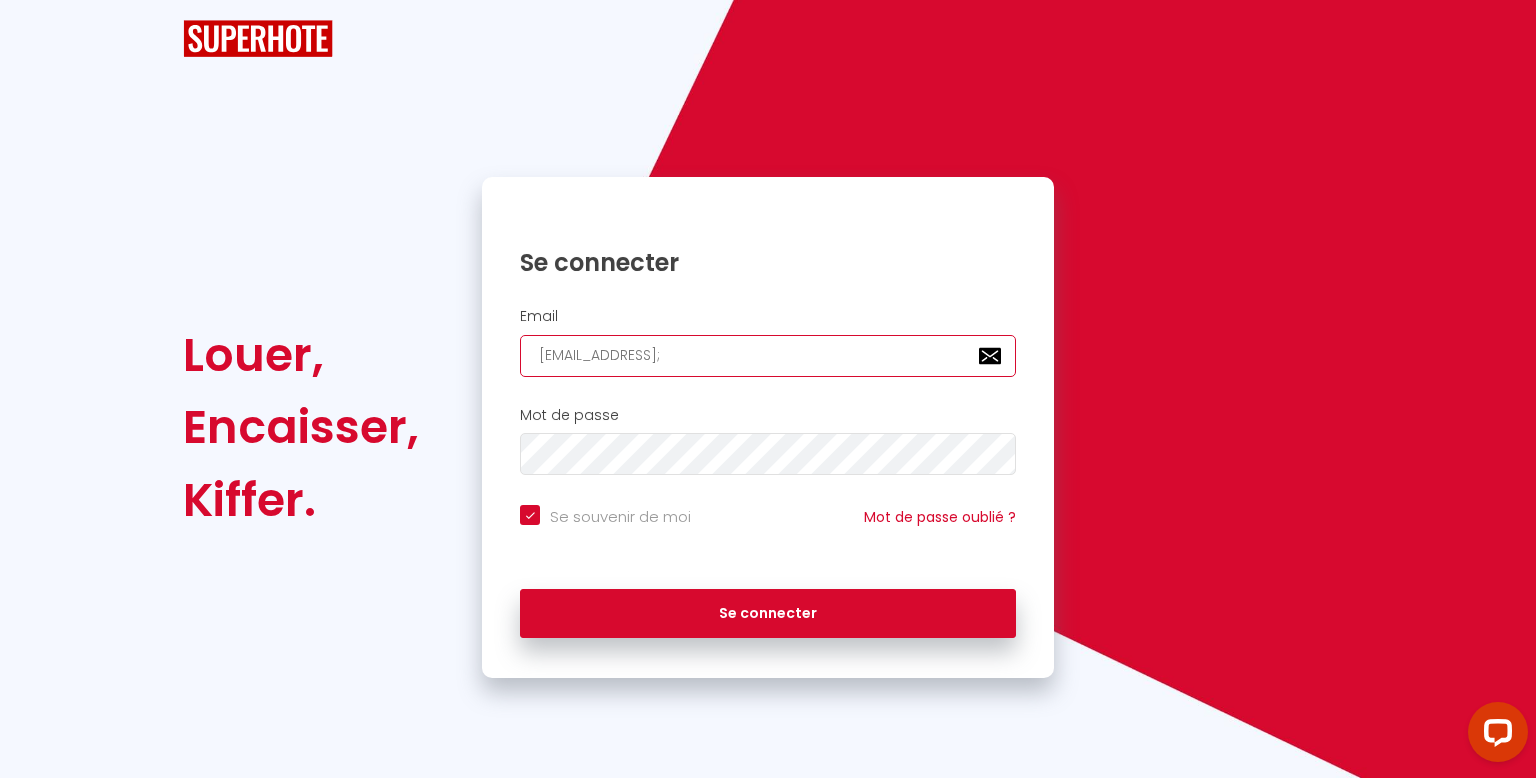 checkbox on "true" 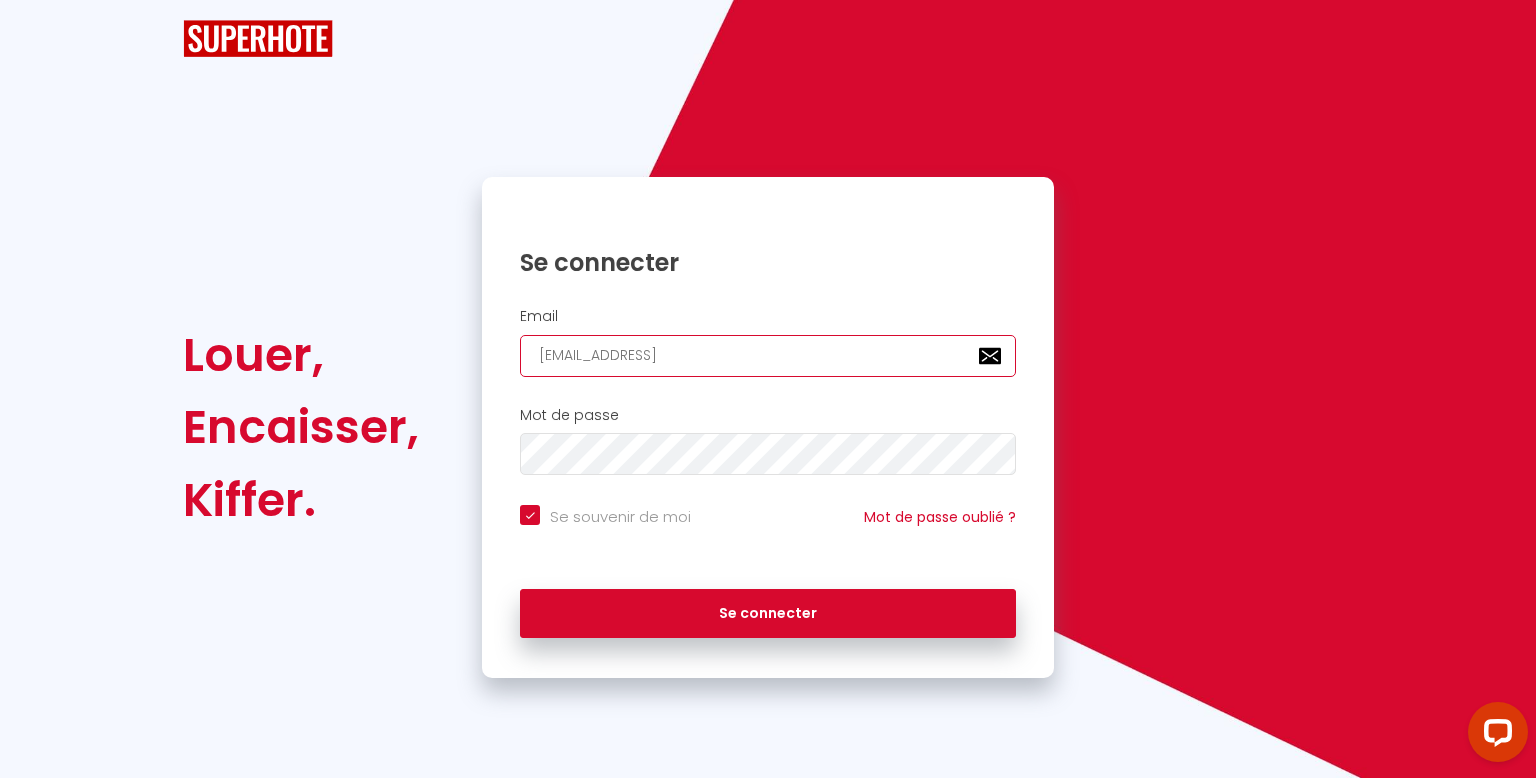 checkbox on "true" 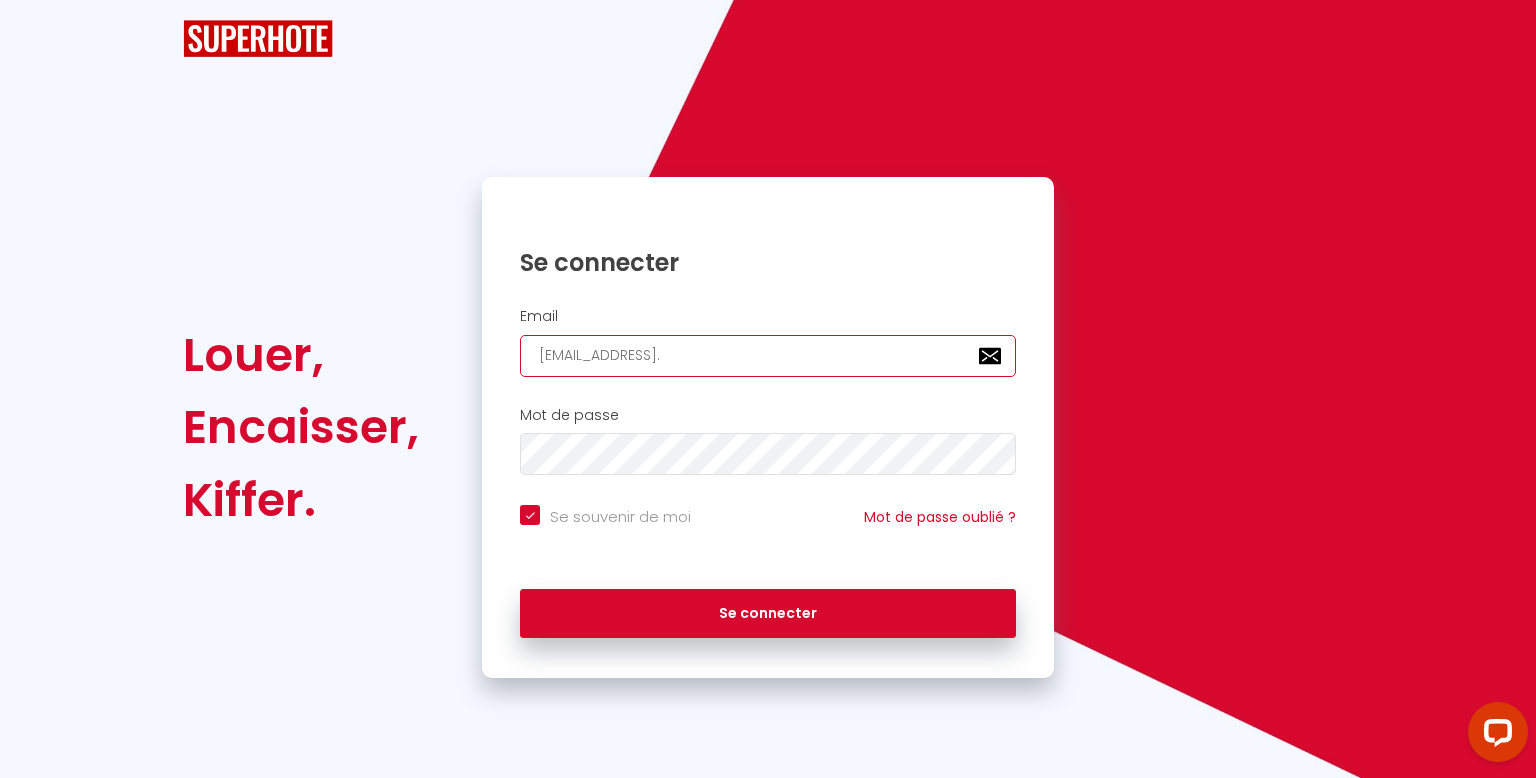 checkbox on "true" 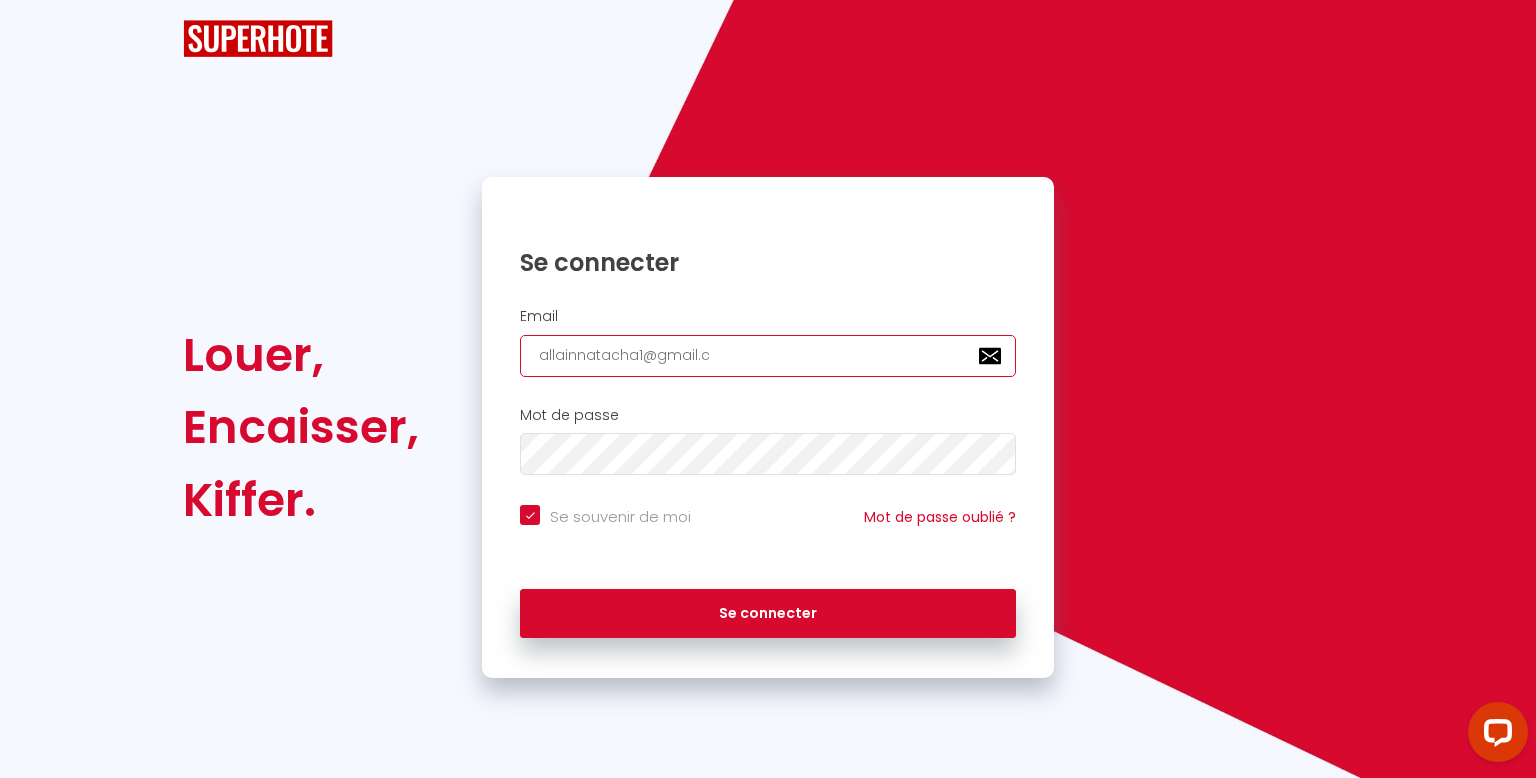 checkbox on "true" 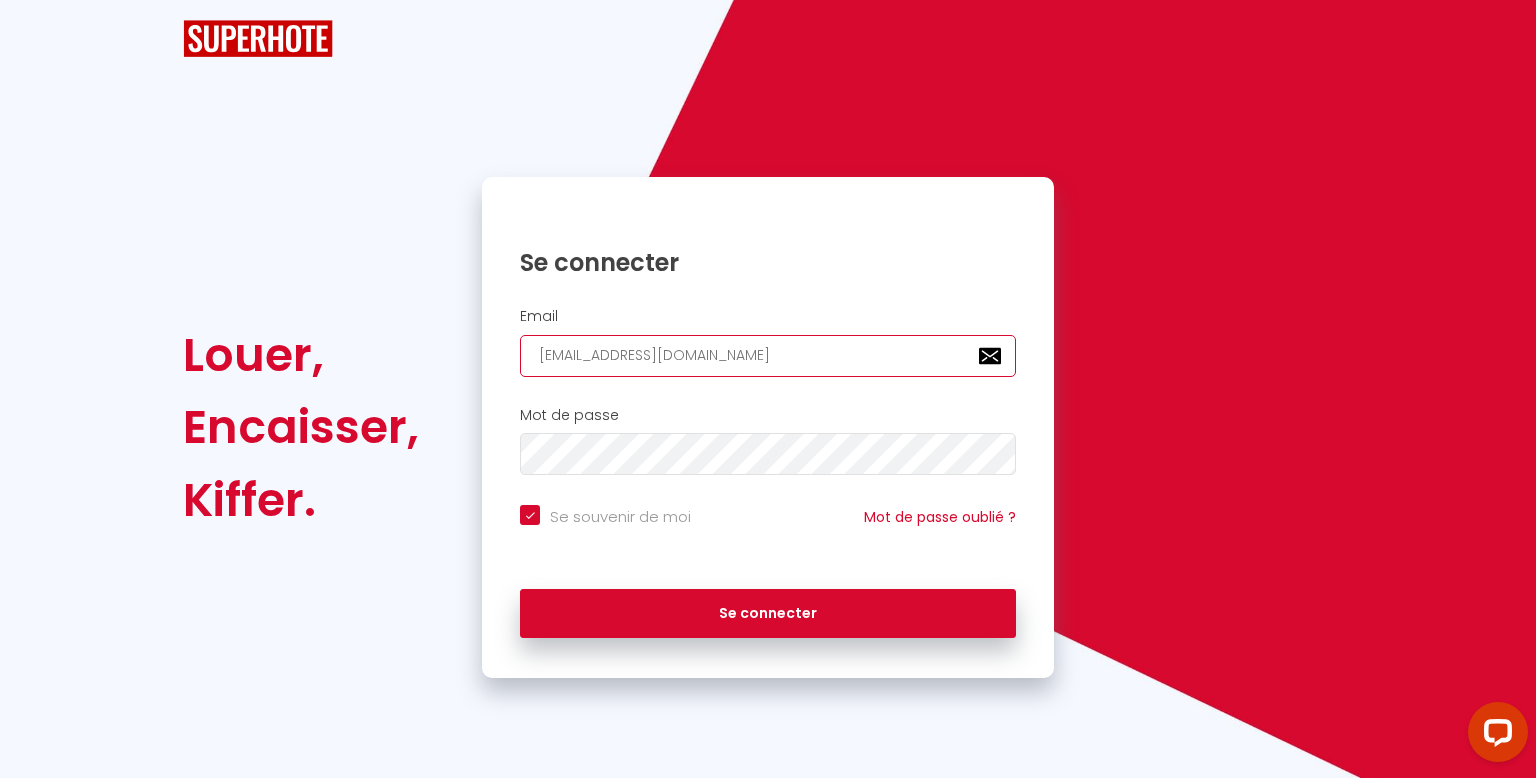 checkbox on "true" 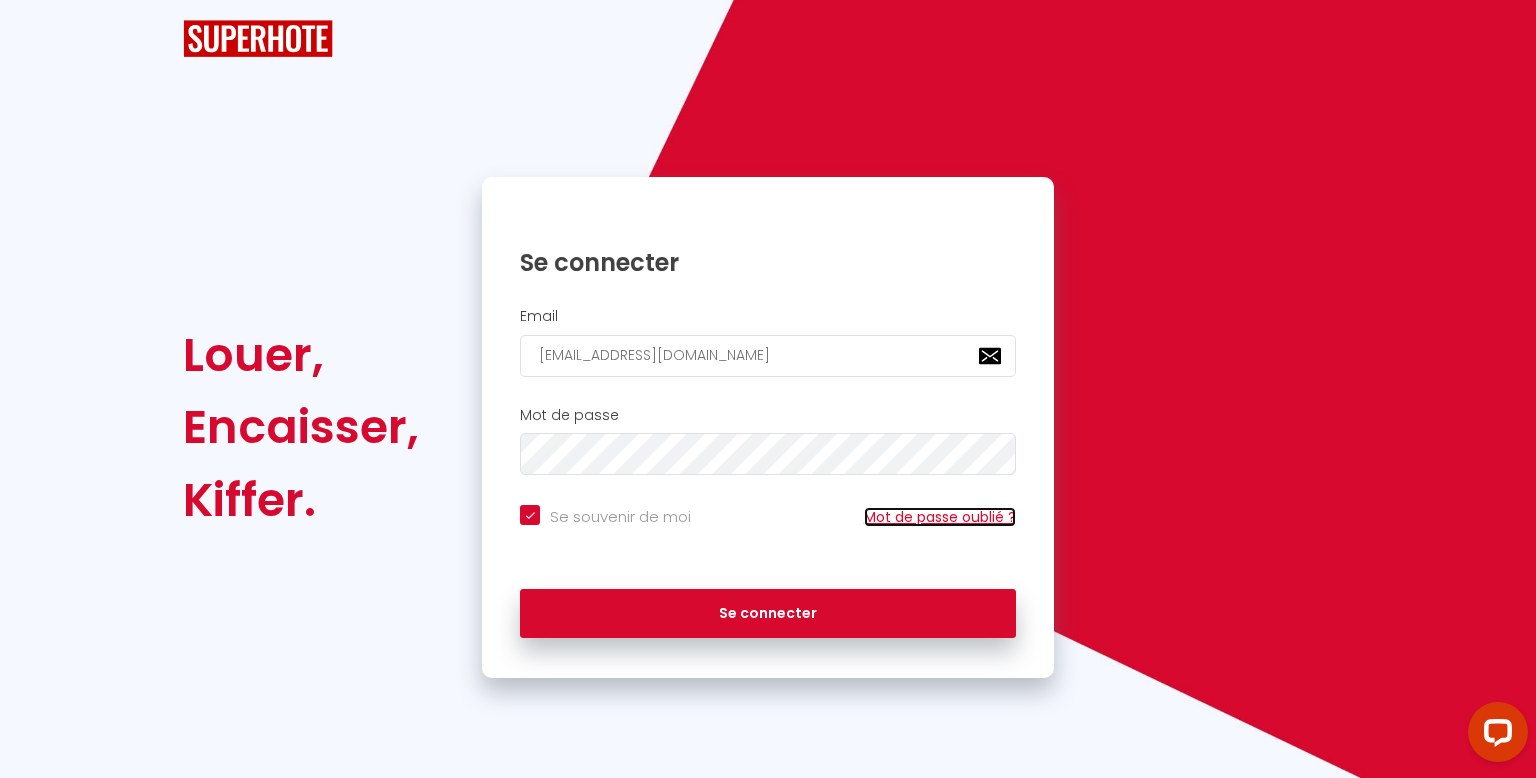 click on "Mot de passe oublié ?" at bounding box center [940, 517] 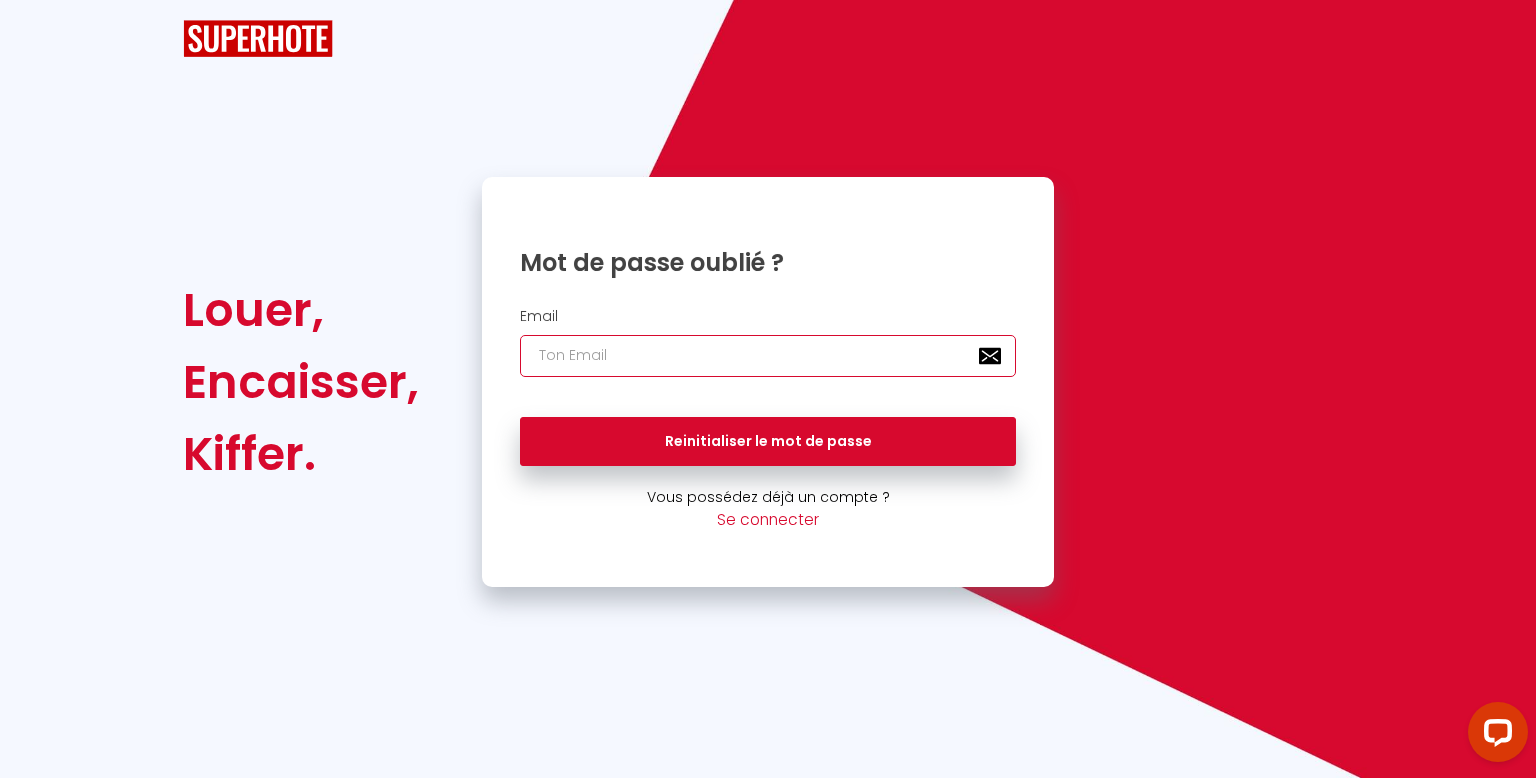 click at bounding box center [768, 356] 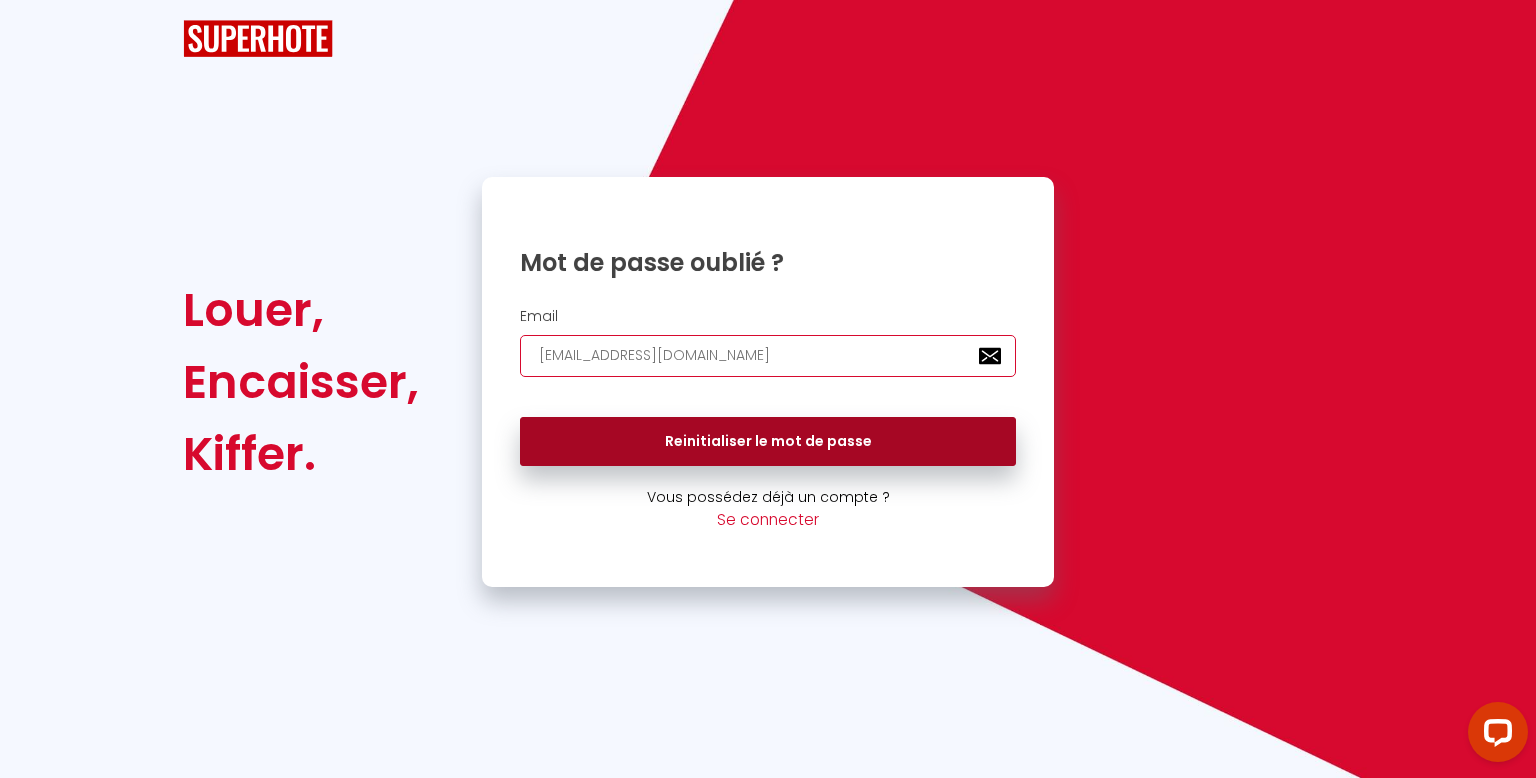 type on "[EMAIL_ADDRESS][DOMAIN_NAME]" 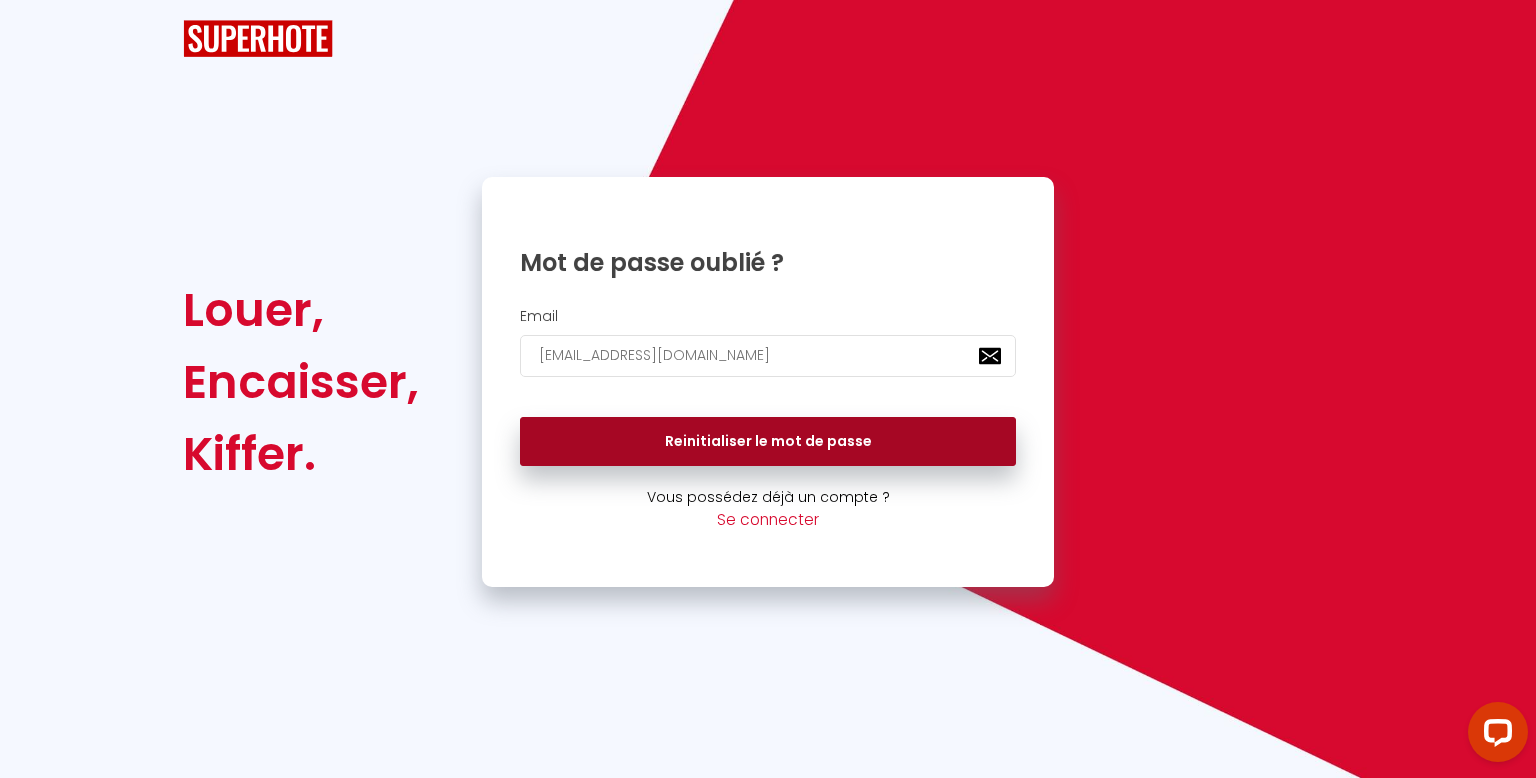 click on "Reinitialiser le mot de passe" at bounding box center [768, 442] 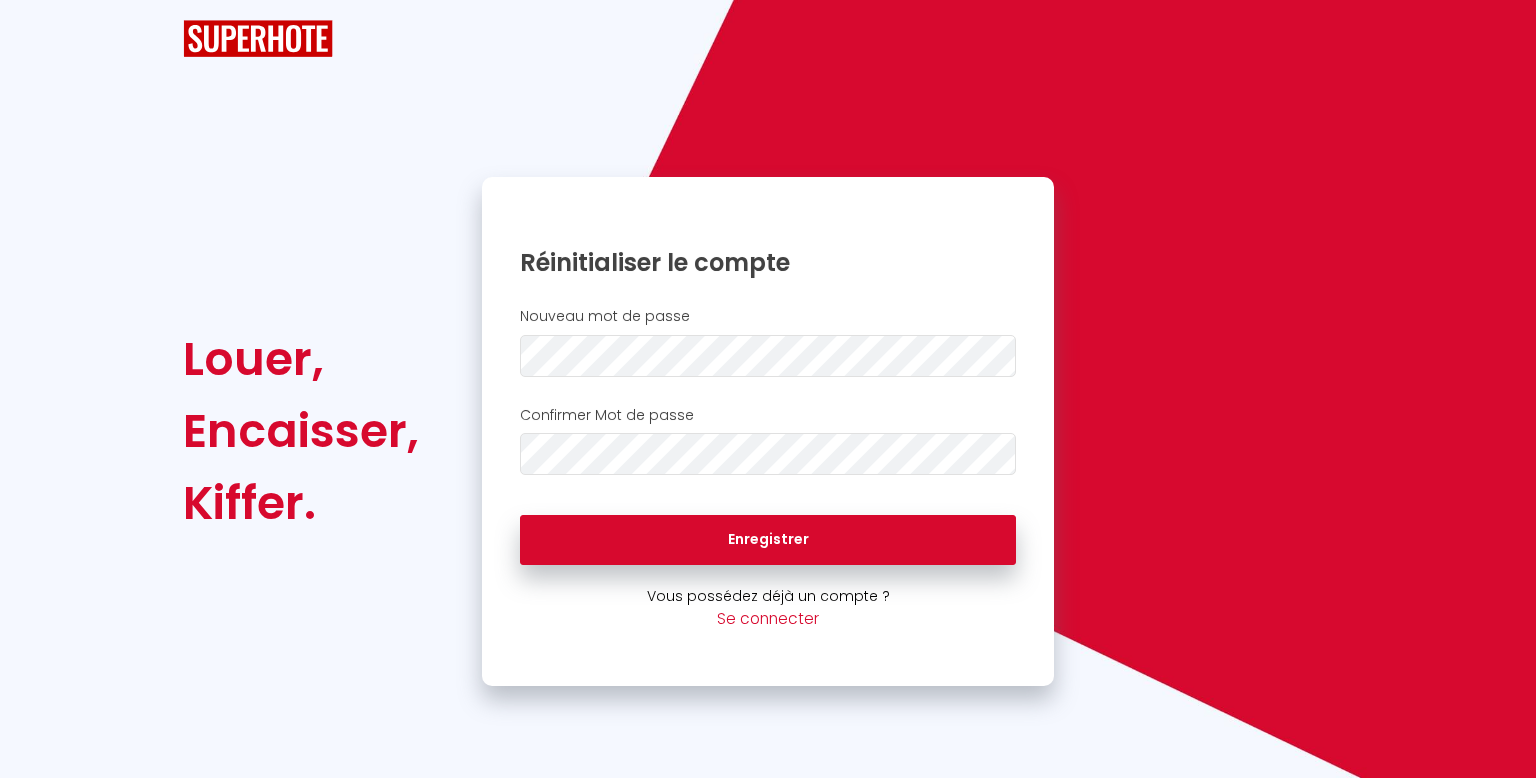 scroll, scrollTop: 0, scrollLeft: 0, axis: both 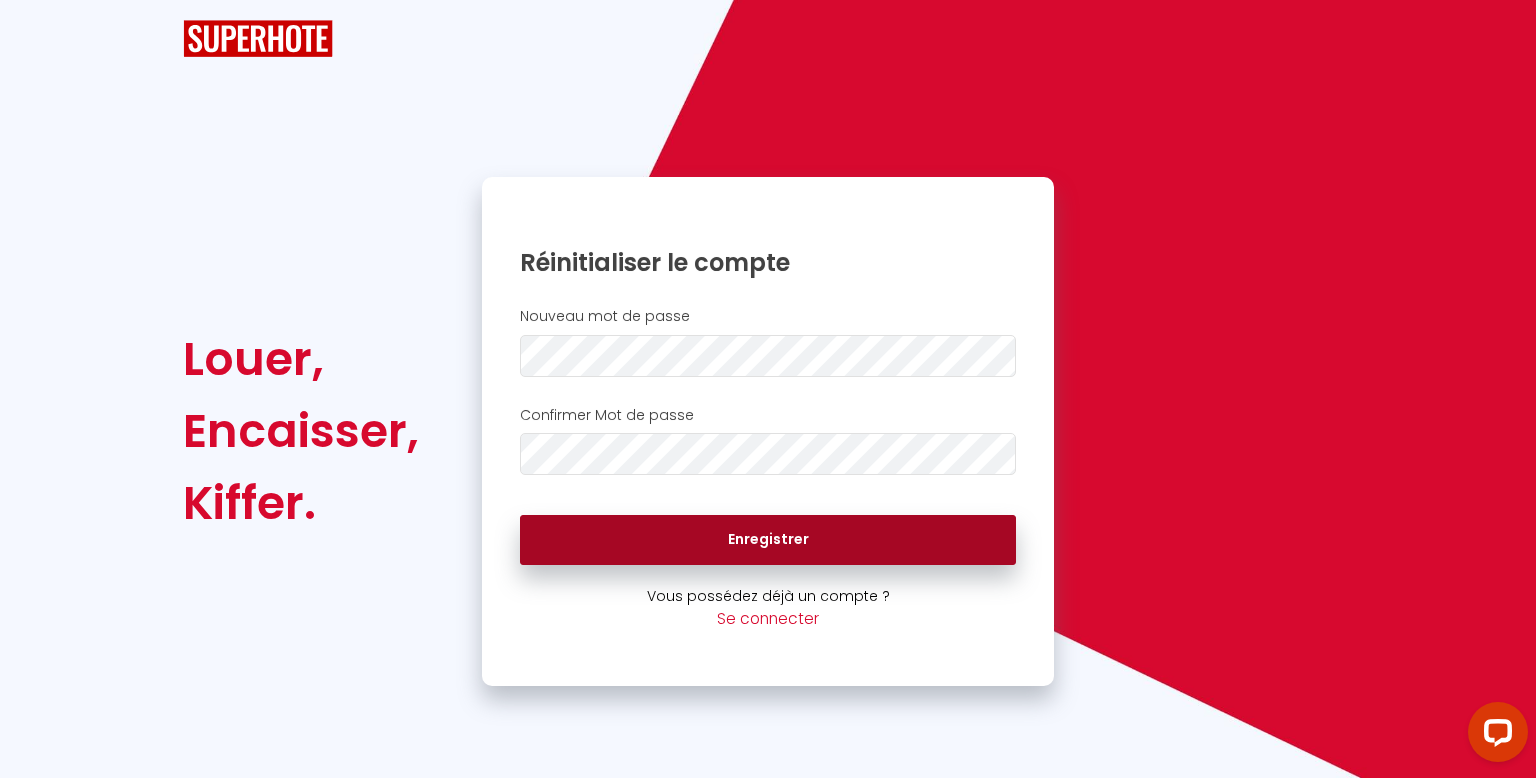 click on "Enregistrer" at bounding box center (768, 540) 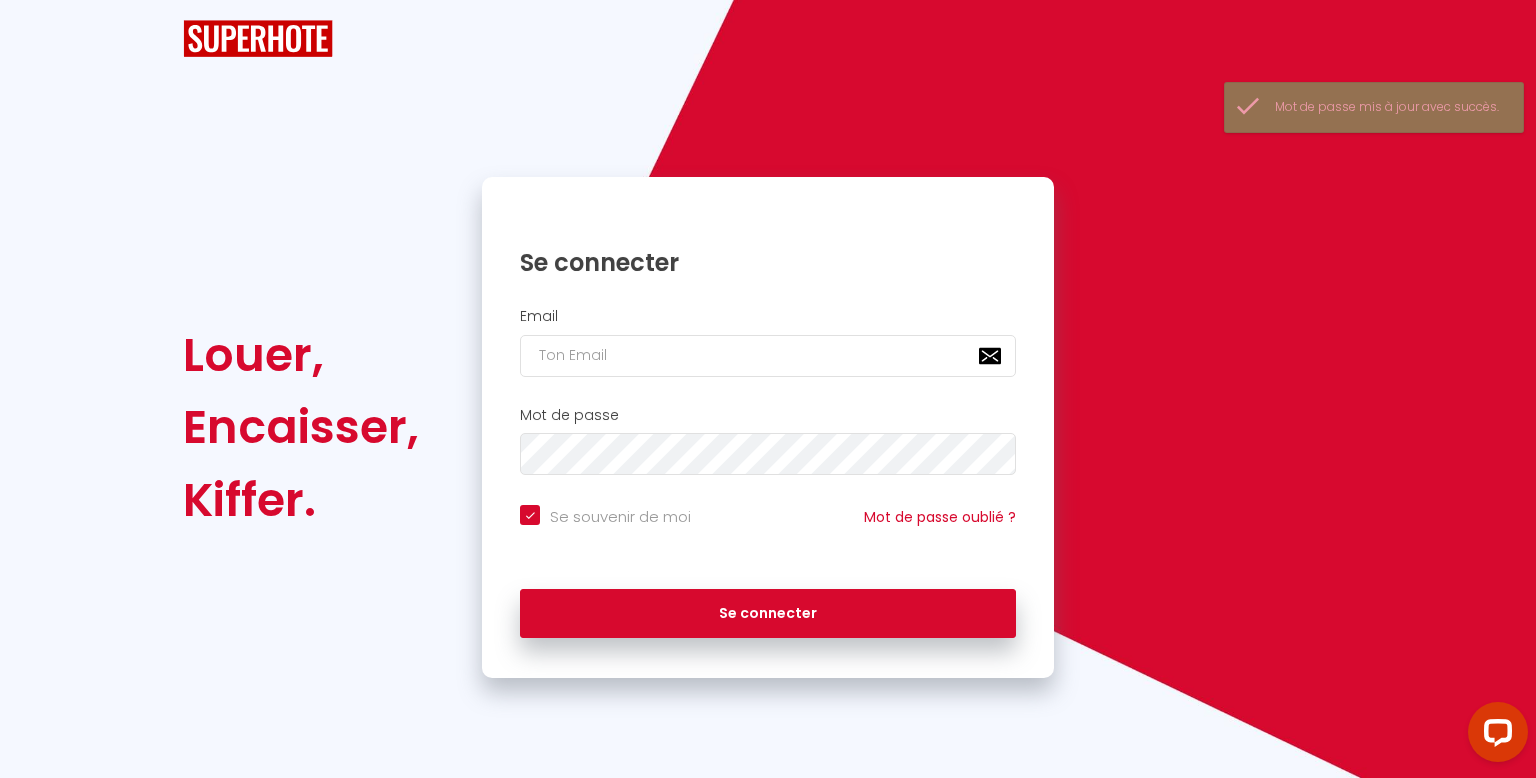 checkbox on "true" 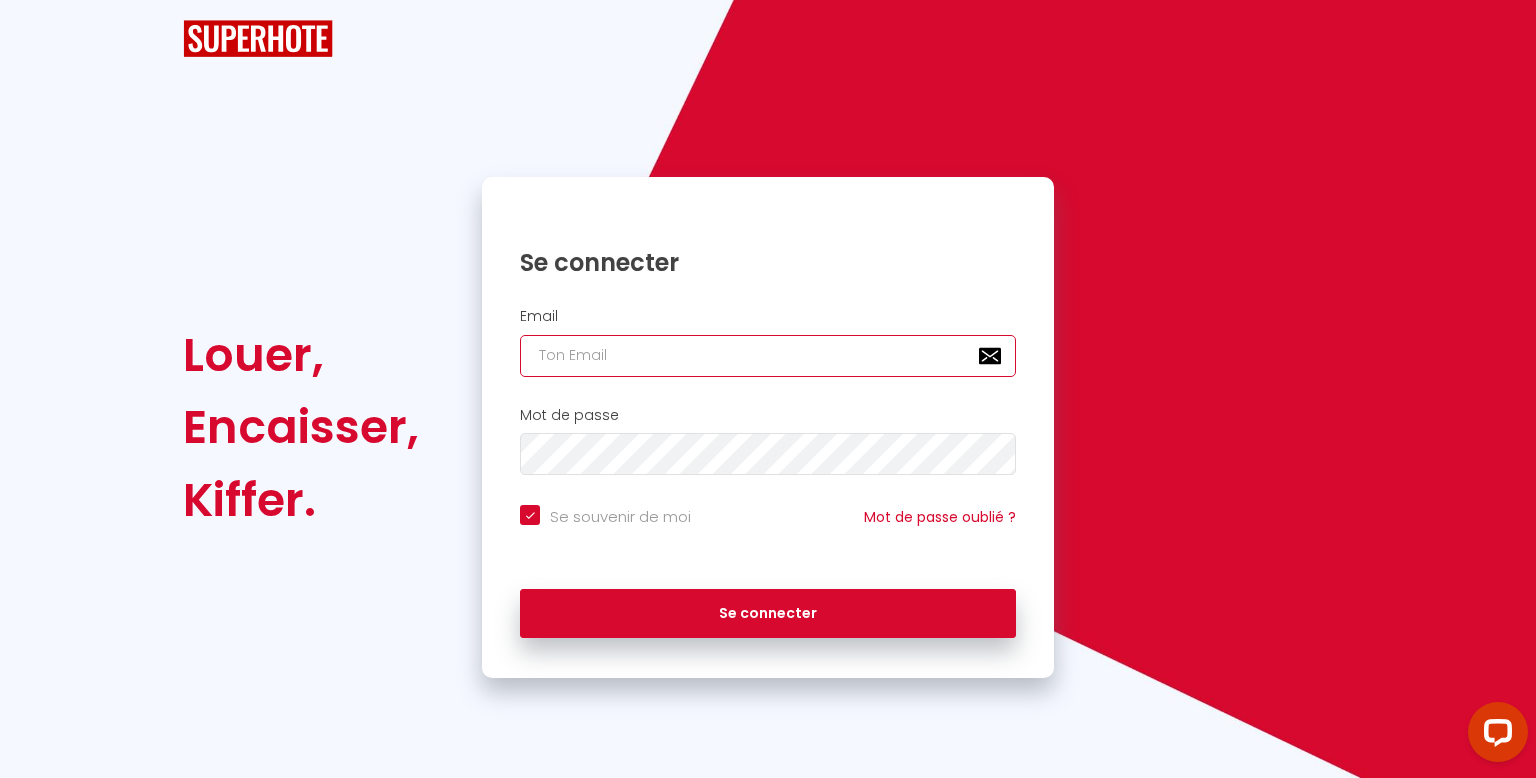 click at bounding box center [768, 356] 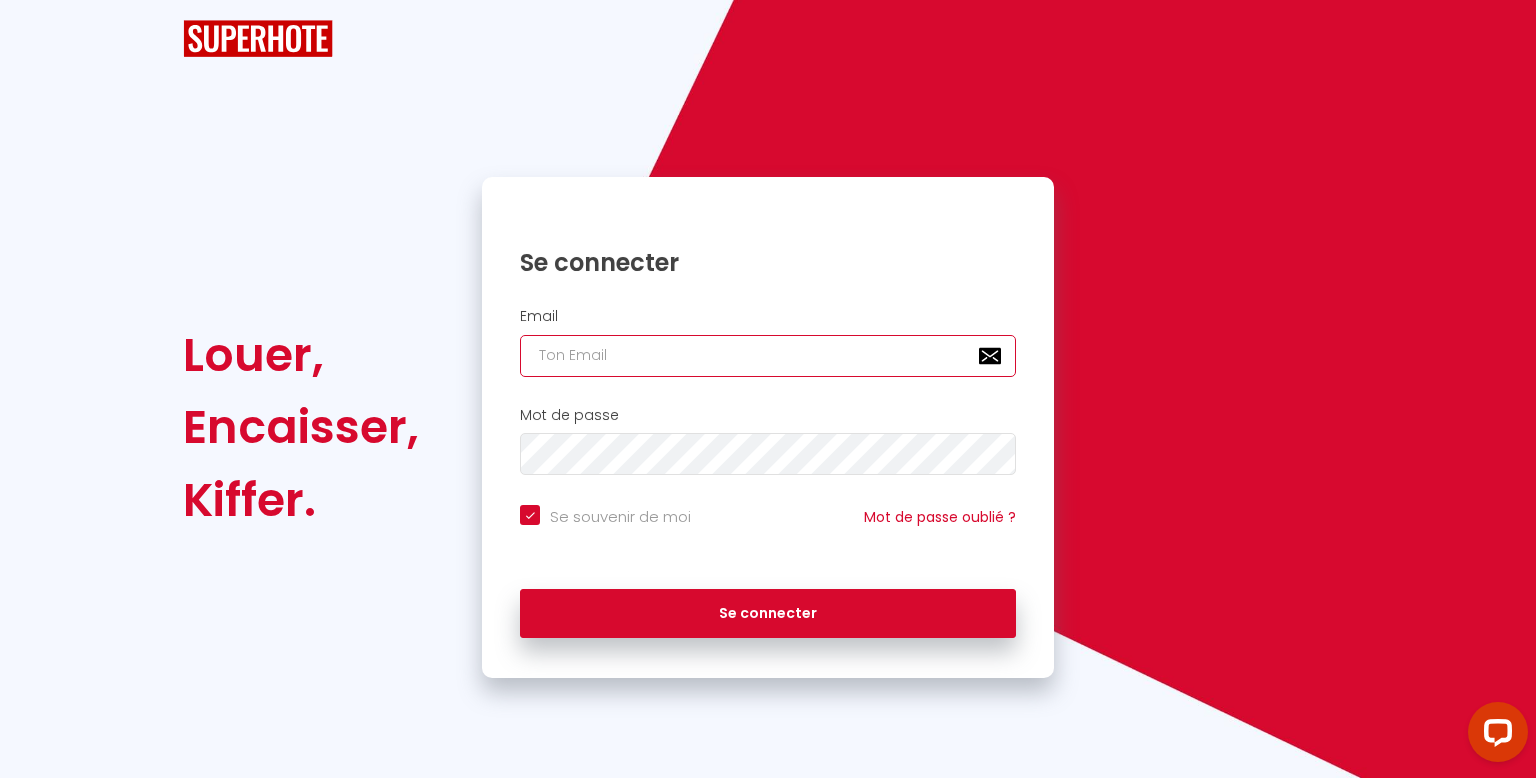 type on "a" 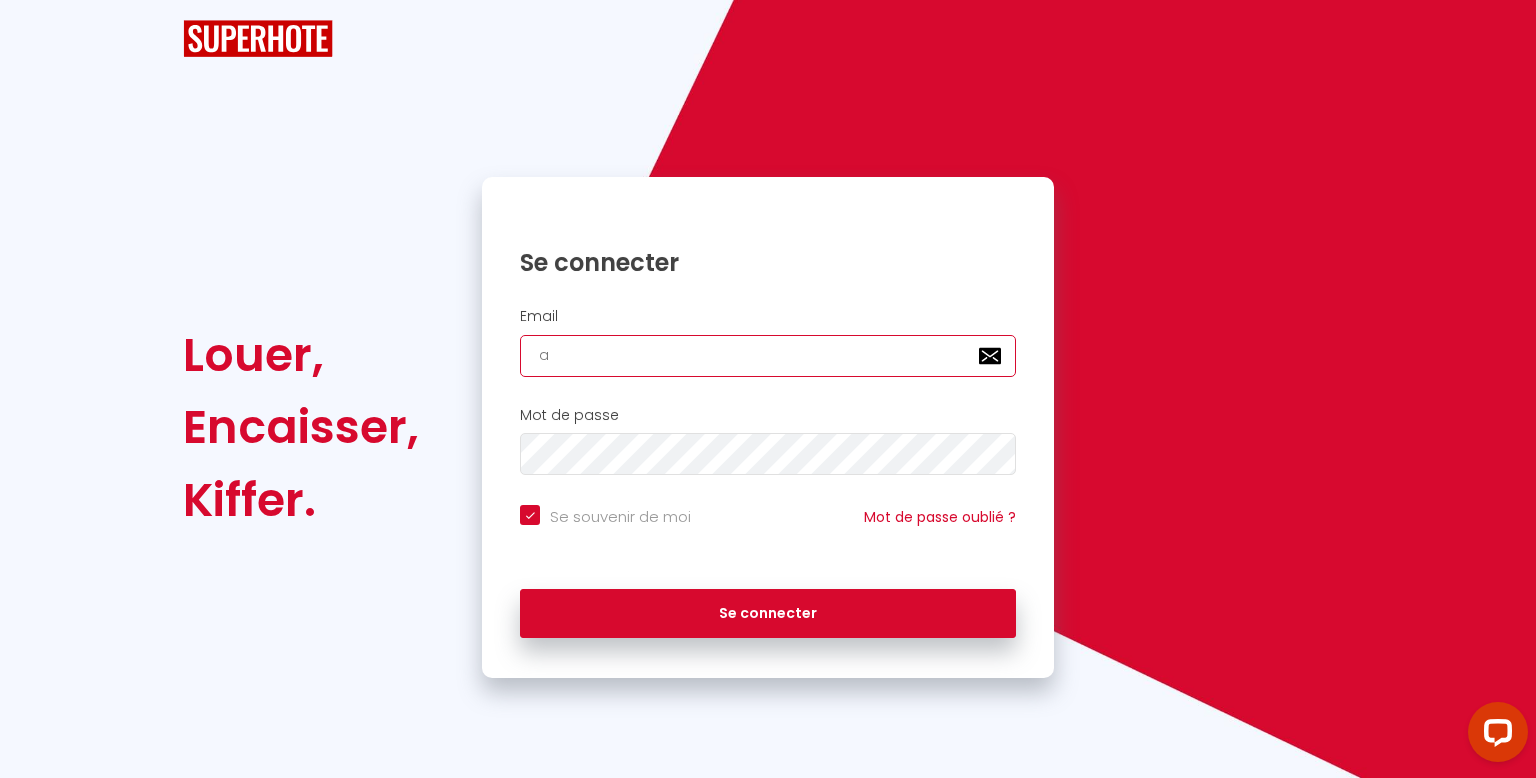 checkbox on "true" 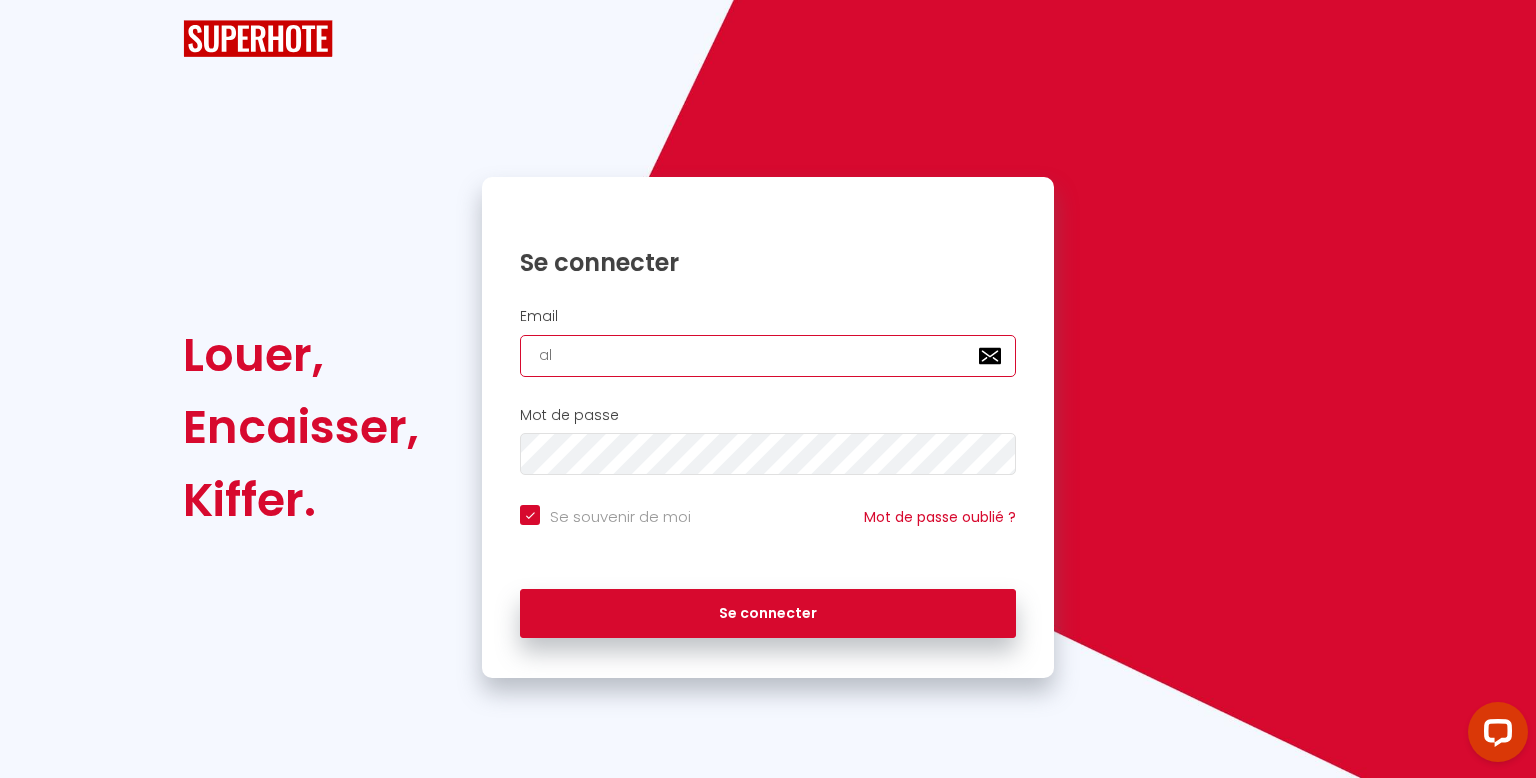 checkbox on "true" 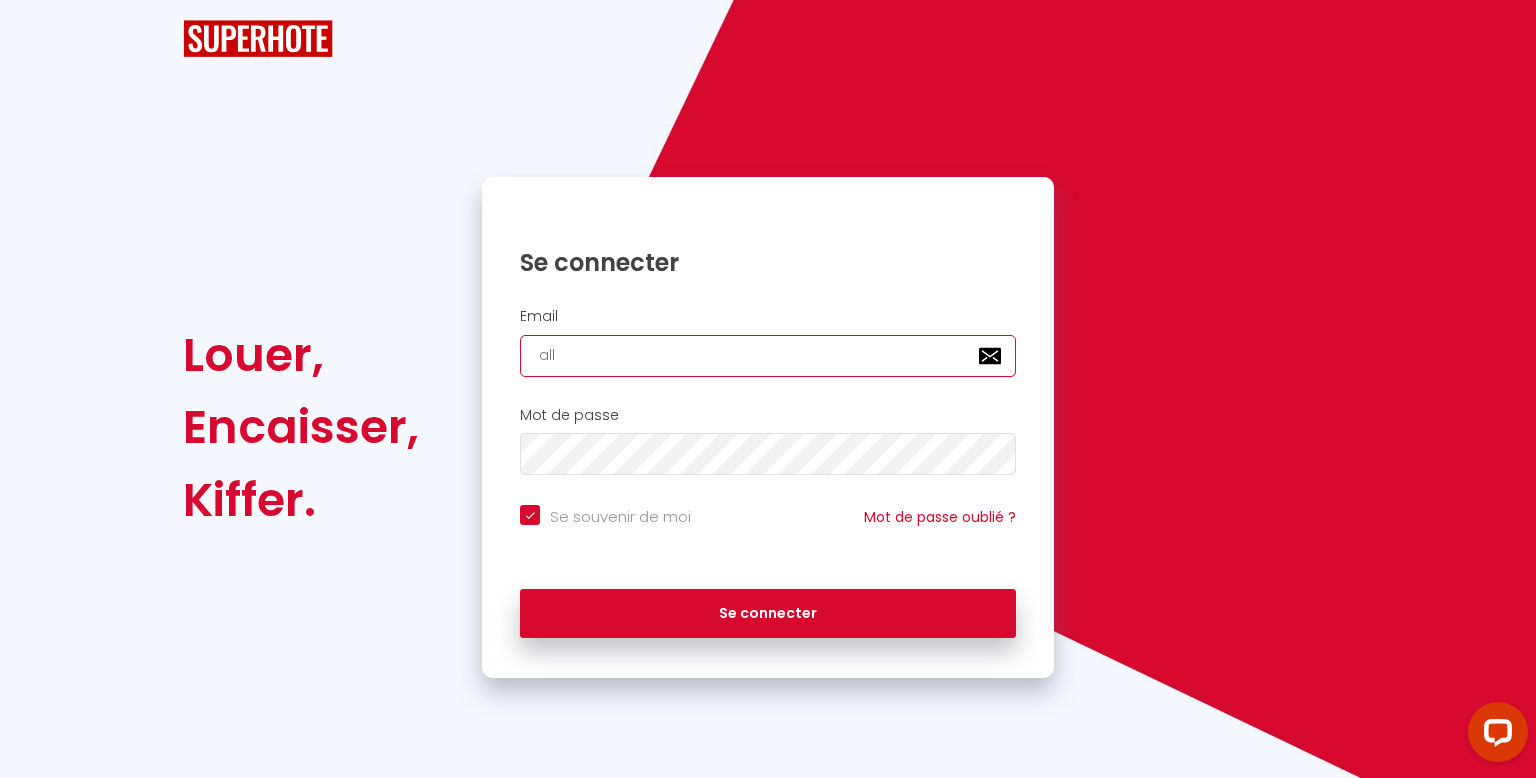 checkbox on "true" 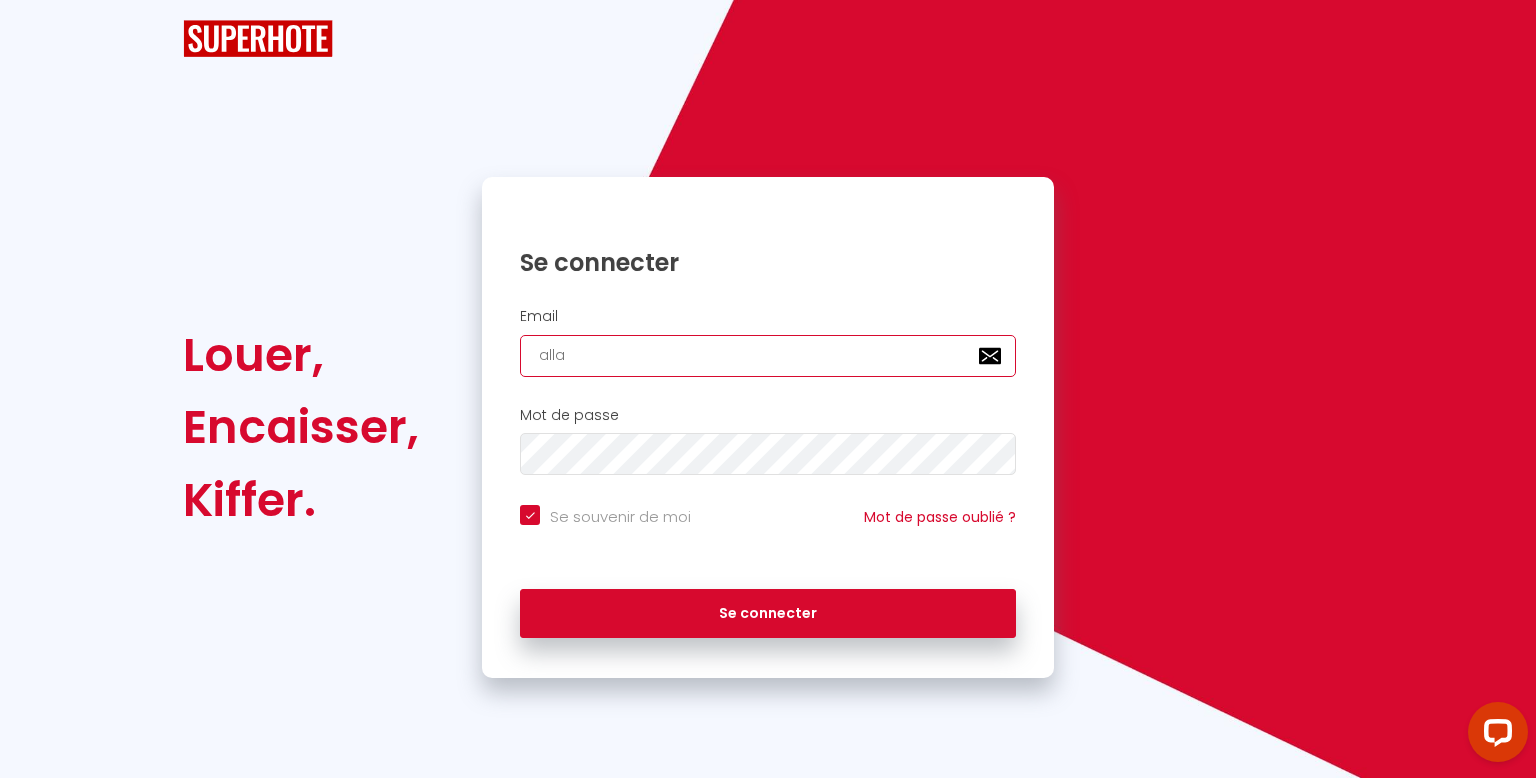checkbox on "true" 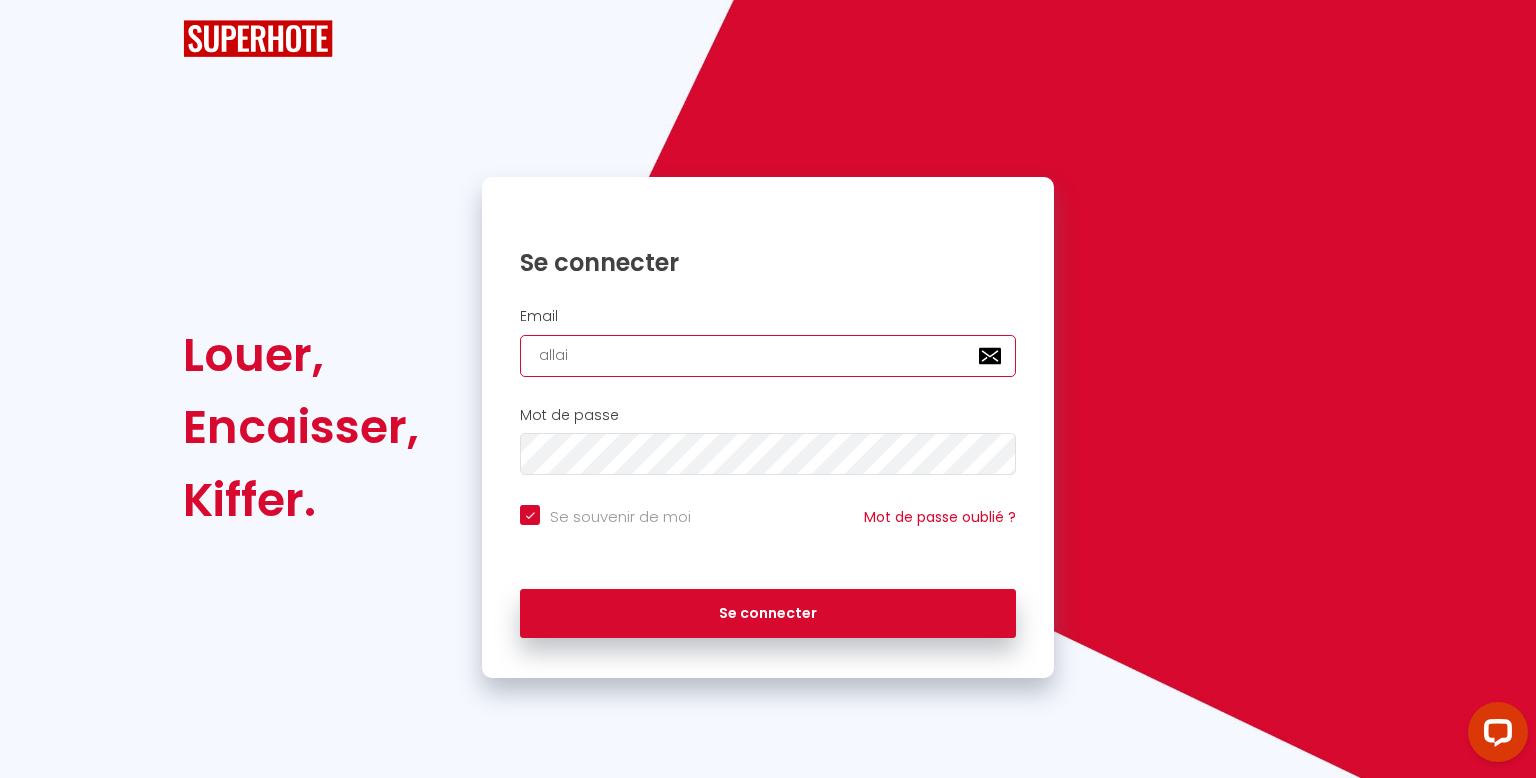 checkbox on "true" 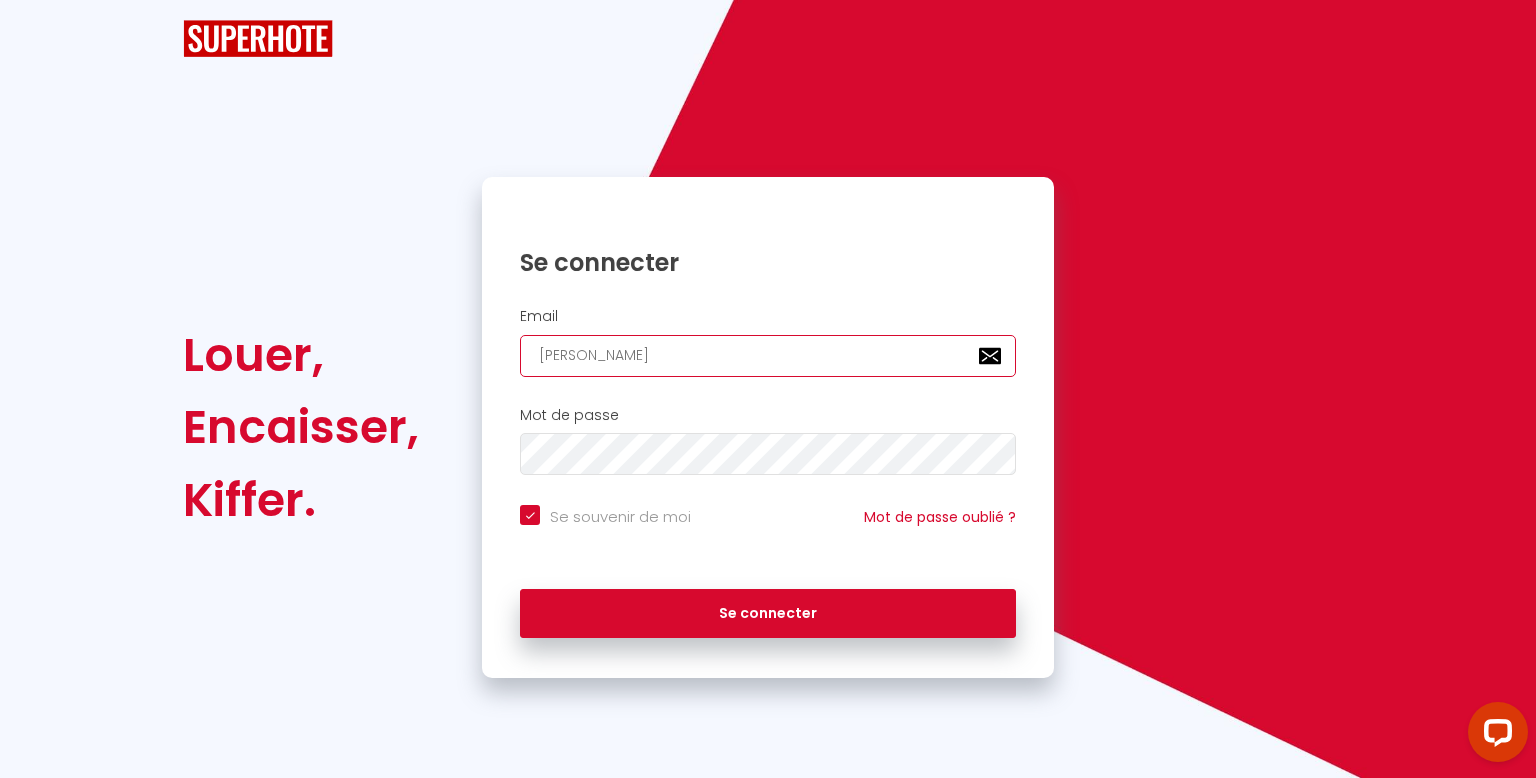 checkbox on "true" 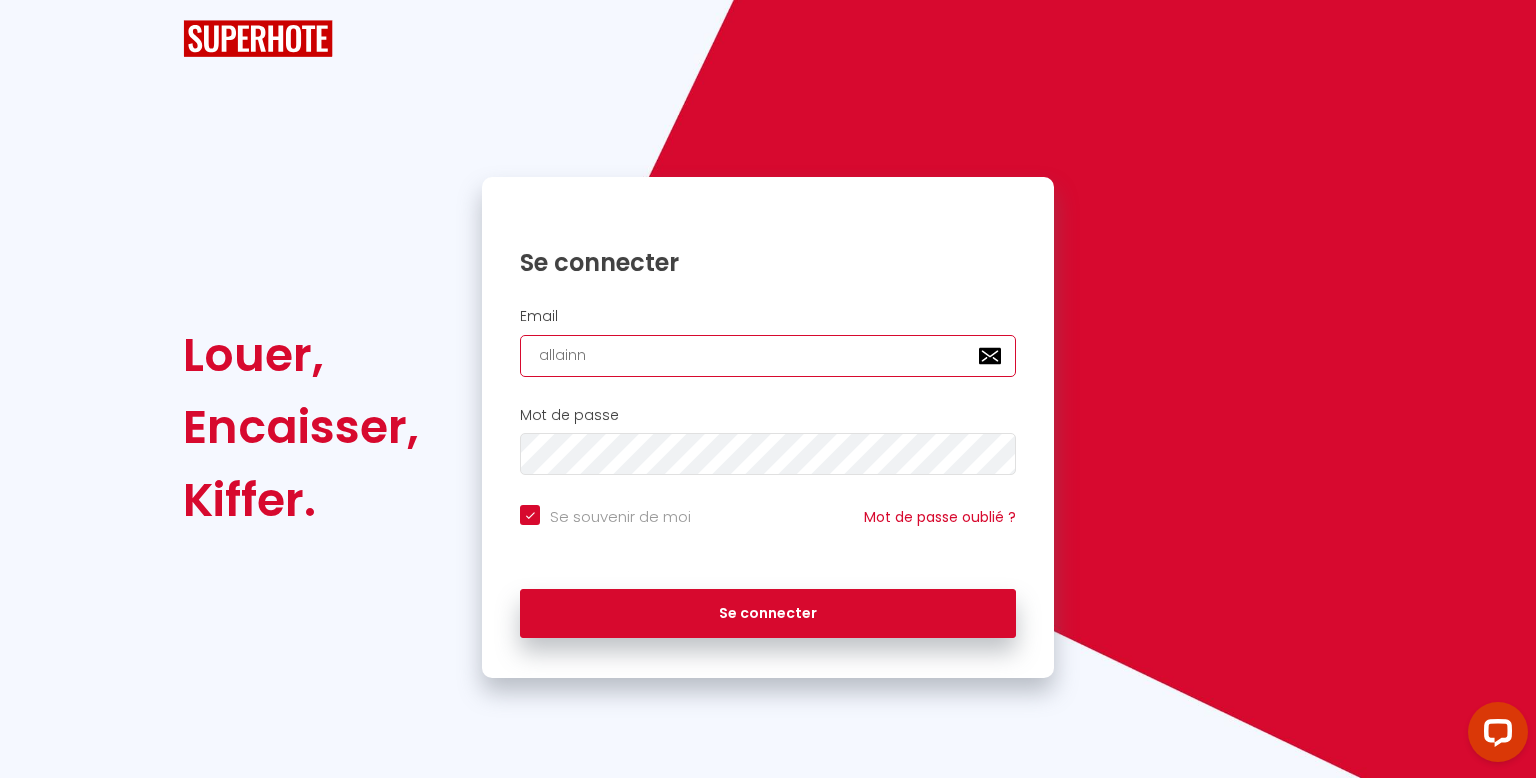 checkbox on "true" 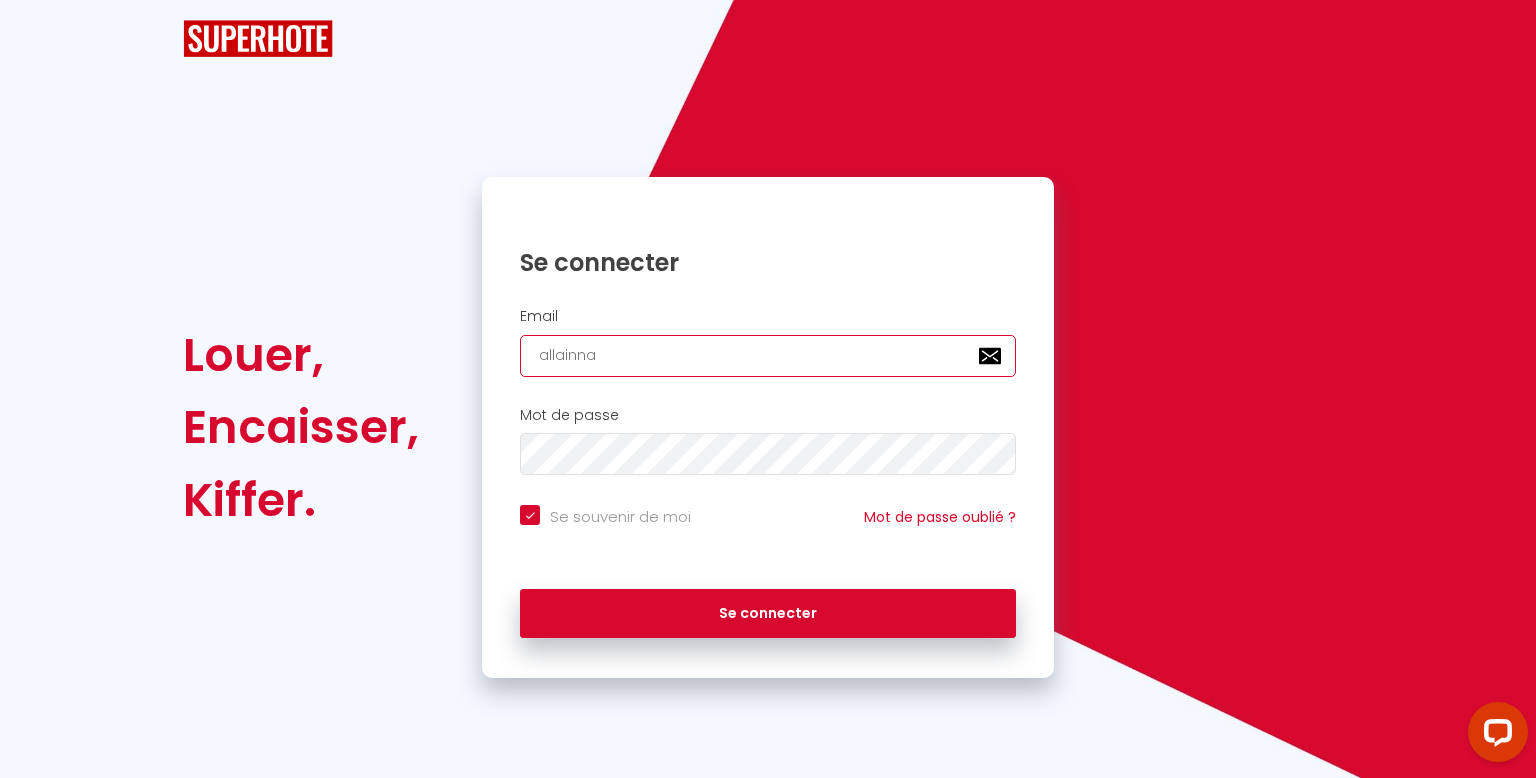 checkbox on "true" 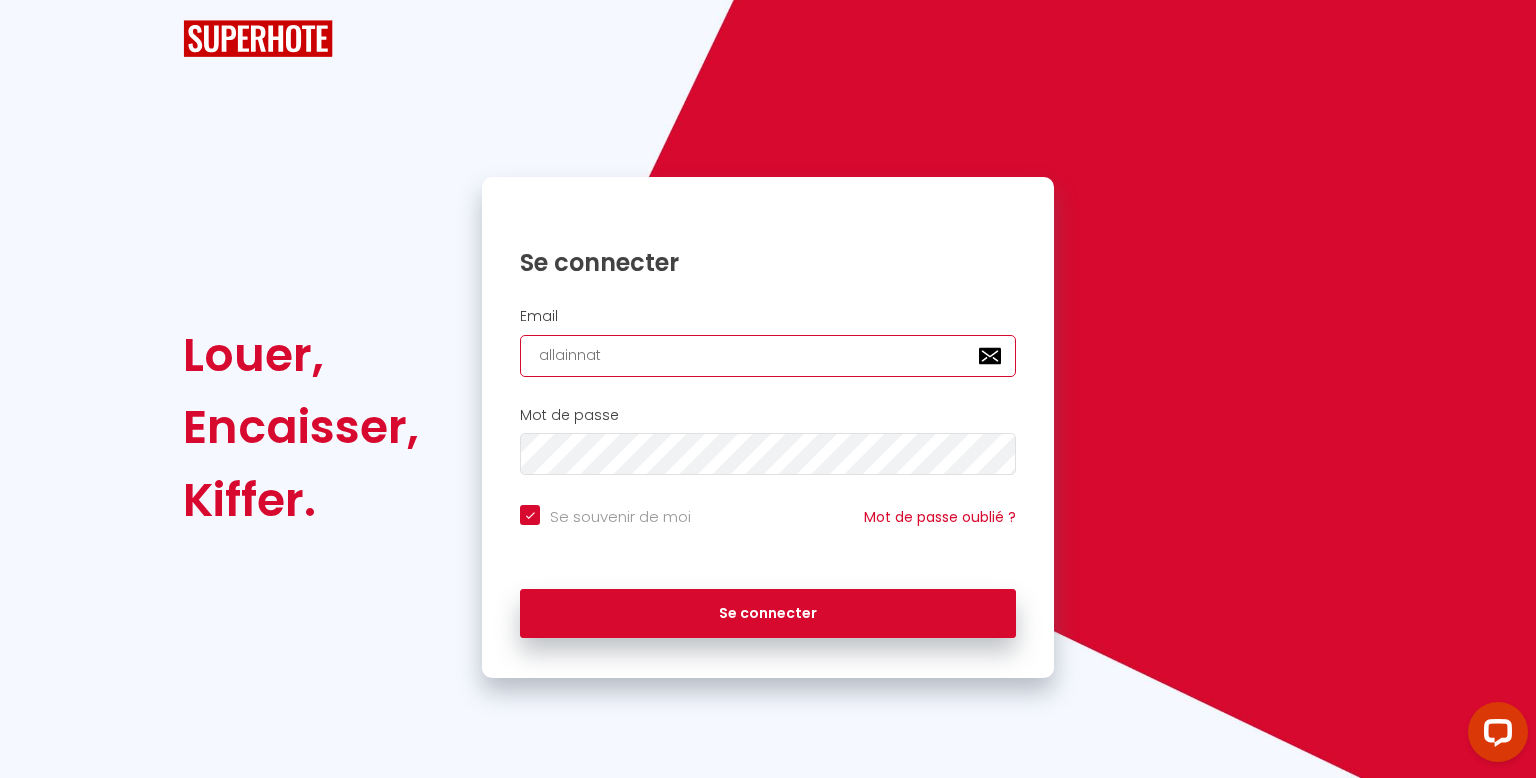 checkbox on "true" 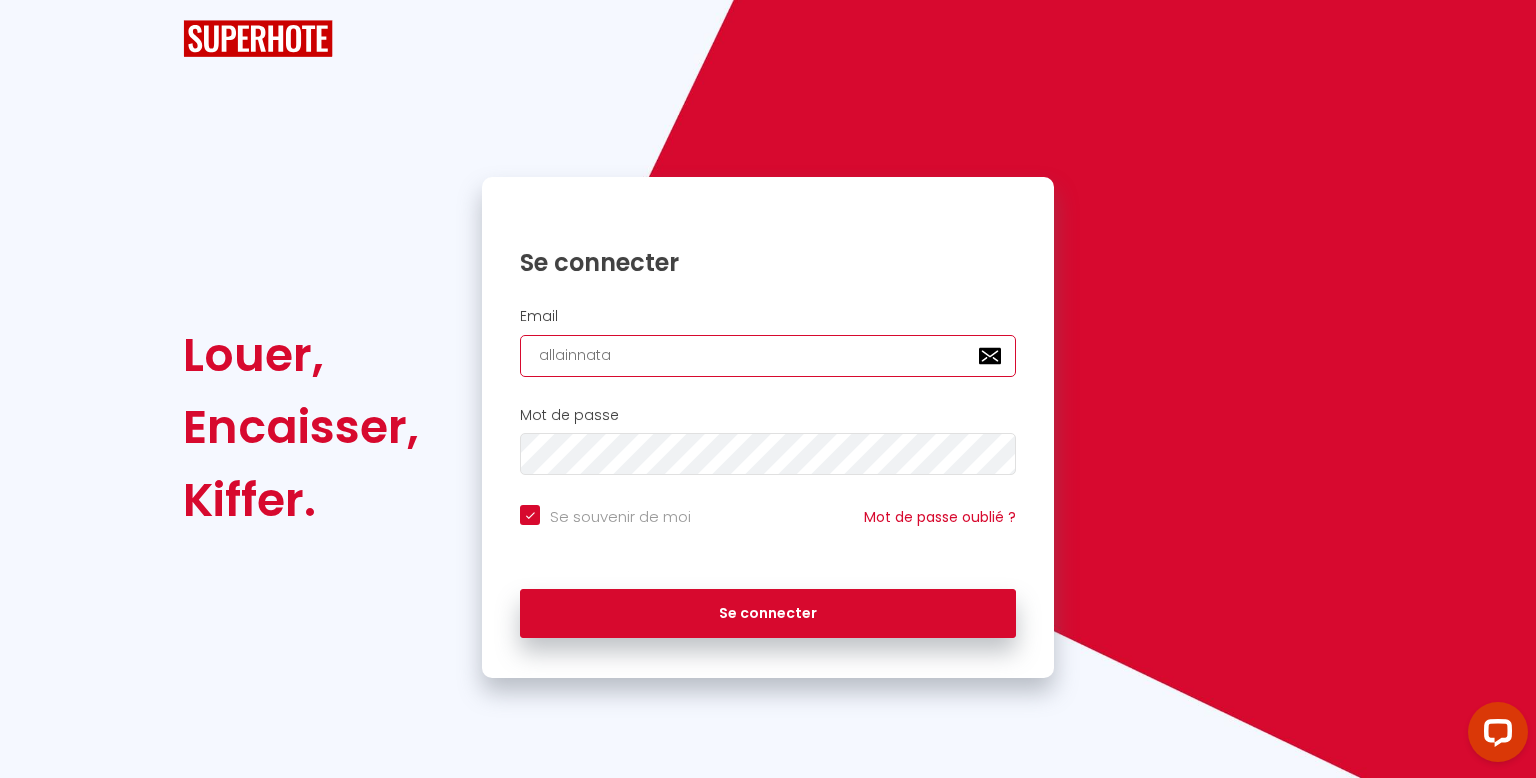 checkbox on "true" 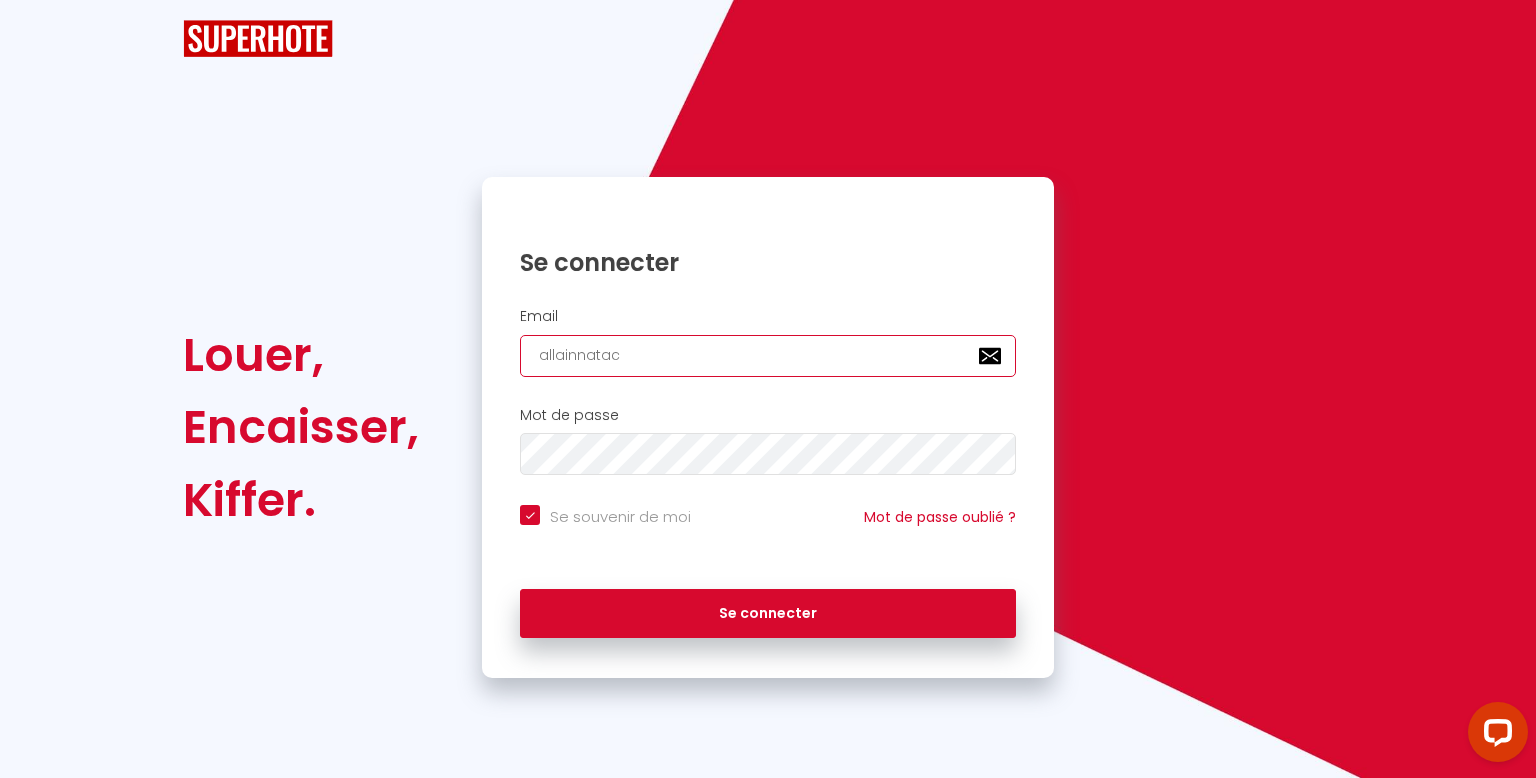 checkbox on "true" 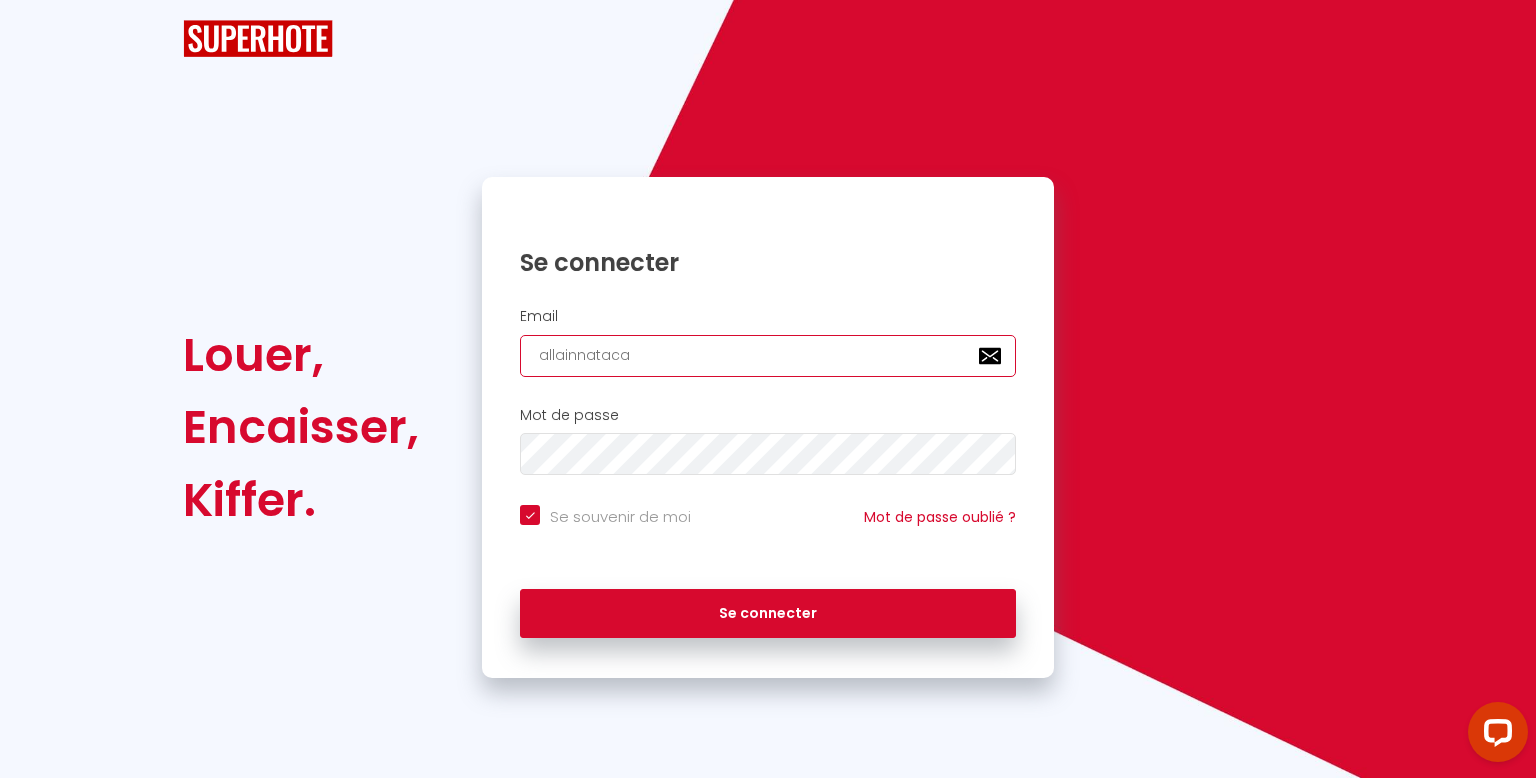 checkbox on "true" 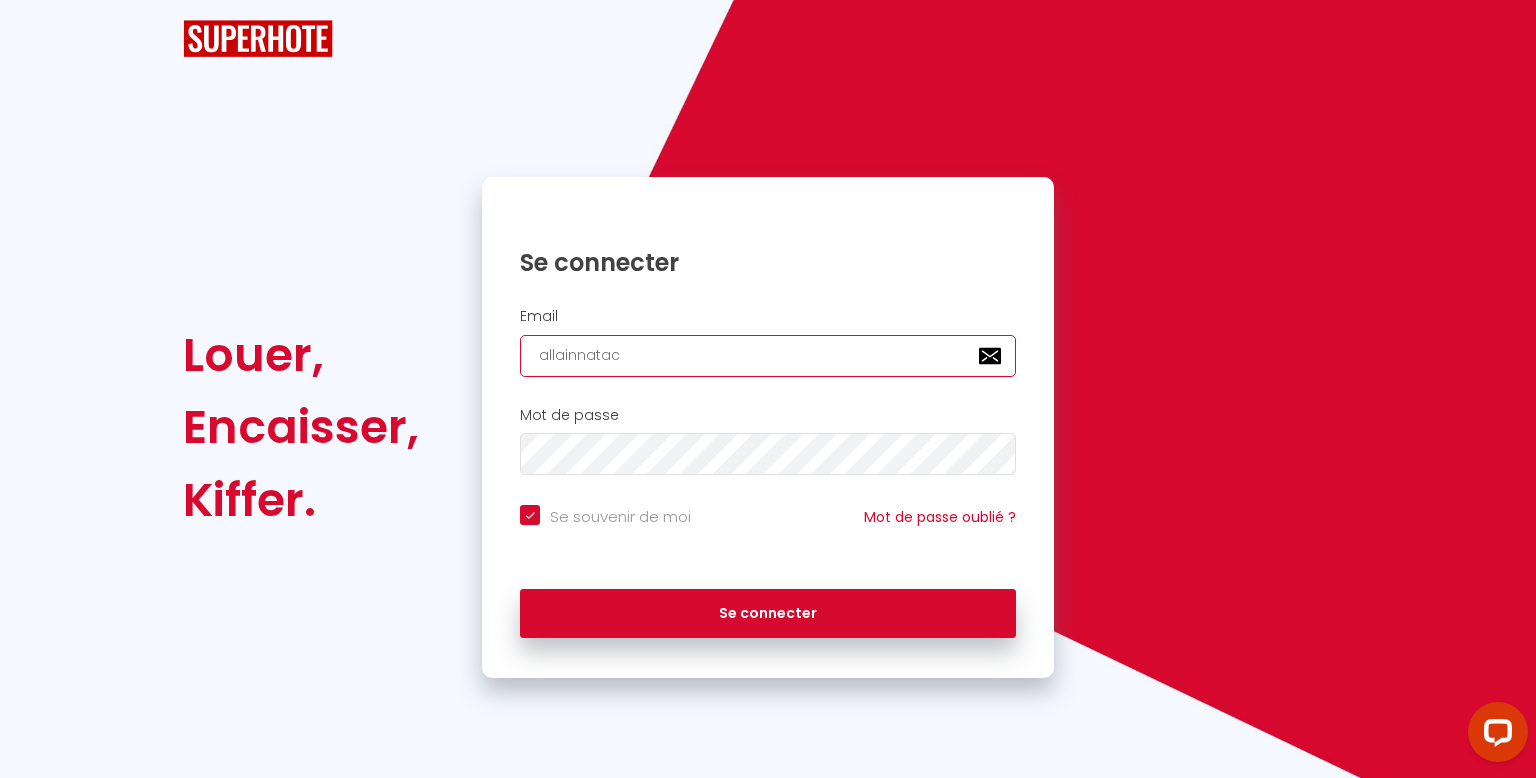 checkbox on "true" 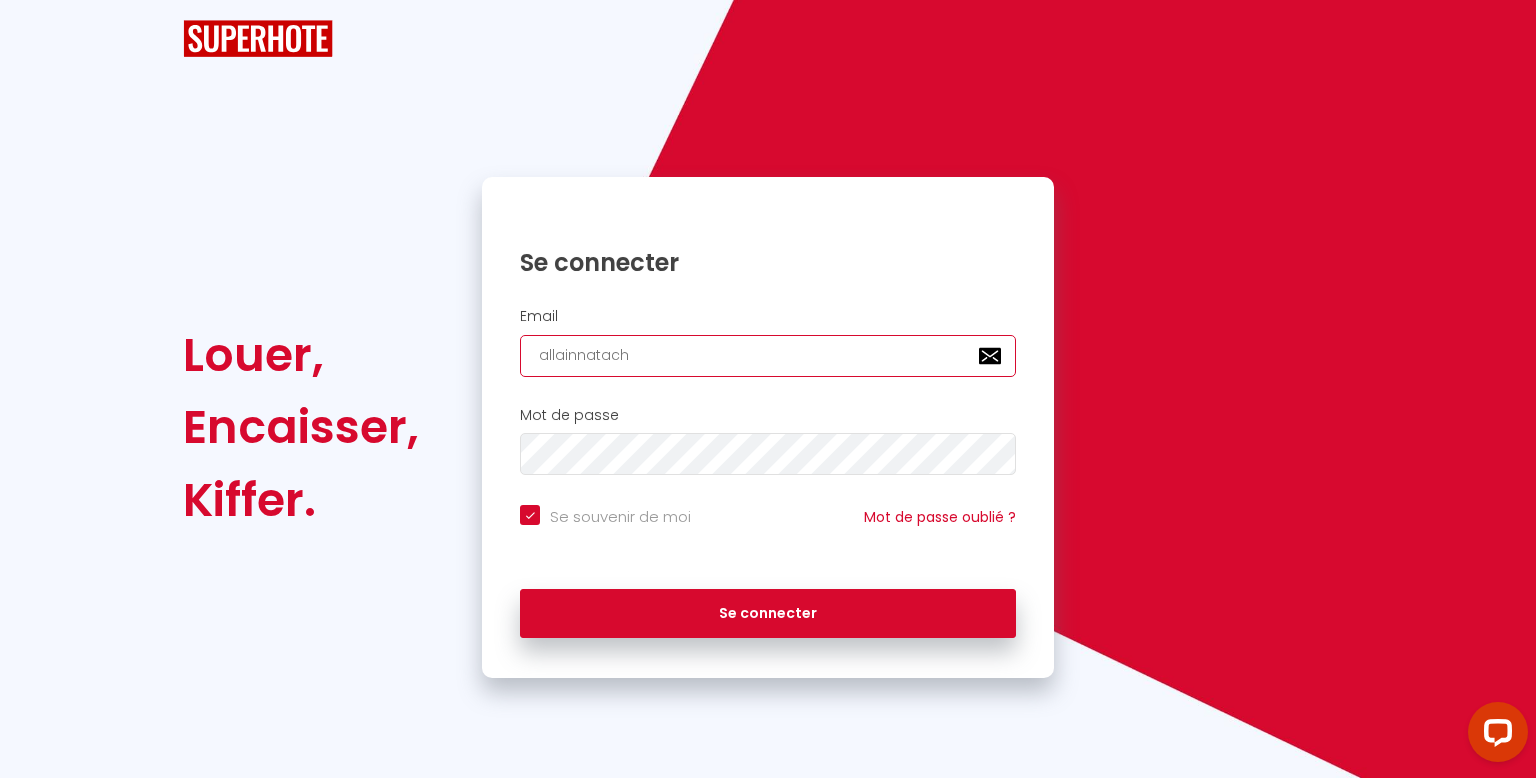 checkbox on "true" 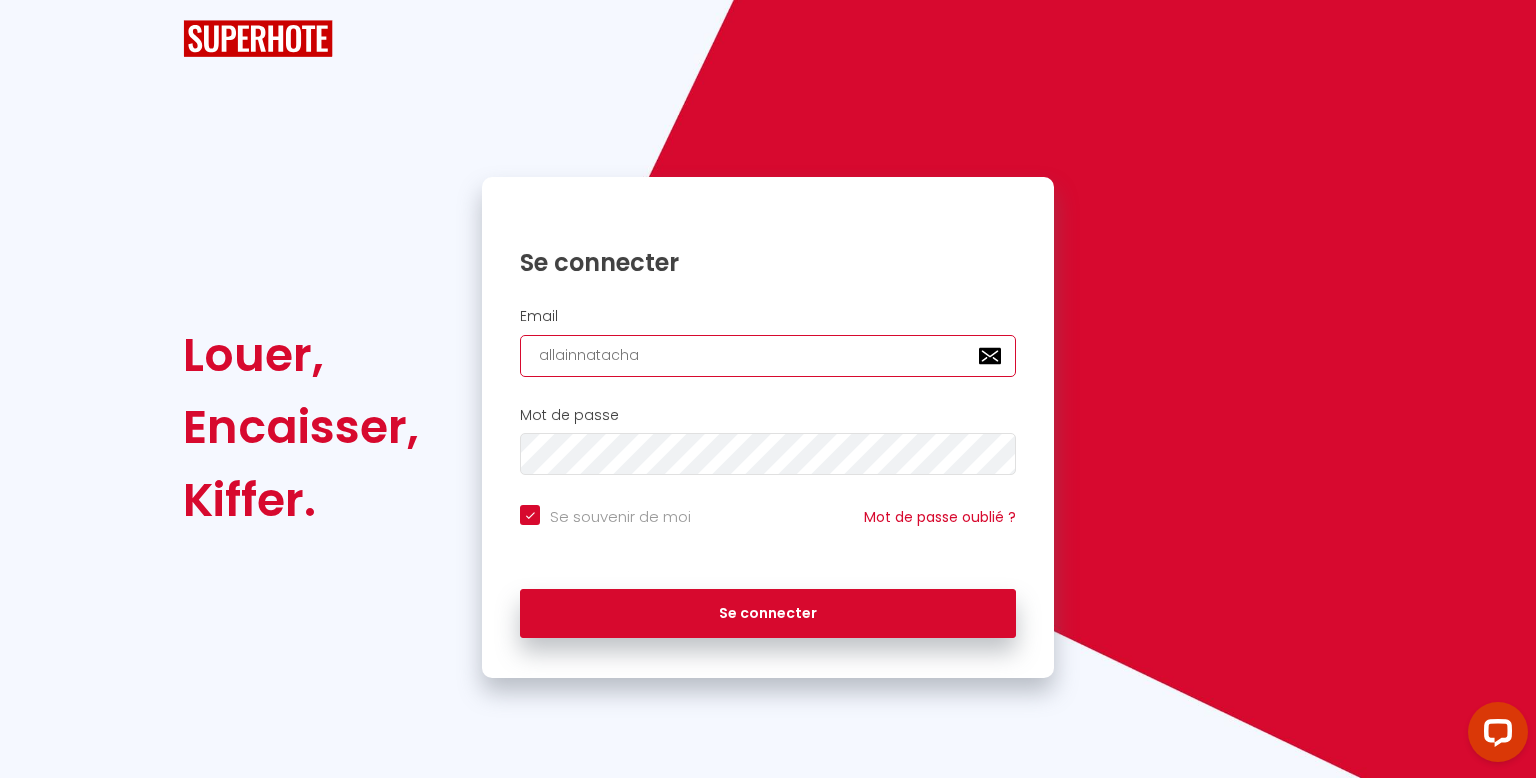 checkbox on "true" 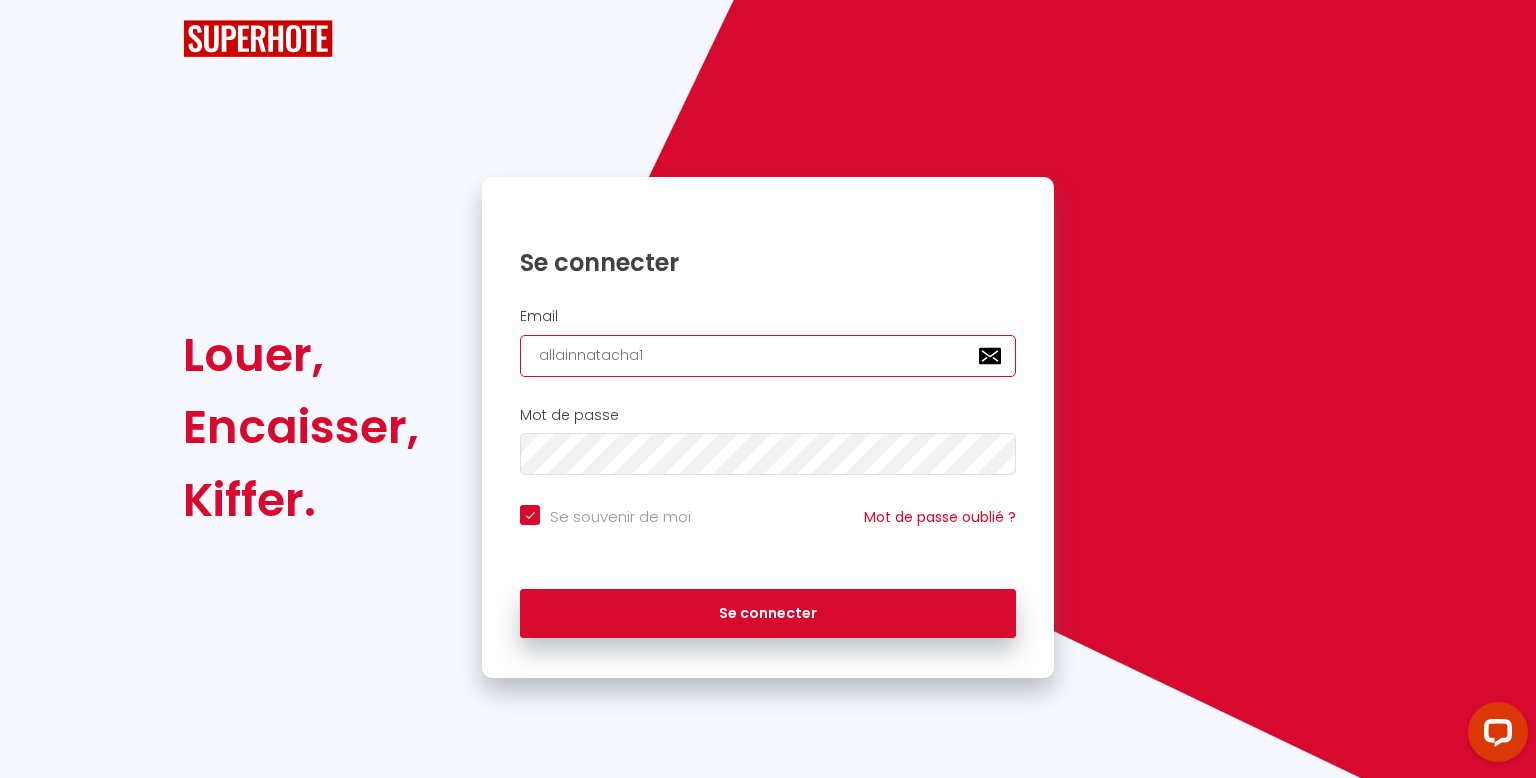 checkbox on "true" 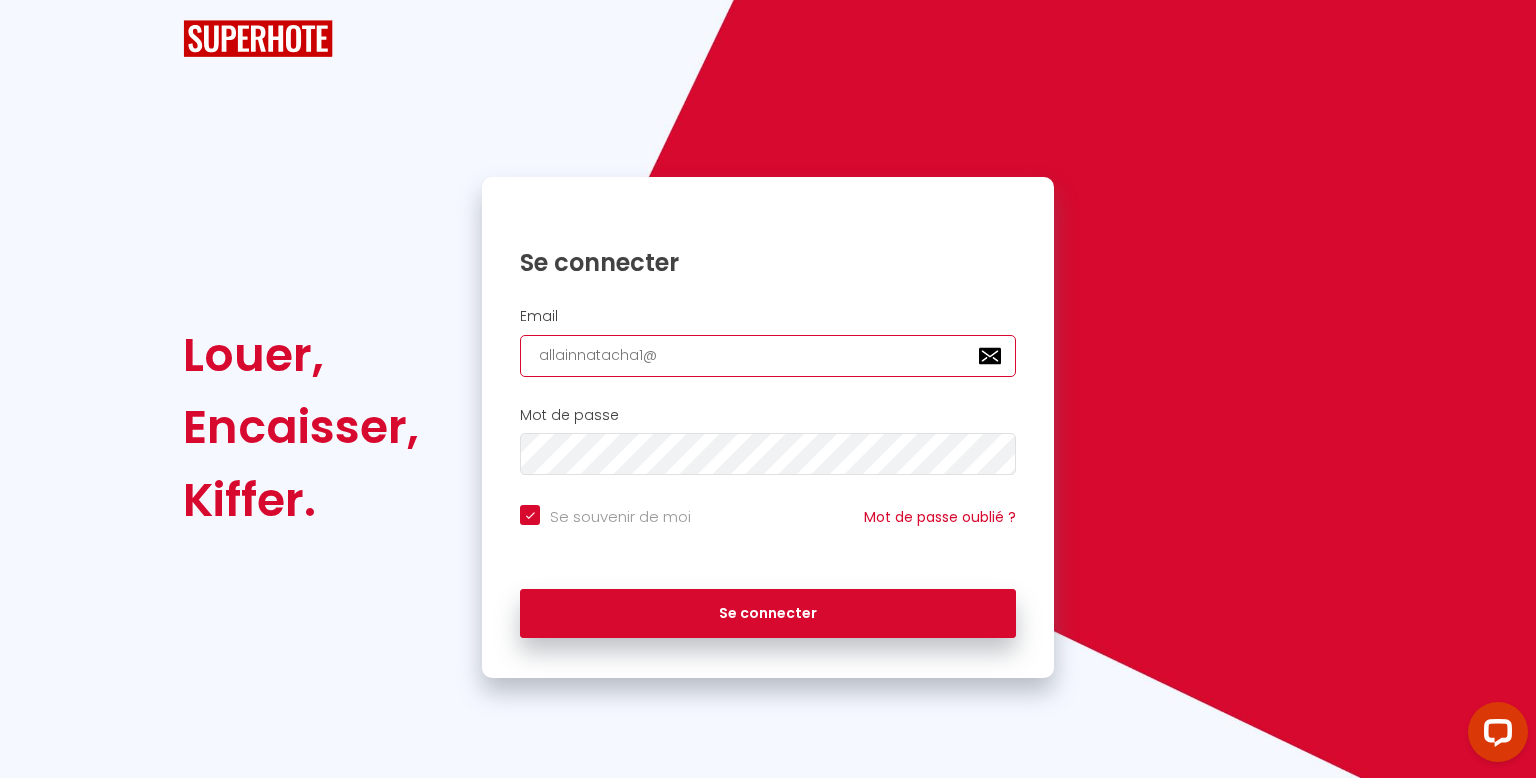 checkbox on "true" 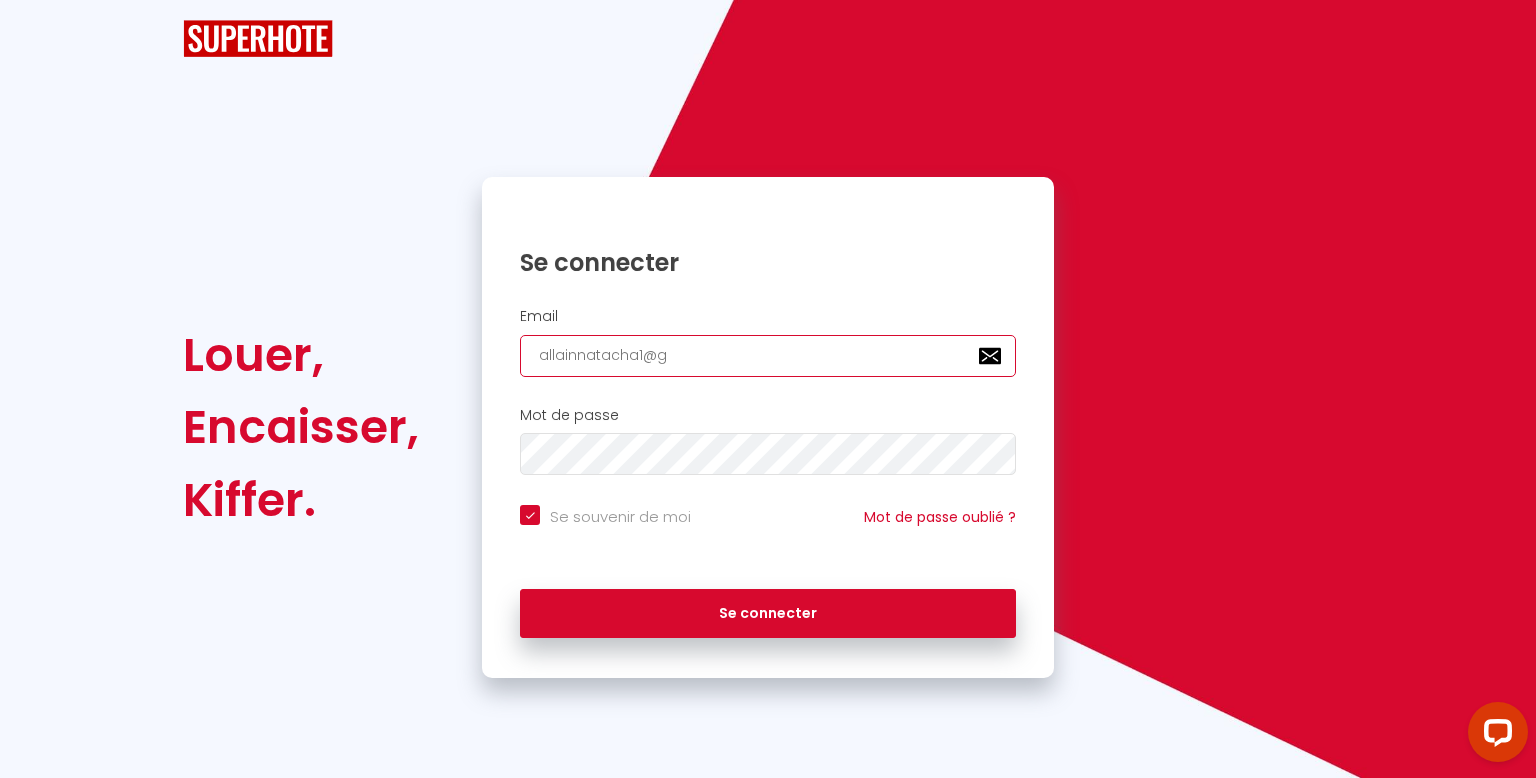 checkbox on "true" 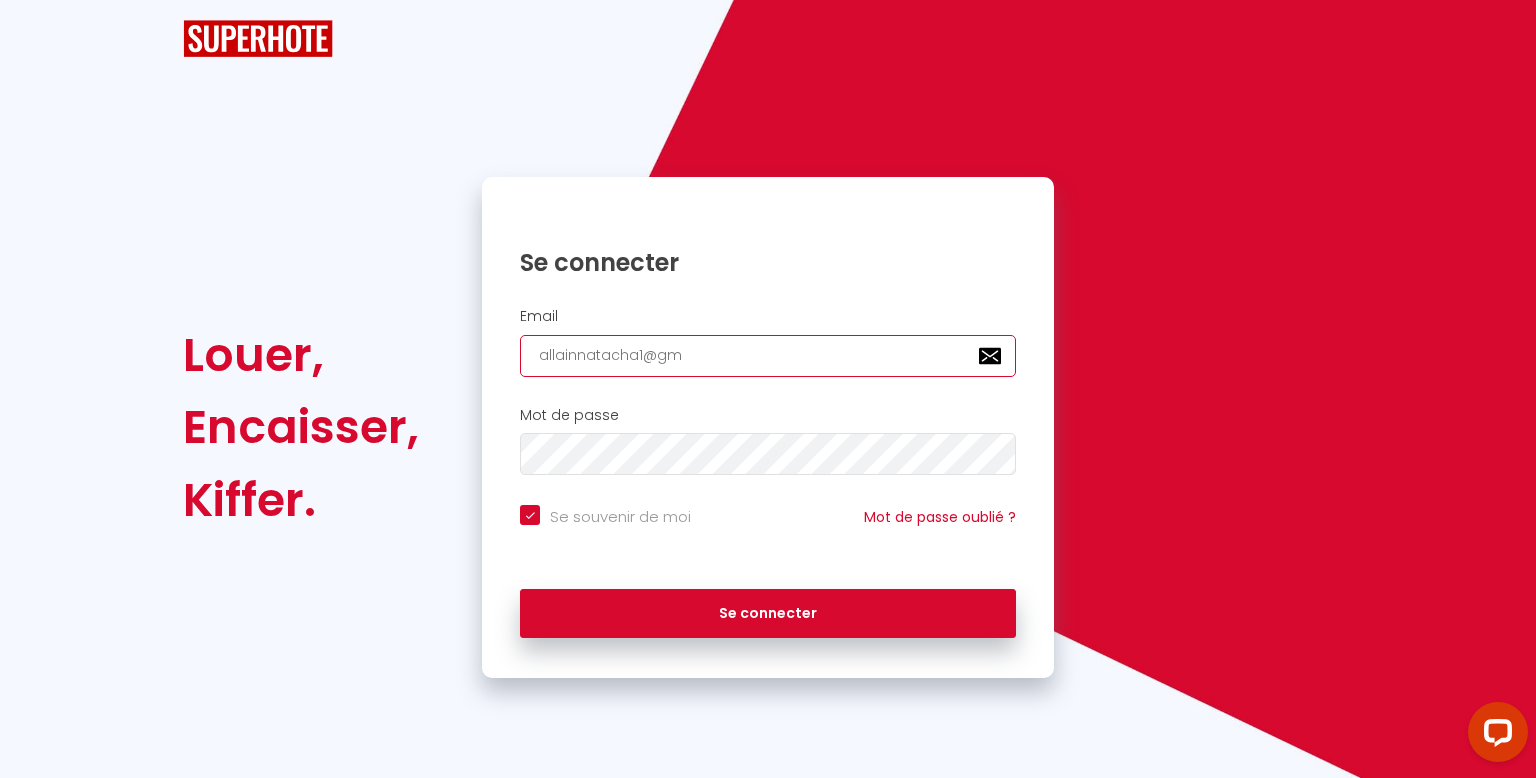 checkbox on "true" 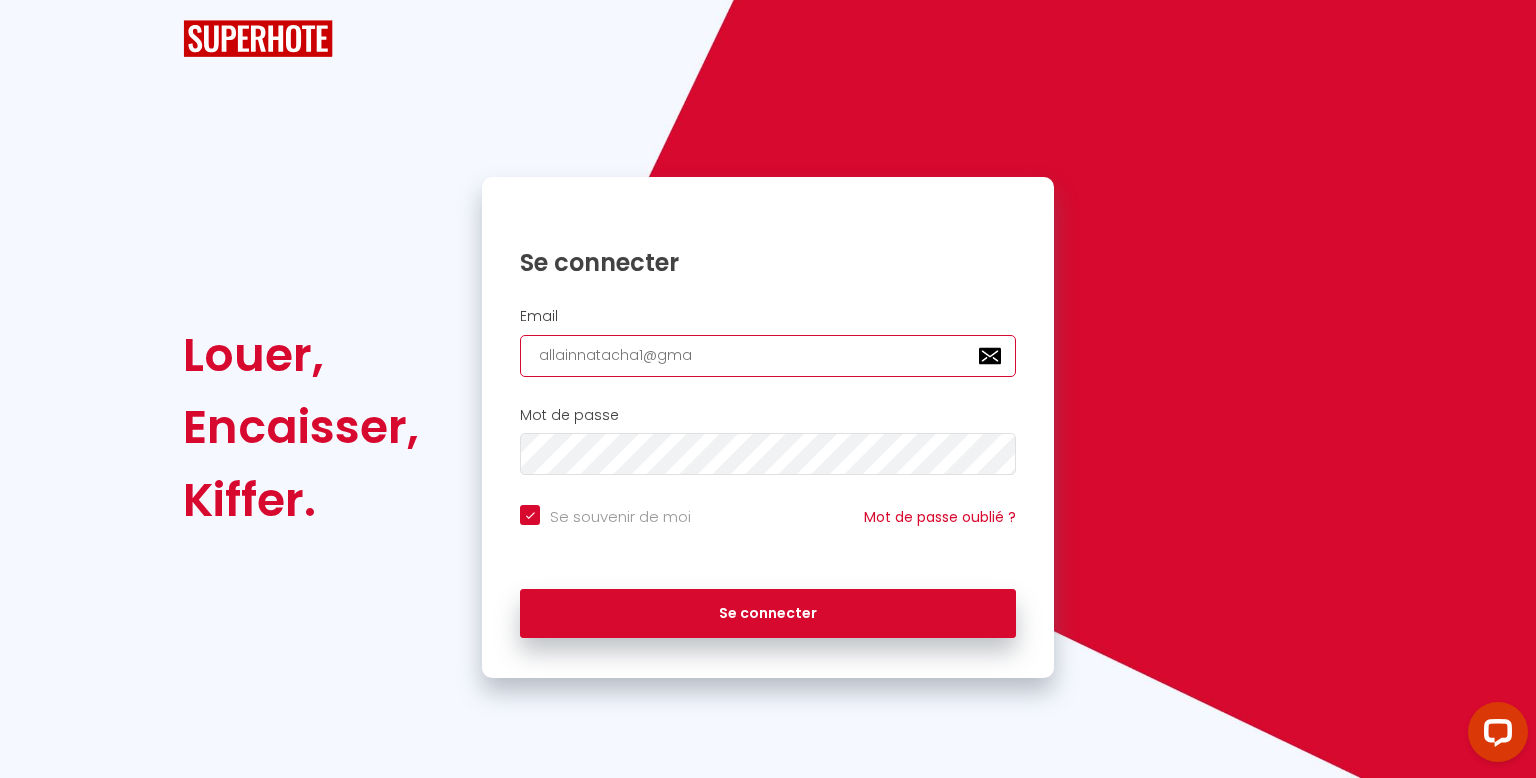 checkbox on "true" 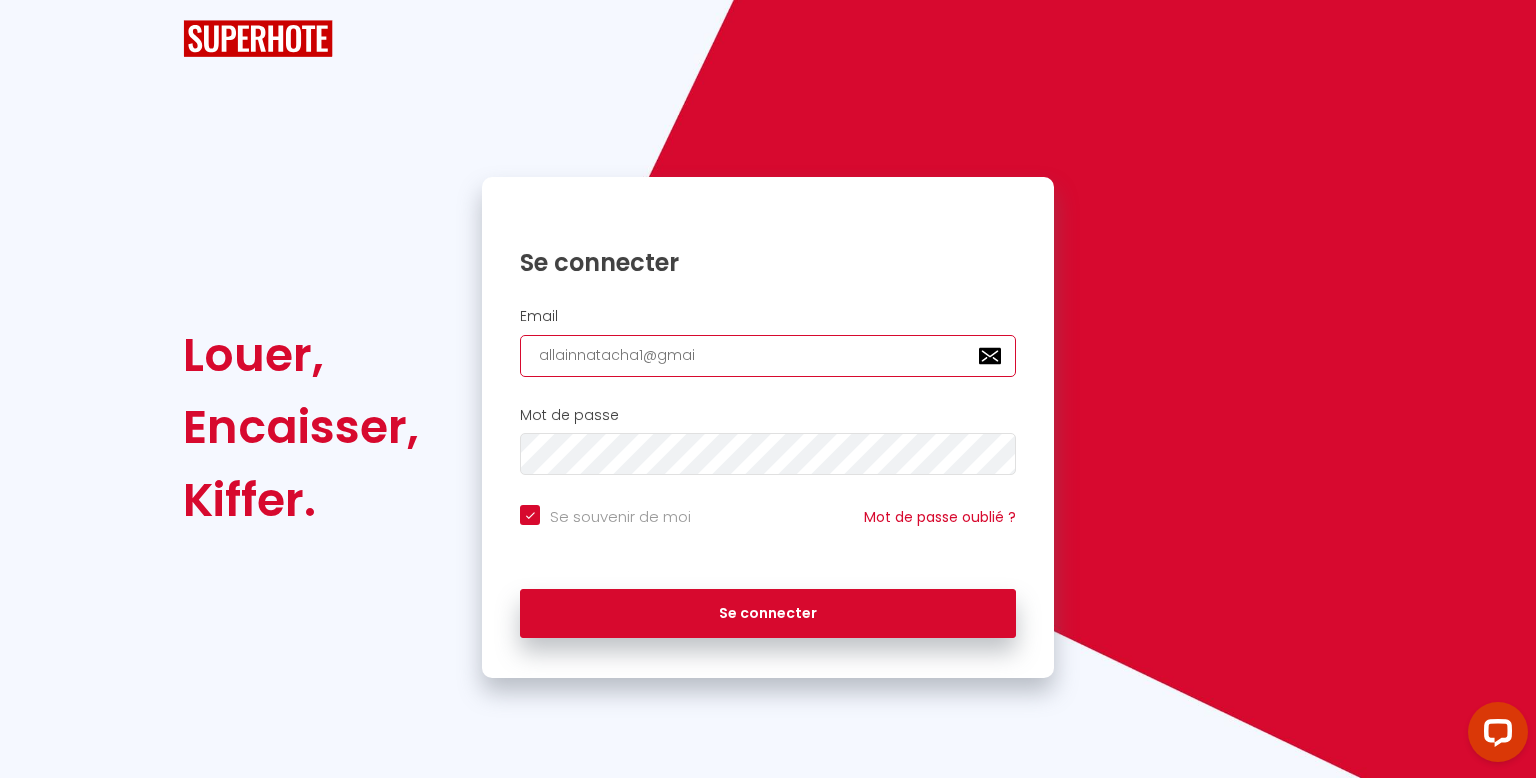 checkbox on "true" 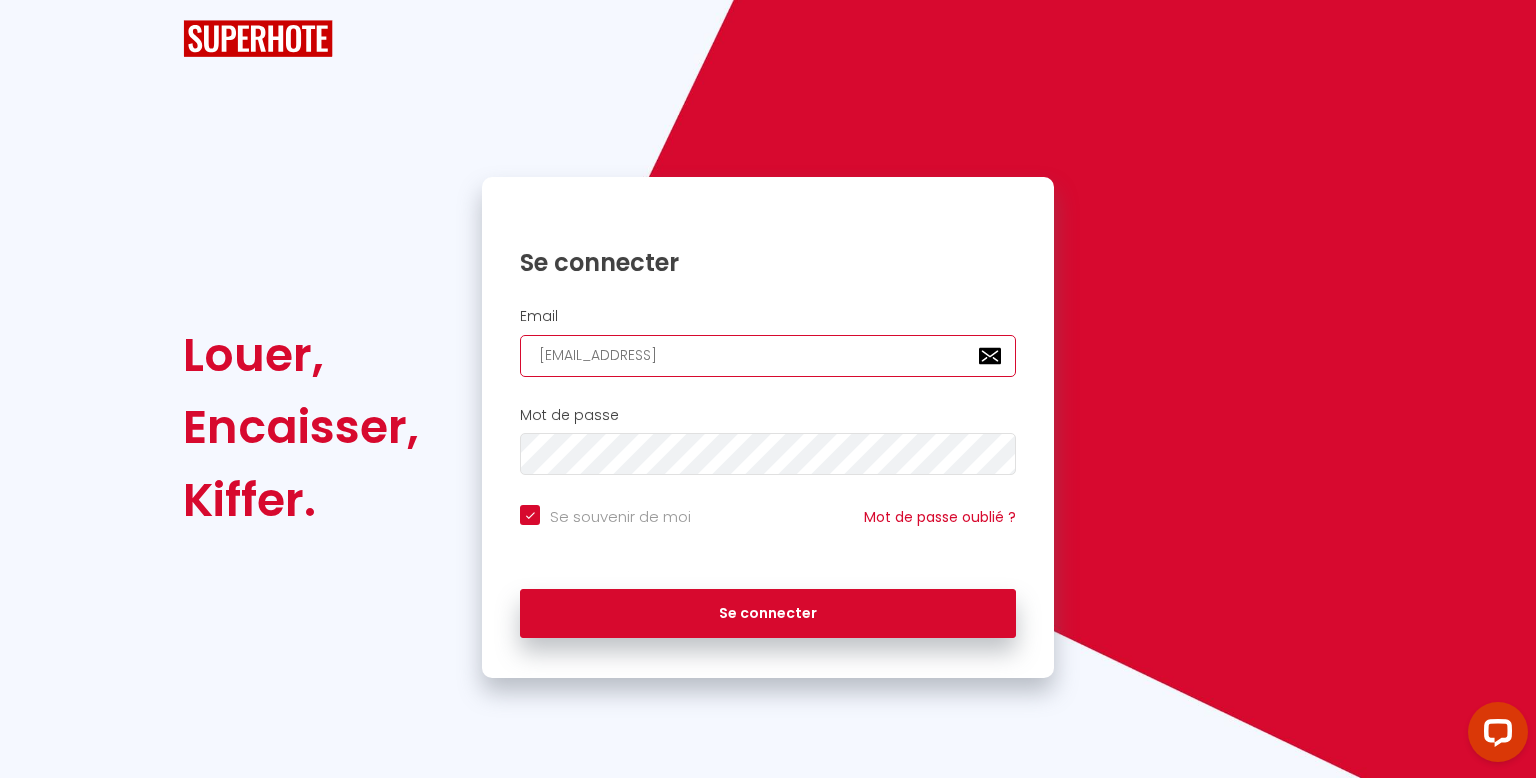 checkbox on "true" 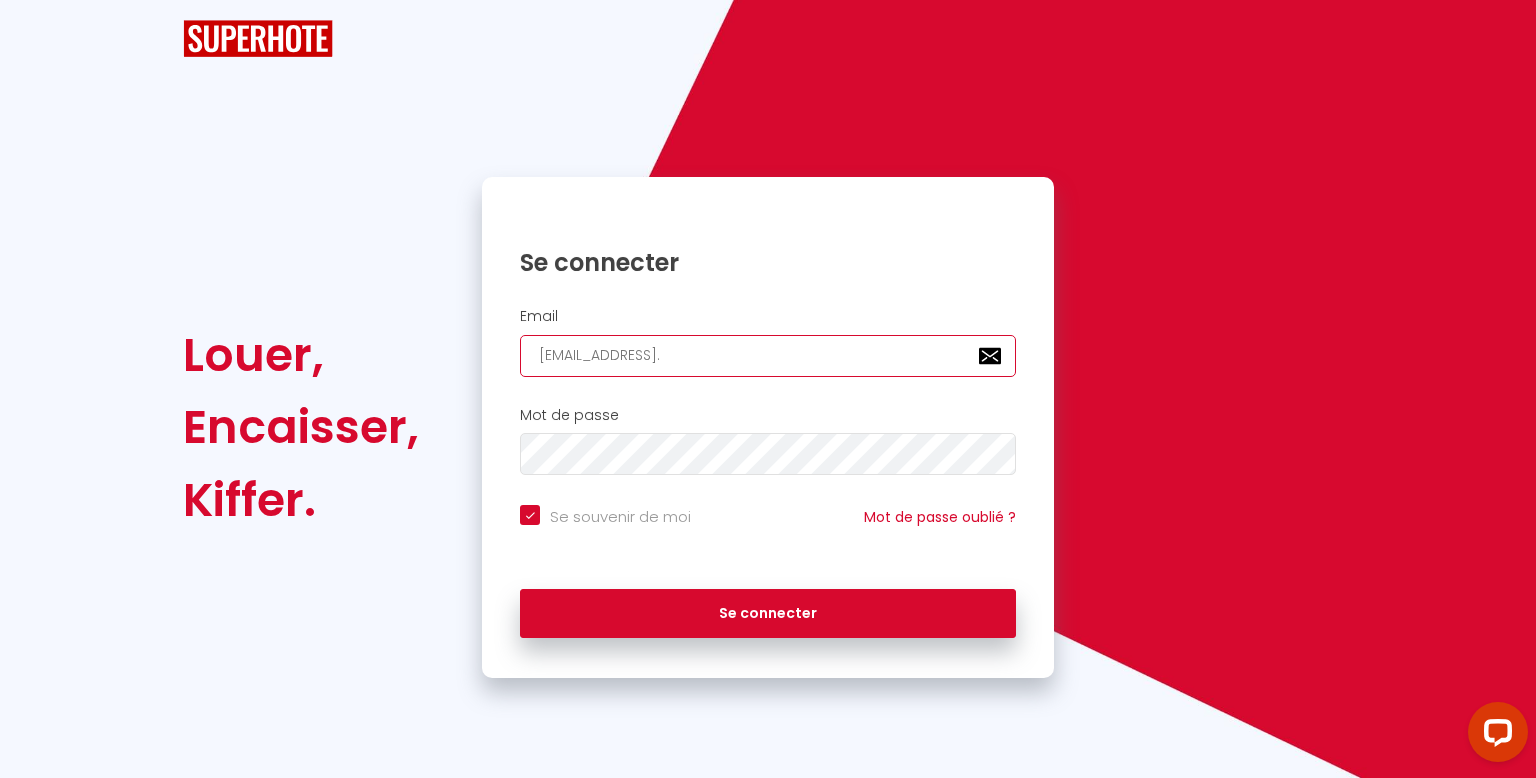 checkbox on "true" 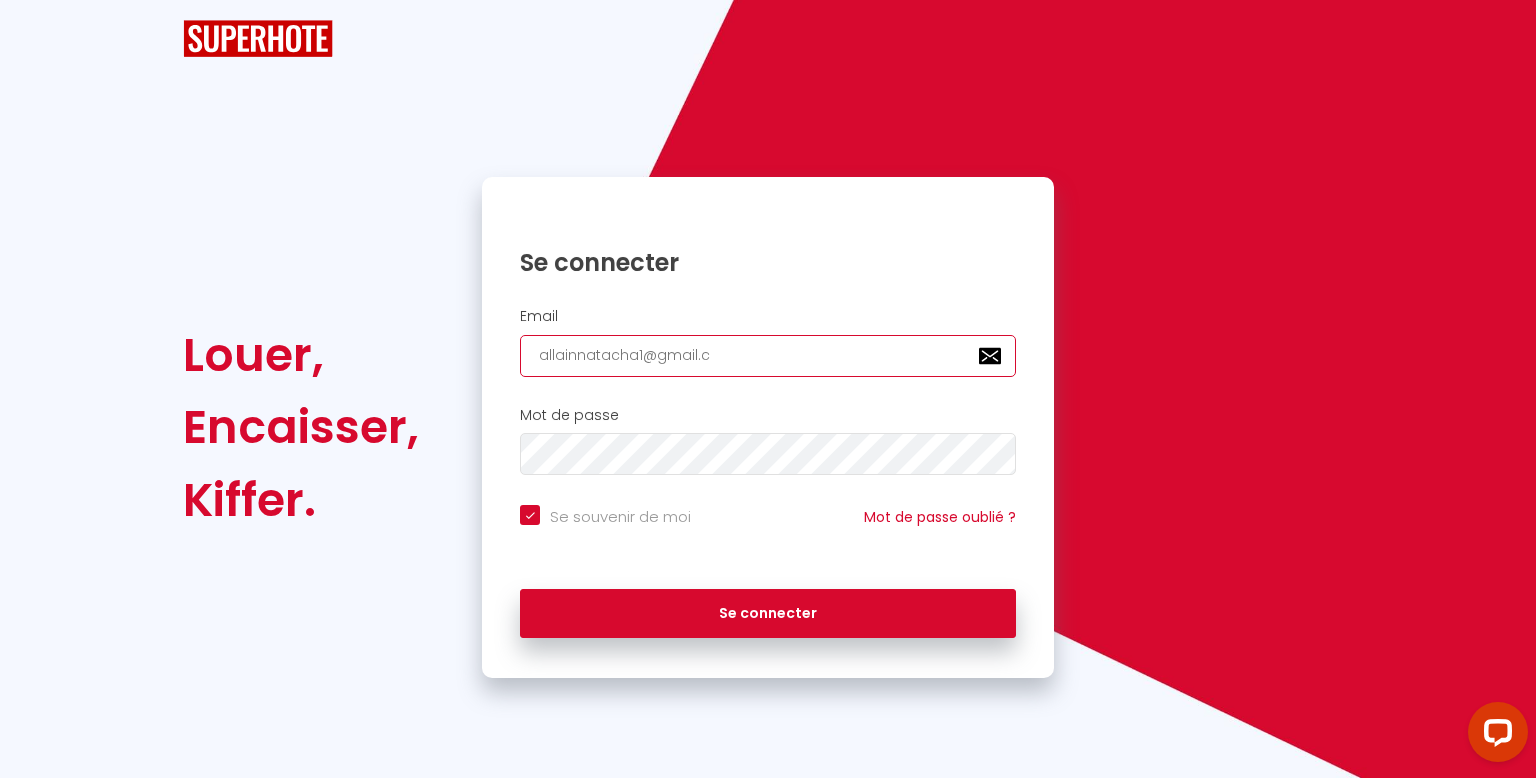 checkbox on "true" 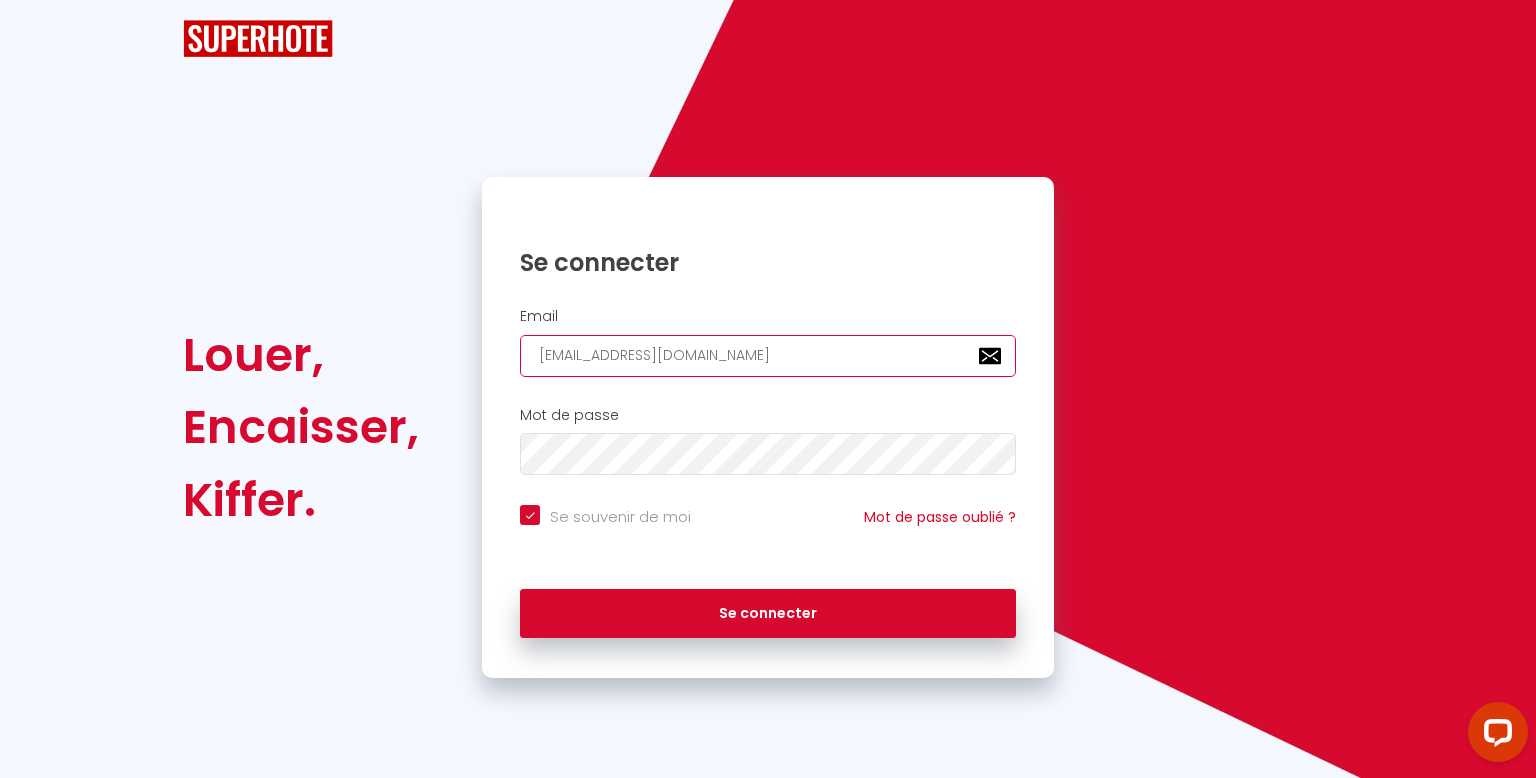 checkbox on "true" 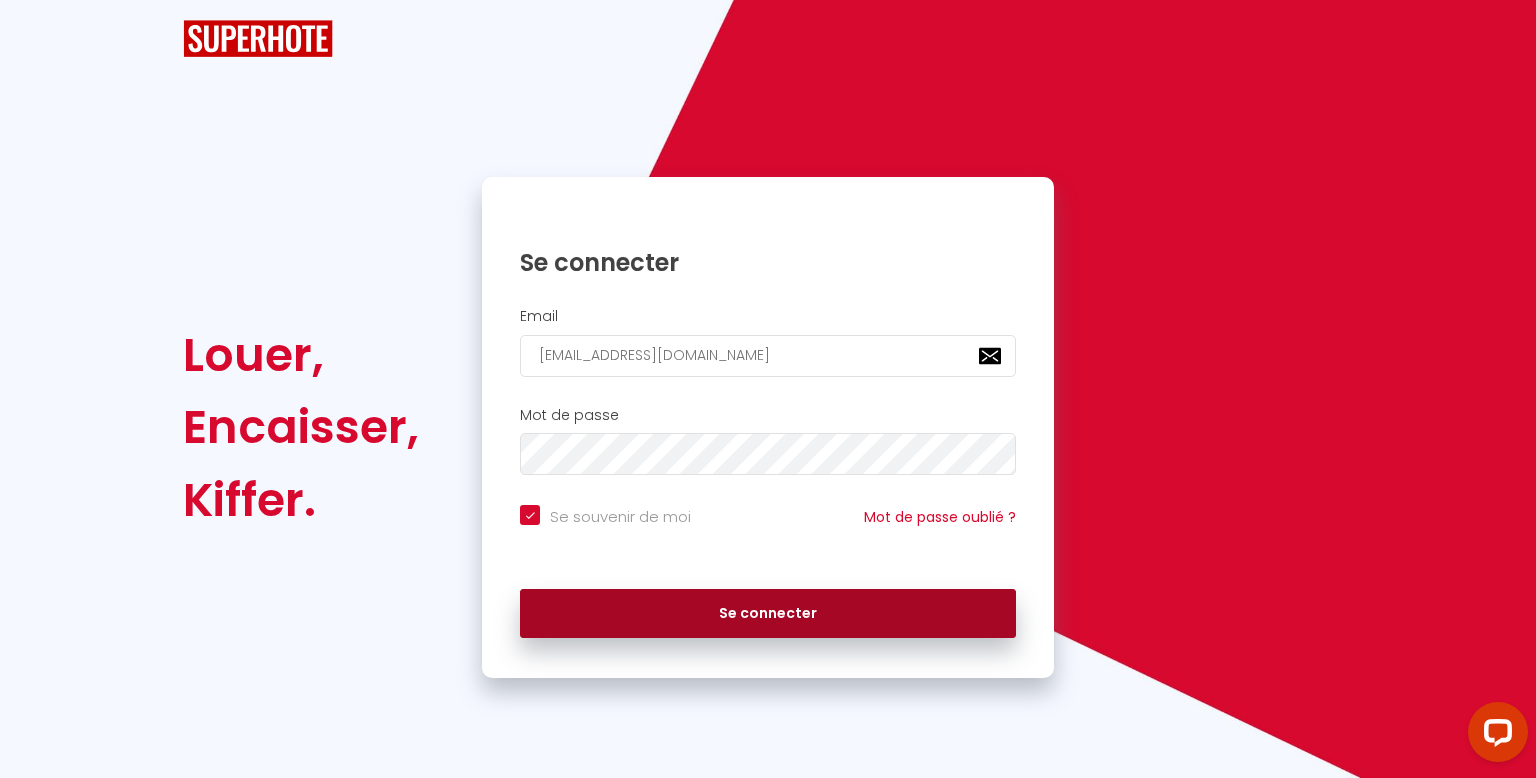 click on "Se connecter" at bounding box center [768, 614] 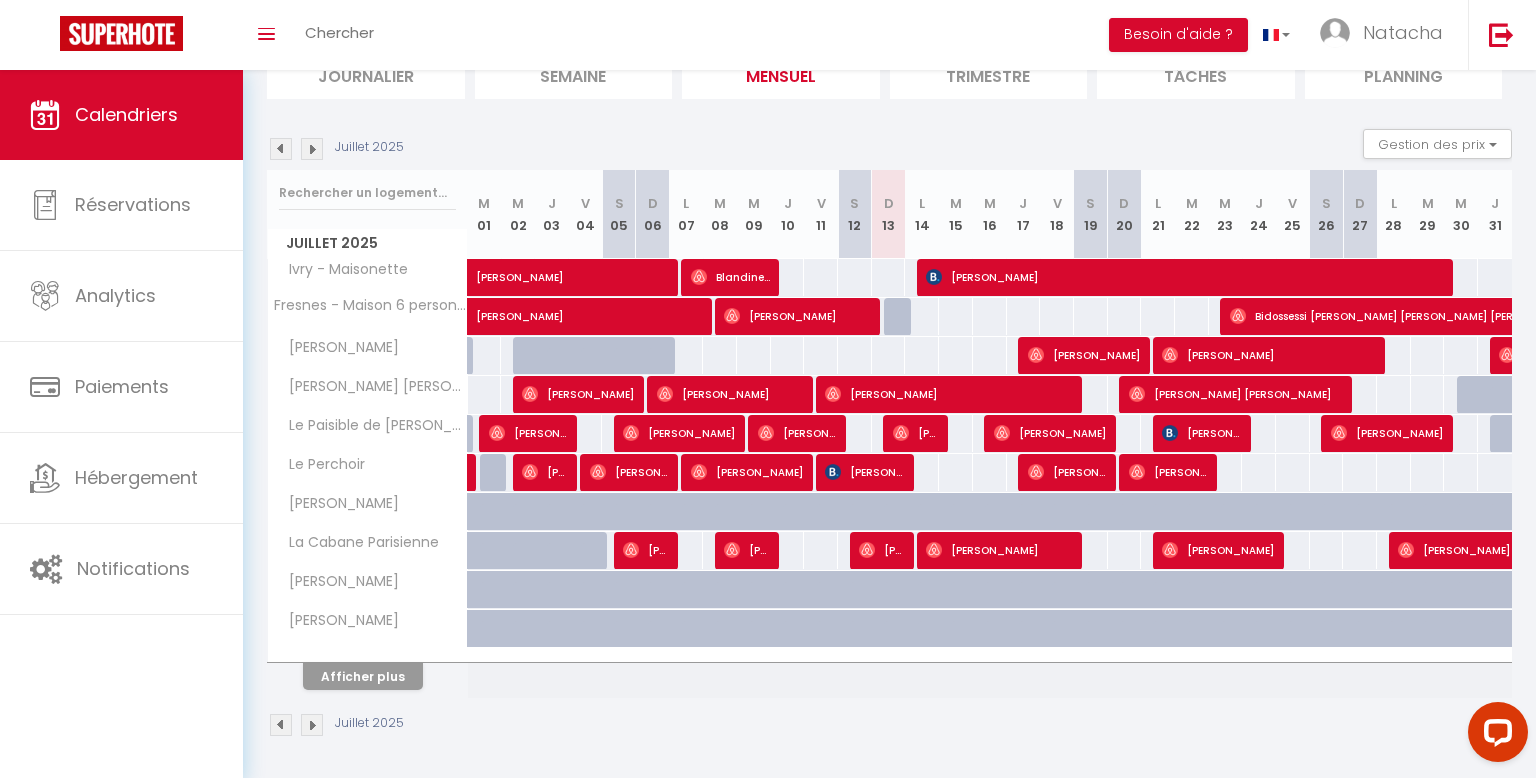 scroll, scrollTop: 0, scrollLeft: 0, axis: both 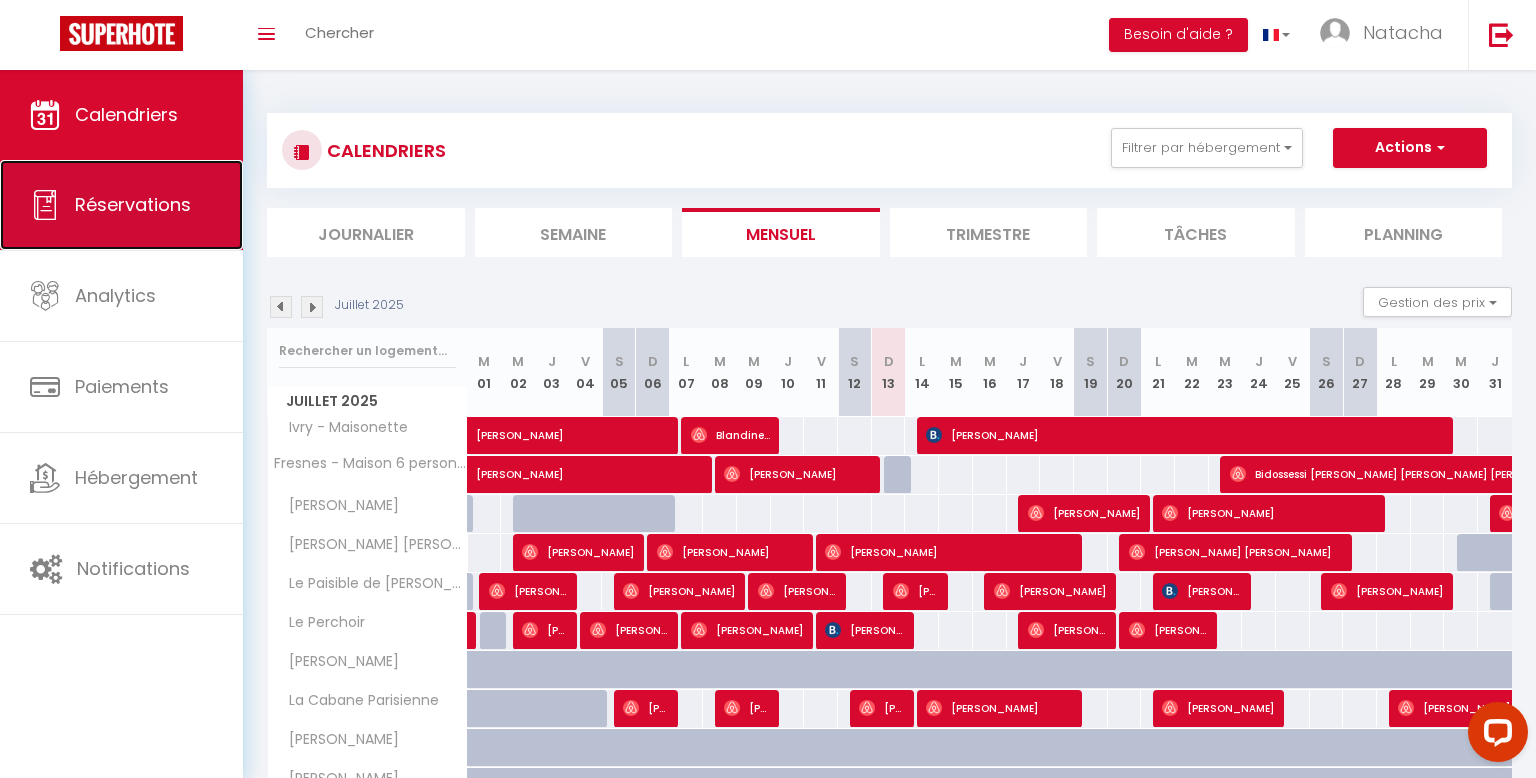 click on "Réservations" at bounding box center (133, 204) 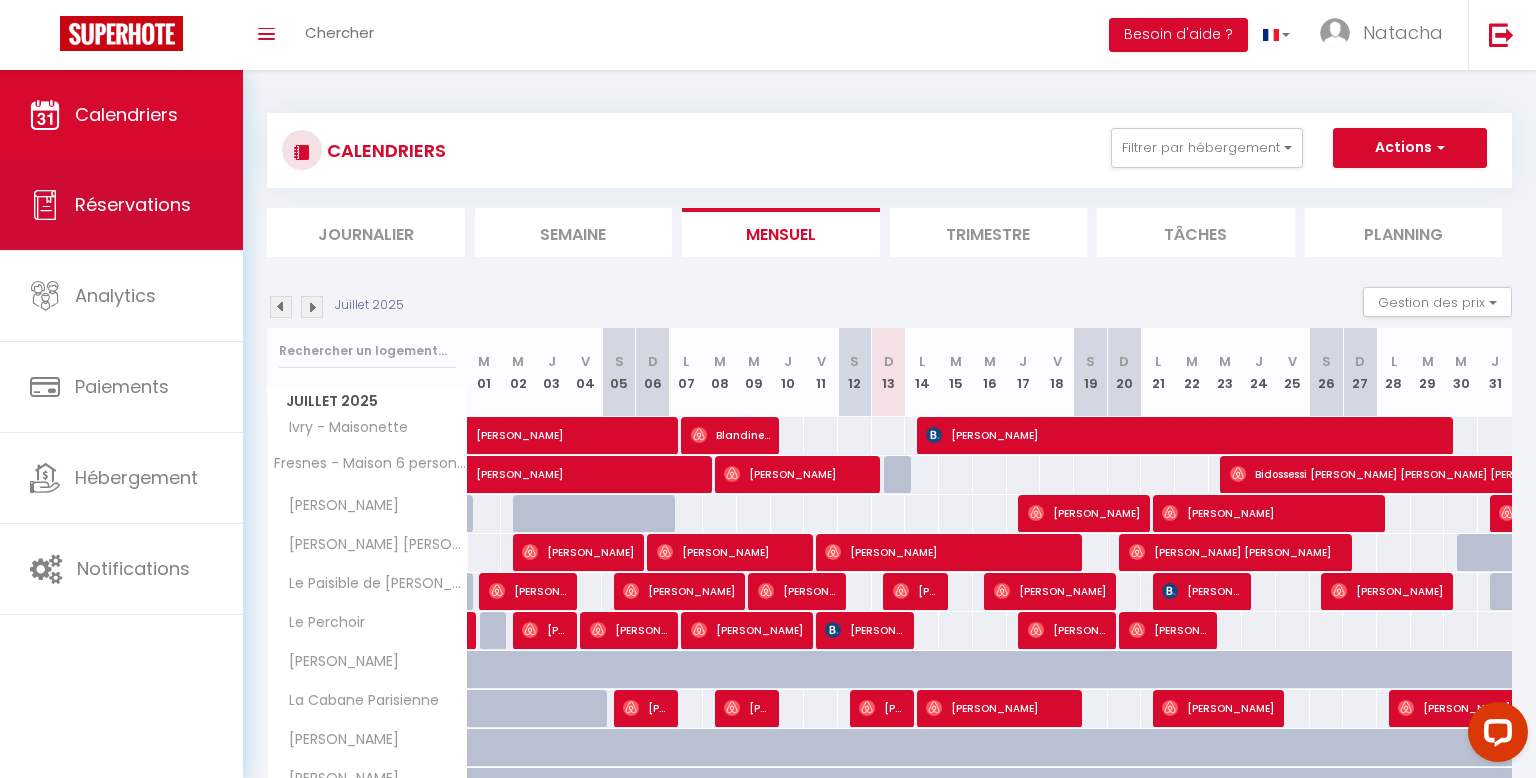 select on "not_cancelled" 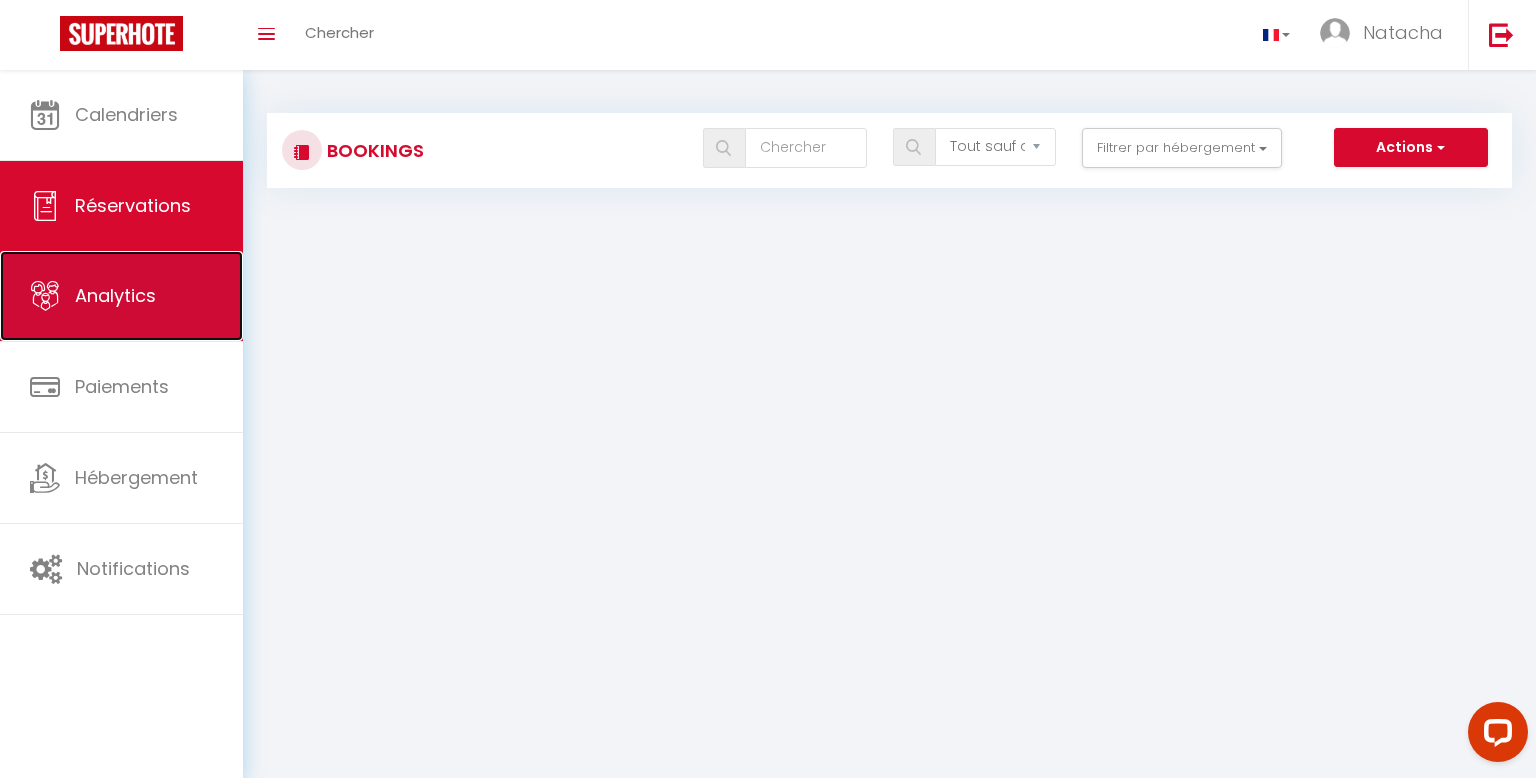 click on "Analytics" at bounding box center (115, 295) 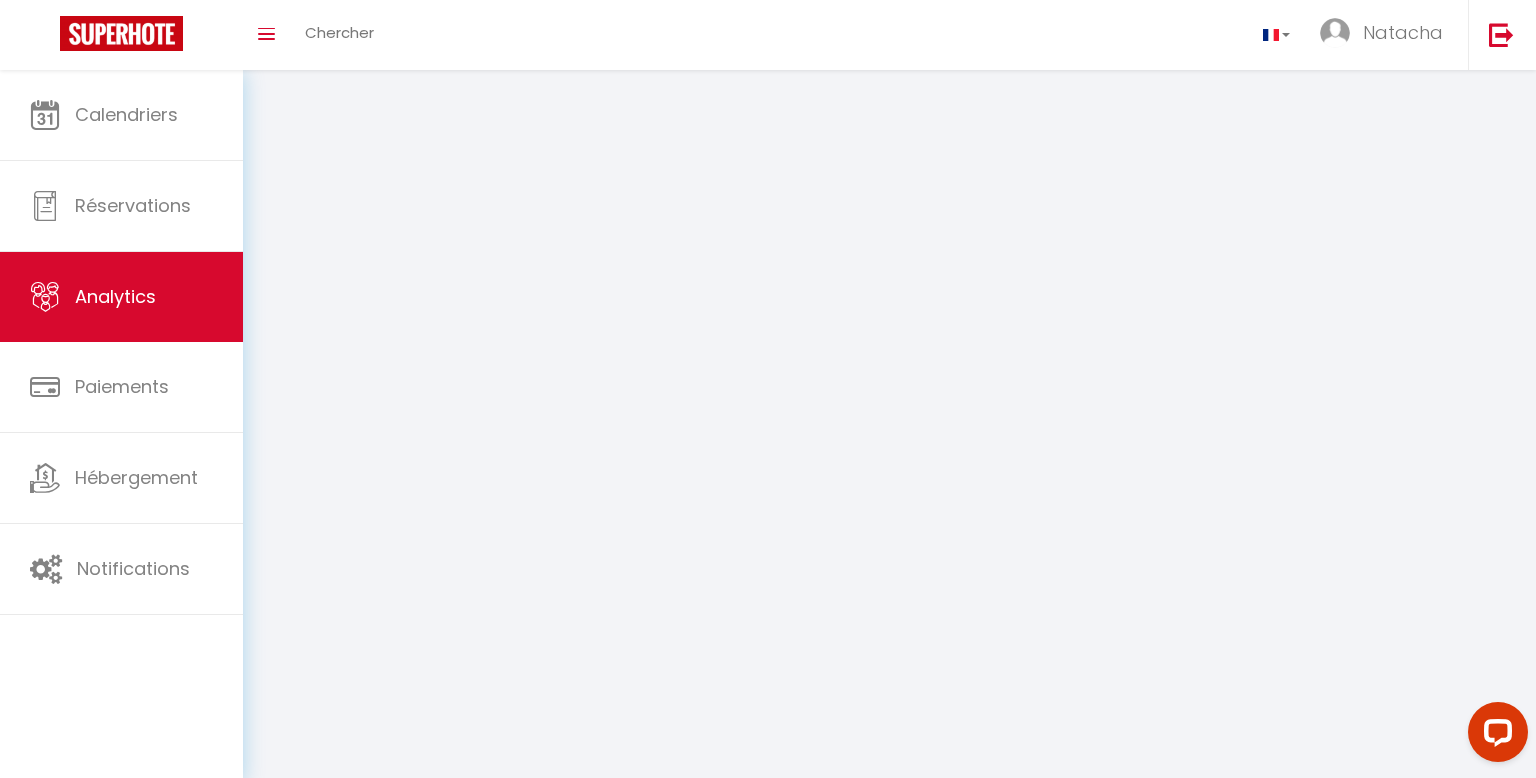 select on "2025" 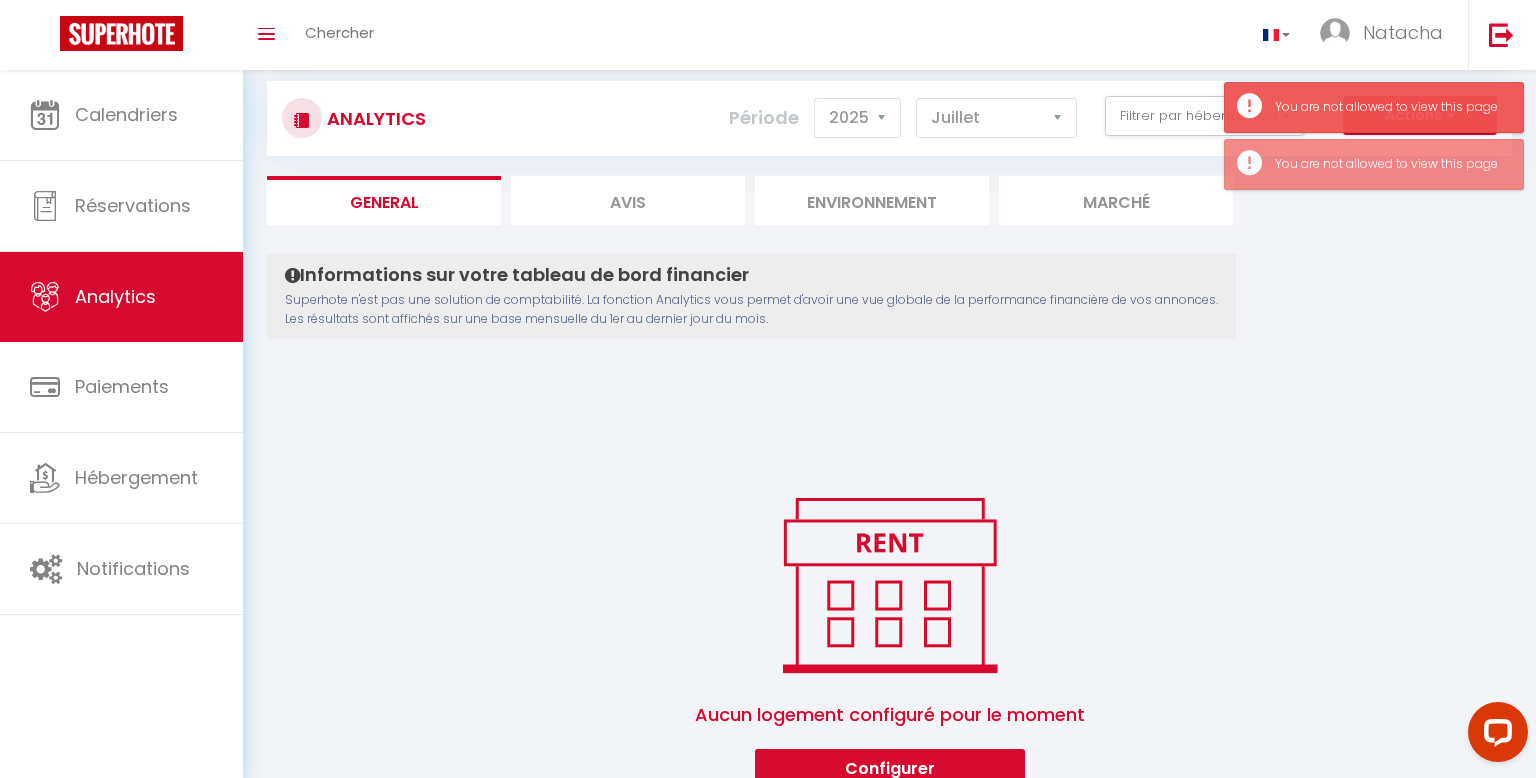 scroll, scrollTop: 0, scrollLeft: 0, axis: both 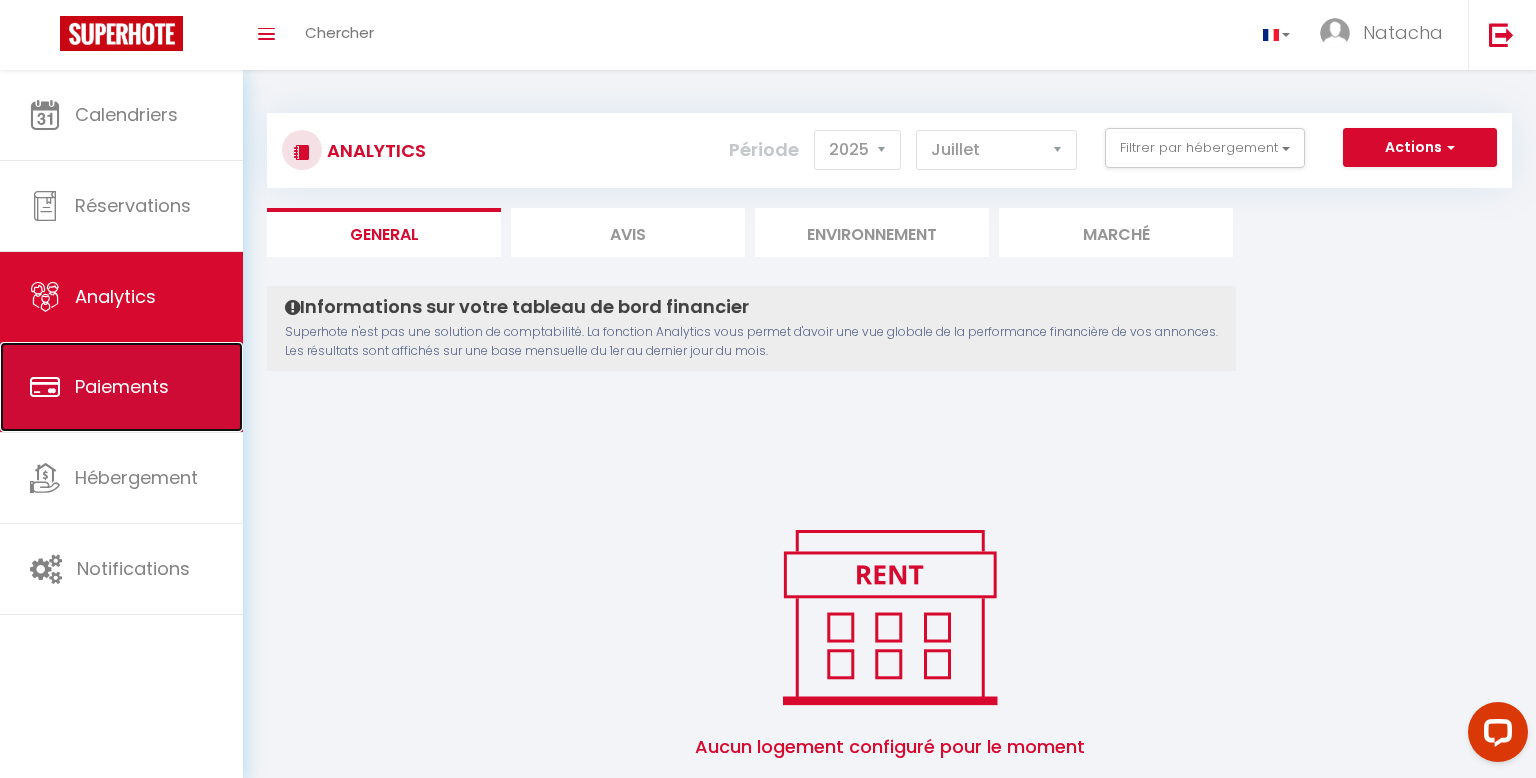 click on "Paiements" at bounding box center [121, 387] 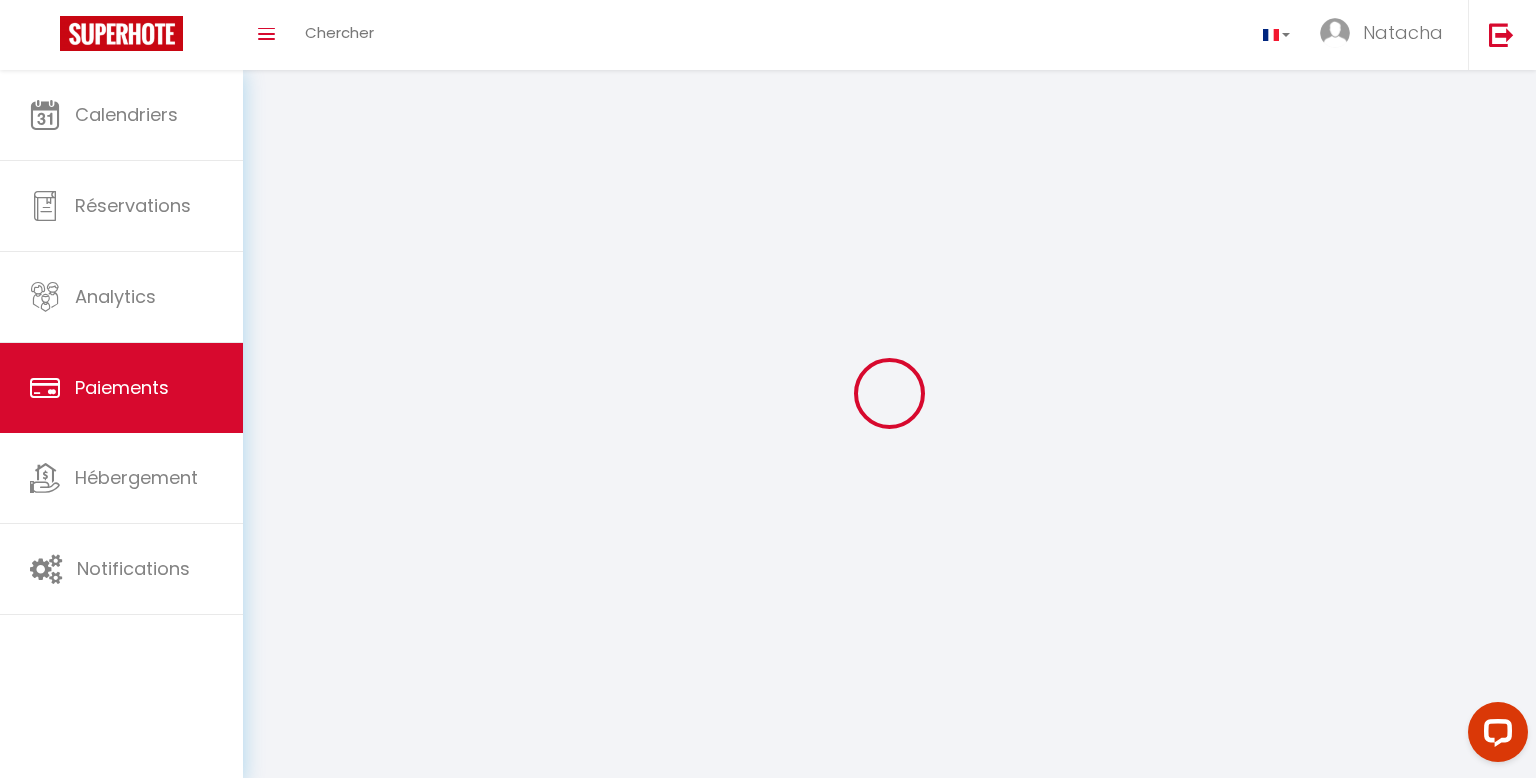 select on "2" 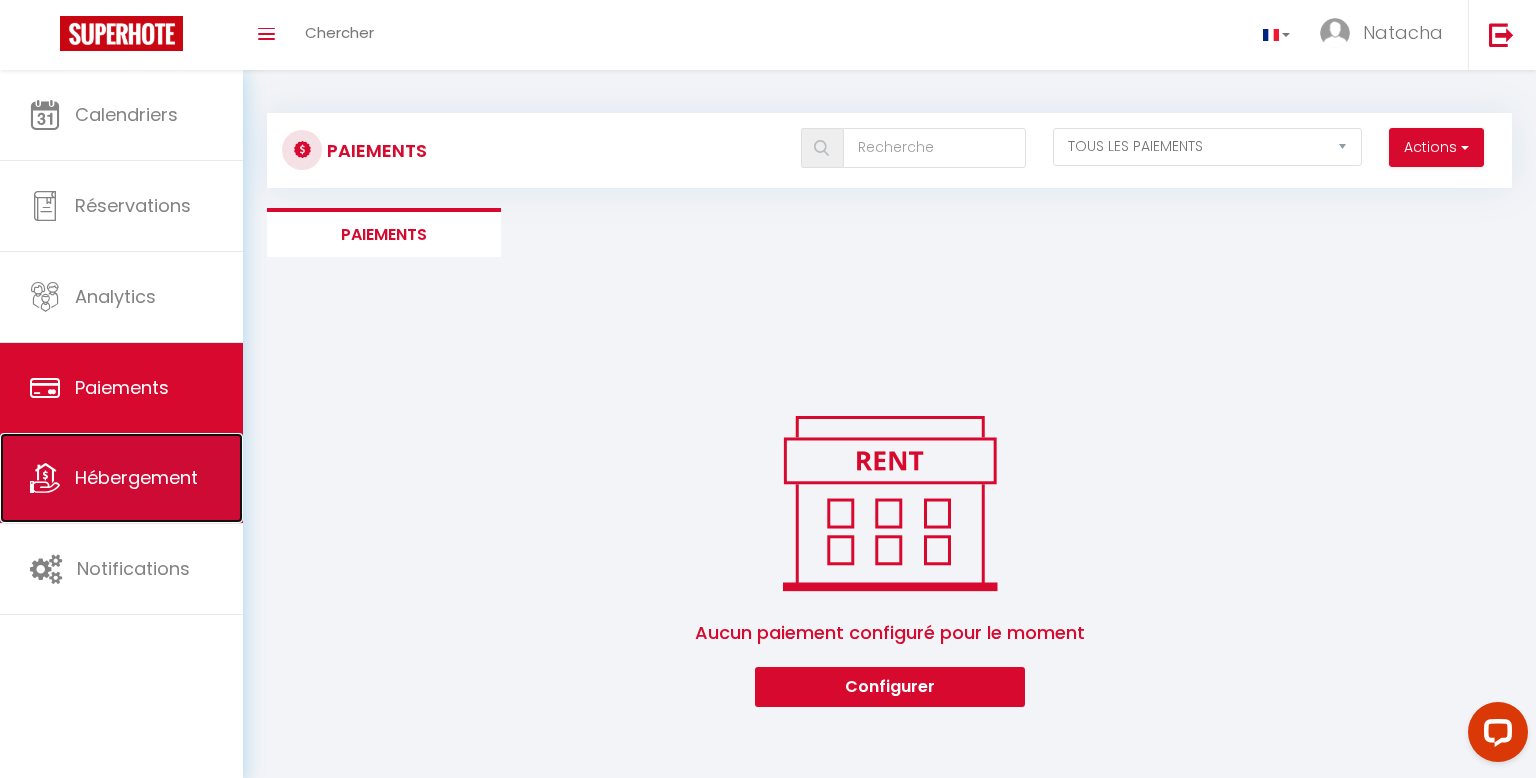 click at bounding box center [45, 478] 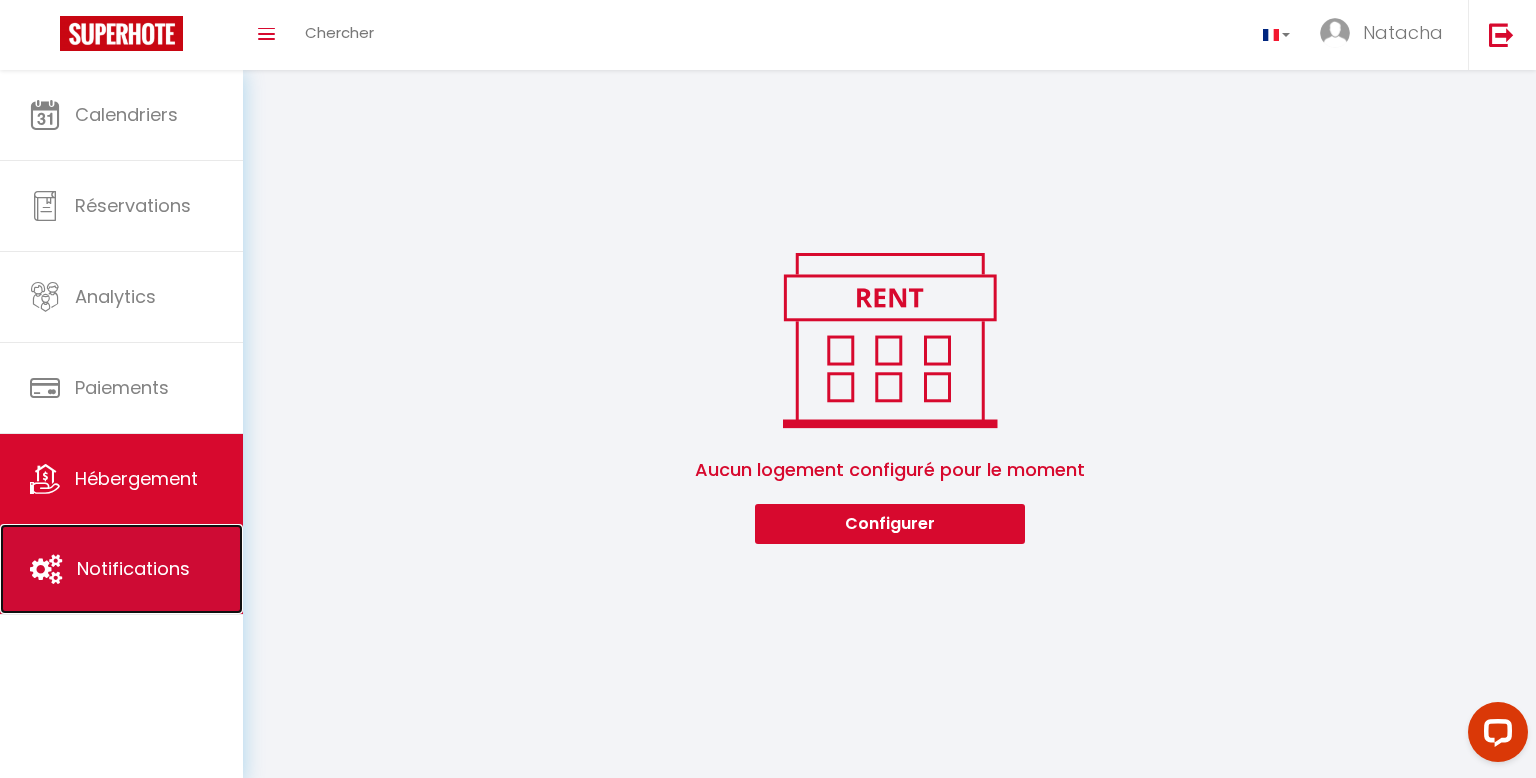 click on "Notifications" at bounding box center (133, 568) 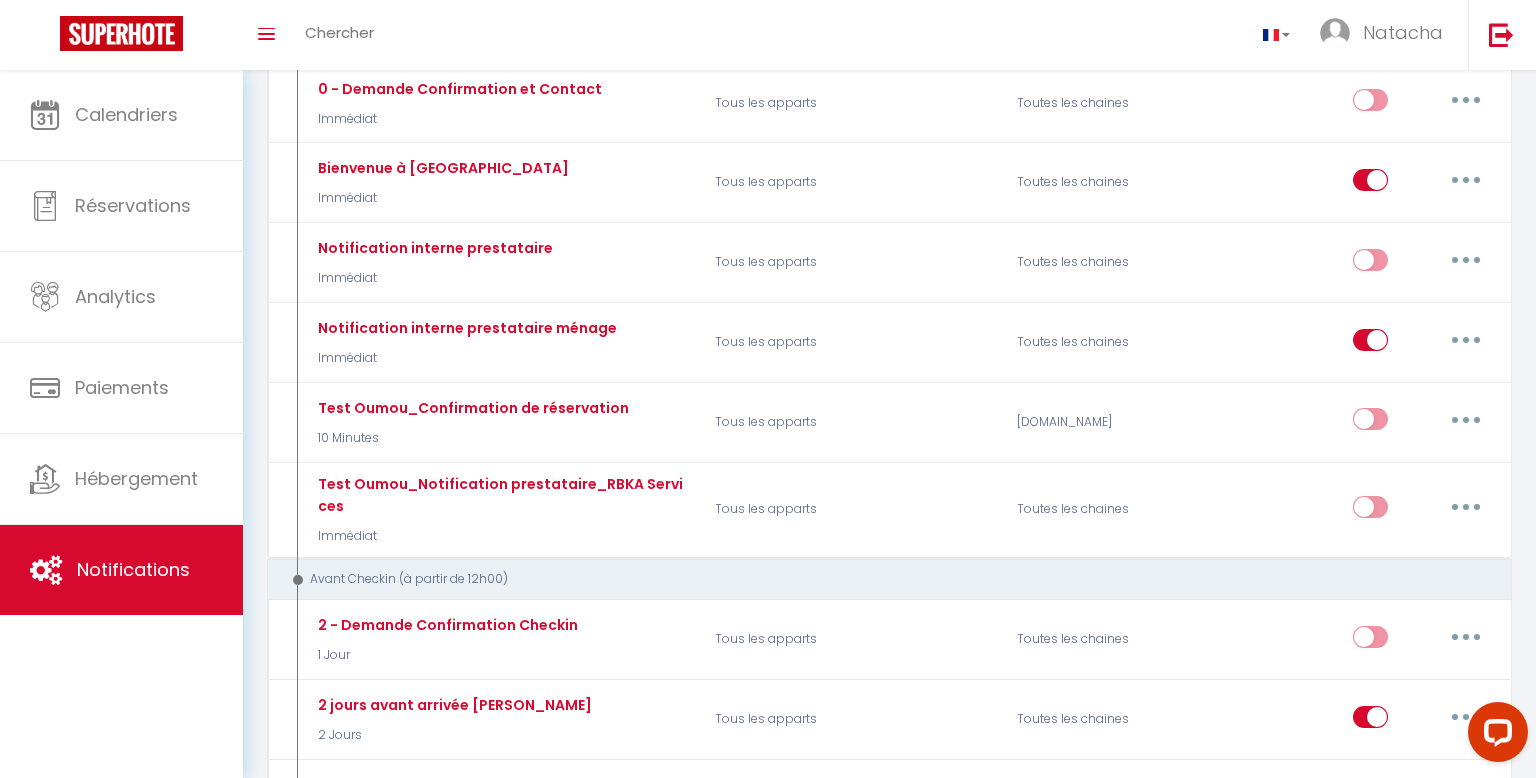 scroll, scrollTop: 380, scrollLeft: 0, axis: vertical 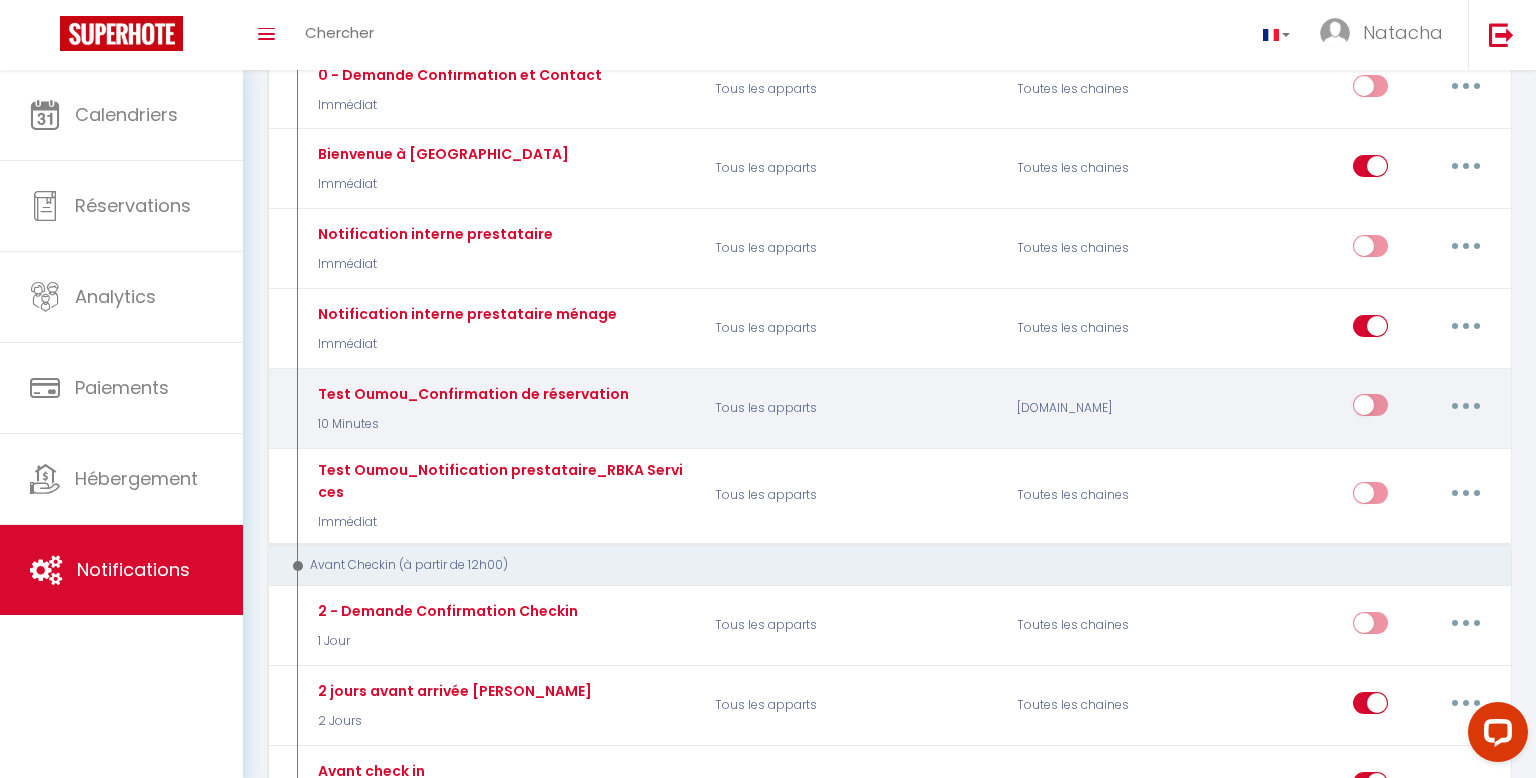 click on "Test Oumou_Confirmation de réservation    10 Minutes" at bounding box center (471, 408) 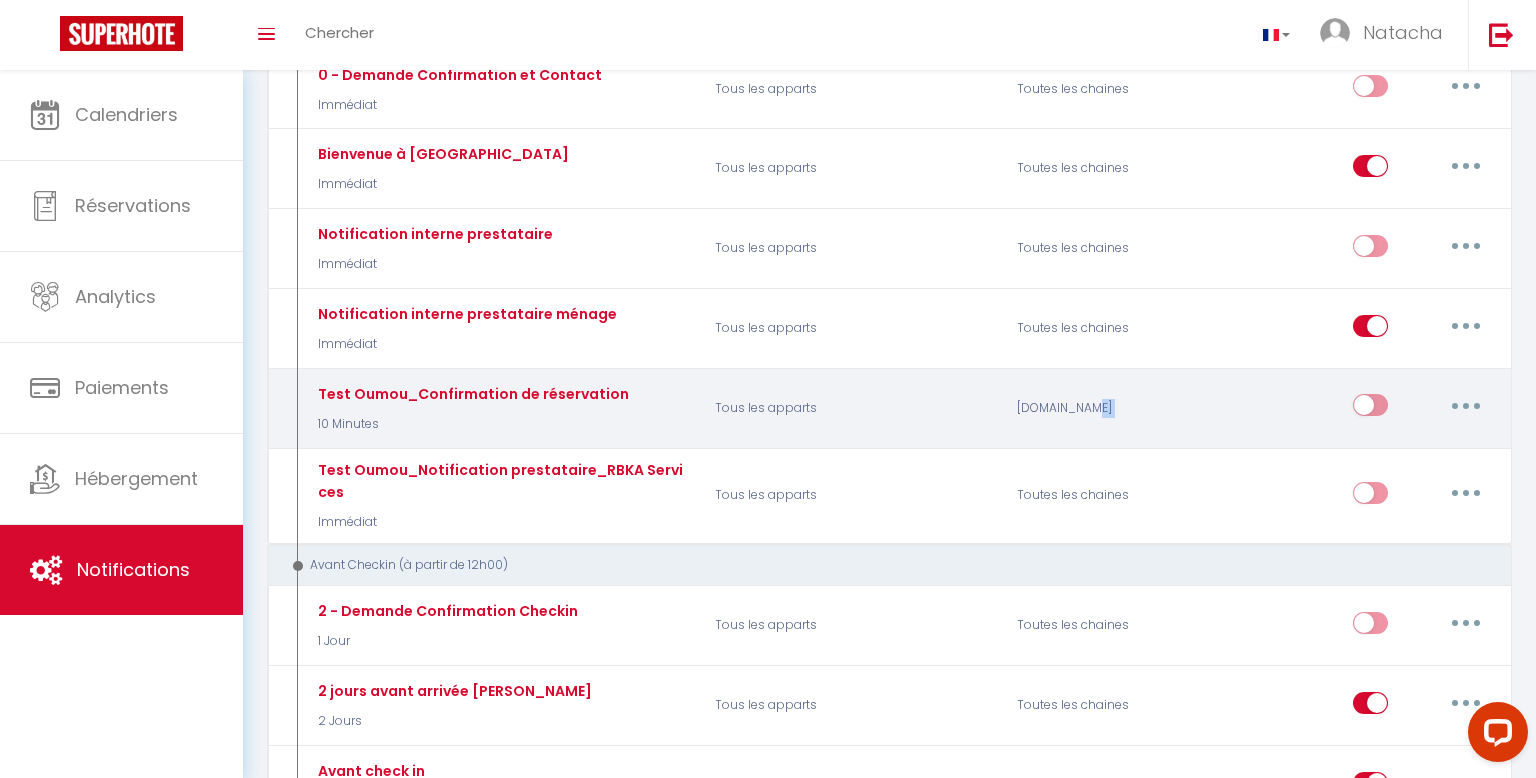 click on "Airbnb.com" at bounding box center (1104, 408) 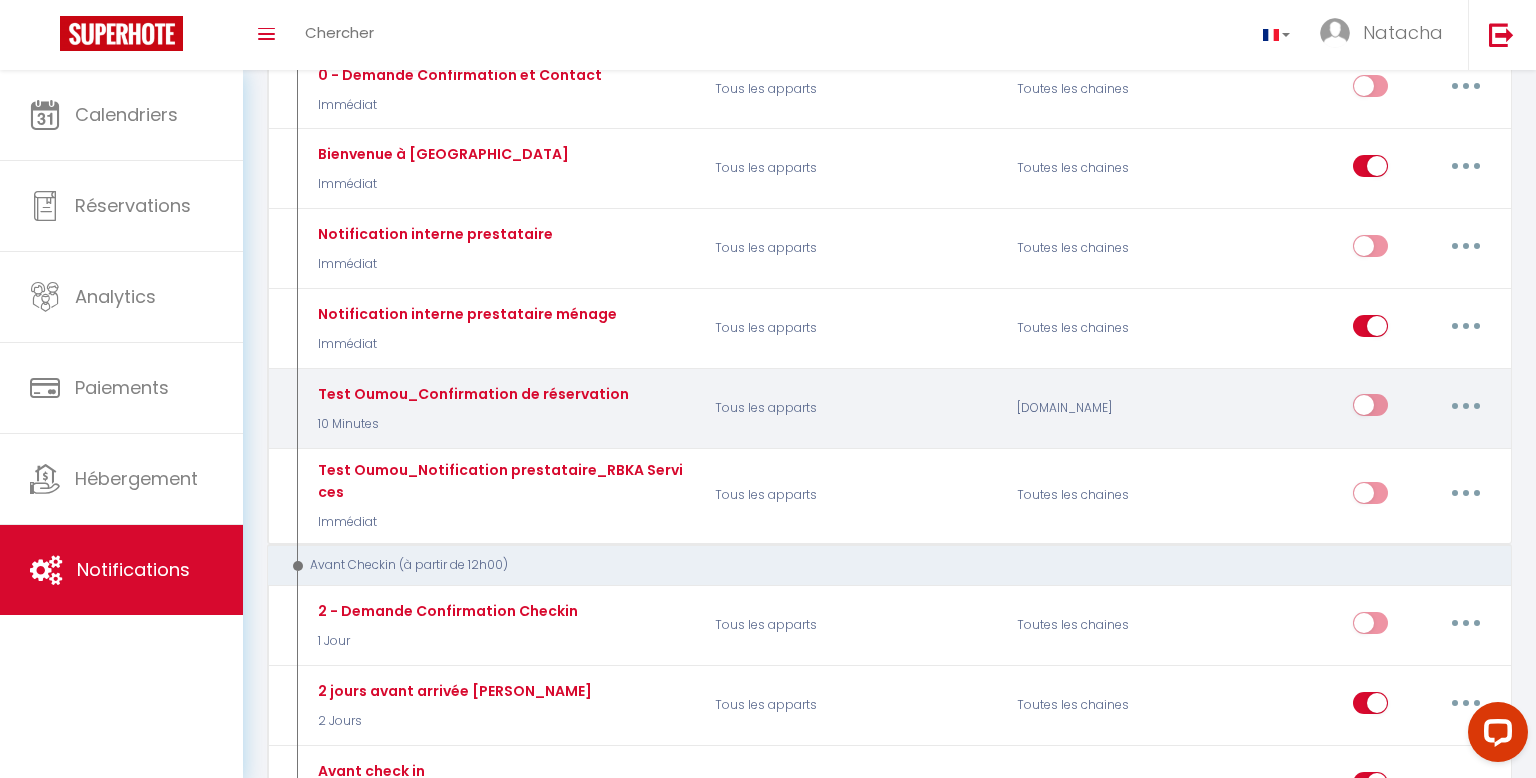 click at bounding box center (1370, 409) 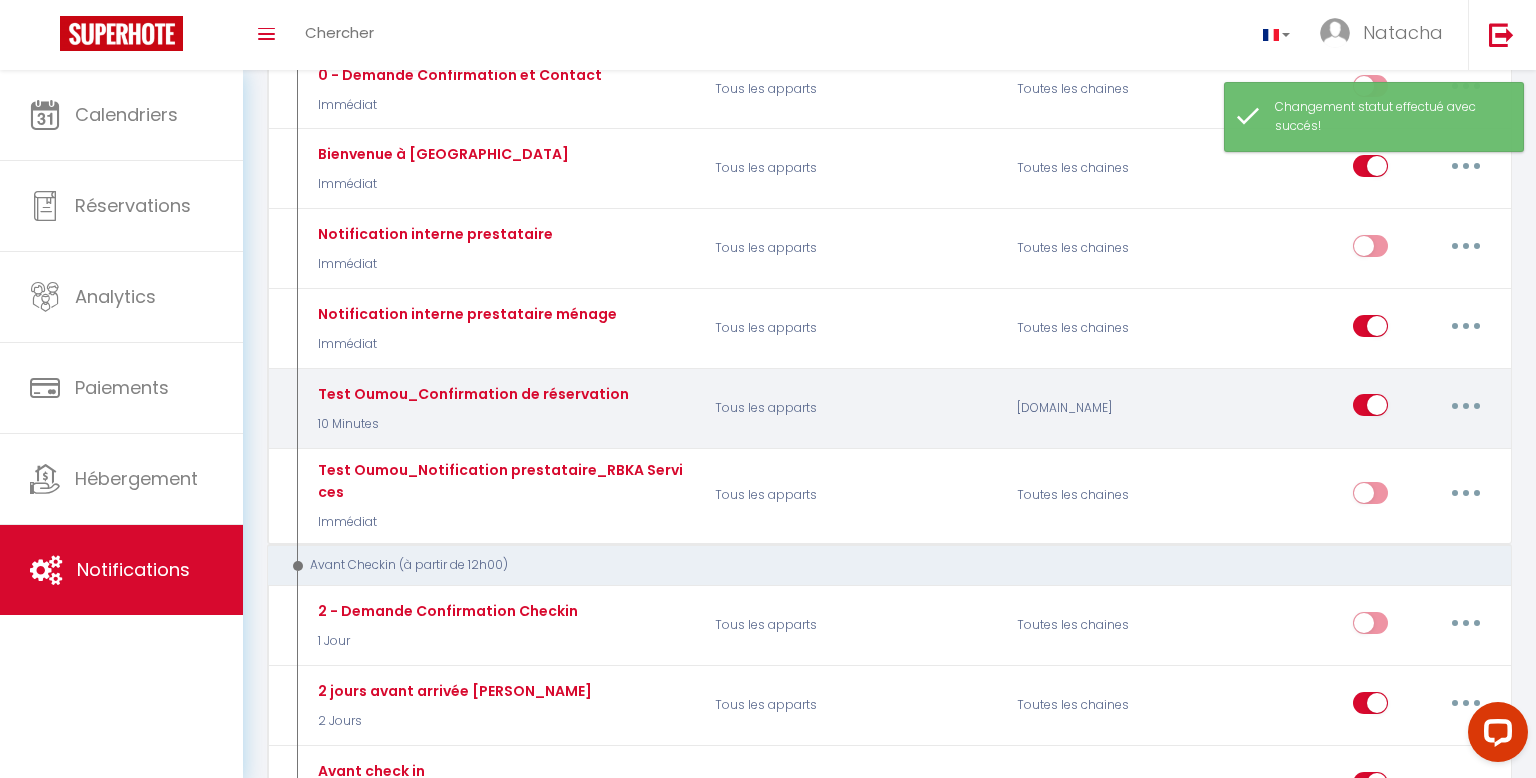 click on "Airbnb.com" at bounding box center [1104, 408] 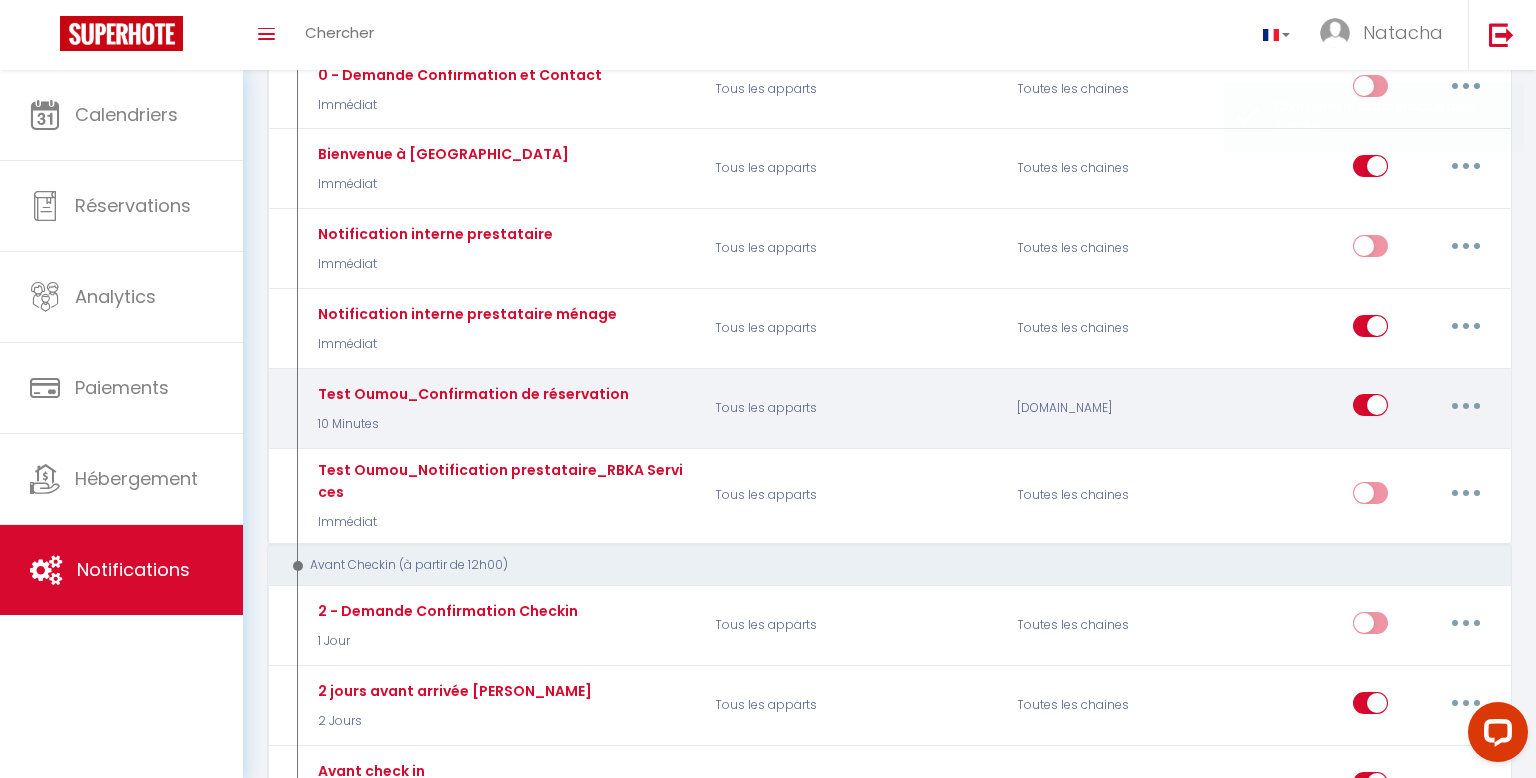 click on "Airbnb.com" at bounding box center [1104, 408] 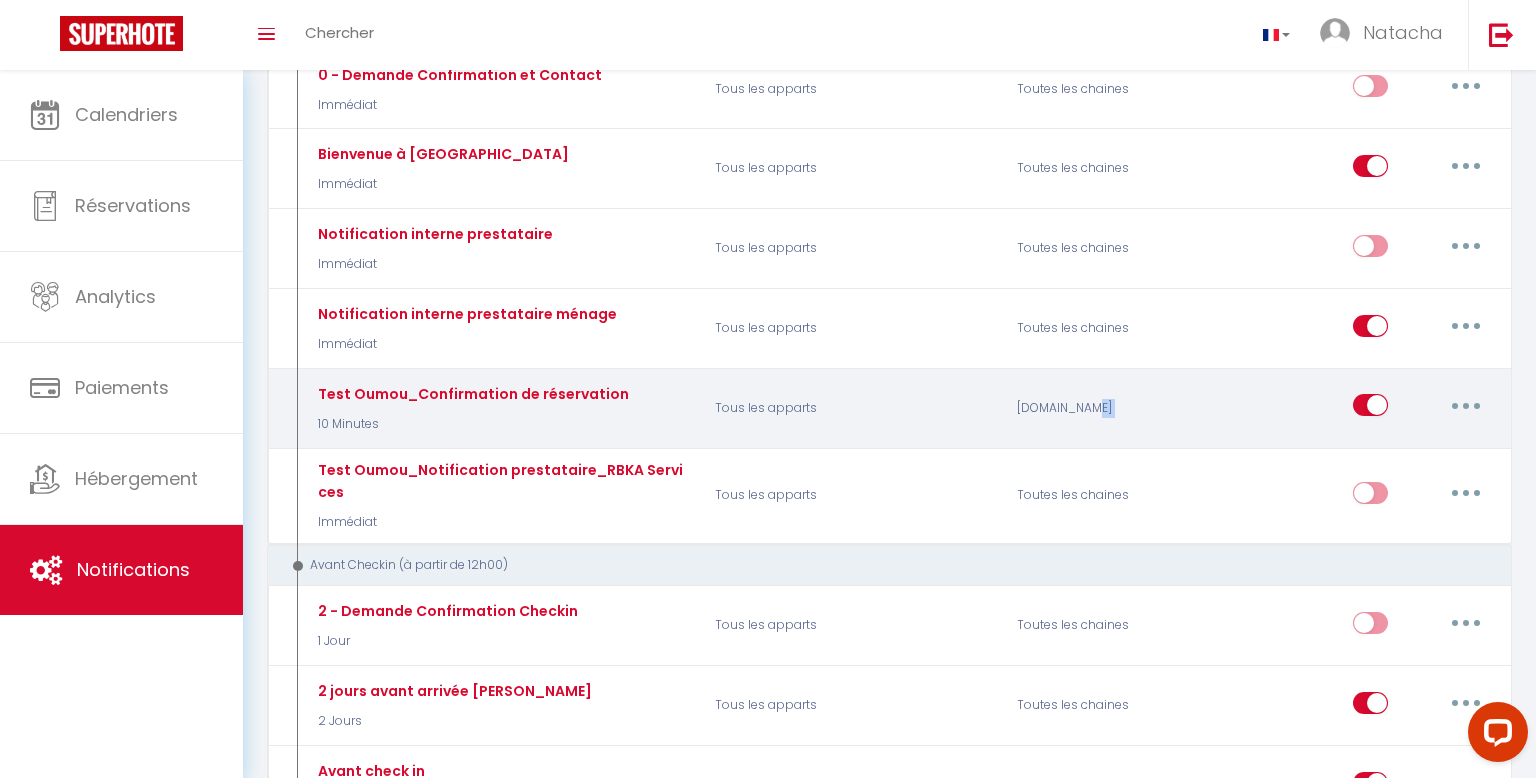 click on "Airbnb.com" at bounding box center (1104, 408) 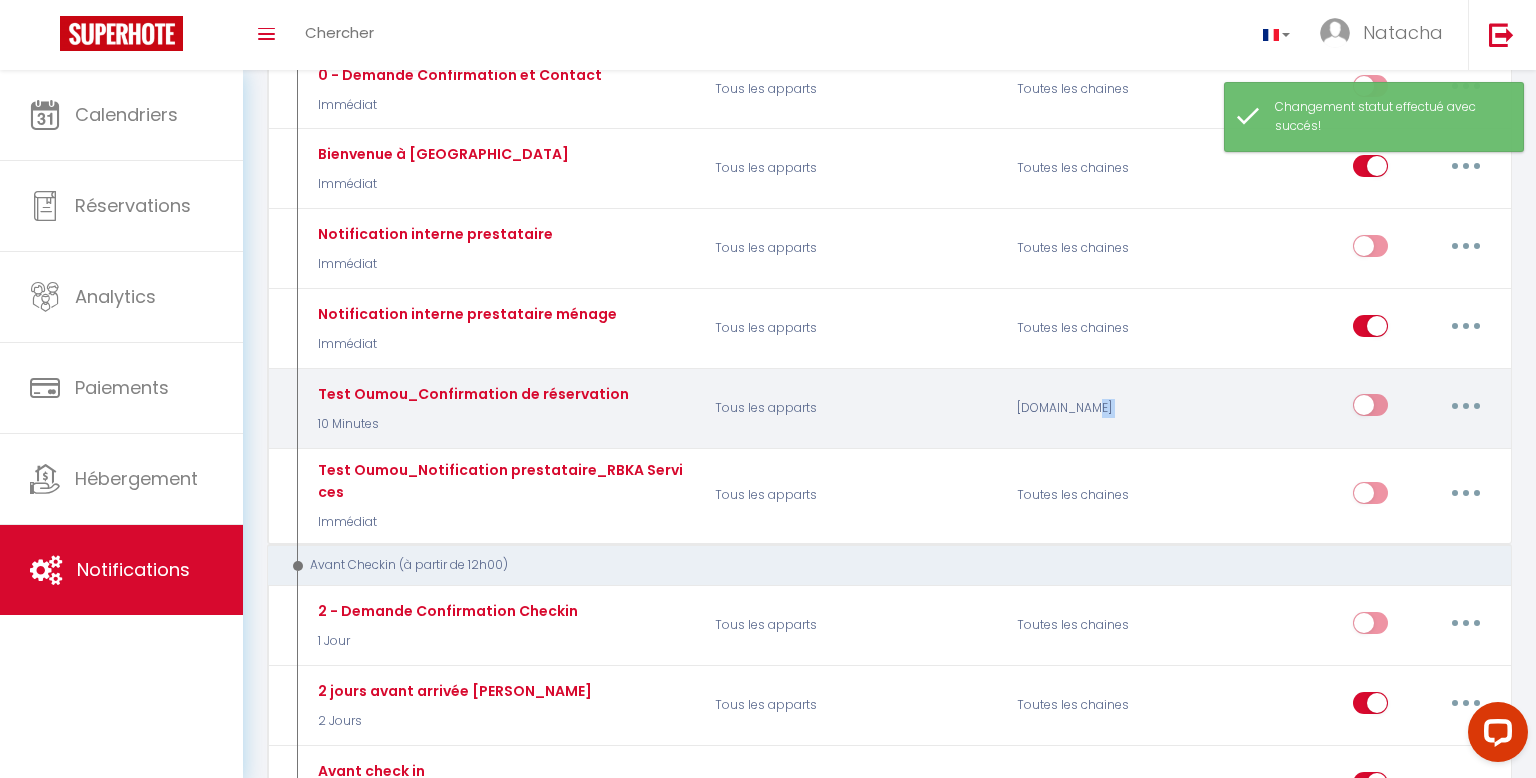 click at bounding box center (1466, 405) 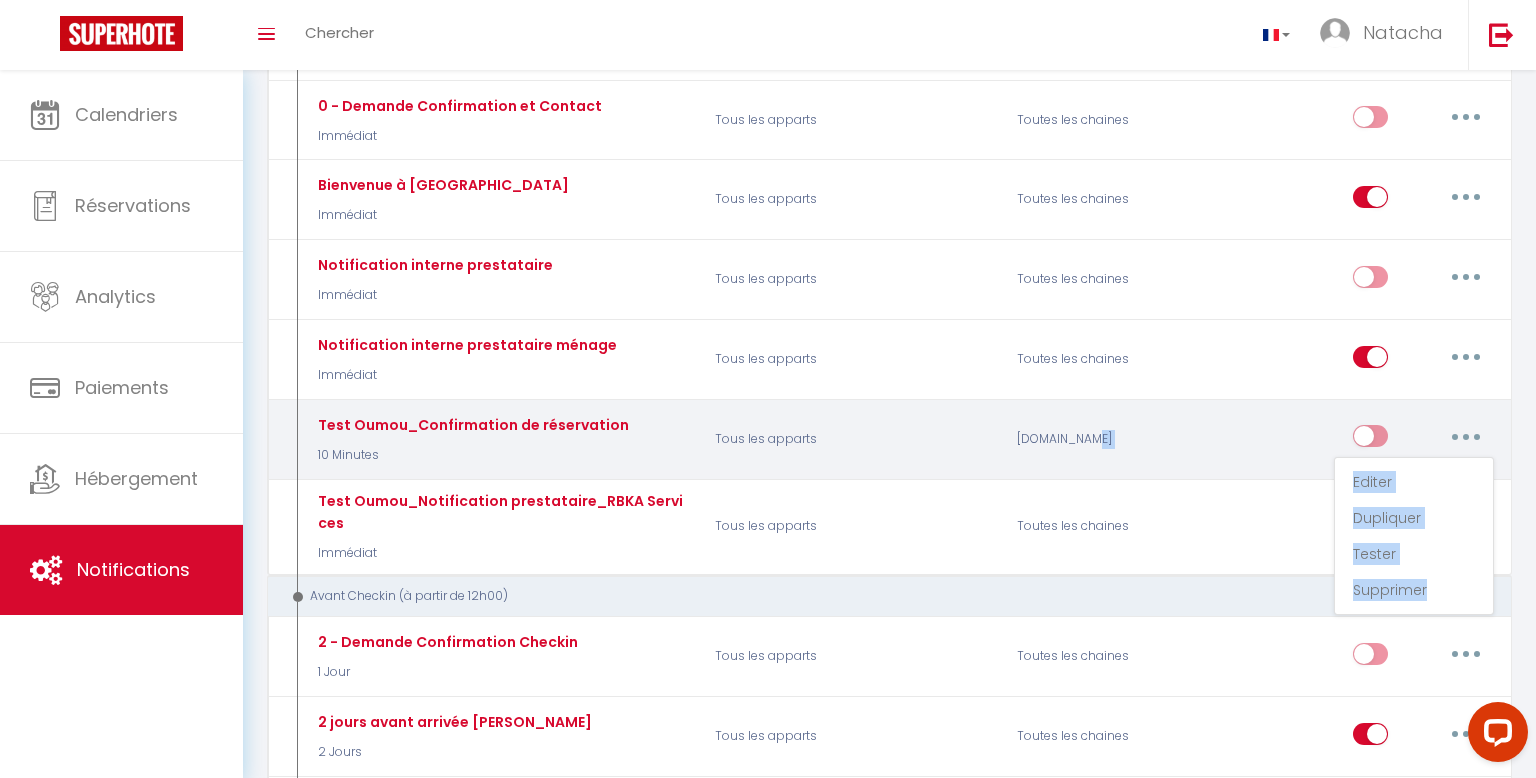 scroll, scrollTop: 348, scrollLeft: 0, axis: vertical 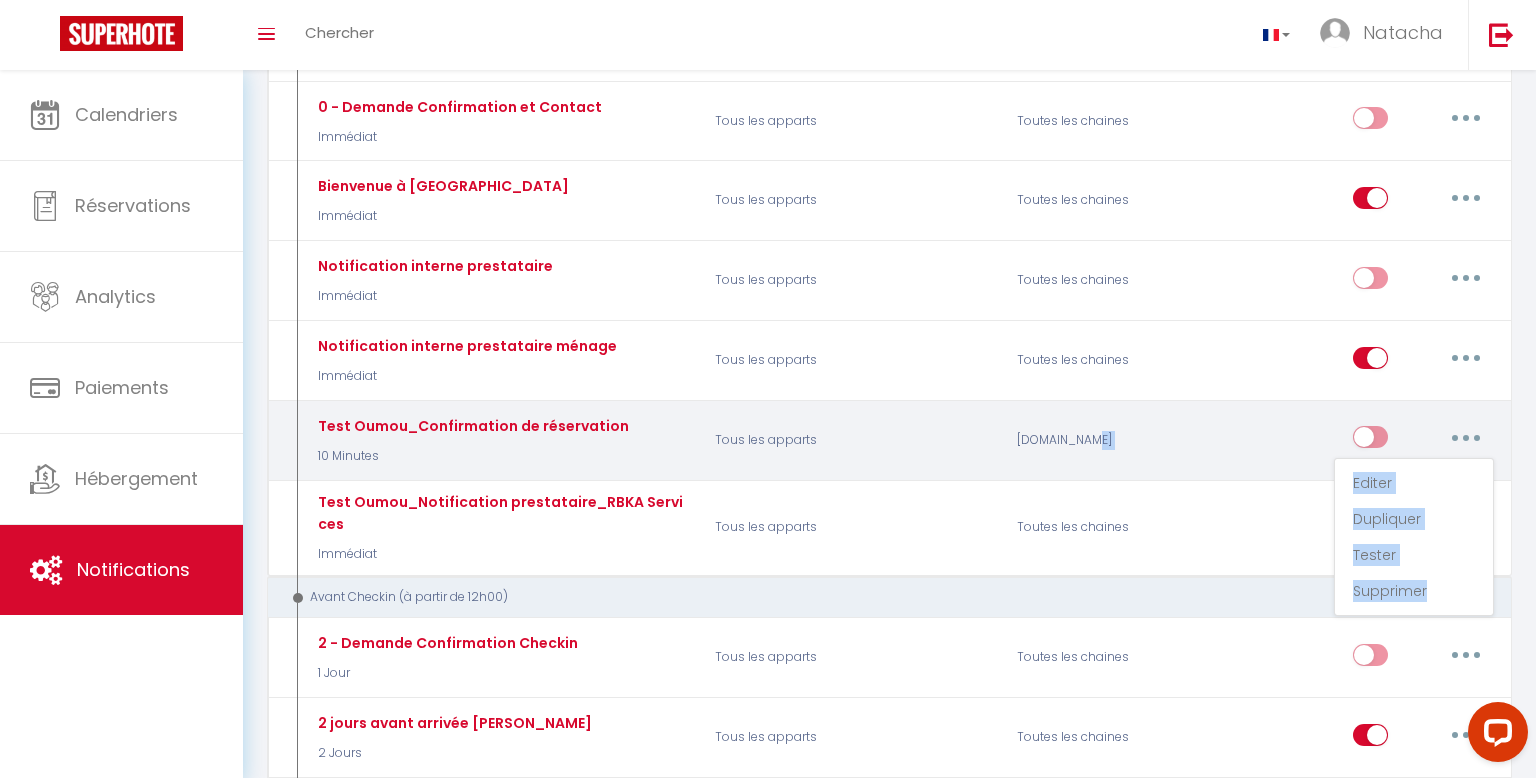 click on "10 Minutes" at bounding box center (471, 456) 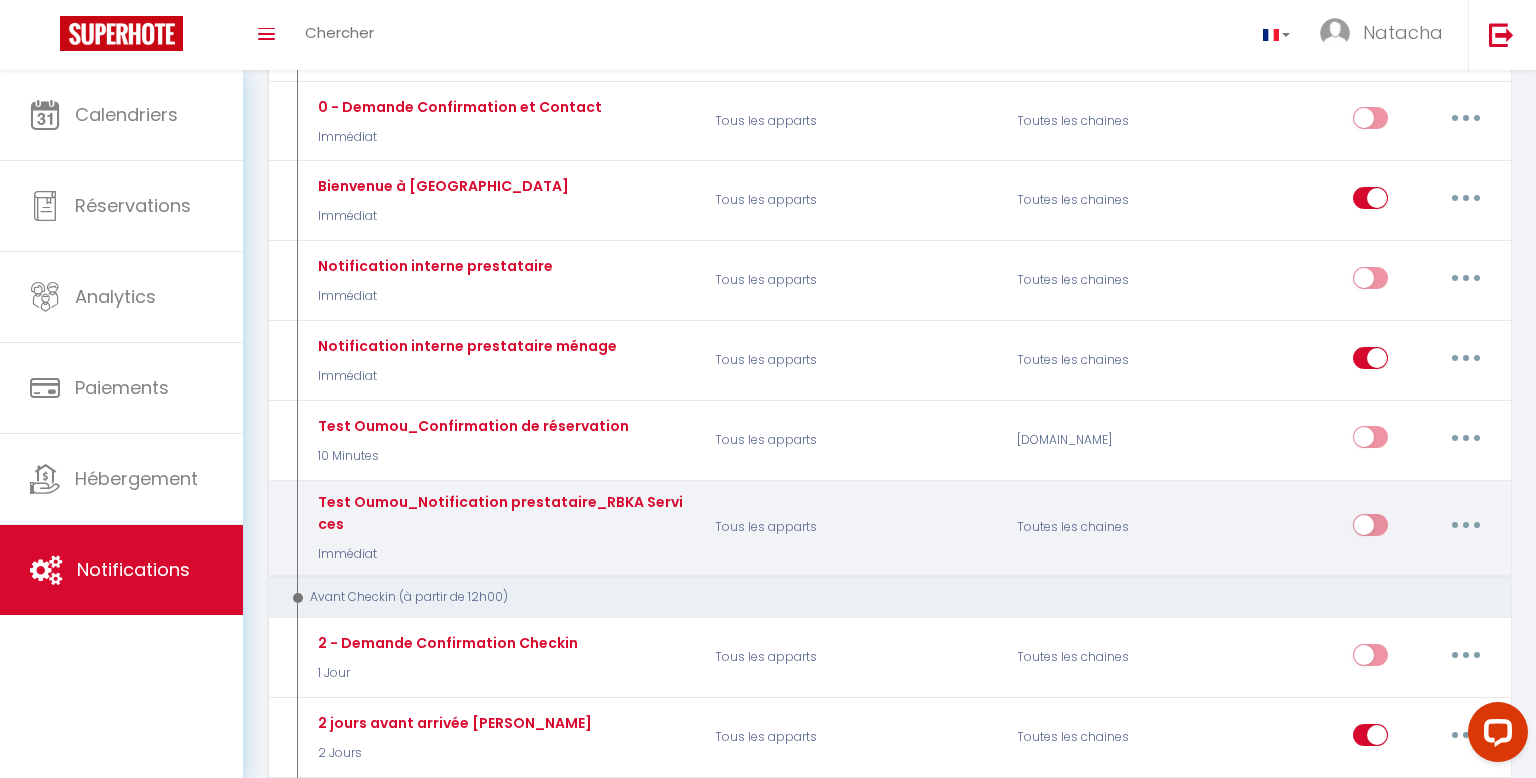click on "Test Oumou_Notification prestataire_RBKA Services" at bounding box center (457, 27) 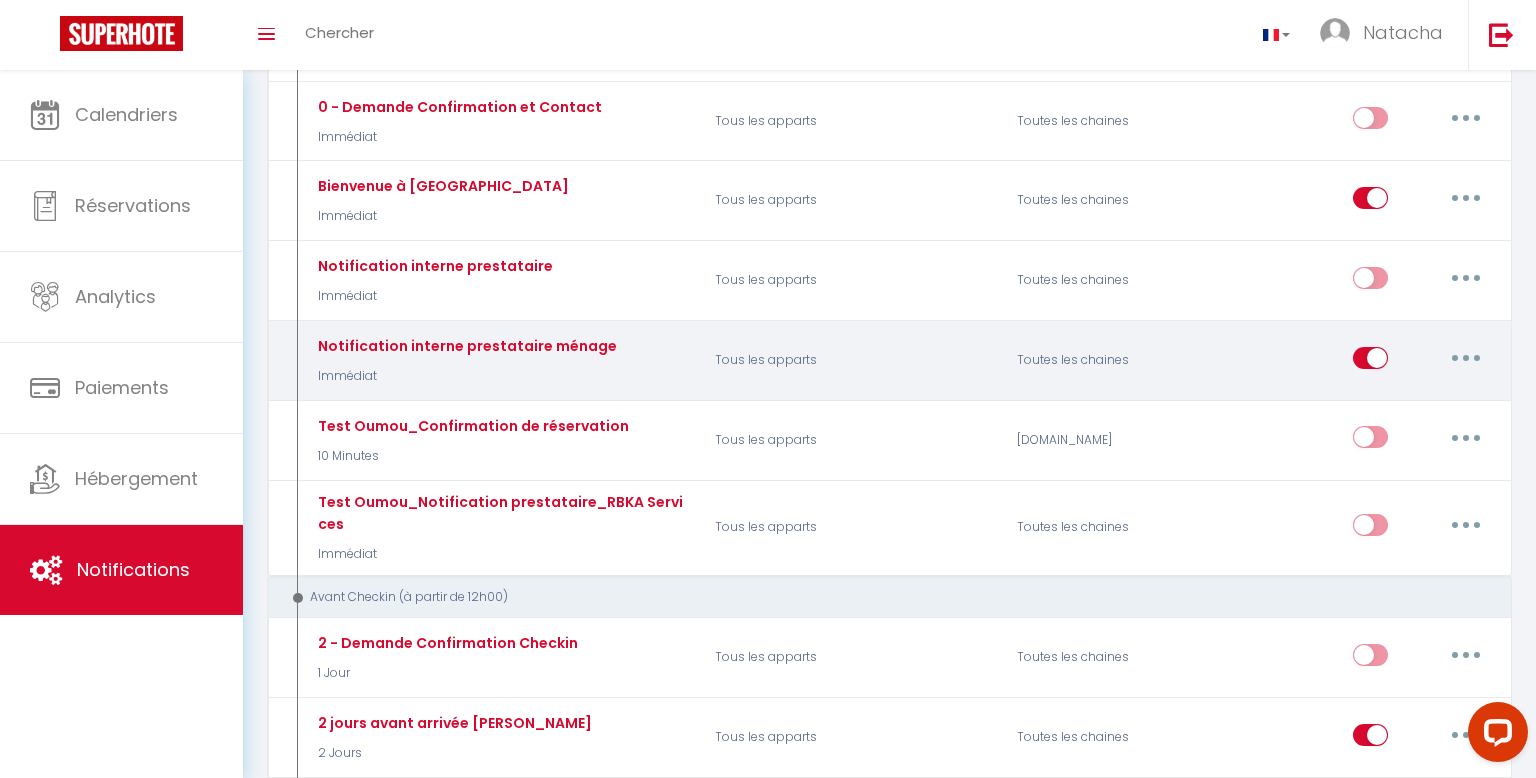click on "Tous les apparts" at bounding box center [853, 361] 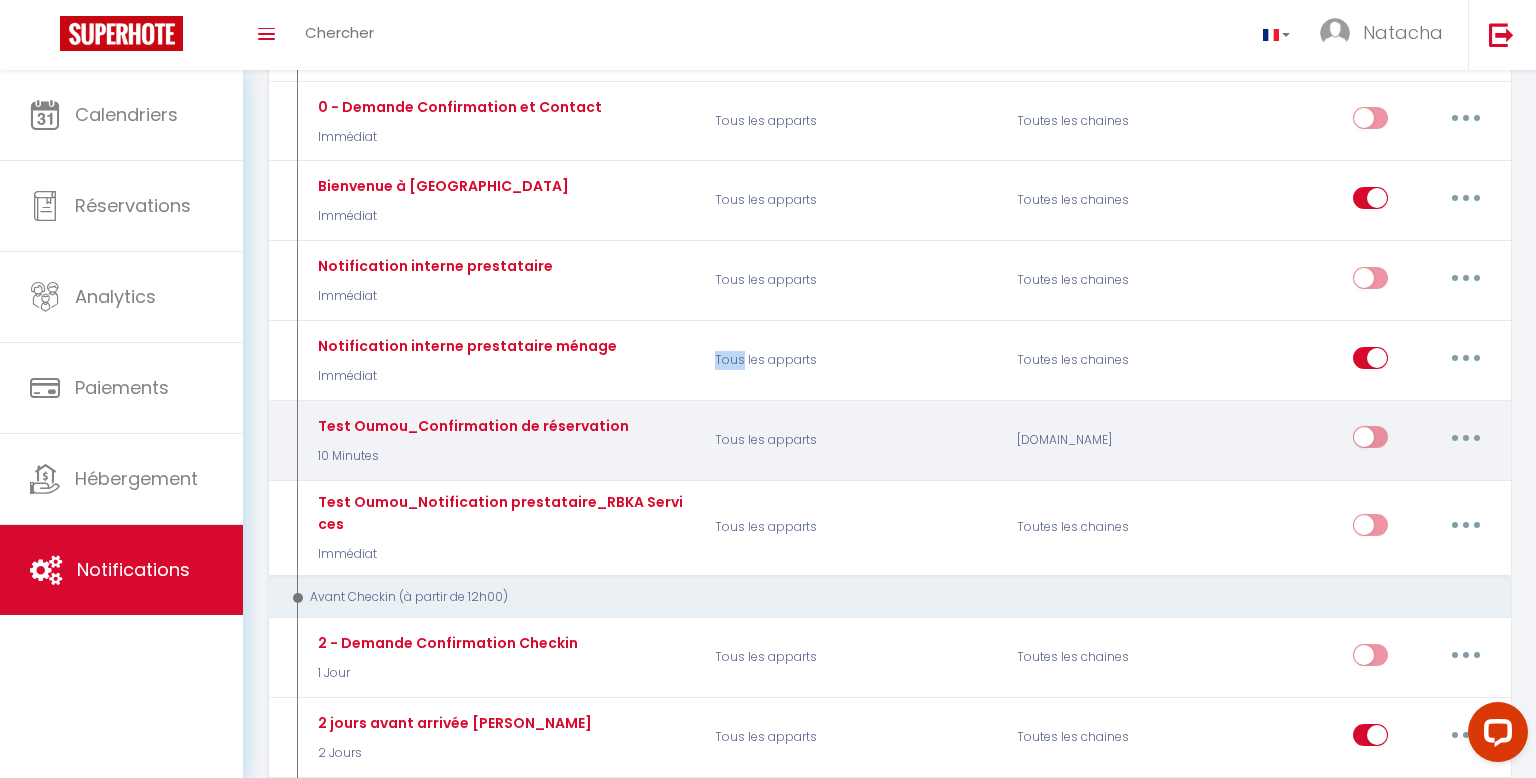 click at bounding box center [1466, 437] 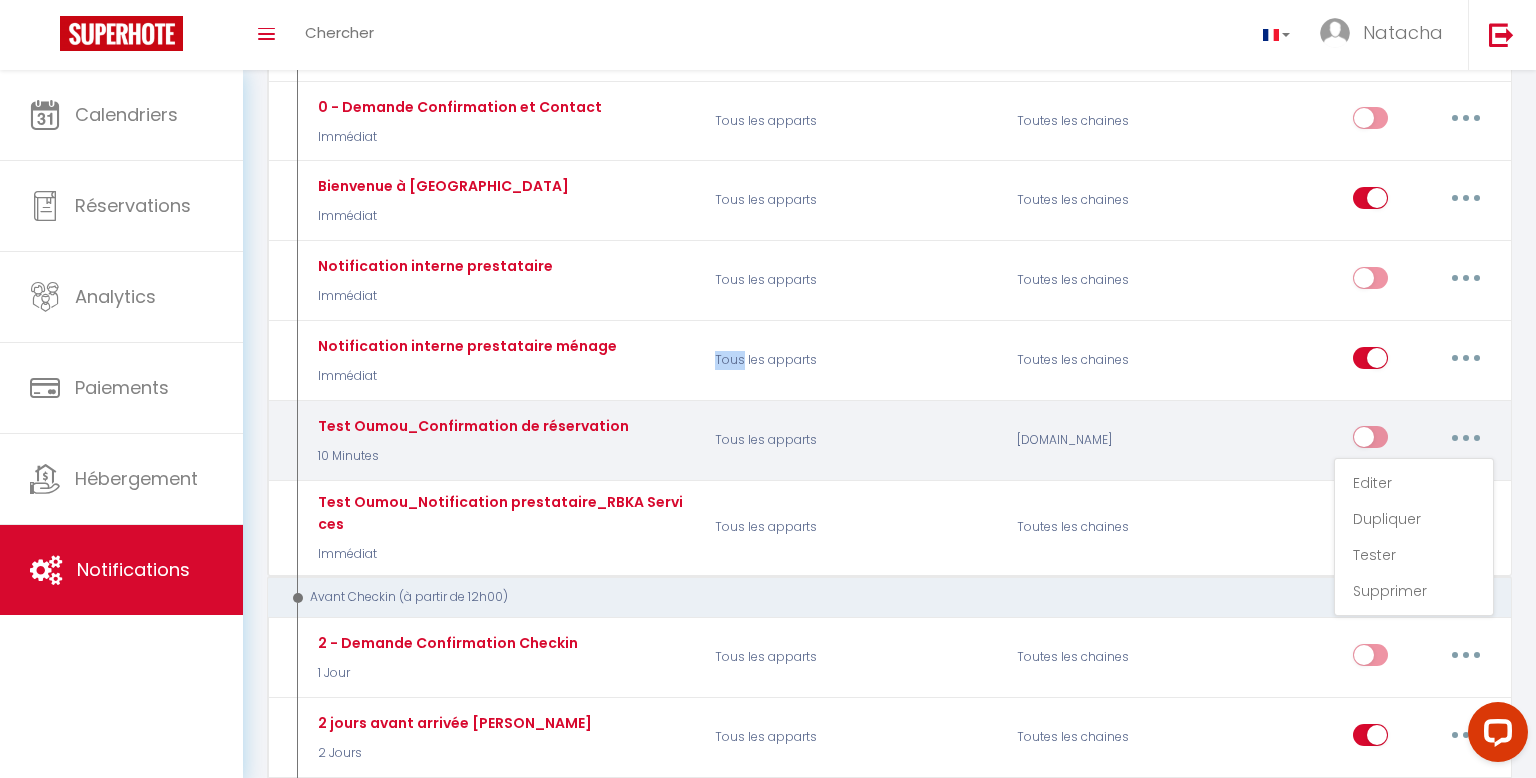 click on "Editer   Dupliquer   Tester   Supprimer" at bounding box center (1356, 440) 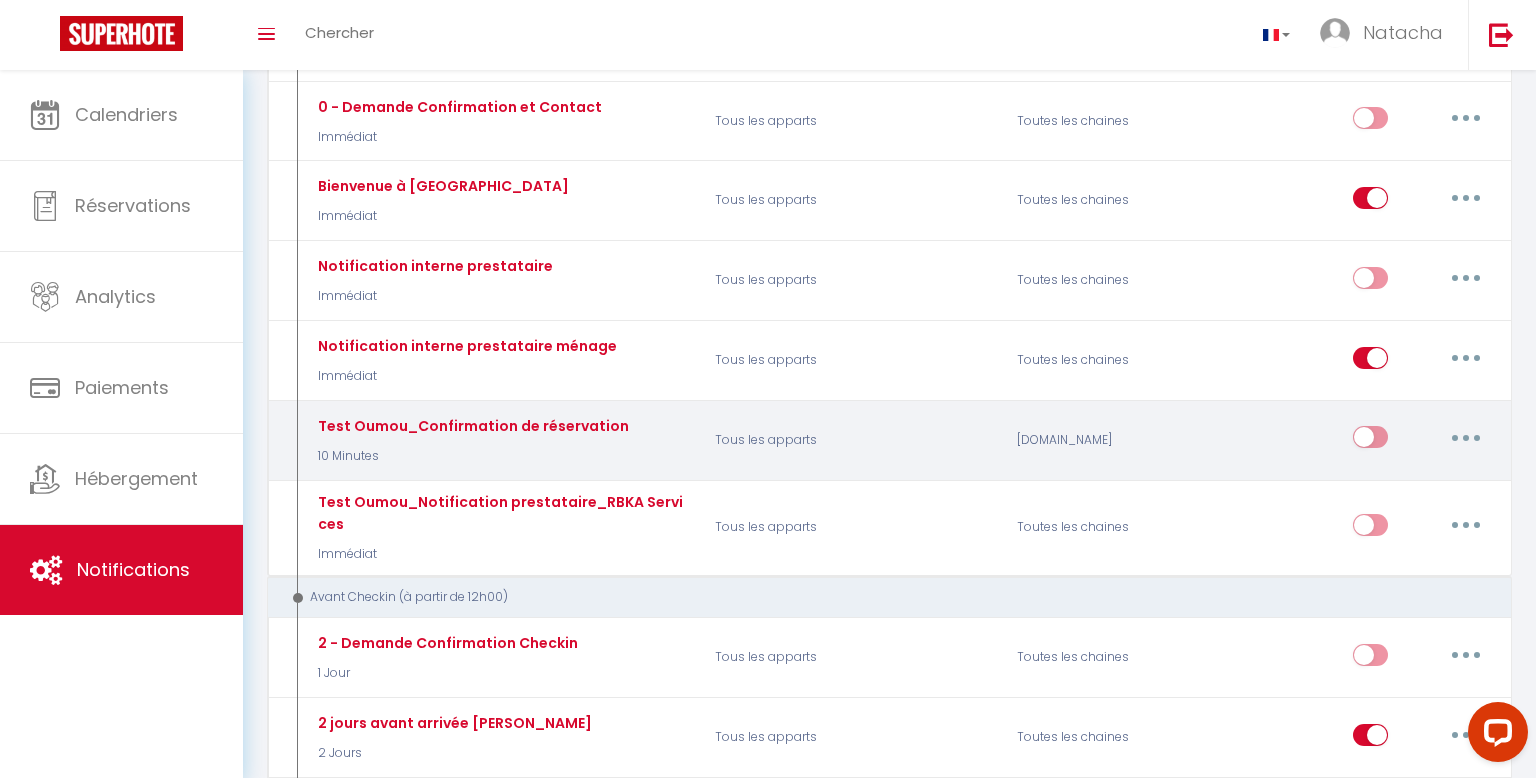 click on "Editer   Dupliquer   Tester   Supprimer" at bounding box center (1356, 440) 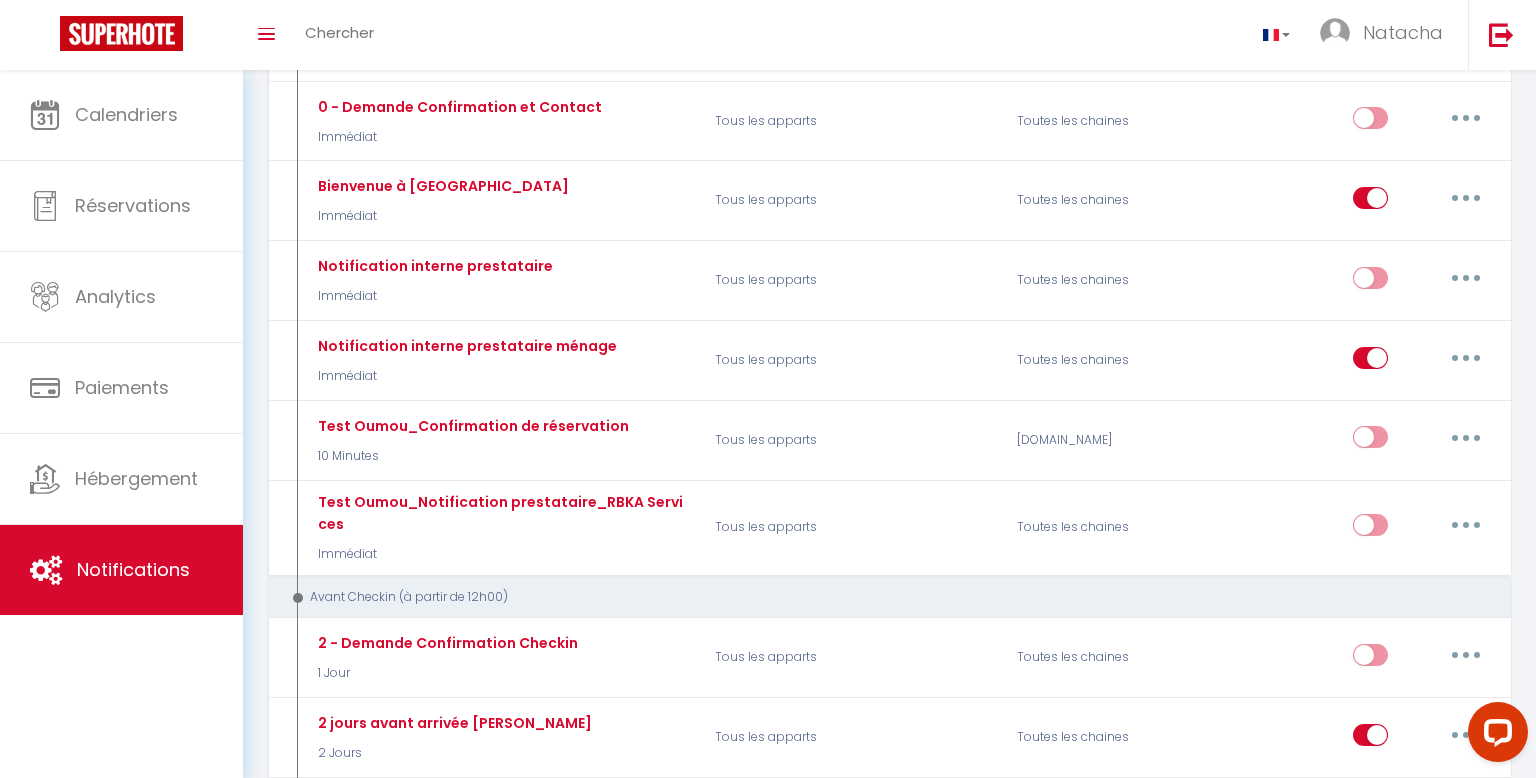 click on "Avant Checkin (à partir de 12h00)" at bounding box center [878, 597] 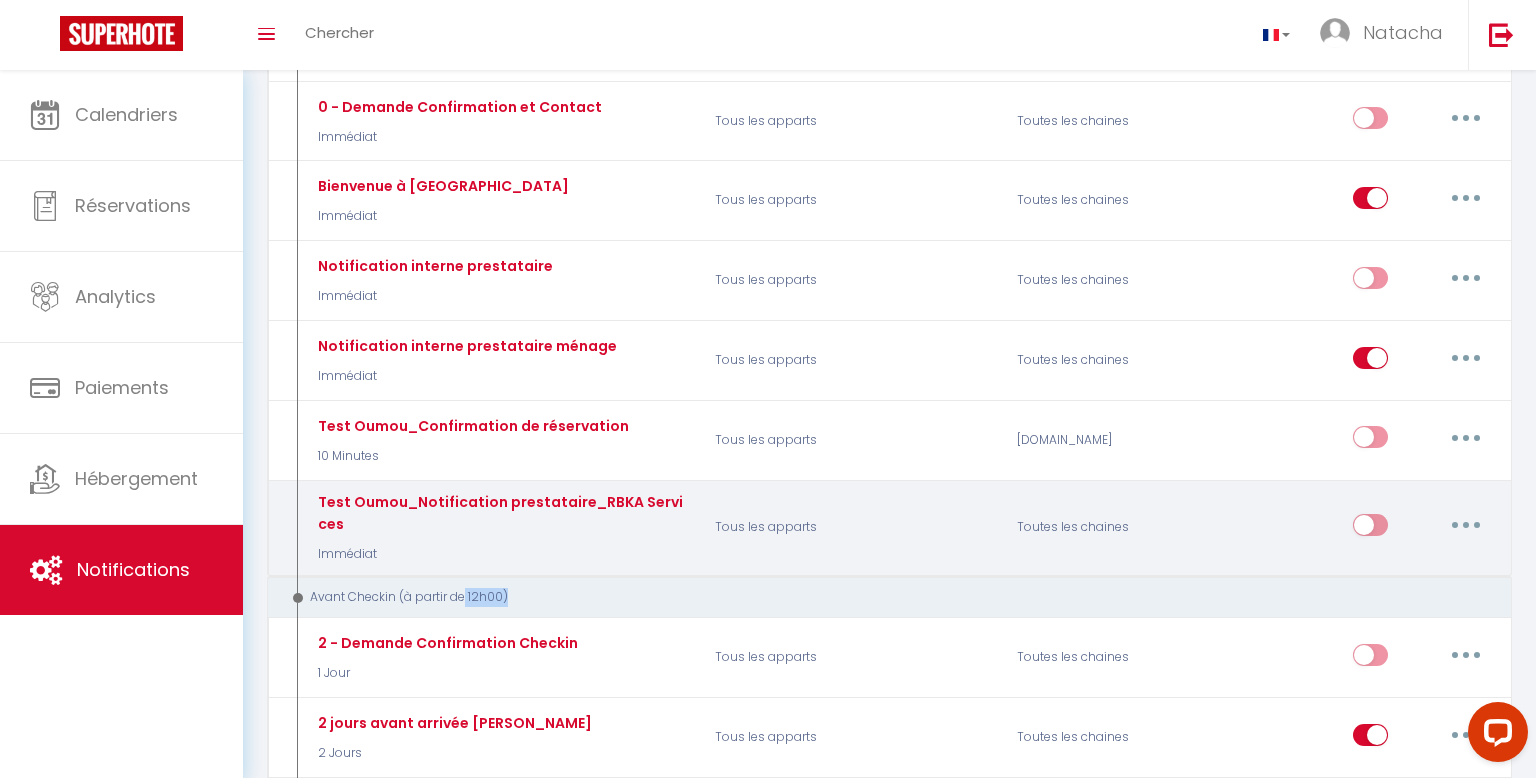 click on "Test Oumou_Notification prestataire_RBKA Services" at bounding box center (457, 27) 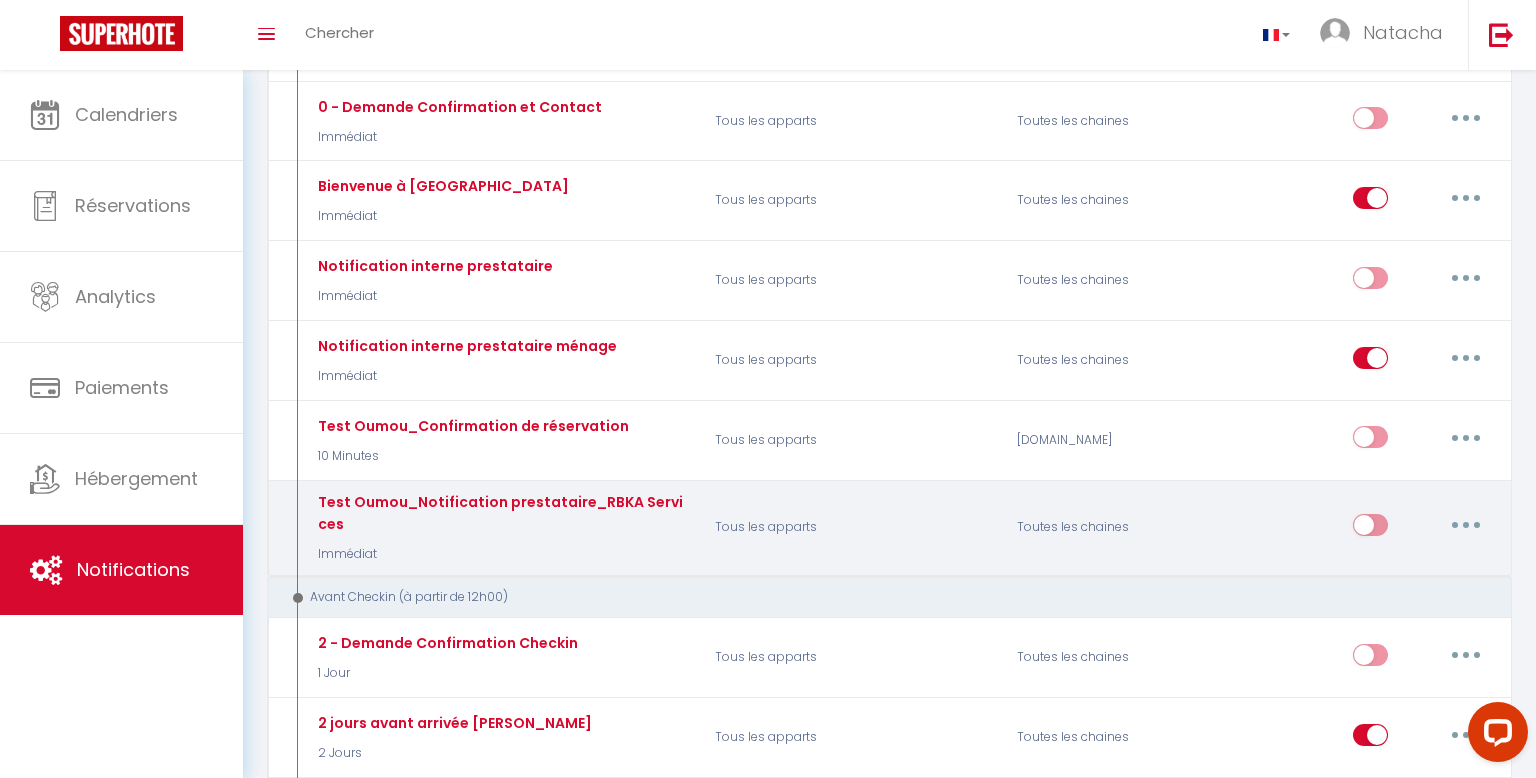 click on "Test Oumou_Notification prestataire_RBKA Services" at bounding box center (457, 27) 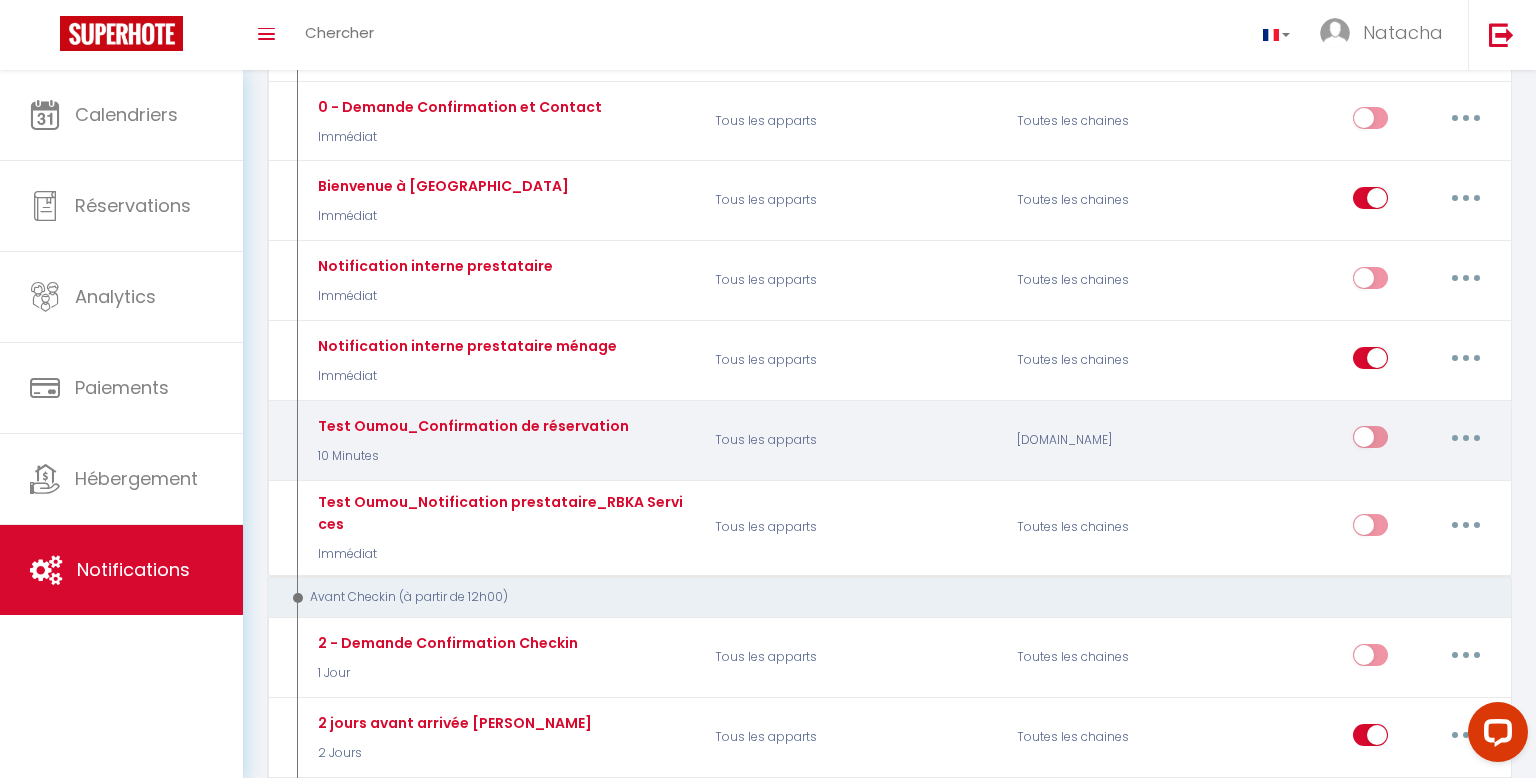click on "10 Minutes" at bounding box center [471, 456] 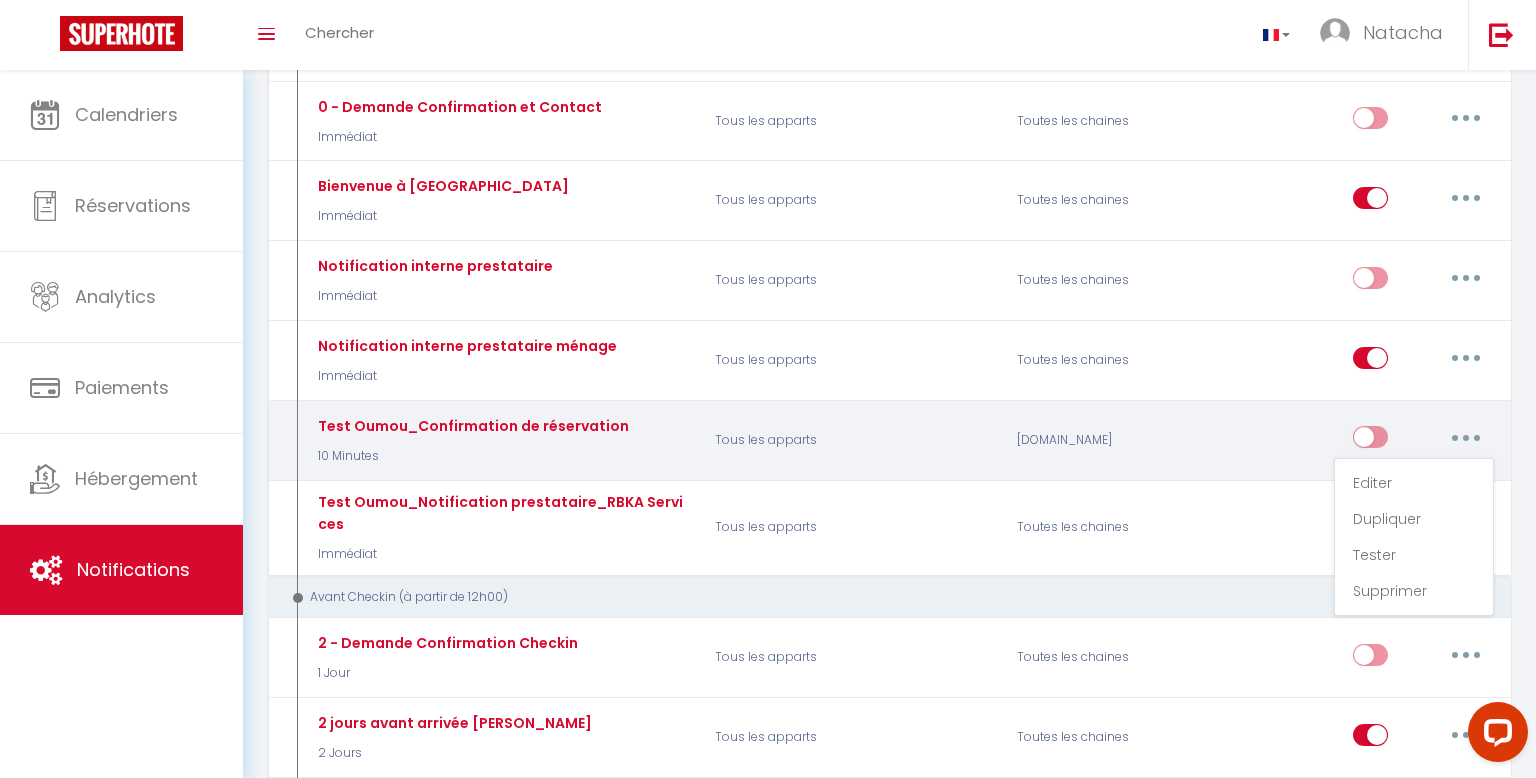 click at bounding box center (1466, 438) 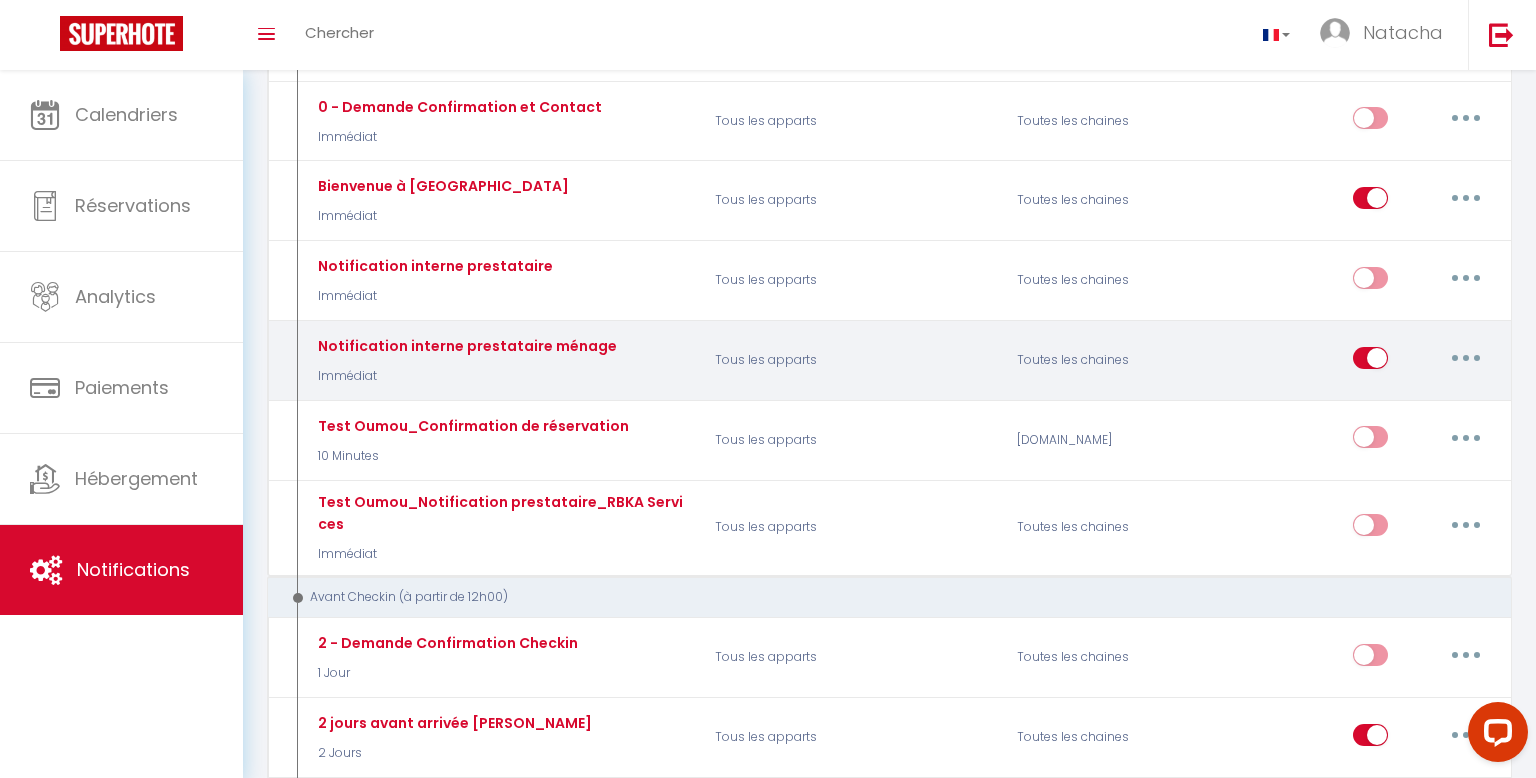 click at bounding box center (1466, 358) 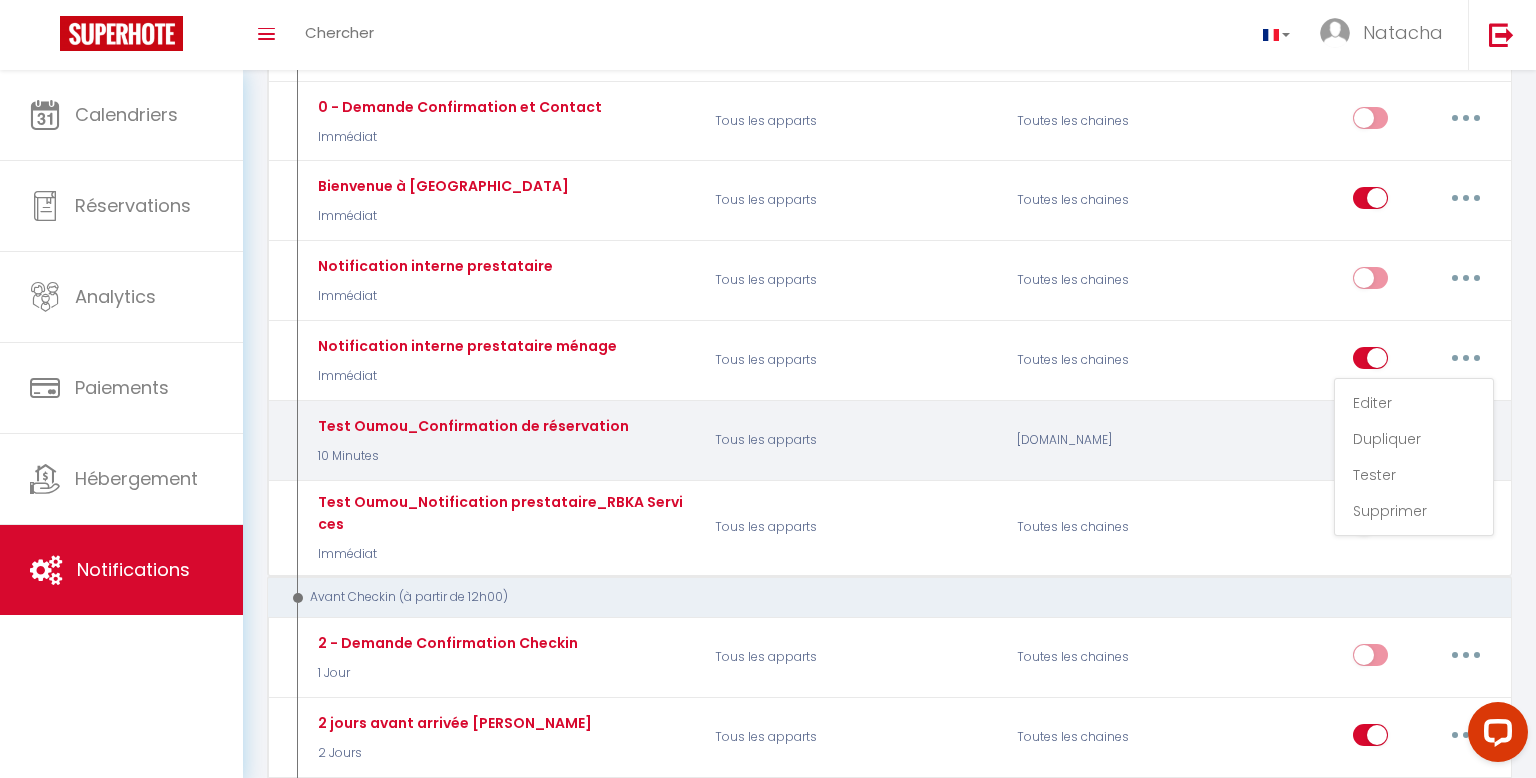 click on "Airbnb.com" at bounding box center (1104, 440) 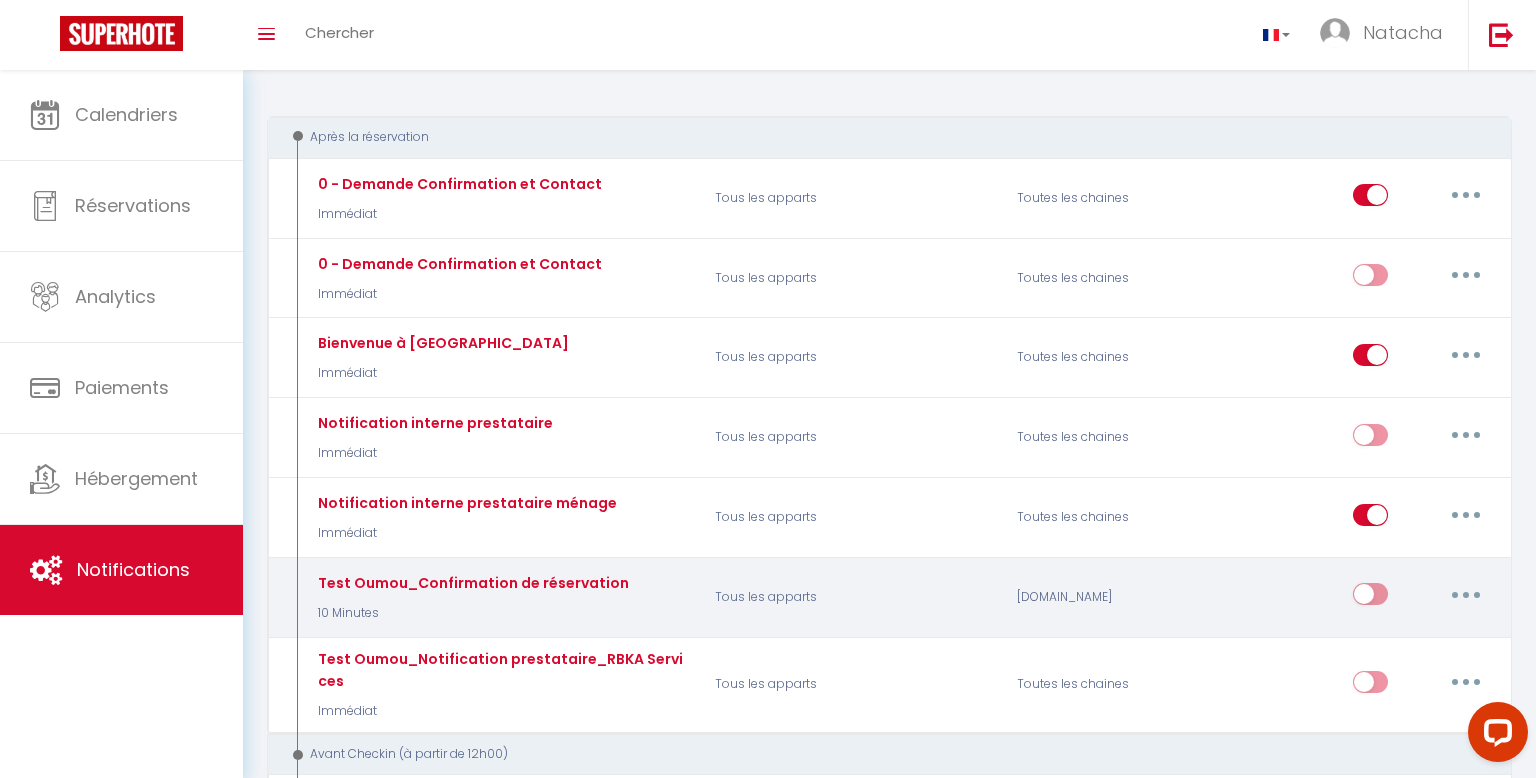 scroll, scrollTop: 196, scrollLeft: 0, axis: vertical 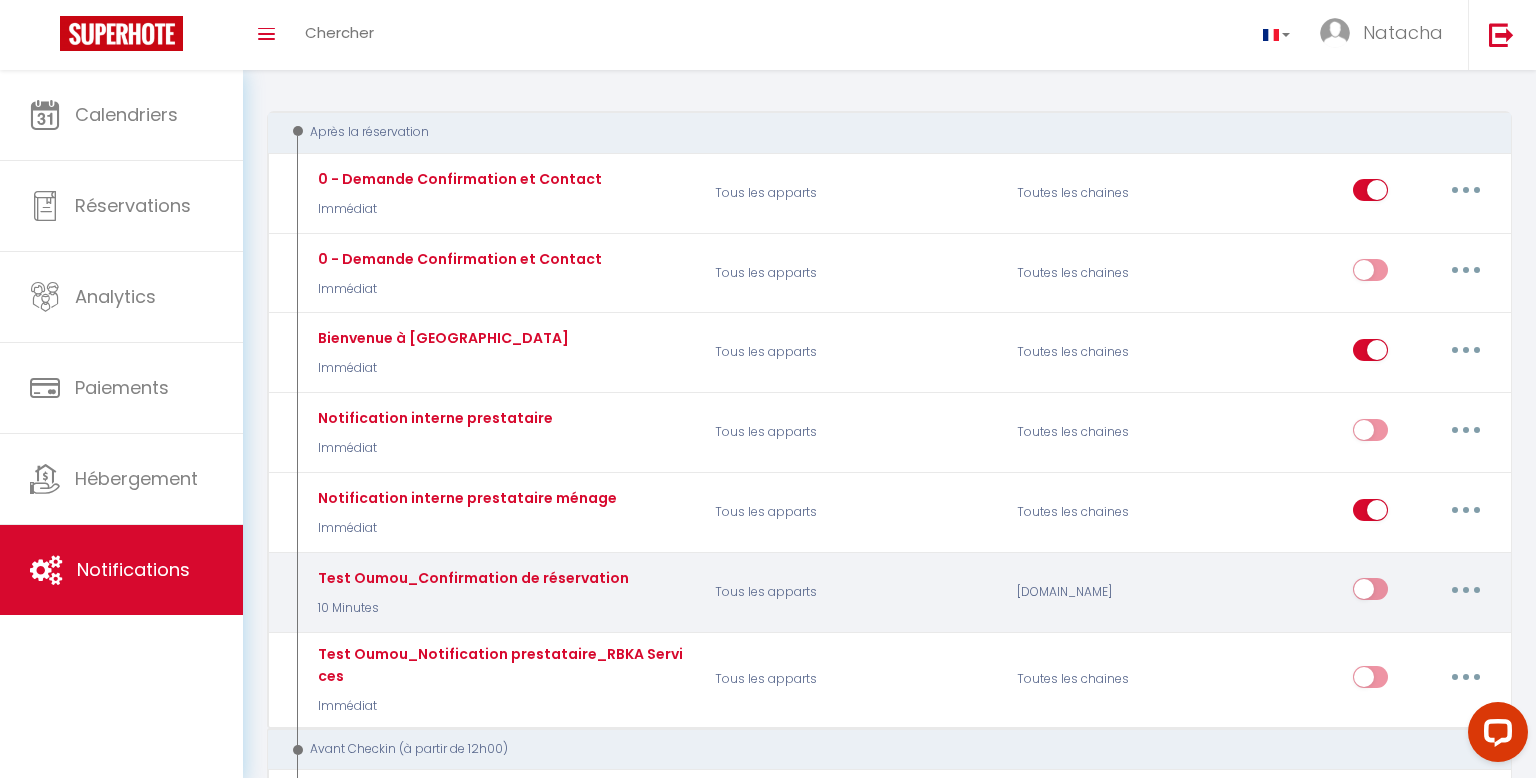 click on "Test Oumou_Confirmation de réservation" at bounding box center (457, 179) 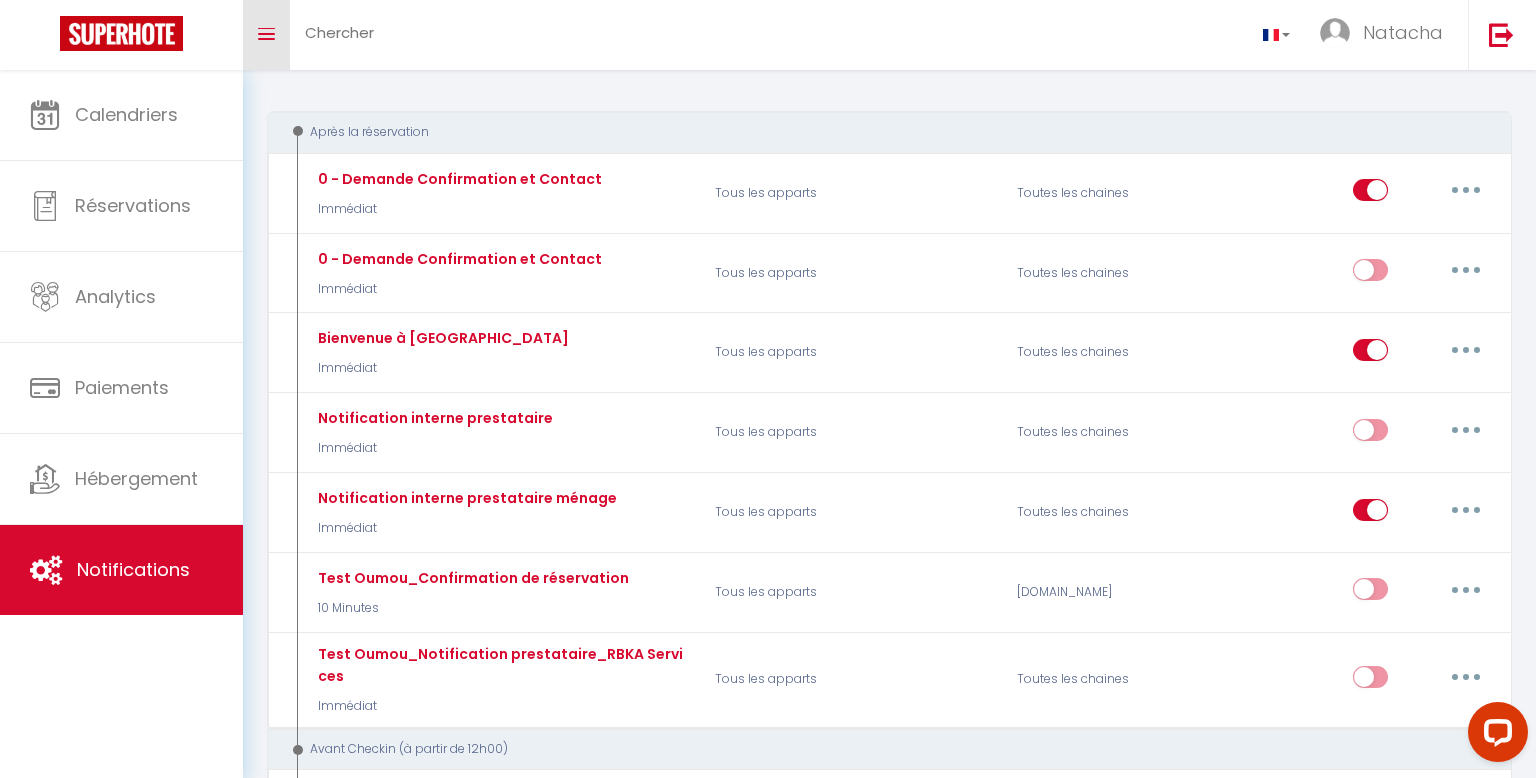 click on "Toggle menubar" at bounding box center [266, 35] 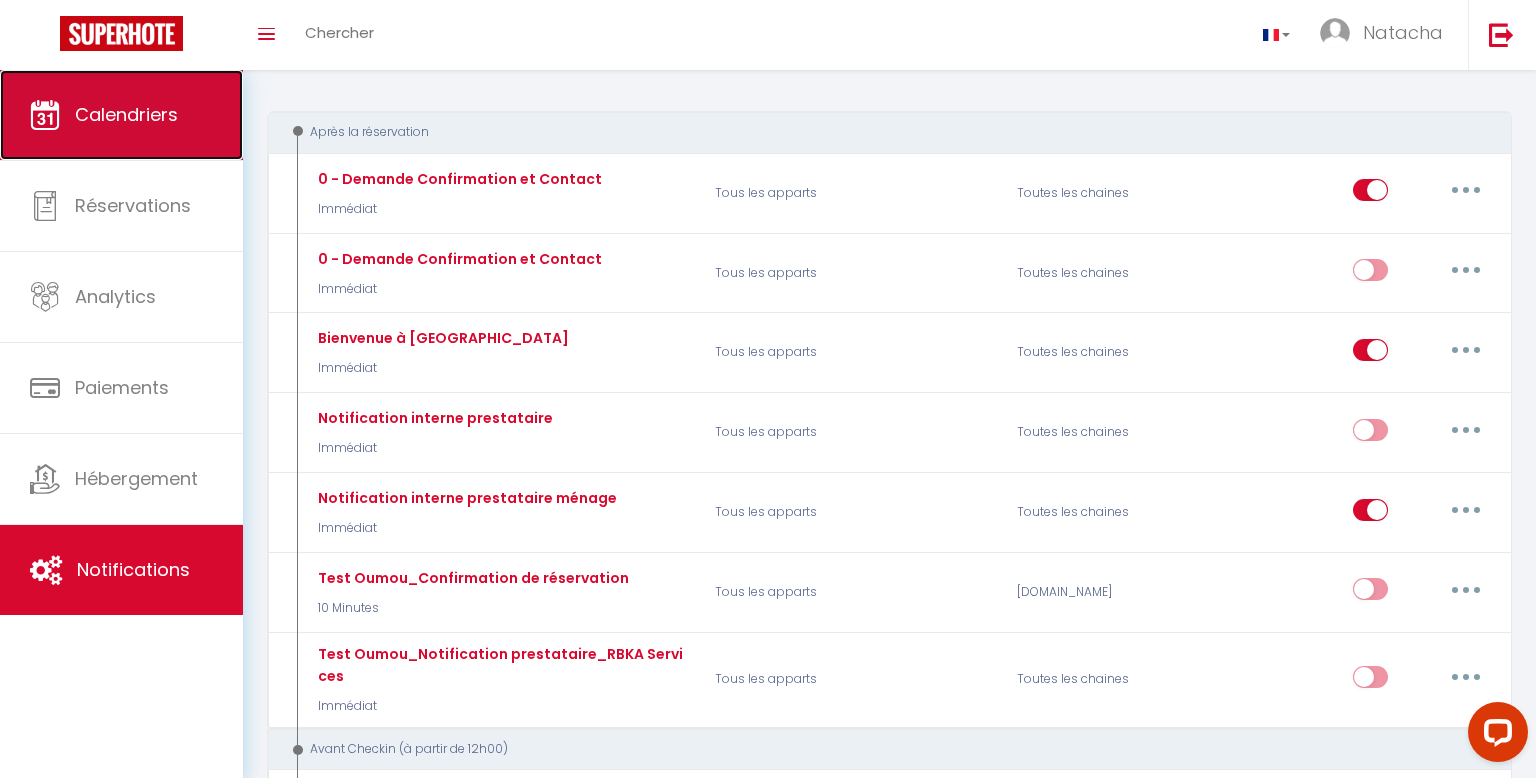 click on "Calendriers" at bounding box center (121, 115) 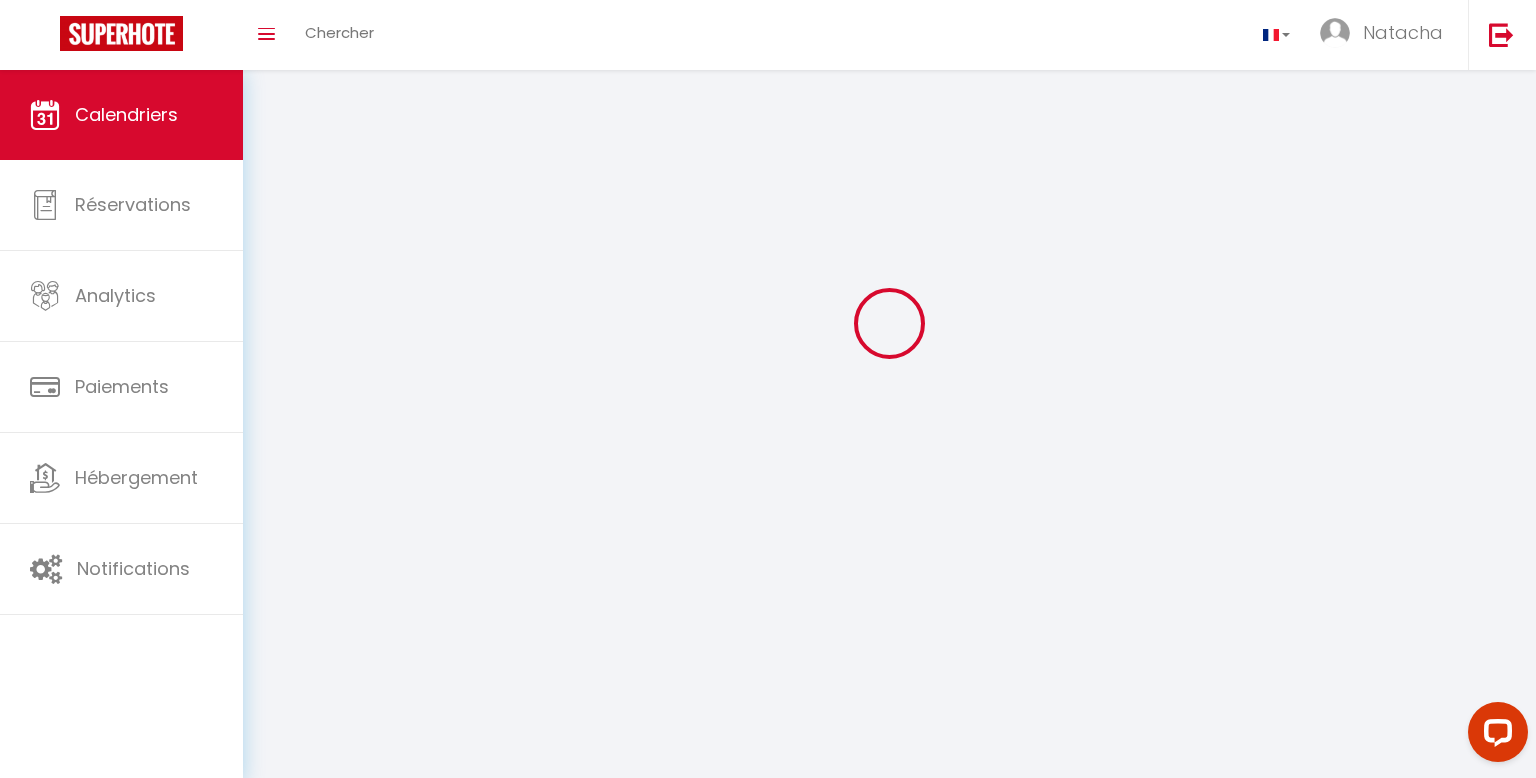 scroll, scrollTop: 0, scrollLeft: 0, axis: both 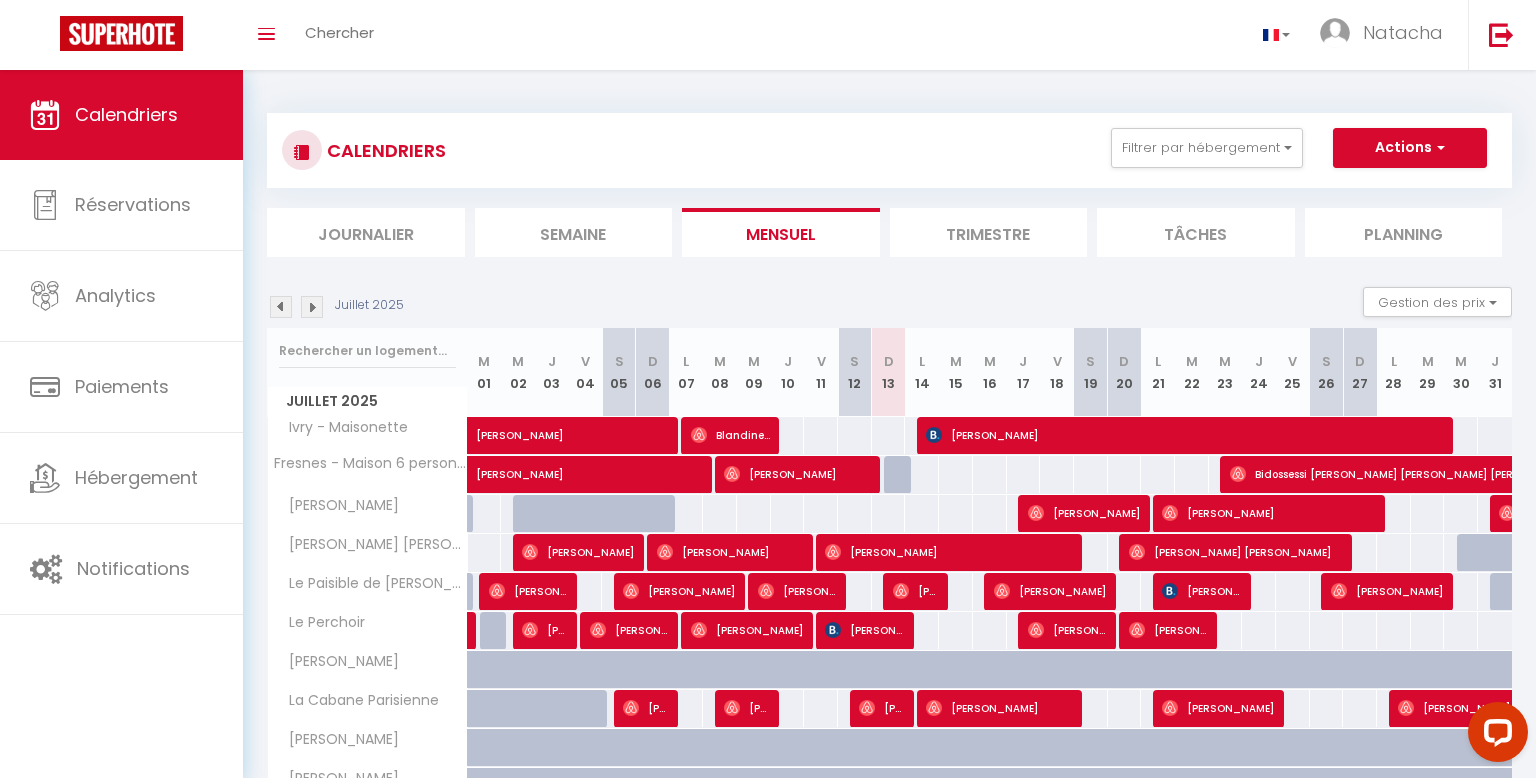 click on "Journalier" at bounding box center [366, 232] 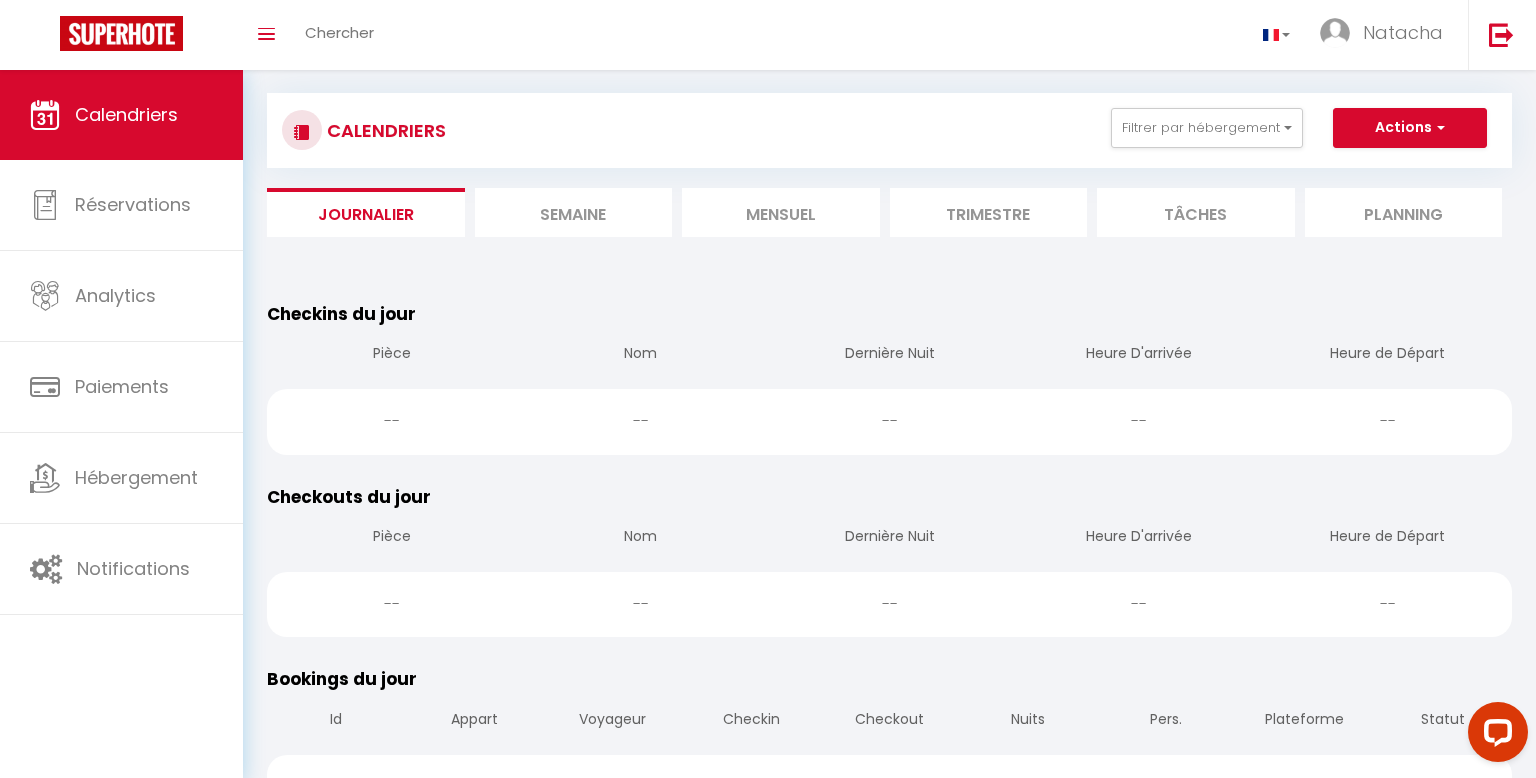 scroll, scrollTop: 0, scrollLeft: 0, axis: both 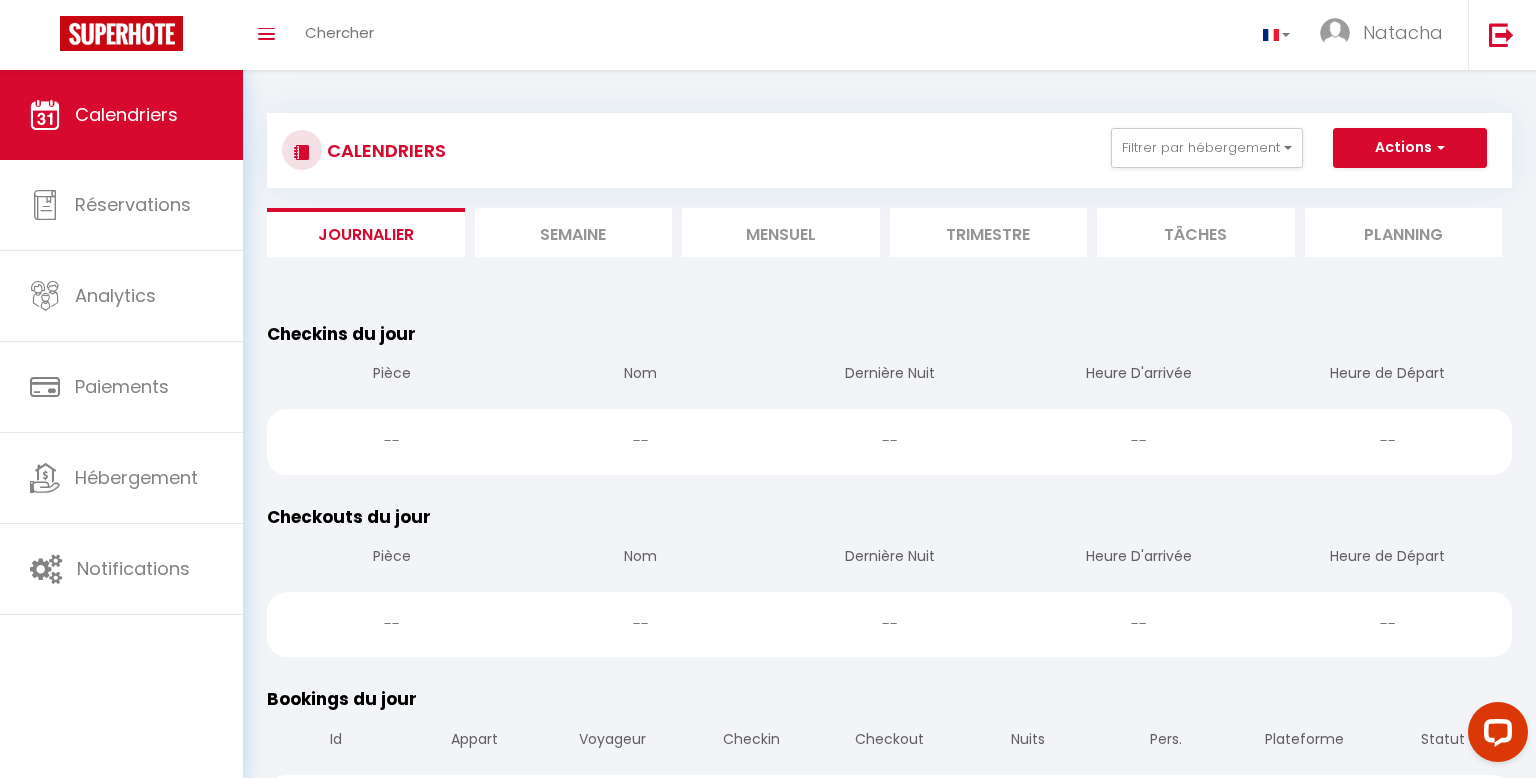 click on "Planning" at bounding box center [1404, 232] 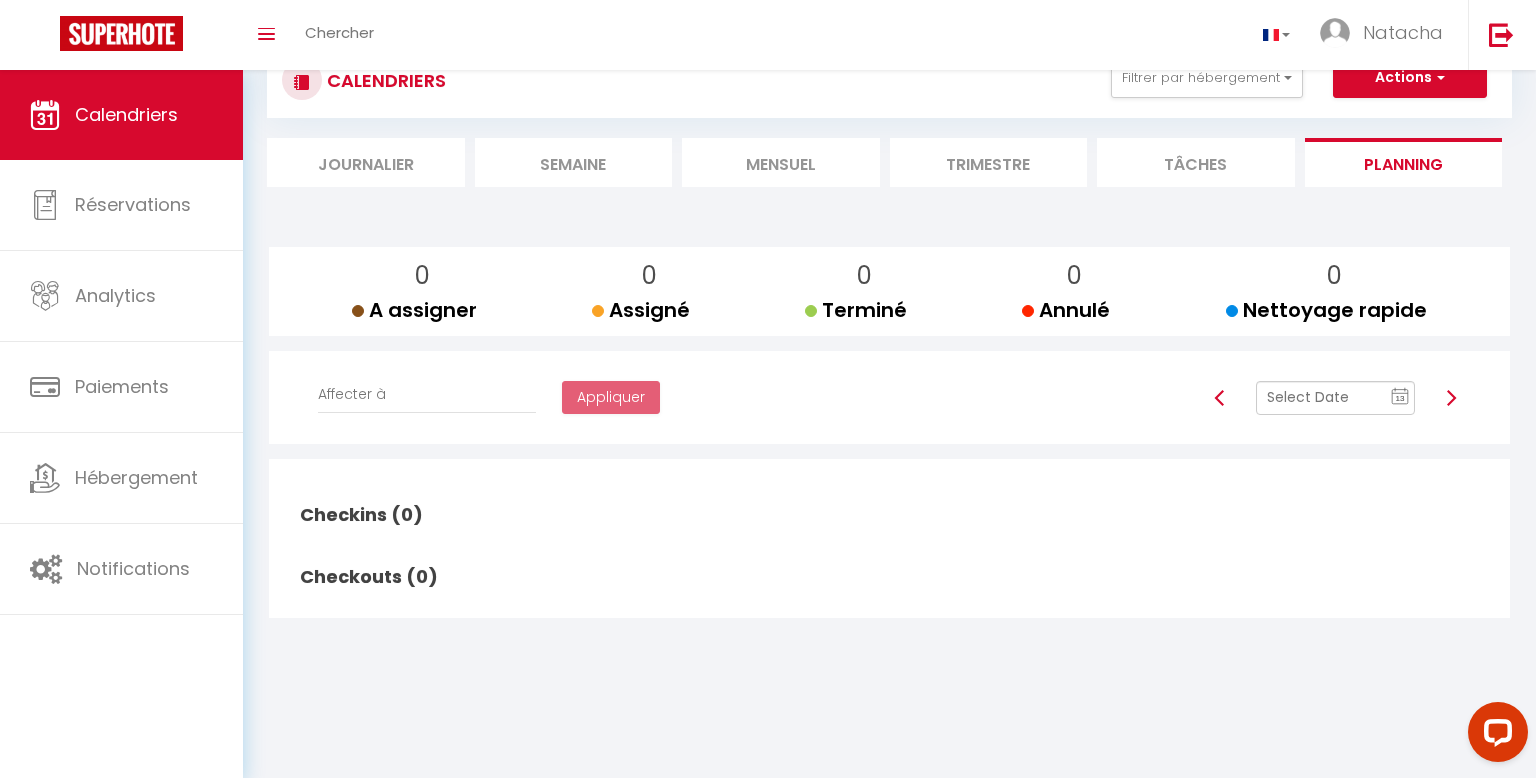 scroll, scrollTop: 0, scrollLeft: 0, axis: both 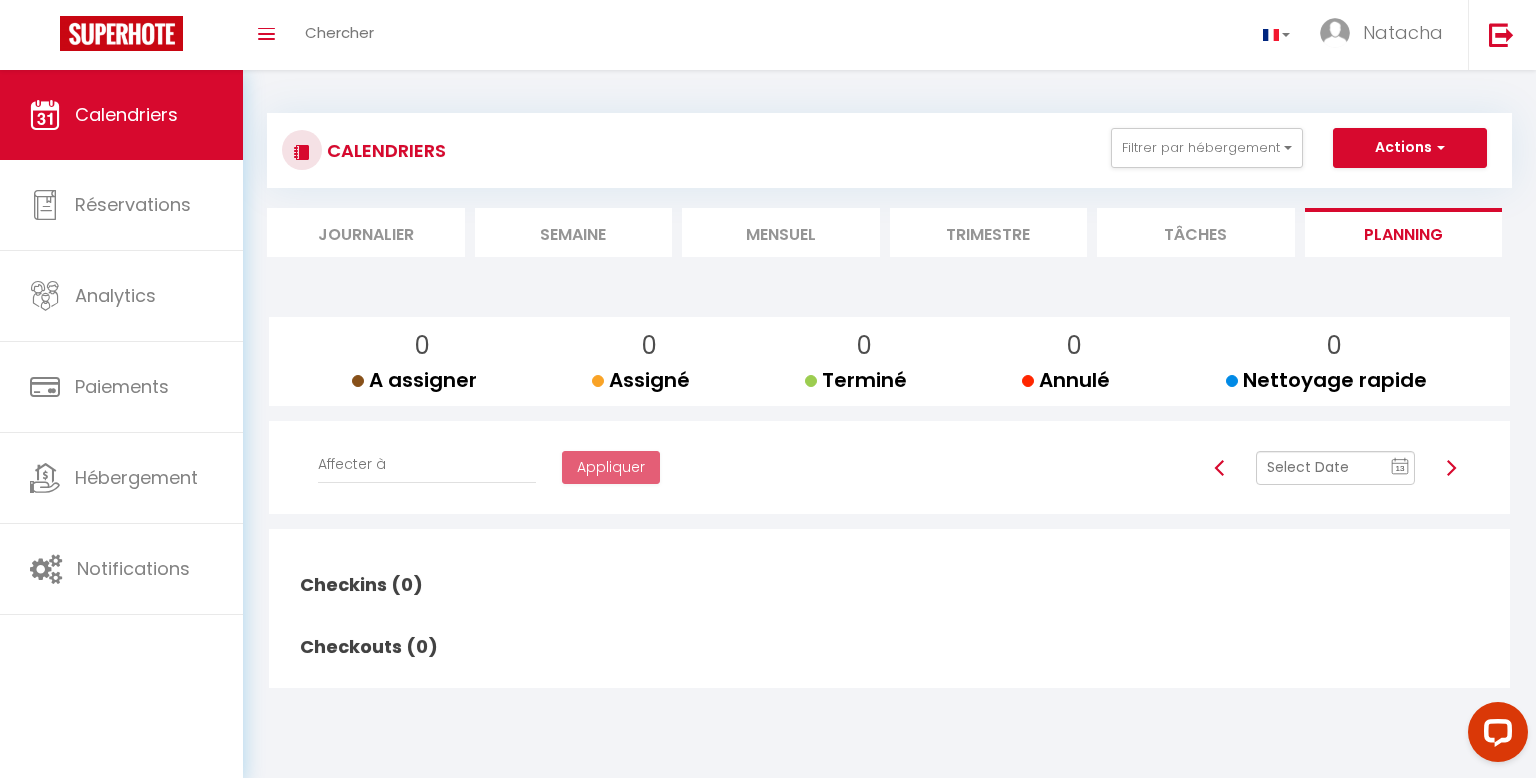 click on "Tâches" at bounding box center [1196, 232] 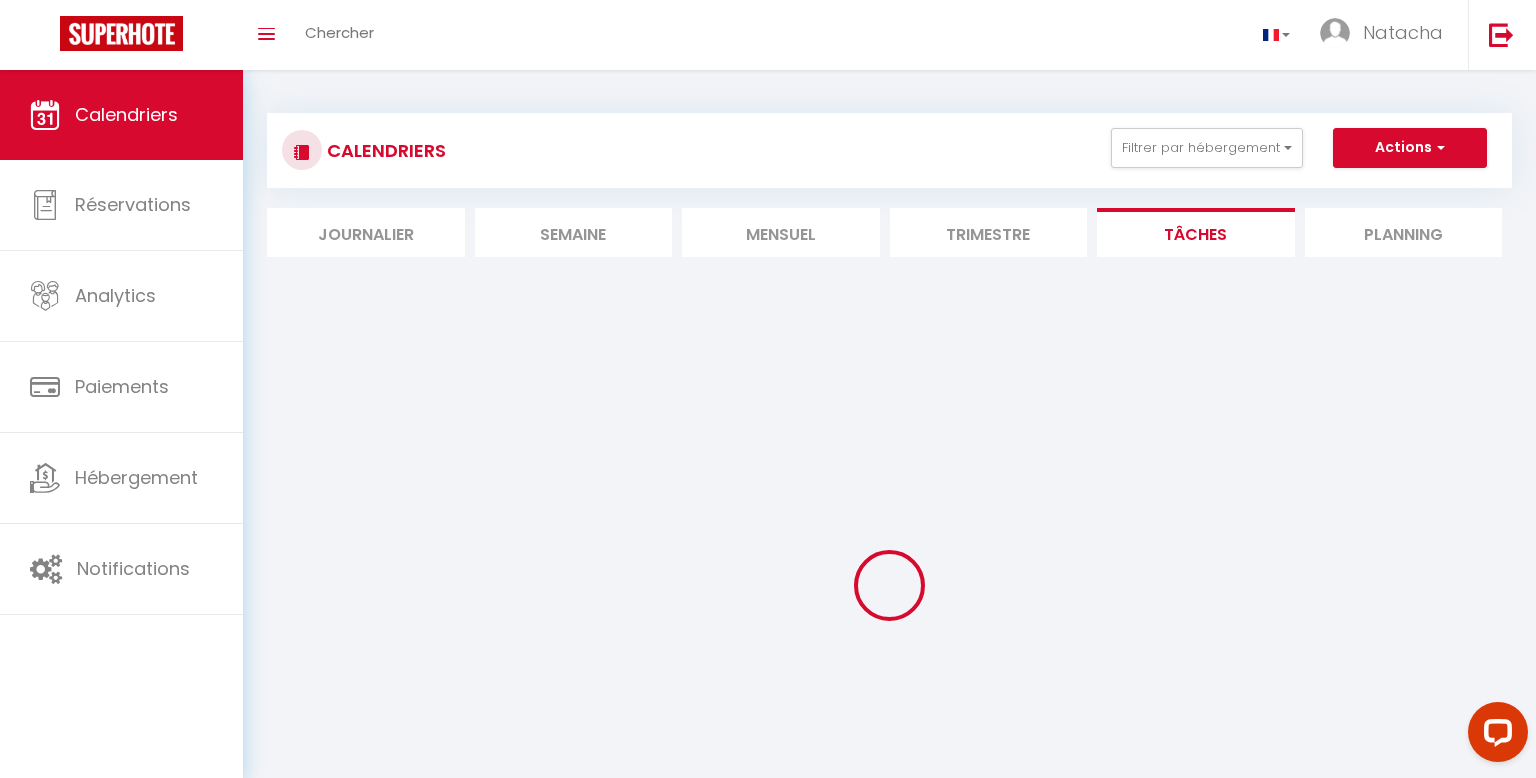 select 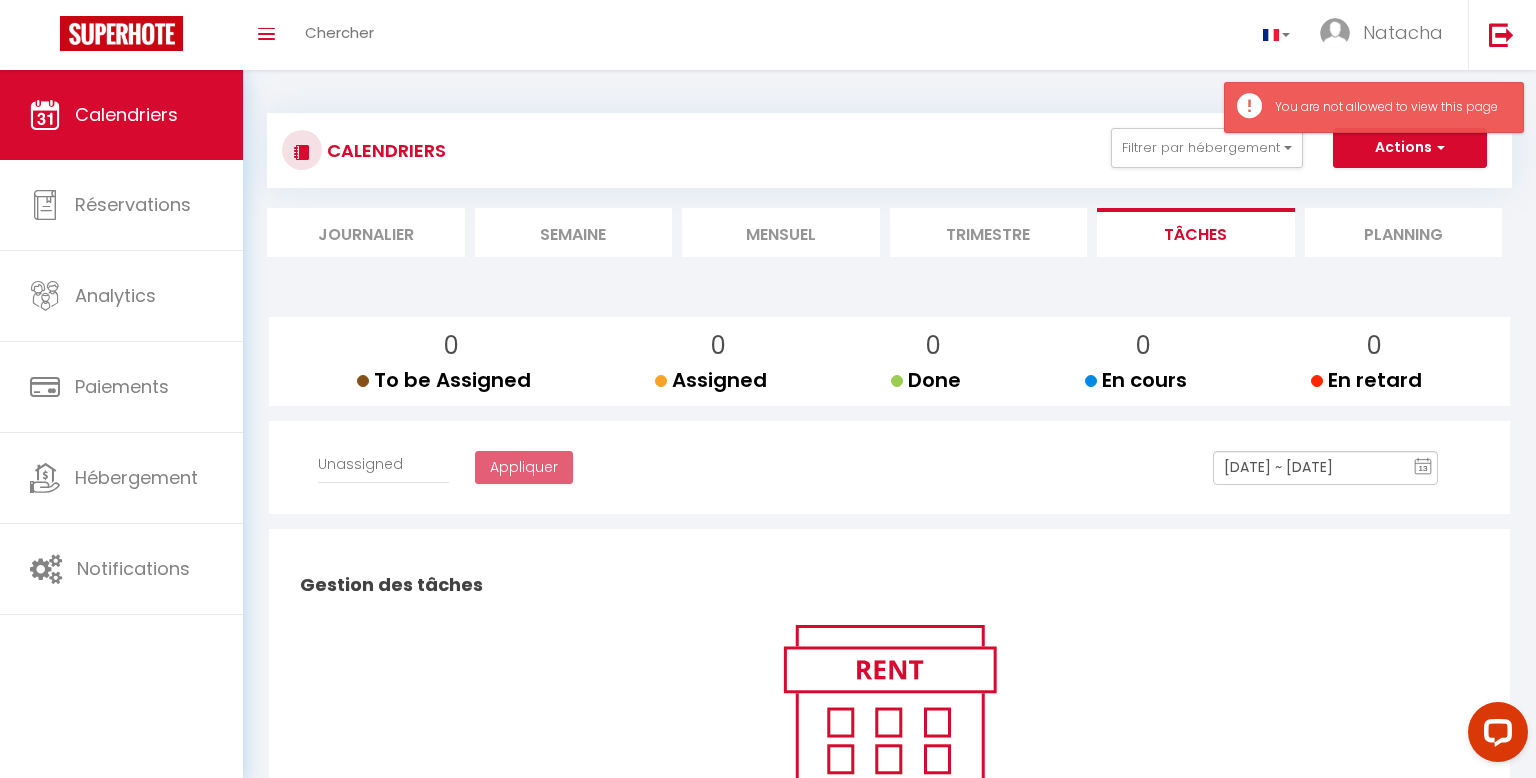 click on "Trimestre" at bounding box center (989, 232) 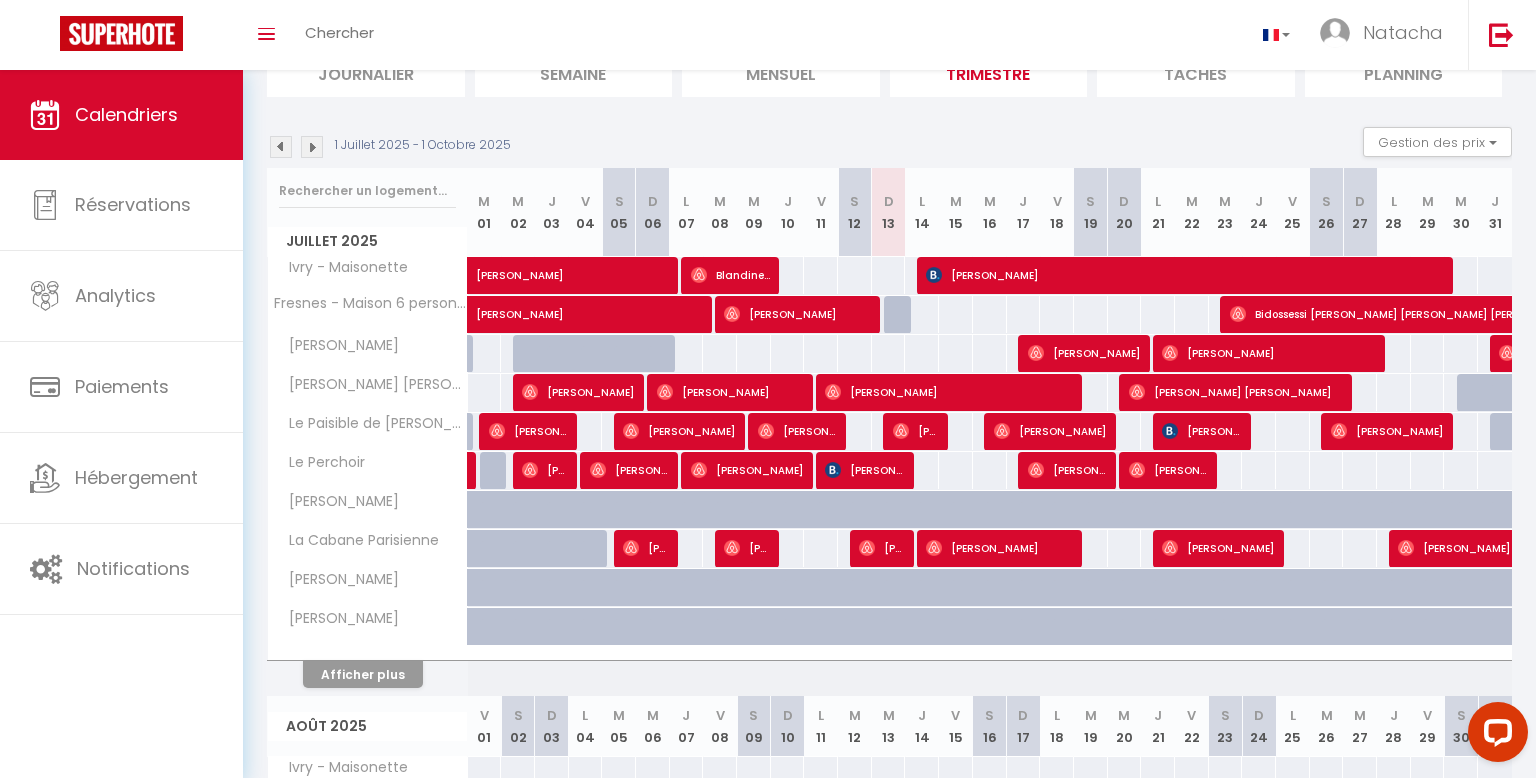 scroll, scrollTop: 0, scrollLeft: 0, axis: both 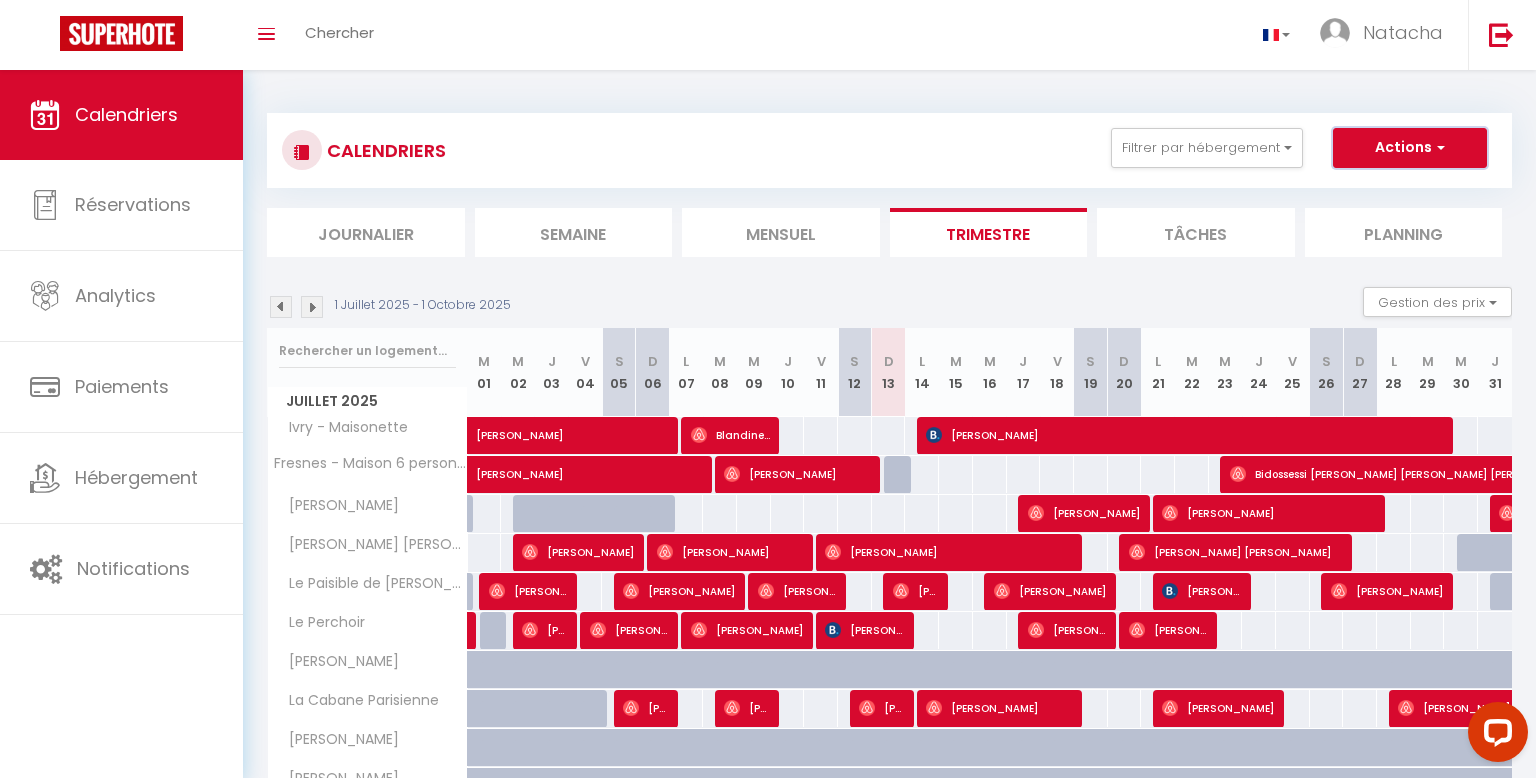 click on "Actions" at bounding box center [1410, 148] 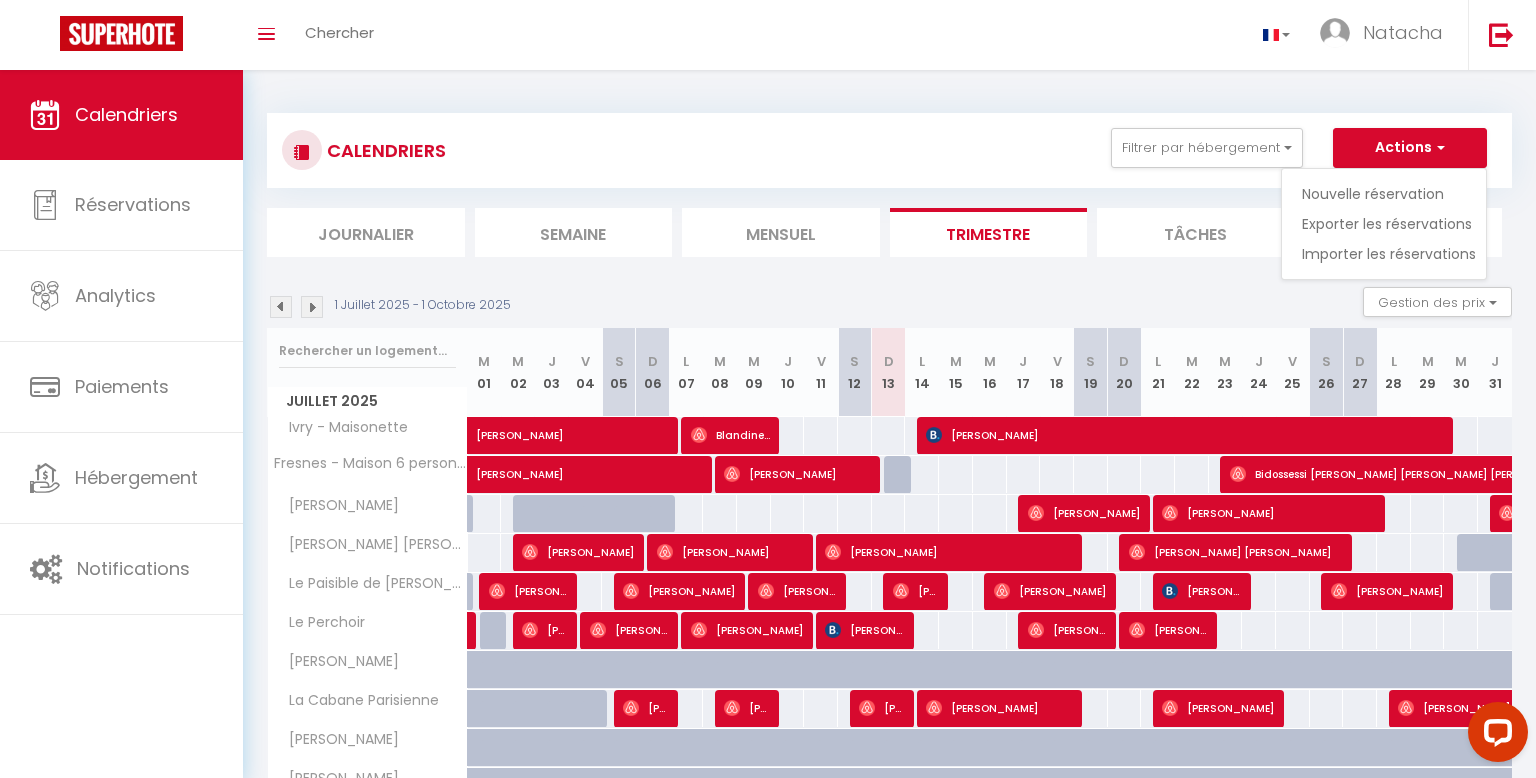 click on "CALENDRIERS
Filtrer par hébergement
Effacer   Sauvegarder
Actions
Nouvelle réservation   Exporter les réservations   Importer les réservations
Journalier
Semaine
Mensuel
Trimestre
Tâches
Planning
1 Juillet 2025 - 1 Octobre 2025
Gestion des prix
Nb Nuits minimum   Règles   Disponibilité           Juillet 2025
M
01
M
02
J
03
V   S   D   L   M   M   J   V   S   D   L   M" at bounding box center (889, 1005) 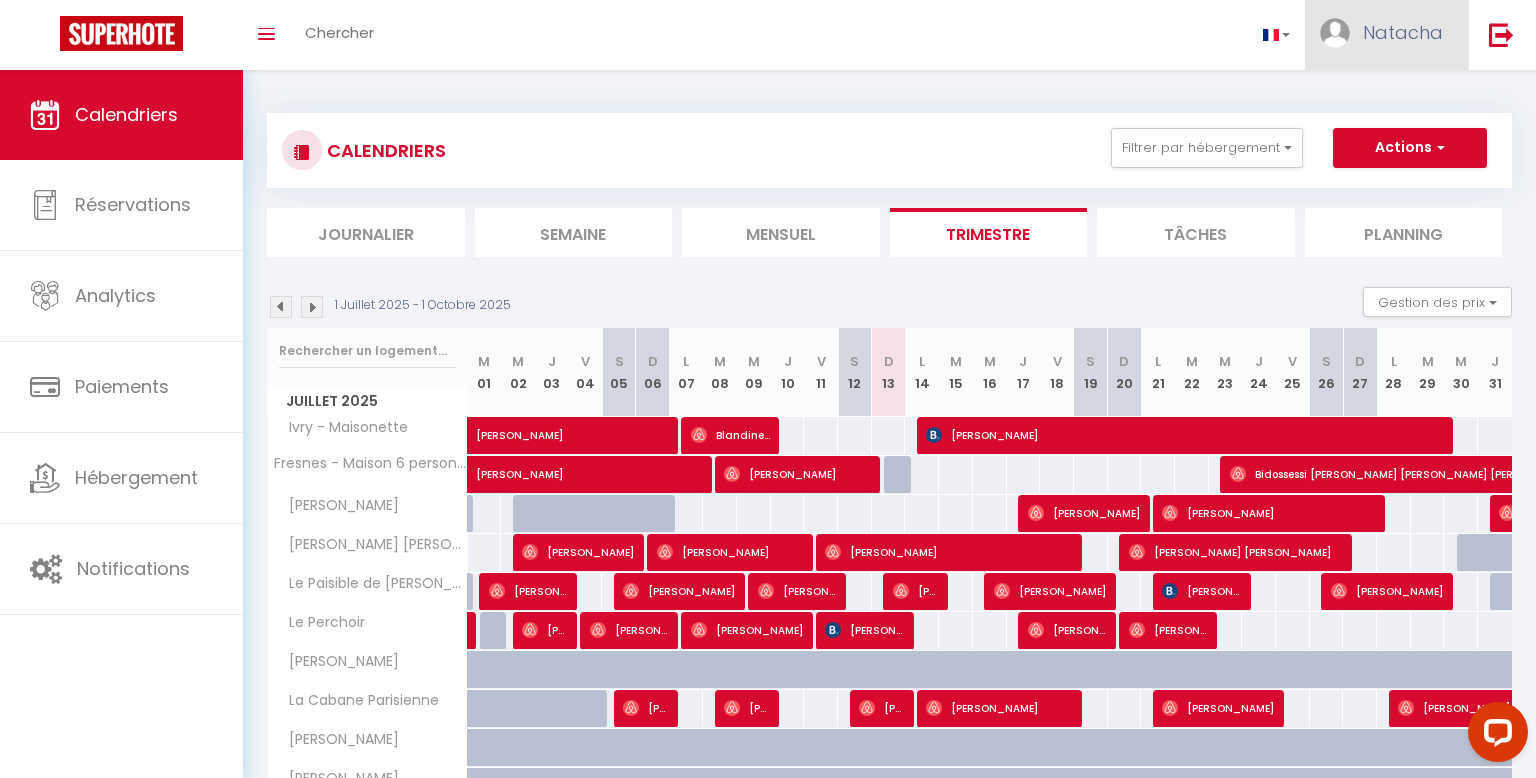 click at bounding box center [1335, 33] 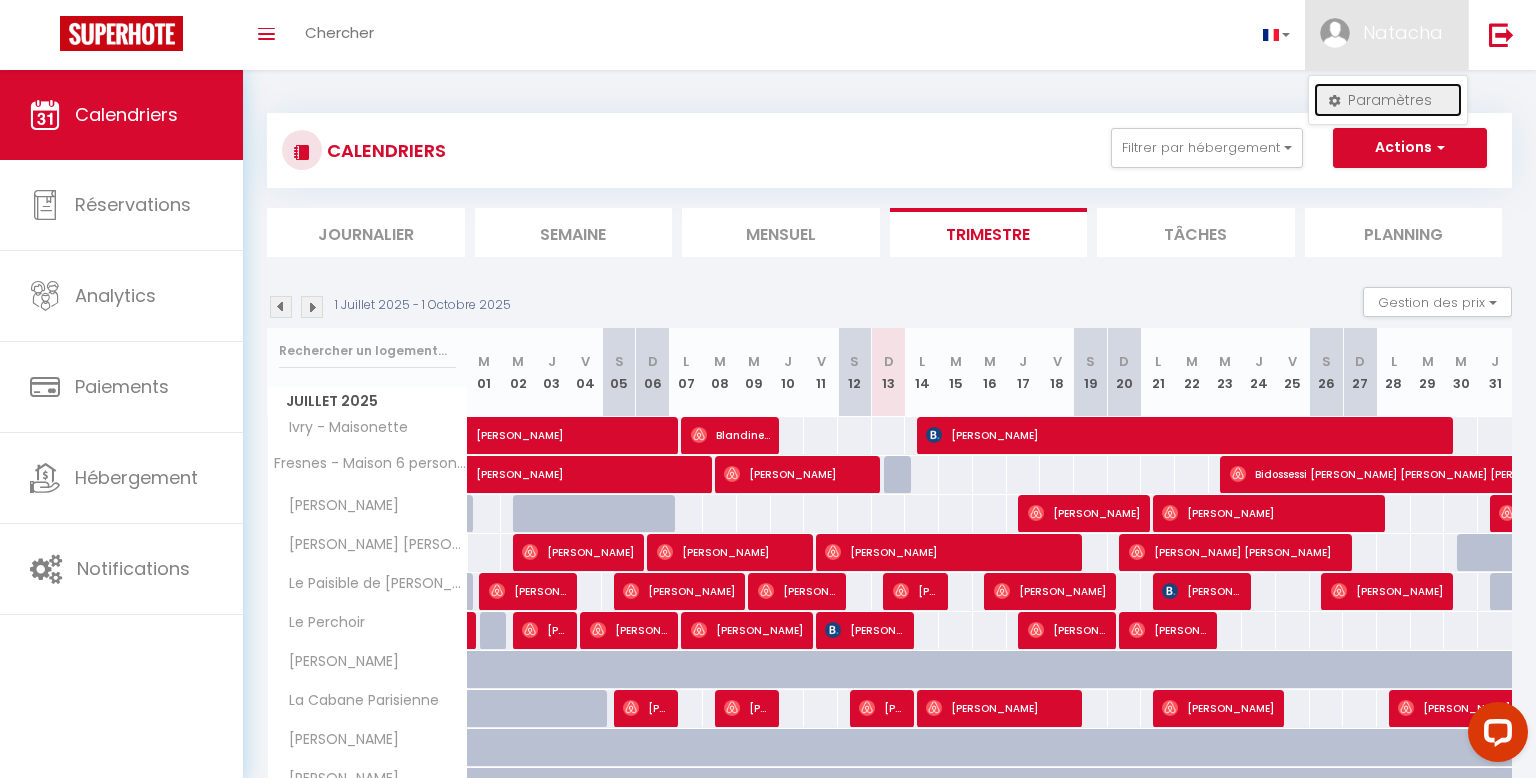 click on "Paramètres" at bounding box center [1388, 100] 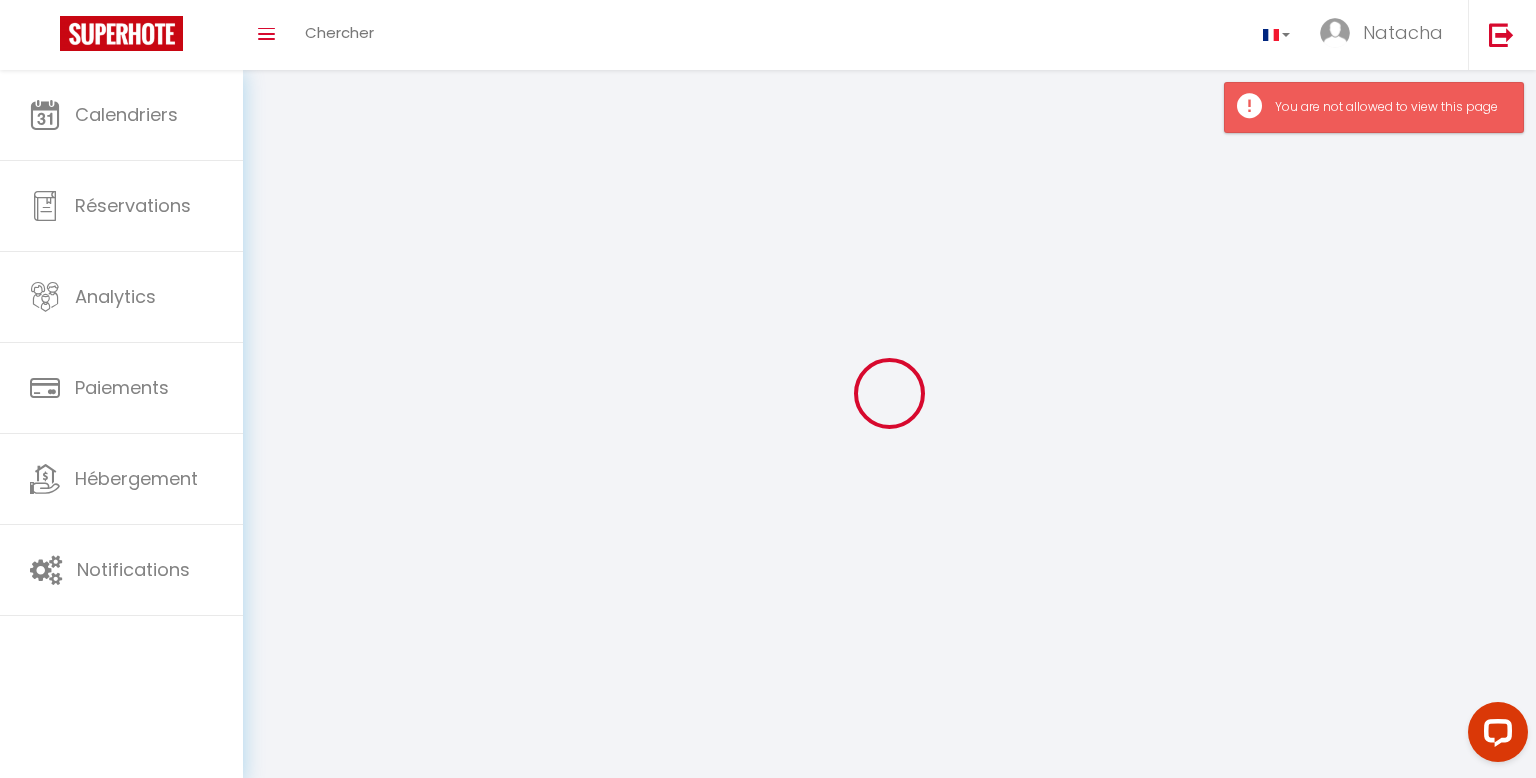 type on "Natacha" 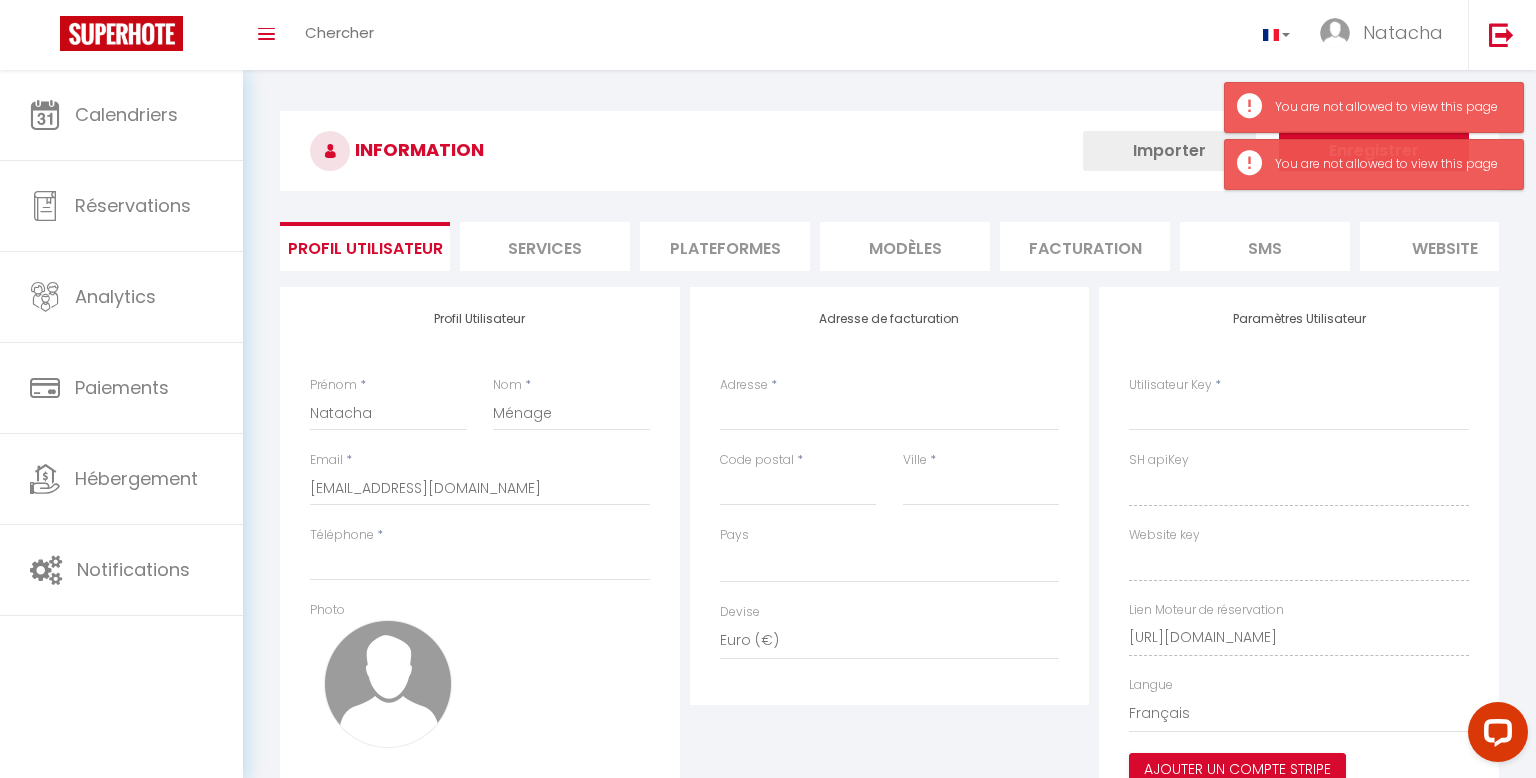 select 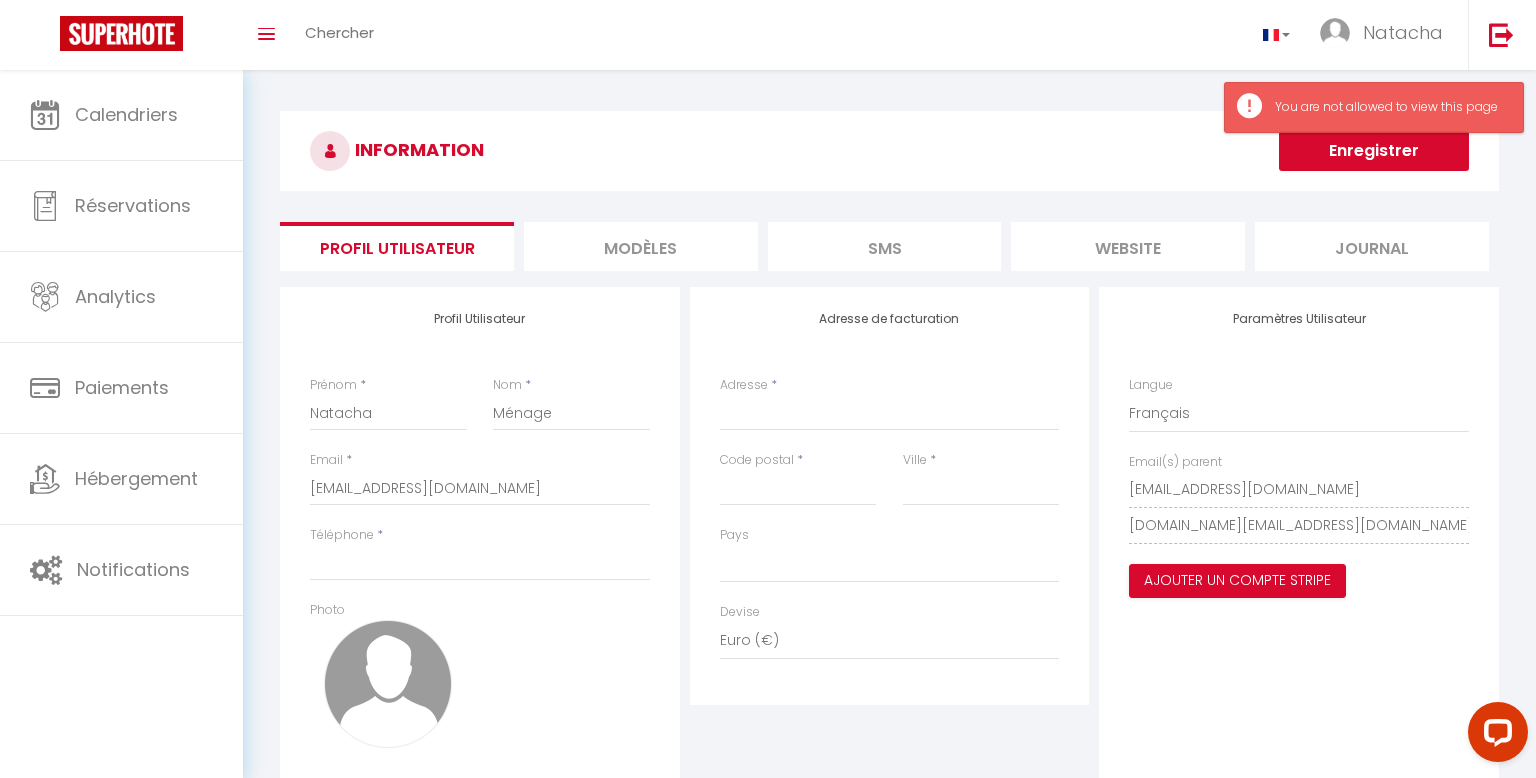 scroll, scrollTop: 121, scrollLeft: 0, axis: vertical 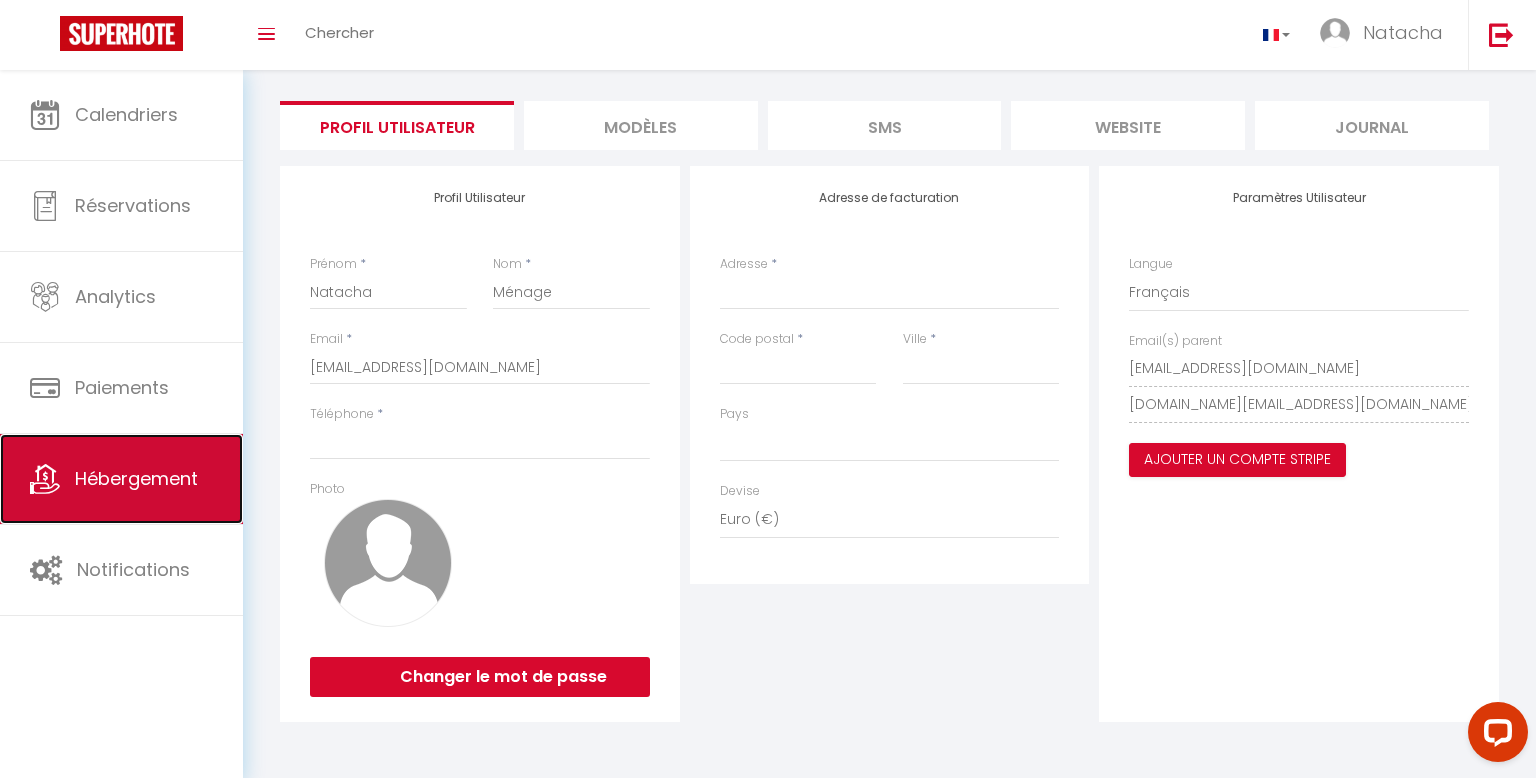 click on "Hébergement" at bounding box center (121, 479) 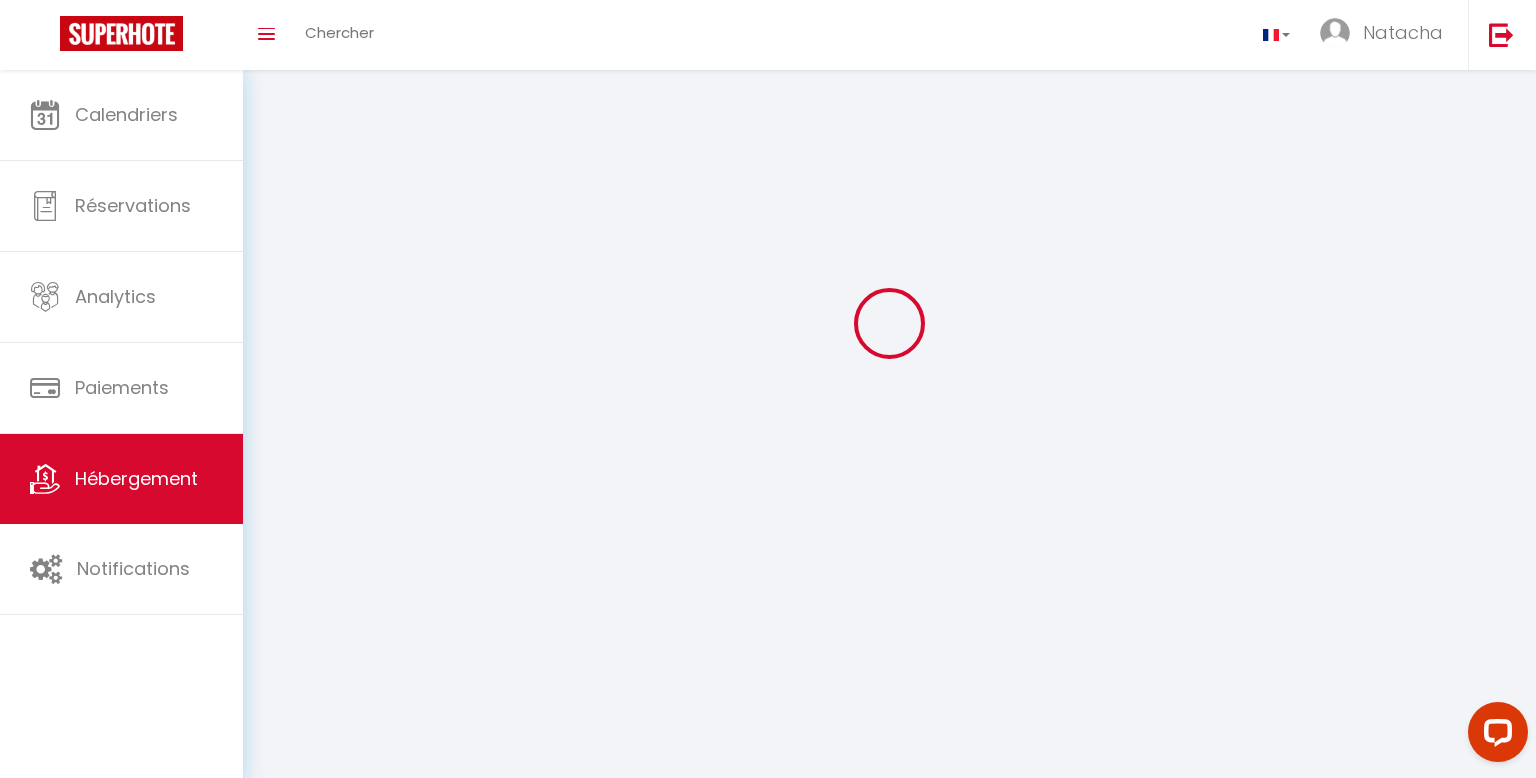 scroll, scrollTop: 0, scrollLeft: 0, axis: both 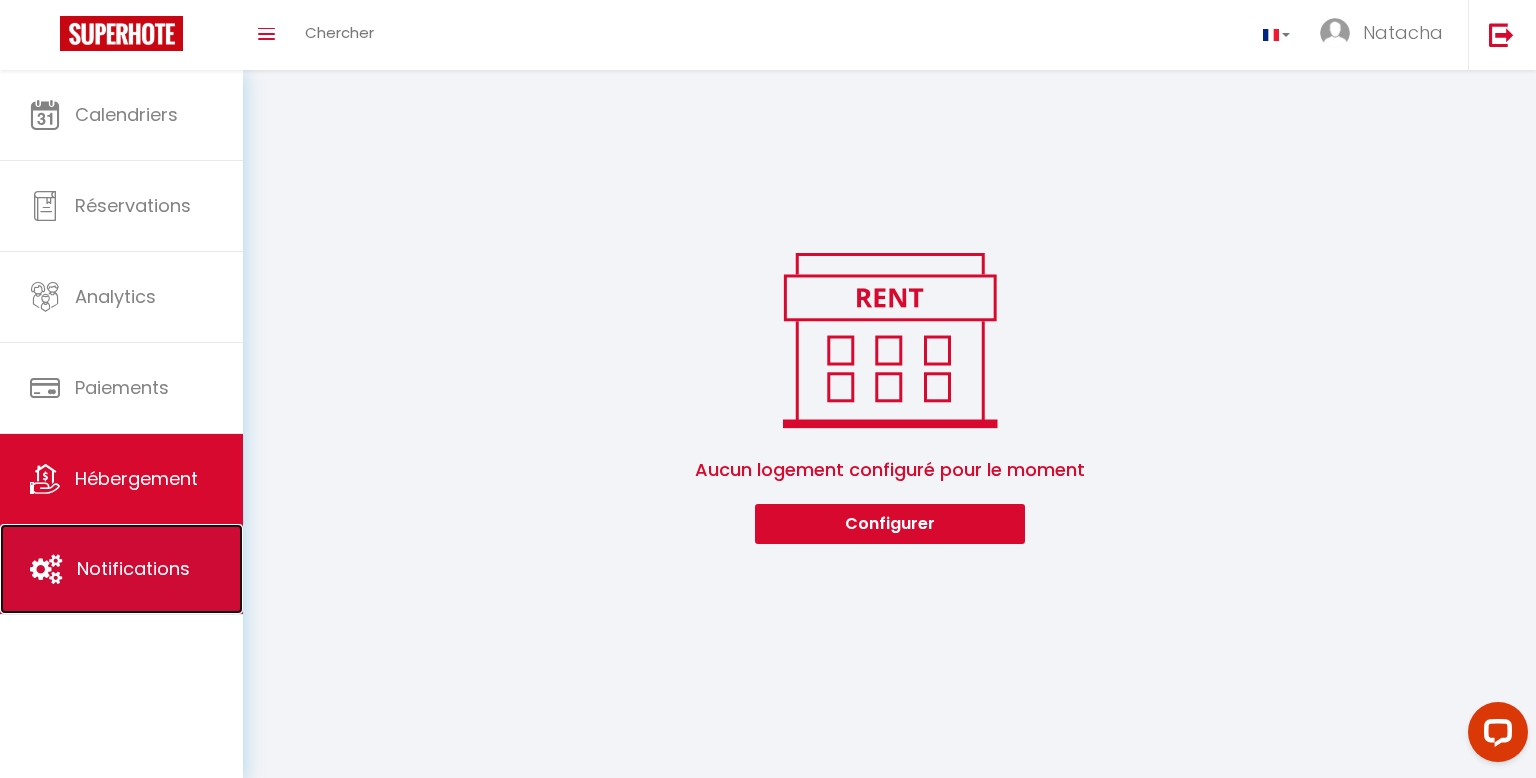 click on "Notifications" at bounding box center [121, 569] 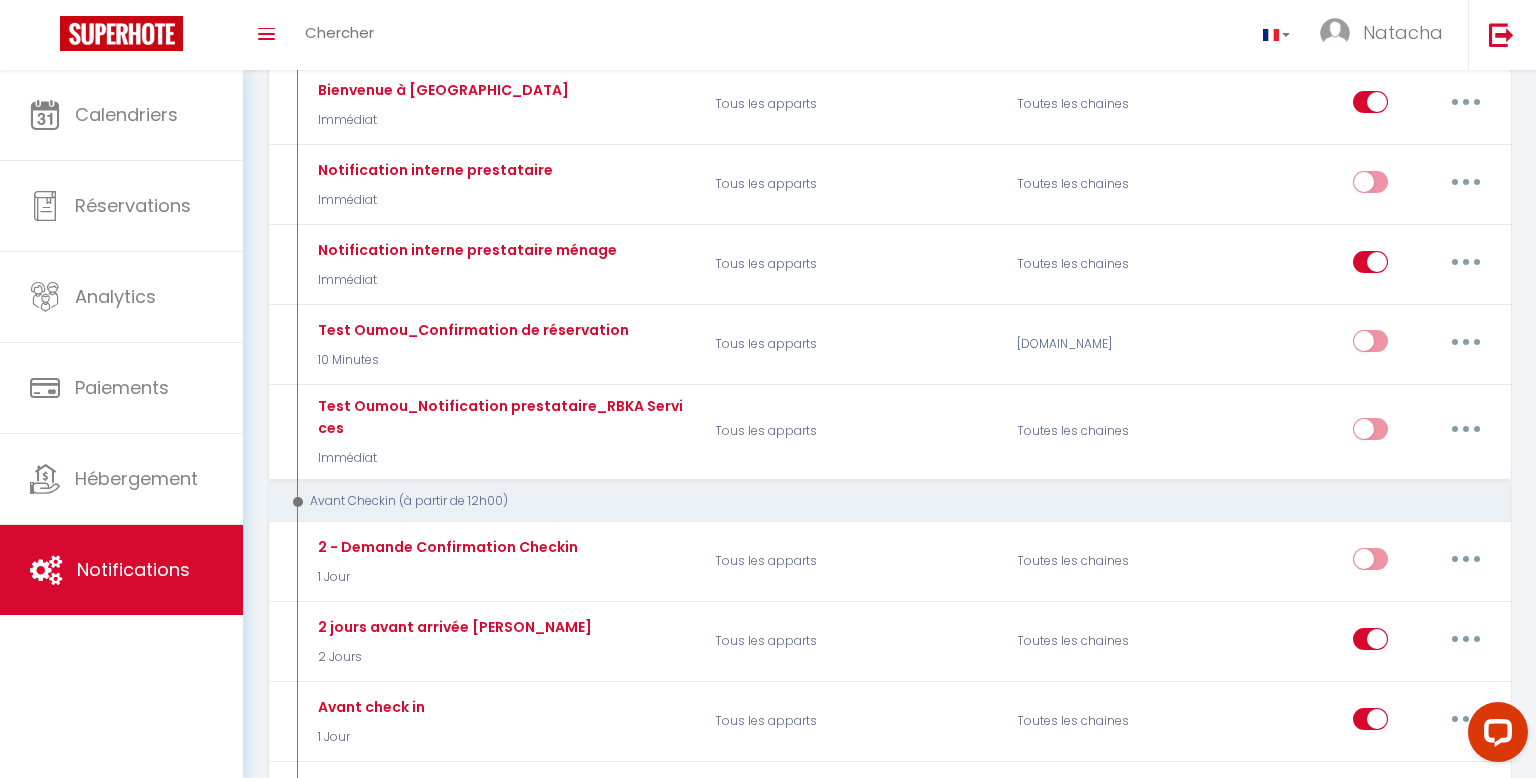 scroll, scrollTop: 436, scrollLeft: 0, axis: vertical 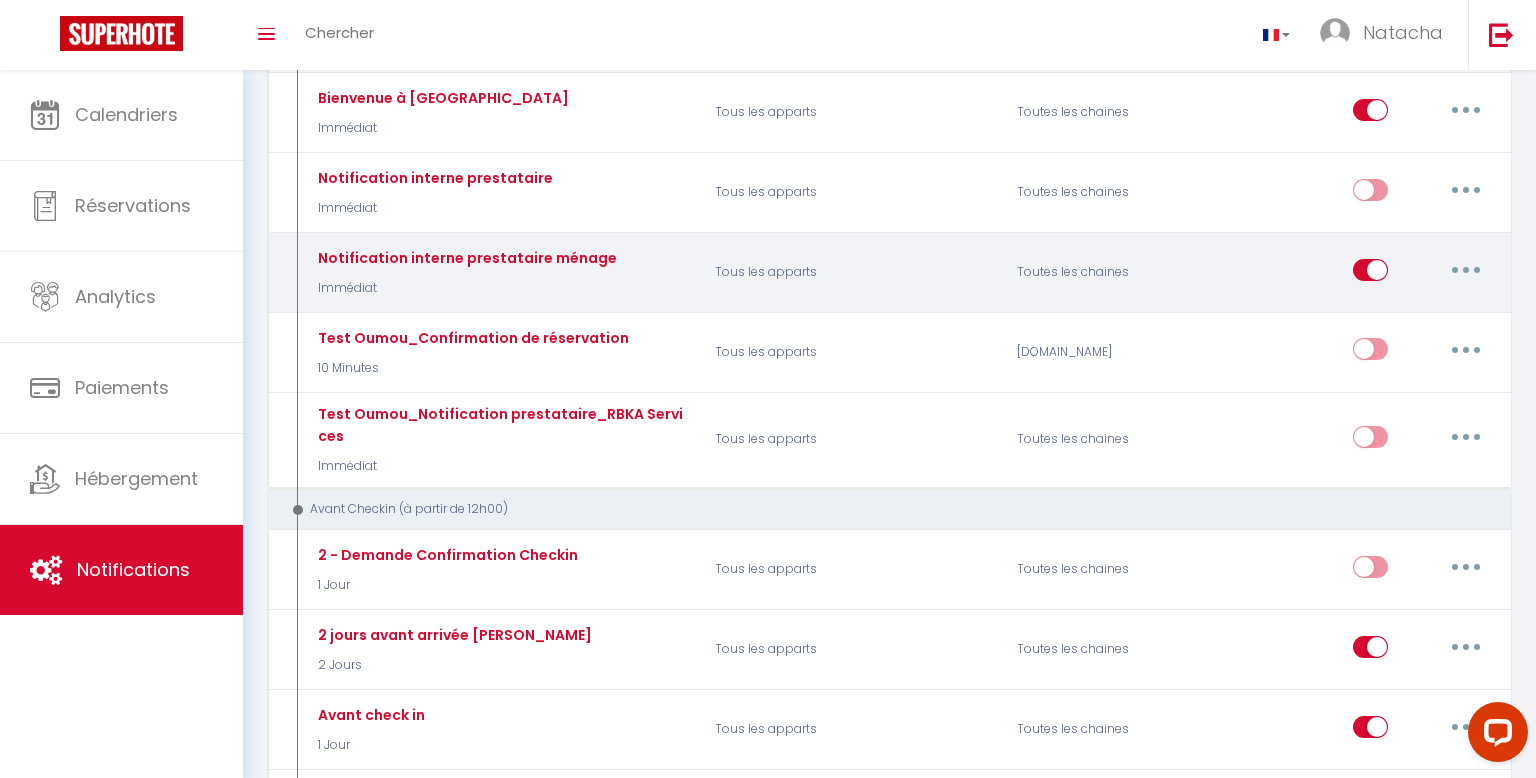 click on "Tous les apparts" at bounding box center [853, 273] 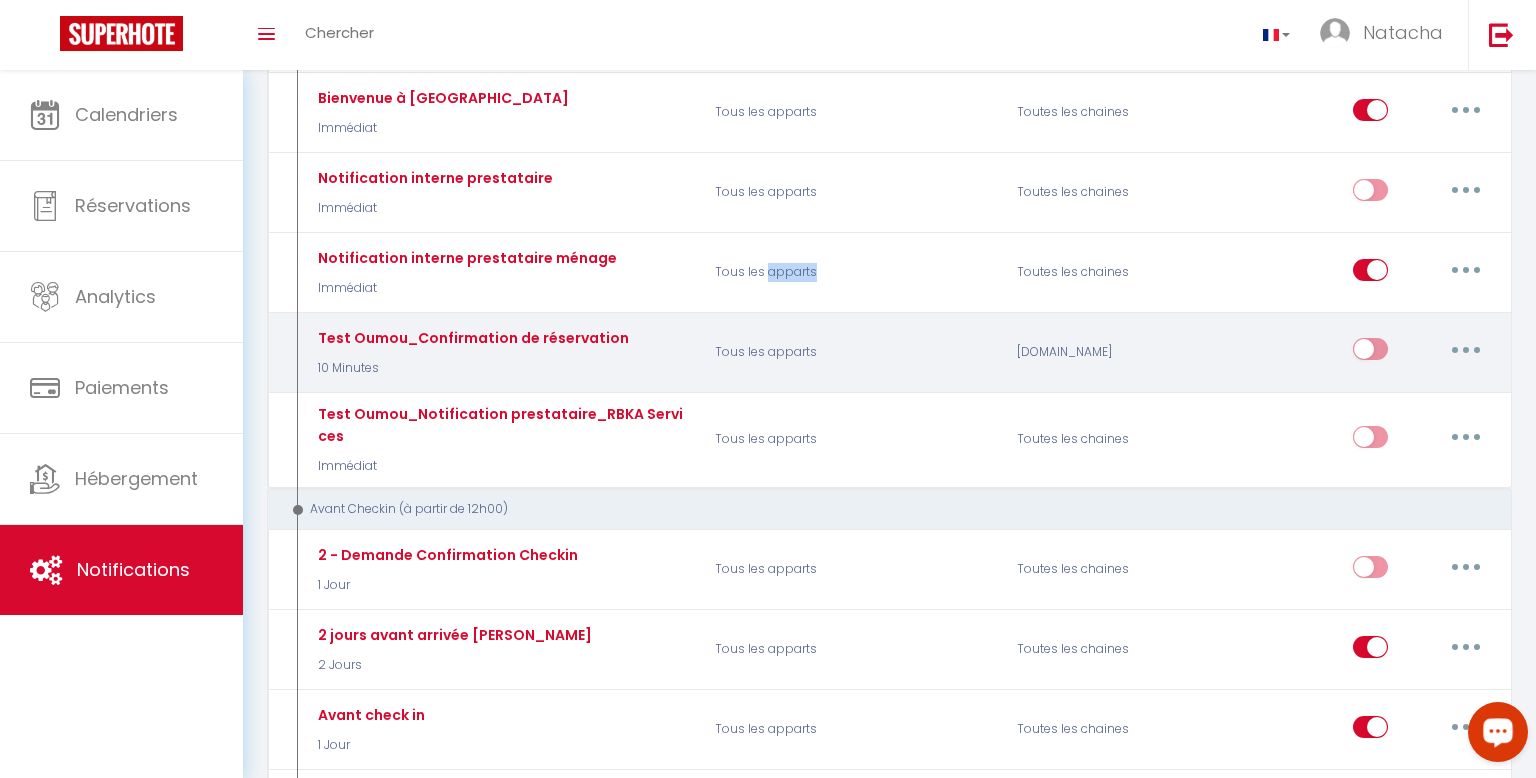 click on "Airbnb.com" at bounding box center [1104, 352] 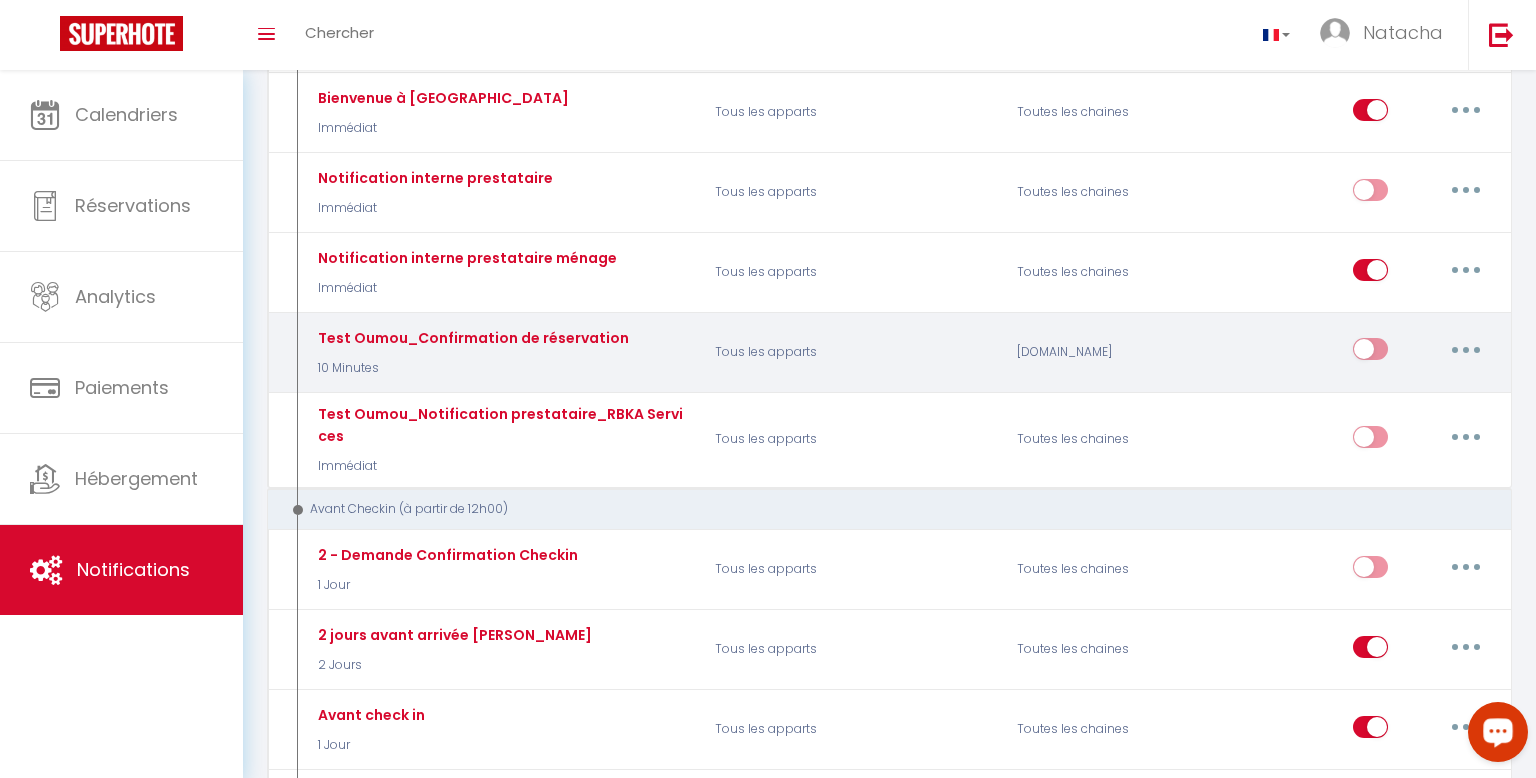 click on "Airbnb.com" at bounding box center [1104, 352] 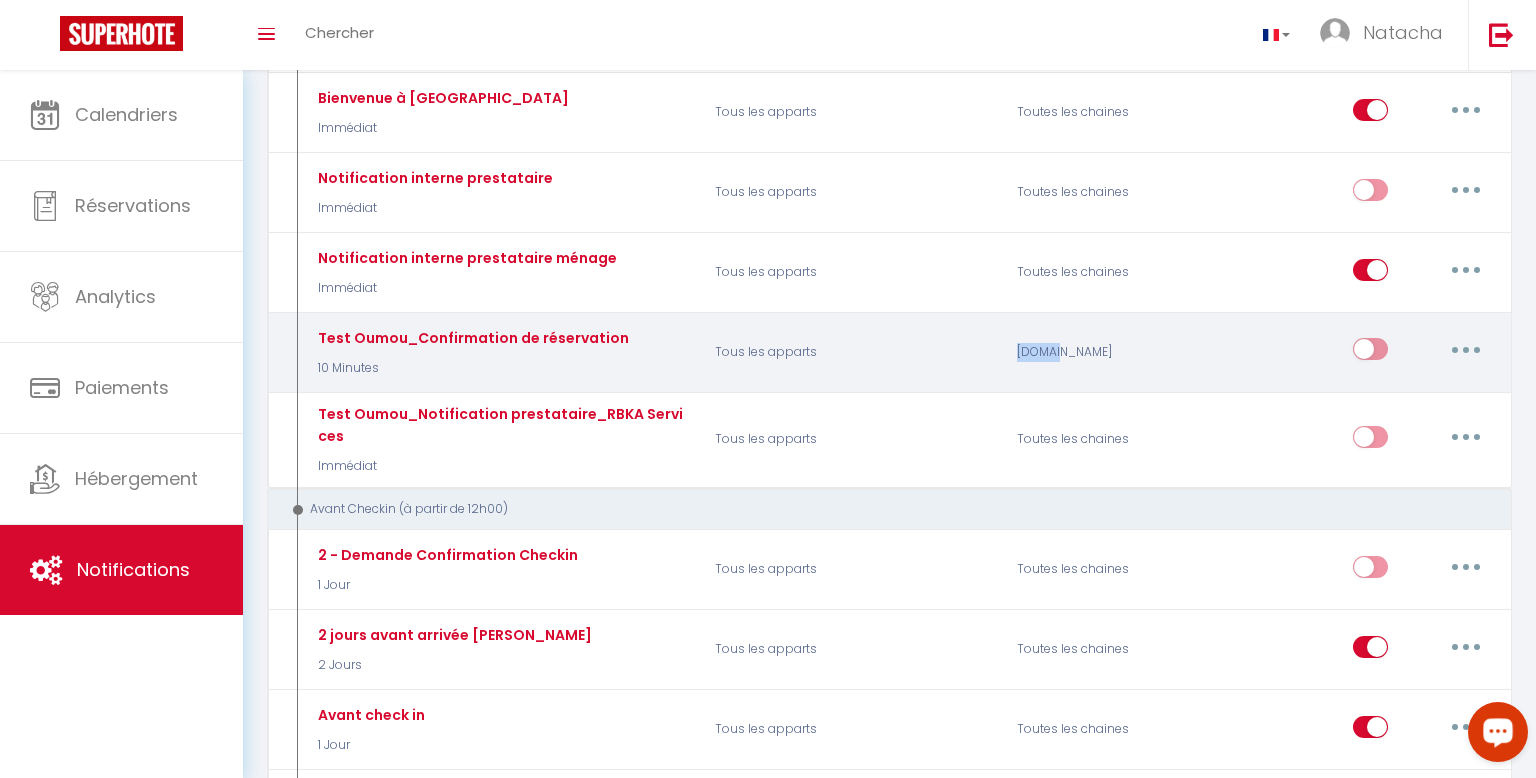 click at bounding box center (1370, 353) 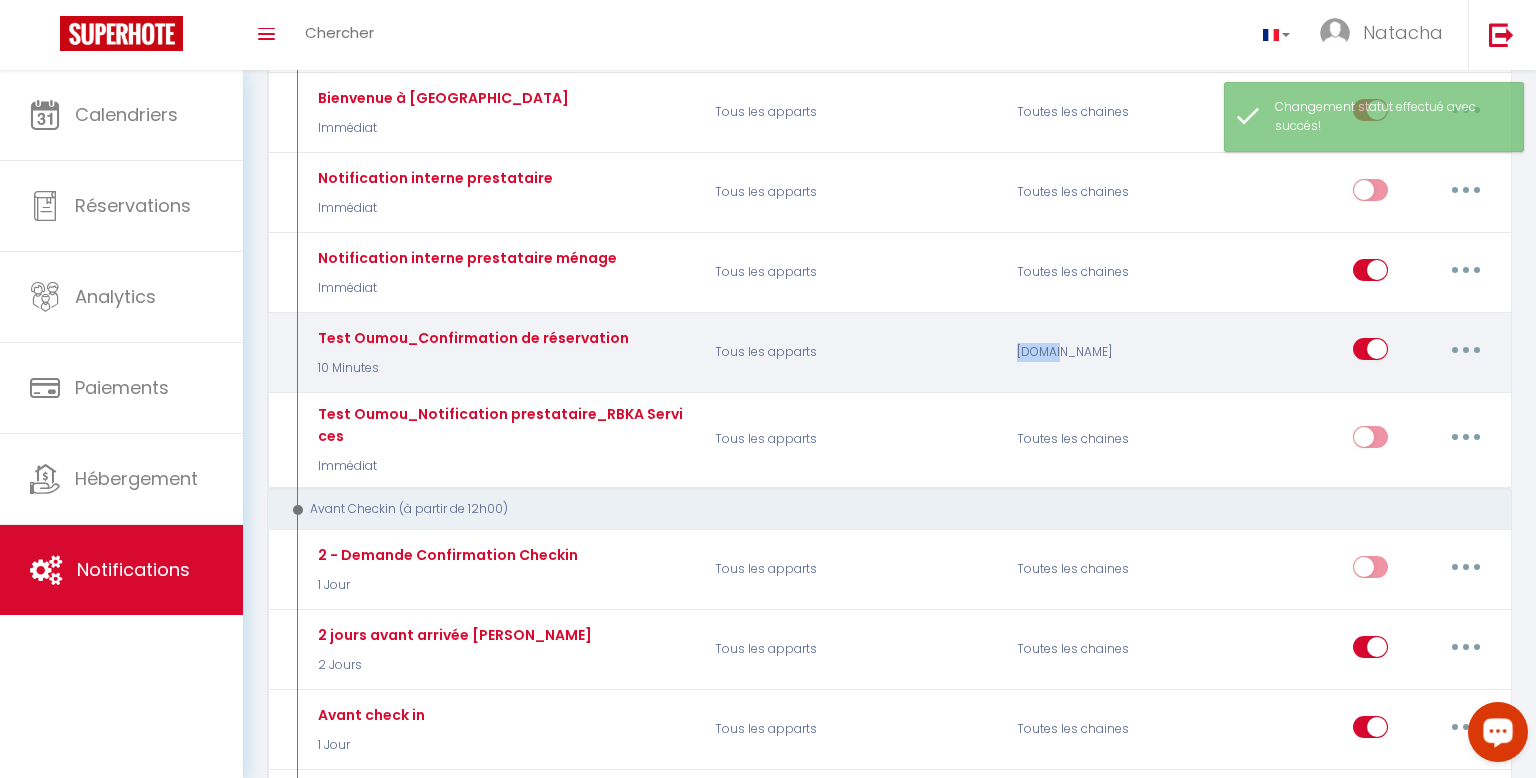 click at bounding box center [1466, 349] 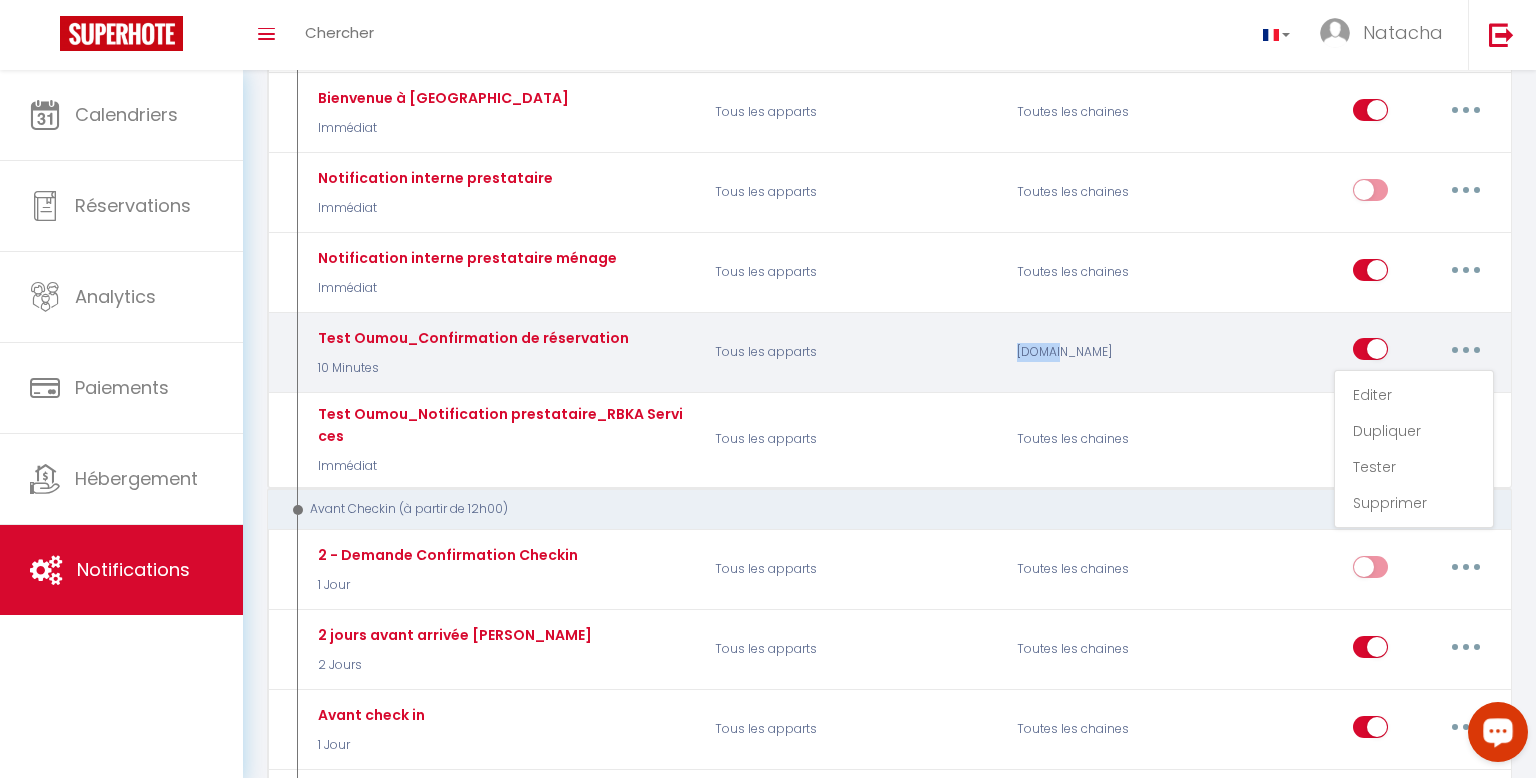 click on "Editer   Dupliquer   Tester   Supprimer" at bounding box center (1356, 352) 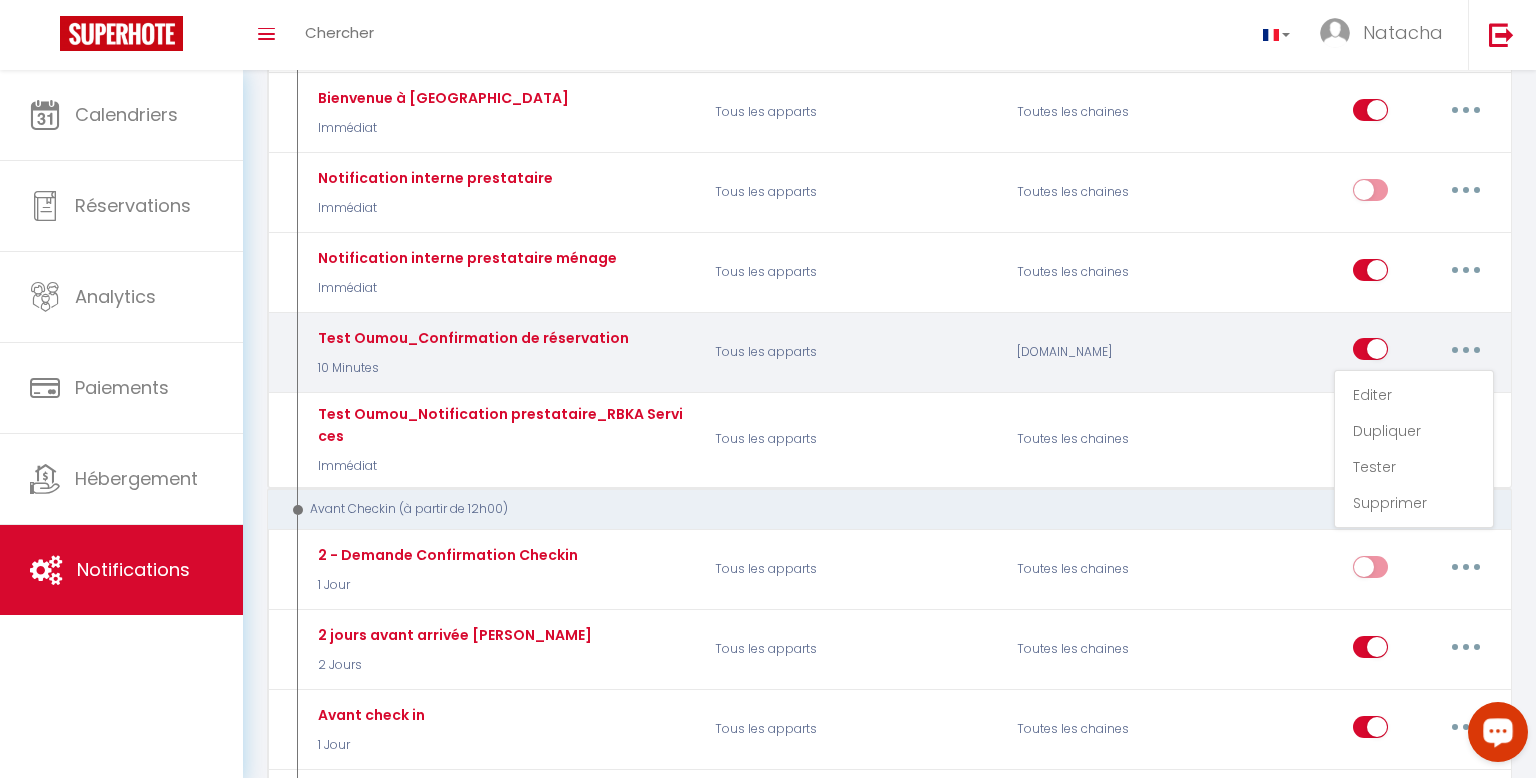 click on "Editer   Dupliquer   Tester   Supprimer" at bounding box center [1356, 352] 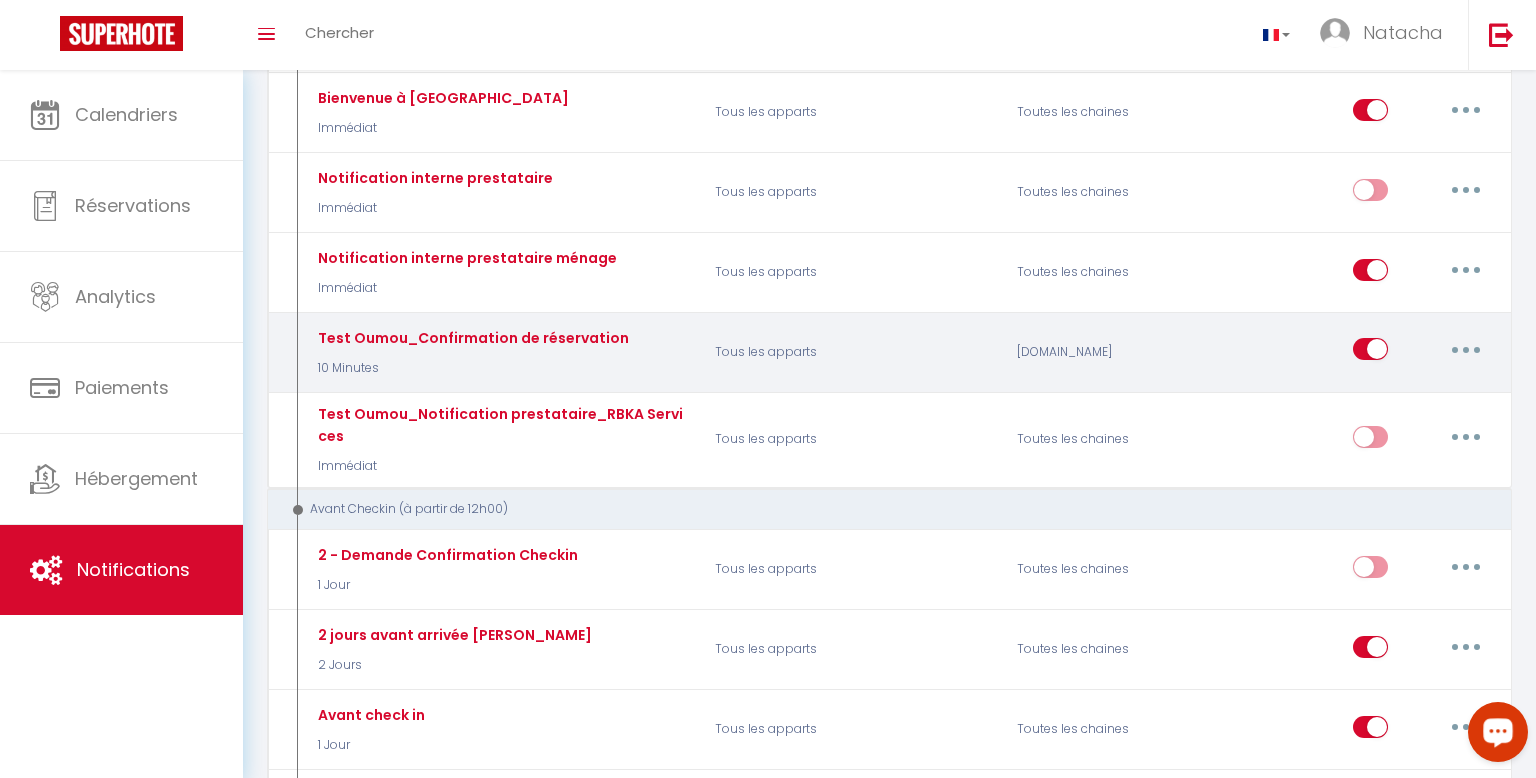 click on "Editer   Dupliquer   Tester   Supprimer" at bounding box center [1356, 352] 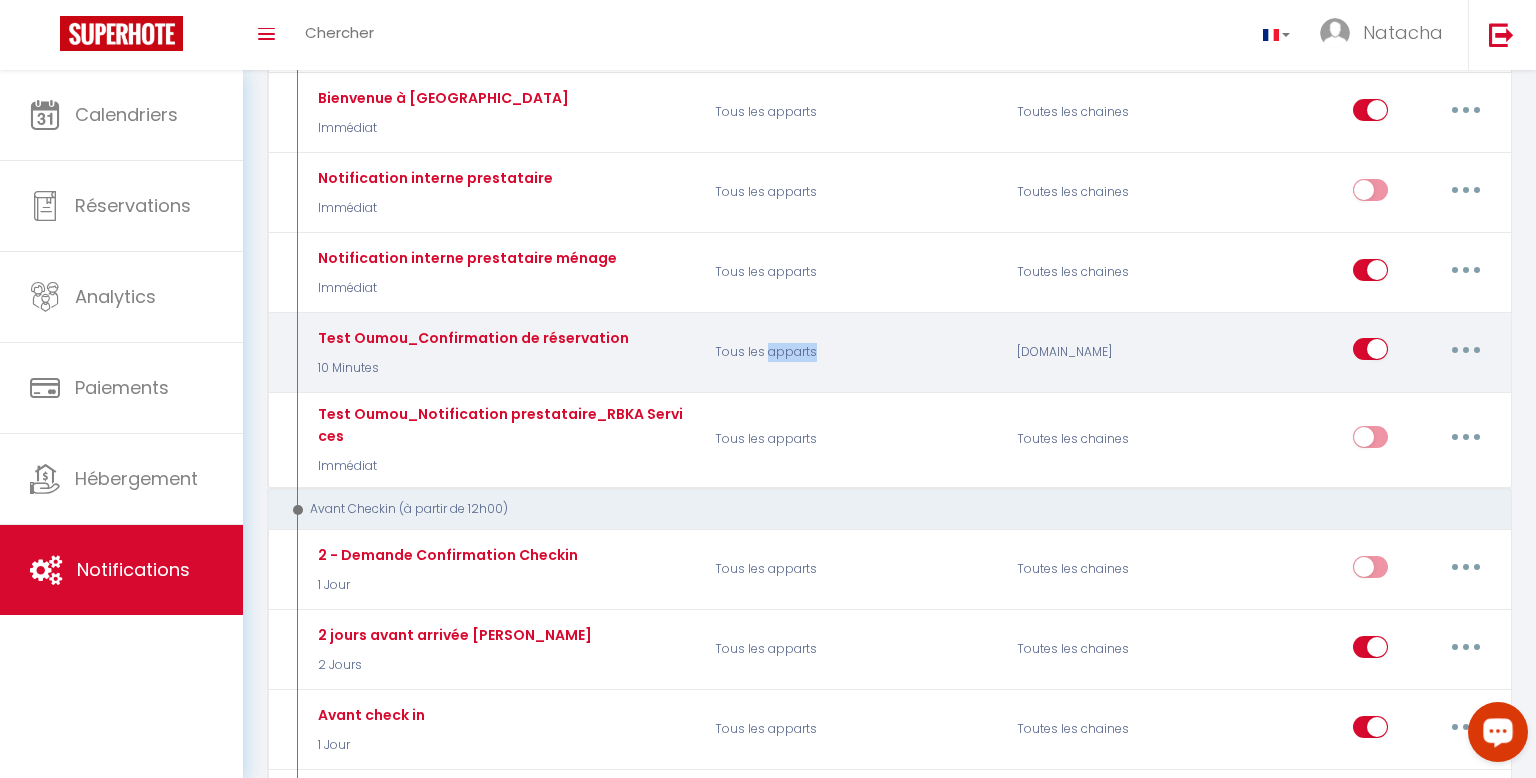 click on "Tous les apparts" at bounding box center (853, 352) 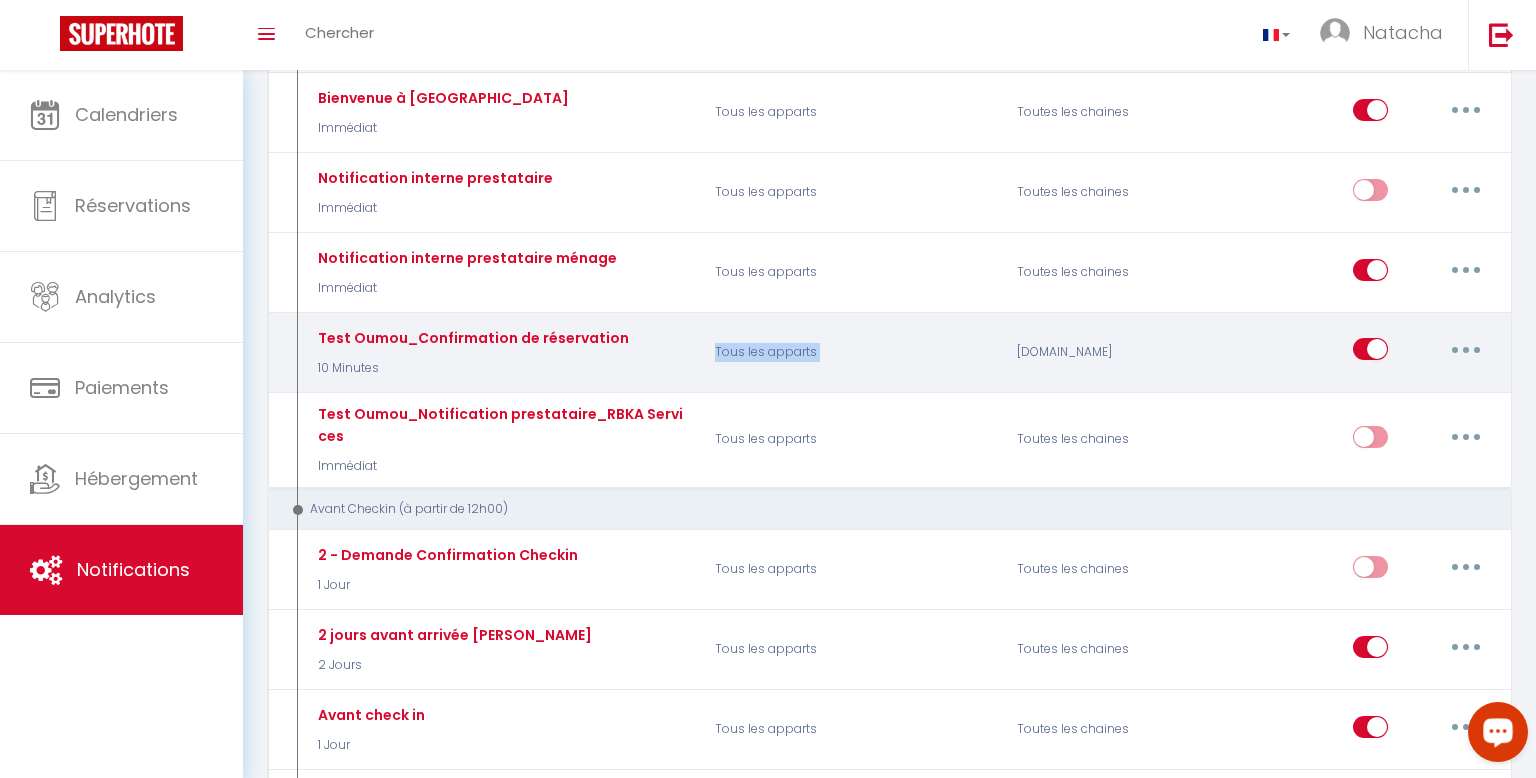 click at bounding box center [1466, 349] 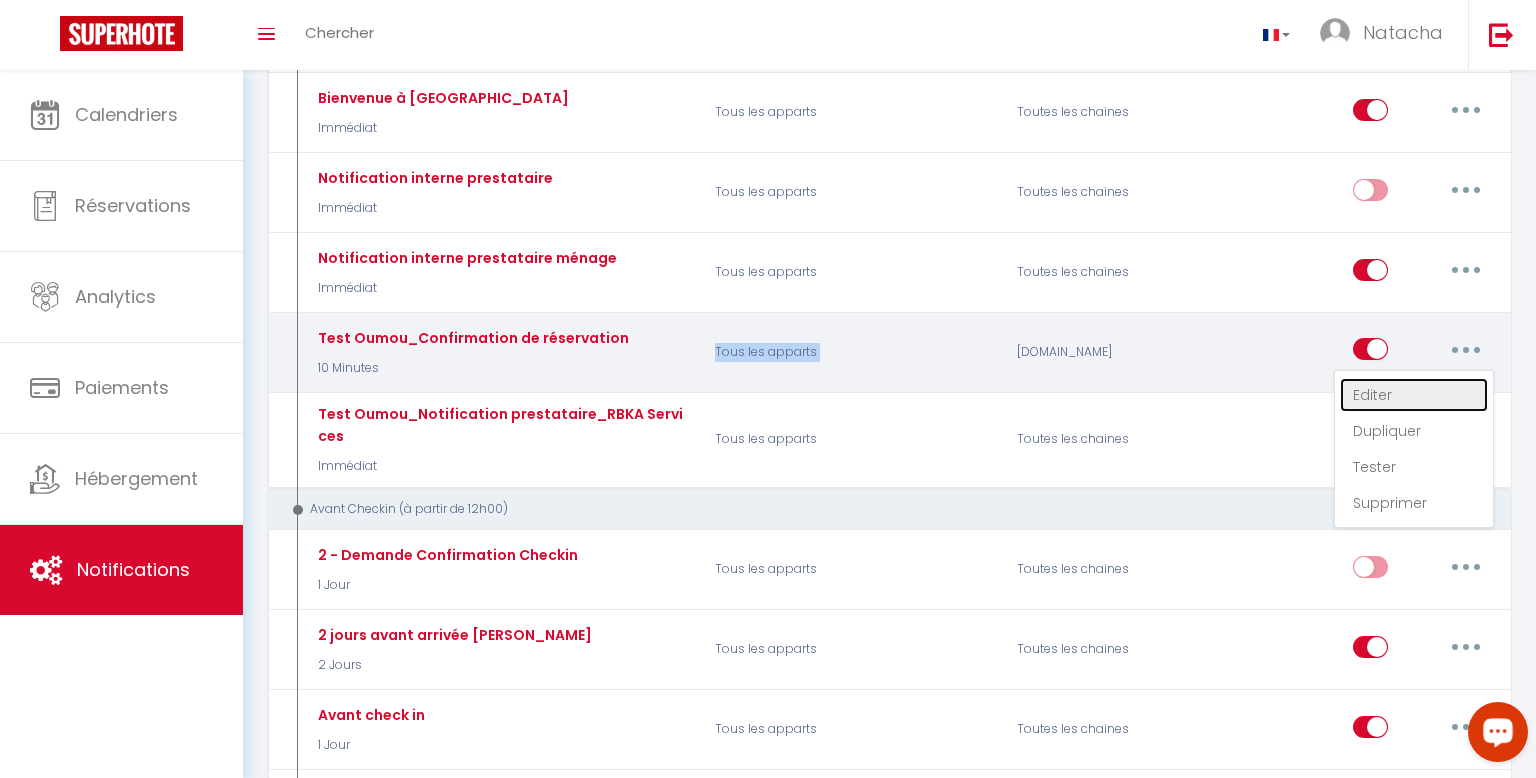 click on "Editer" at bounding box center (1414, 395) 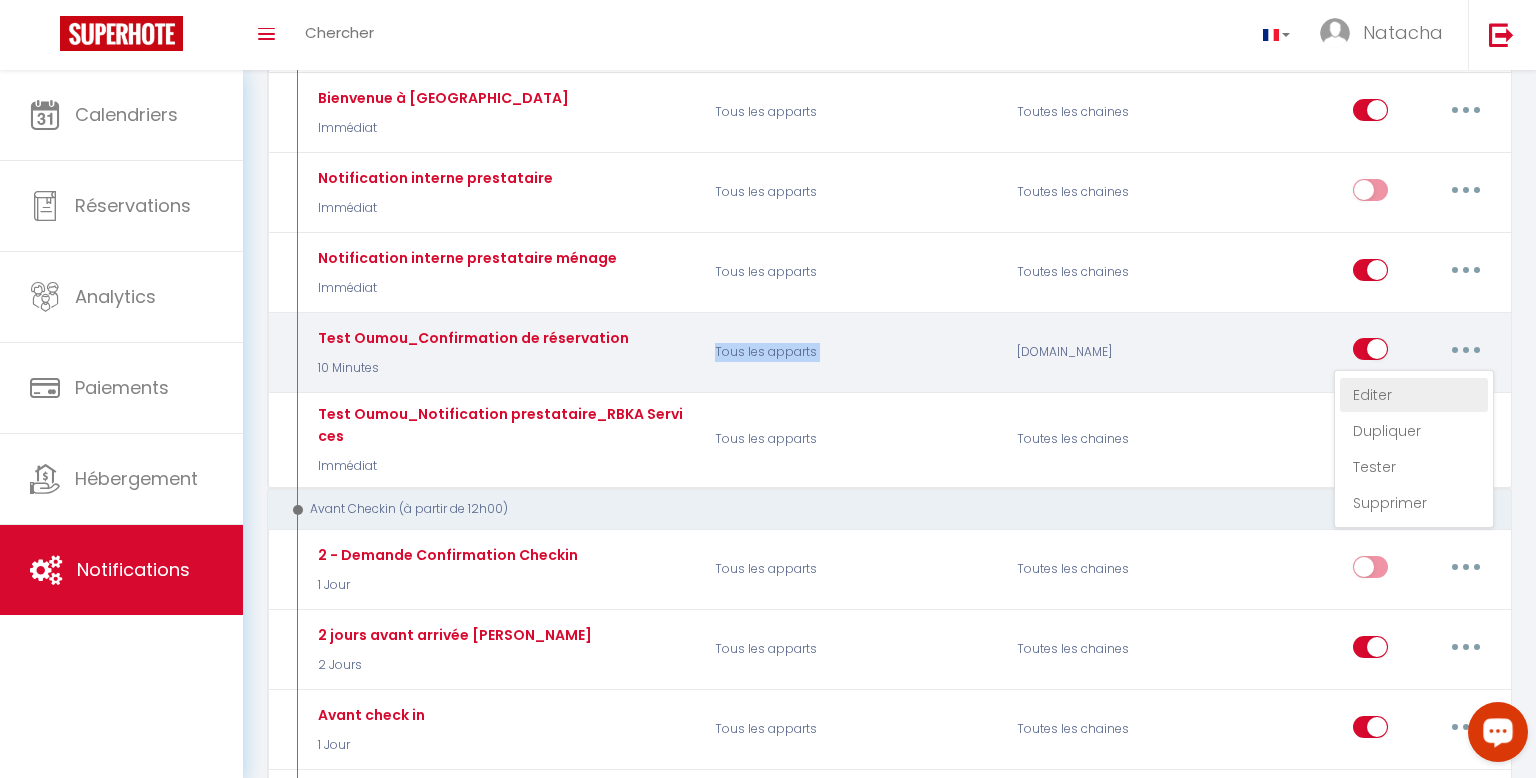 type on "Test Oumou_Confirmation de réservation" 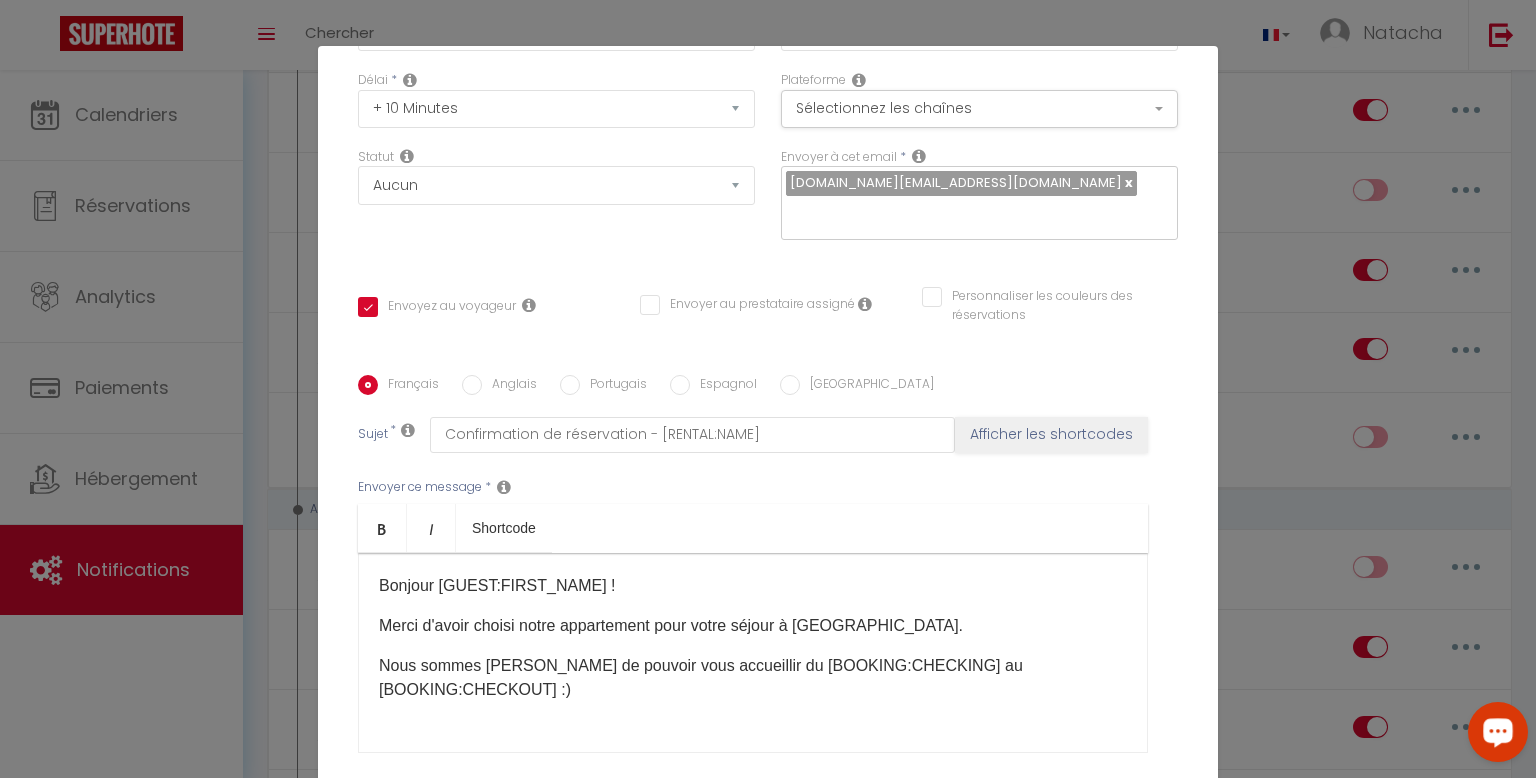 scroll, scrollTop: 226, scrollLeft: 0, axis: vertical 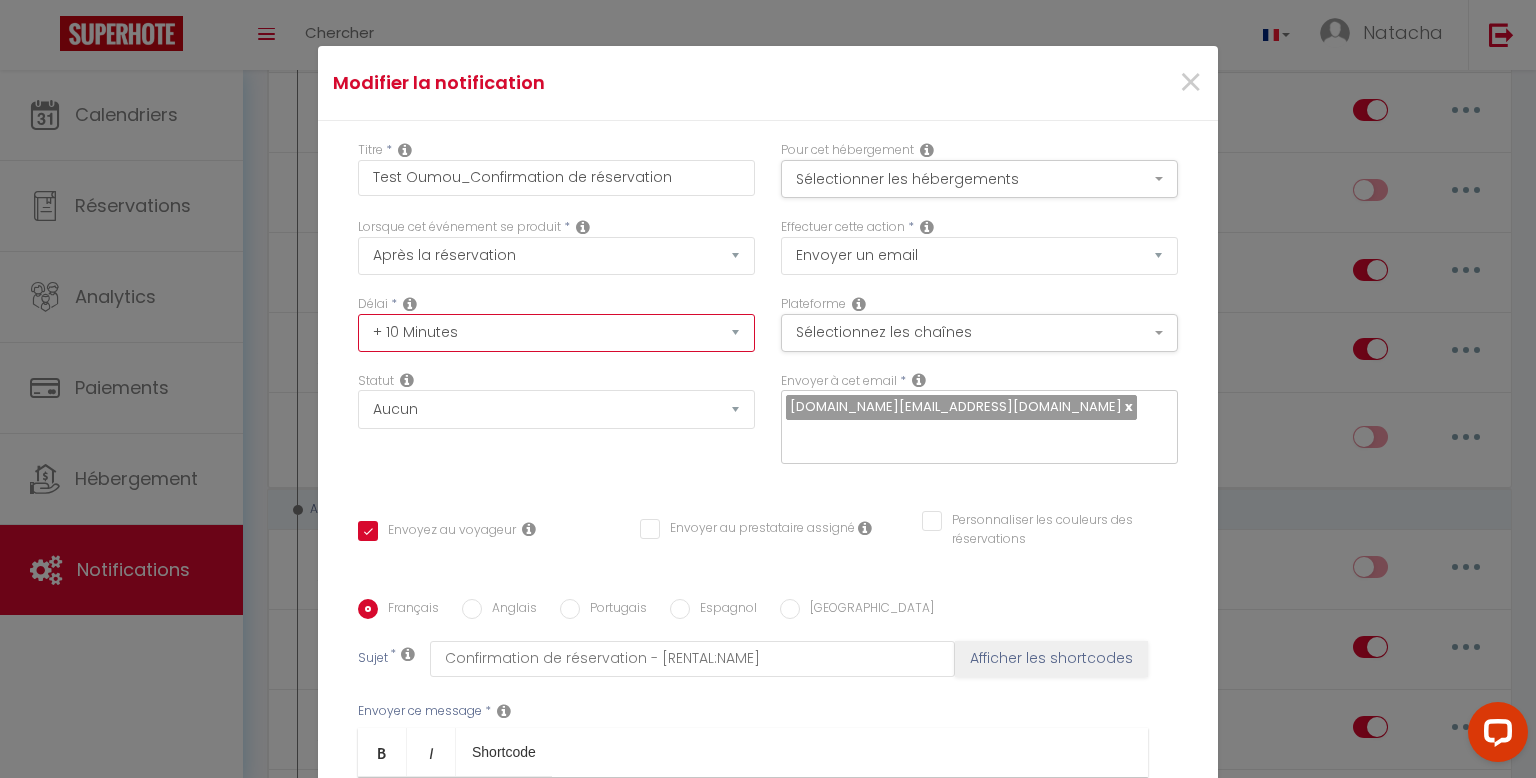 click on "Immédiat + 10 Minutes + 1 Heure + 2 Heures + 3 Heures + 4 Heures + 5 Heures + 6 Heures + 7 Heures + 8 Heures + 9 Heures + 10 Heures + 11 Heures + 12 Heures + 13 Heures + 14 Heures + 15 Heures + 16 Heures + 17 Heures + 18 Heures + 19 Heures + 20 Heures + 21 Heures + 22 Heures + 23 Heures   + 1 Jour + 2 Jours + 3 Jours + 4 Jours + 5 Jours + 6 Jours + 7 Jours + 8 Jours + 9 Jours + 10 Jours + 11 Jours + 12 Jours + 13 Jours + 14 Jours + 15 Jours + 16 Jours + 17 Jours + 18 Jours + 19 Jours + 20 Jours + 21 Jours + 22 Jours + 23 Jours + 24 Jours + 25 Jours + 26 Jours + 27 Jours + 28 Jours + 29 Jours + 30 Jours + 31 Jours + 32 Jours + 33 Jours + 34 Jours + 35 Jours + 36 Jours + 37 Jours + 38 Jours + 39 Jours + 40 Jours + 41 Jours + 42 Jours + 43 Jours + 44 Jours + 45 Jours + 46 Jours + 47 Jours + 48 Jours + 49 Jours + 50 Jours + 51 Jours + 52 Jours + 53 Jours + 54 Jours + 55 Jours + 56 Jours + 57 Jours + 58 Jours + 59 Jours + 60 Jours + 61 Jours + 62 Jours + 63 Jours + 64 Jours + 65 Jours + 66 Jours + 67 Jours" at bounding box center [556, 333] 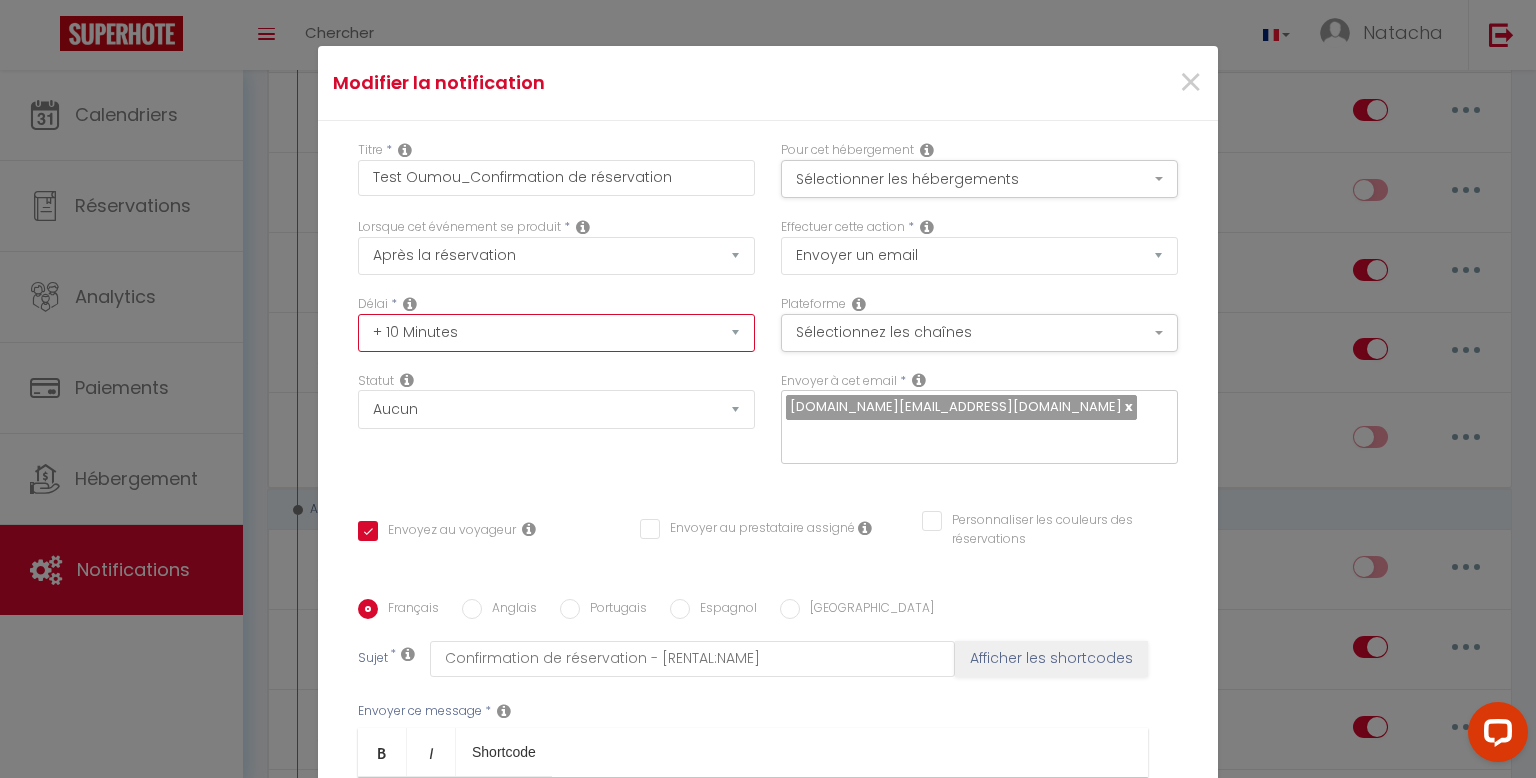 click on "Immédiat + 10 Minutes + 1 Heure + 2 Heures + 3 Heures + 4 Heures + 5 Heures + 6 Heures + 7 Heures + 8 Heures + 9 Heures + 10 Heures + 11 Heures + 12 Heures + 13 Heures + 14 Heures + 15 Heures + 16 Heures + 17 Heures + 18 Heures + 19 Heures + 20 Heures + 21 Heures + 22 Heures + 23 Heures   + 1 Jour + 2 Jours + 3 Jours + 4 Jours + 5 Jours + 6 Jours + 7 Jours + 8 Jours + 9 Jours + 10 Jours + 11 Jours + 12 Jours + 13 Jours + 14 Jours + 15 Jours + 16 Jours + 17 Jours + 18 Jours + 19 Jours + 20 Jours + 21 Jours + 22 Jours + 23 Jours + 24 Jours + 25 Jours + 26 Jours + 27 Jours + 28 Jours + 29 Jours + 30 Jours + 31 Jours + 32 Jours + 33 Jours + 34 Jours + 35 Jours + 36 Jours + 37 Jours + 38 Jours + 39 Jours + 40 Jours + 41 Jours + 42 Jours + 43 Jours + 44 Jours + 45 Jours + 46 Jours + 47 Jours + 48 Jours + 49 Jours + 50 Jours + 51 Jours + 52 Jours + 53 Jours + 54 Jours + 55 Jours + 56 Jours + 57 Jours + 58 Jours + 59 Jours + 60 Jours + 61 Jours + 62 Jours + 63 Jours + 64 Jours + 65 Jours + 66 Jours + 67 Jours" at bounding box center [556, 333] 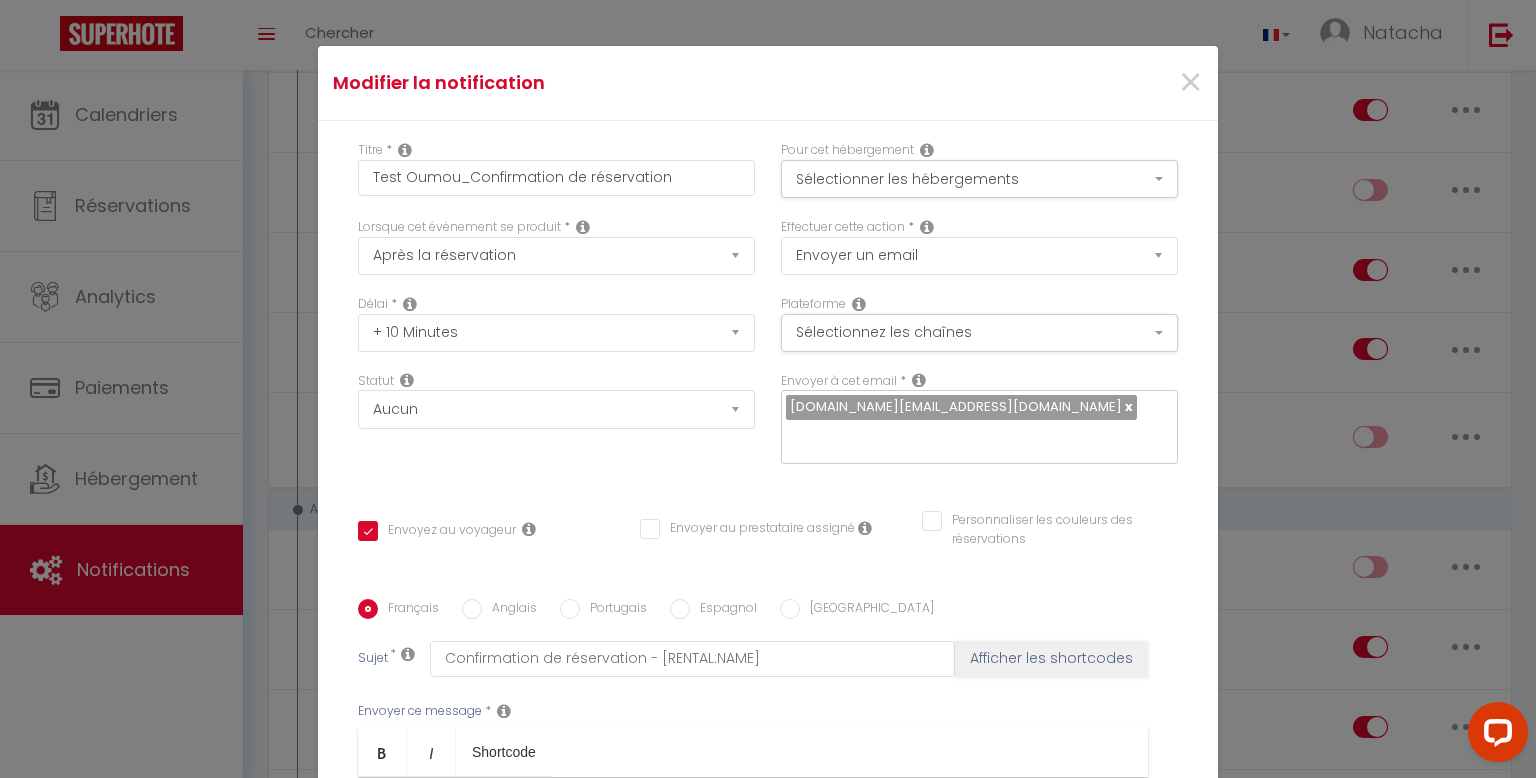 click at bounding box center (410, 304) 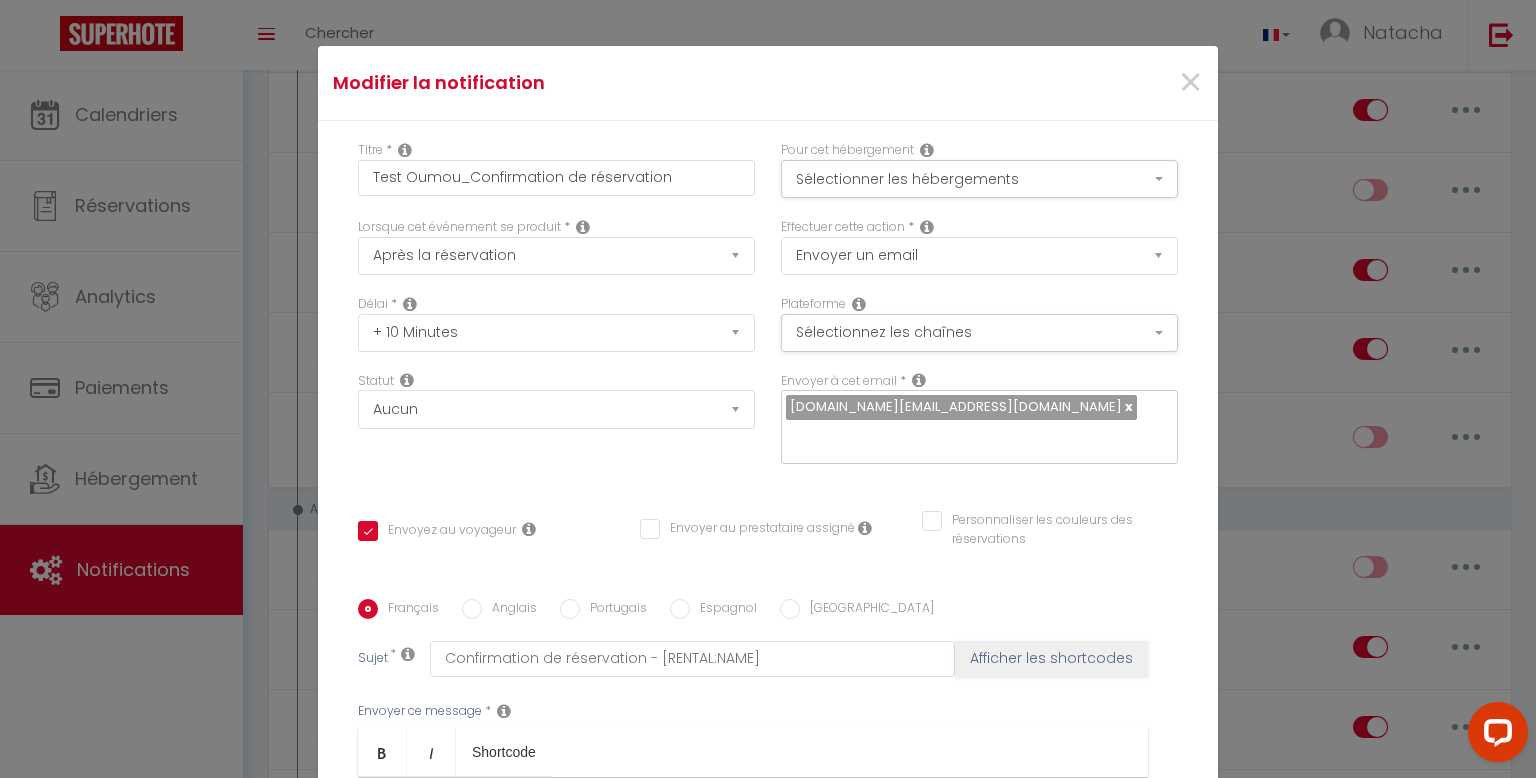 click at bounding box center [410, 304] 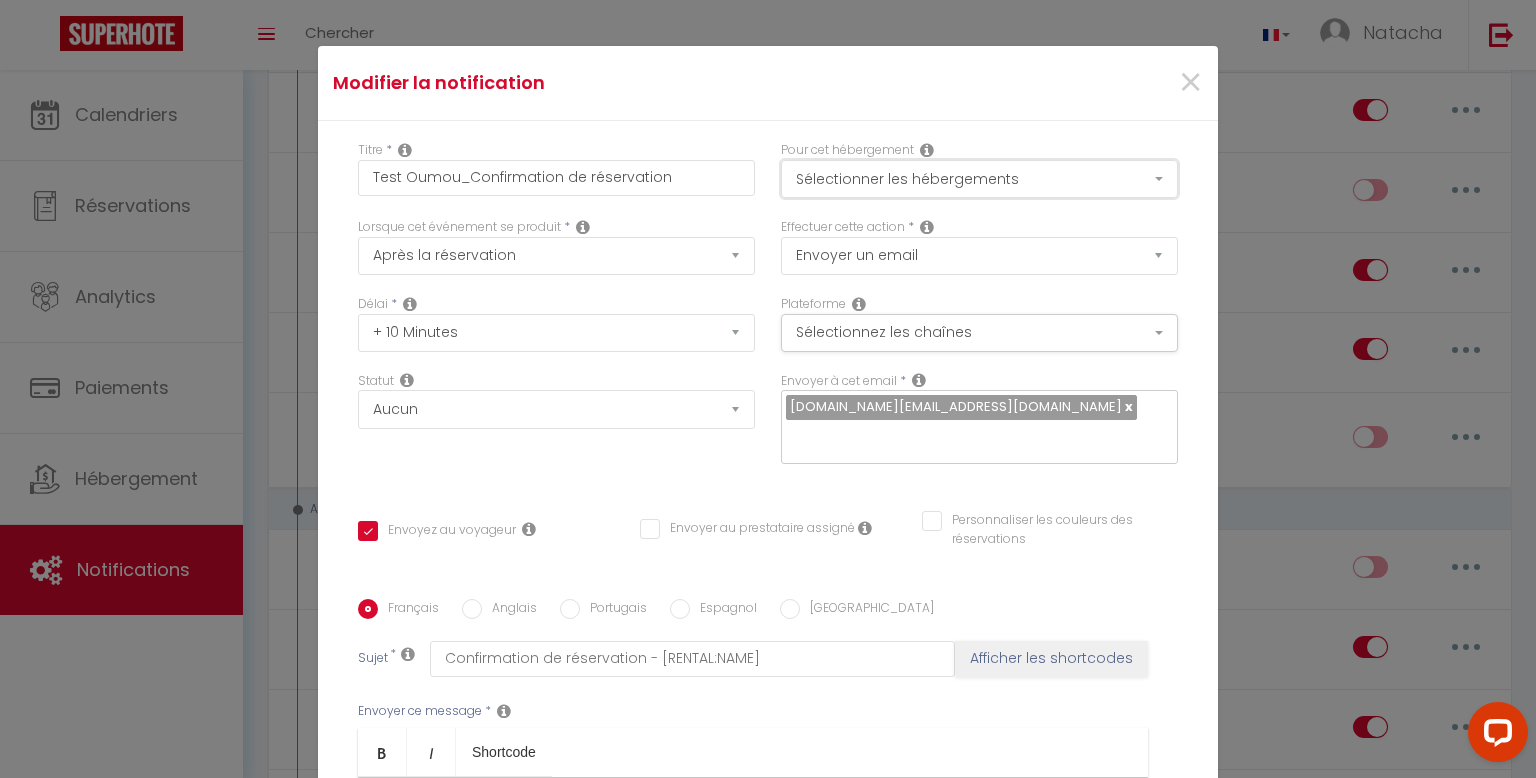 click on "Sélectionner les hébergements" at bounding box center (979, 179) 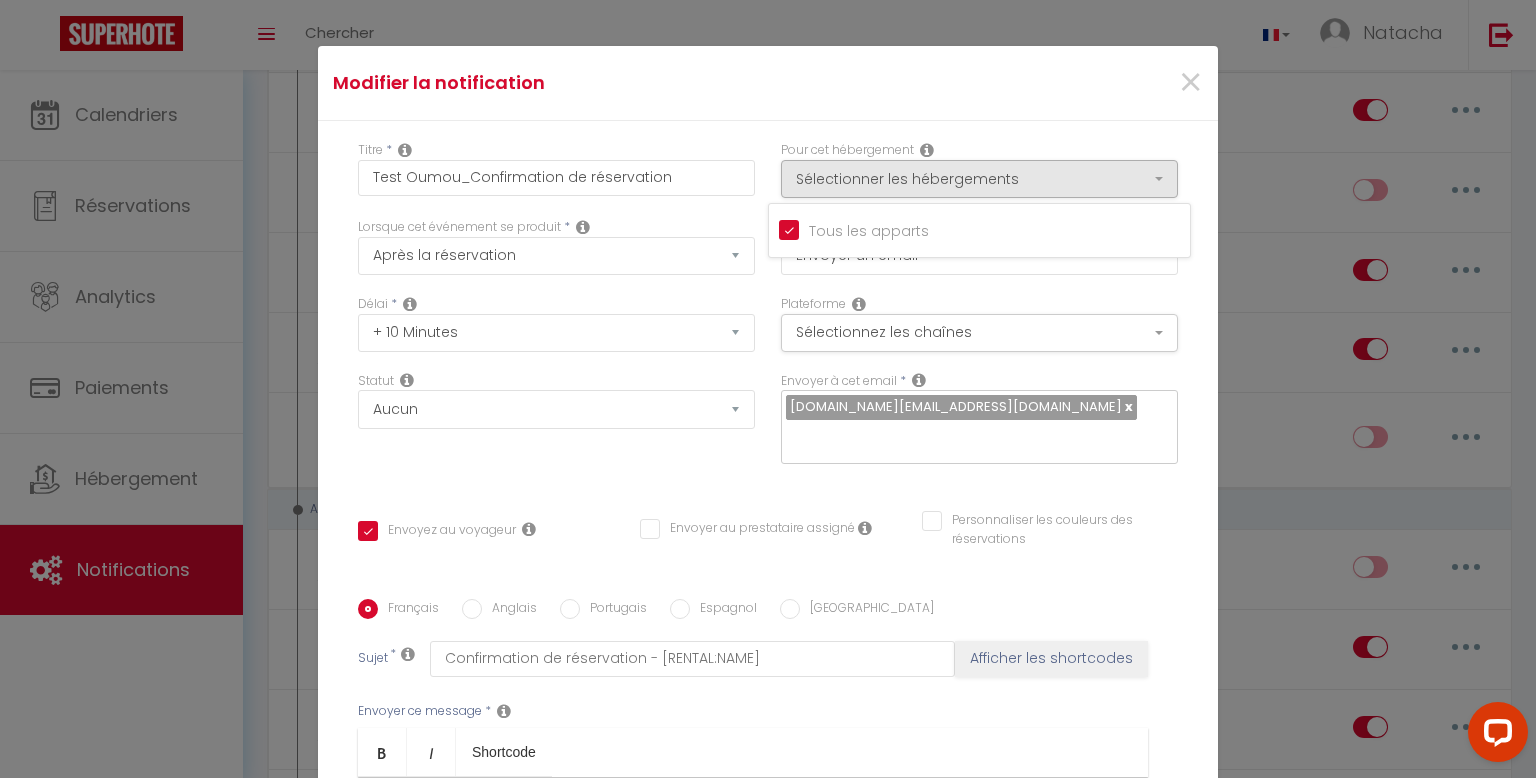 click on "Tous les apparts" at bounding box center [984, 229] 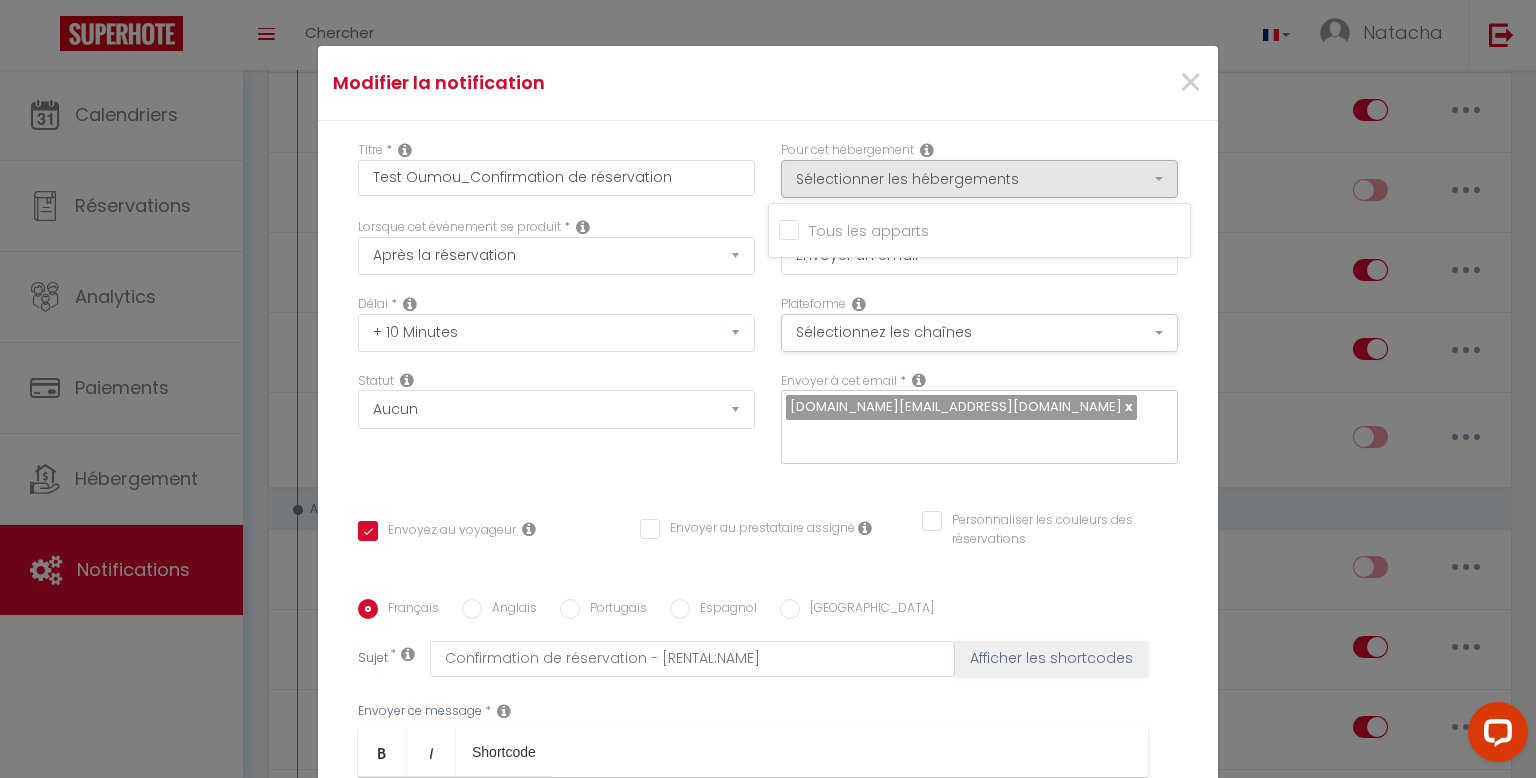 checkbox on "true" 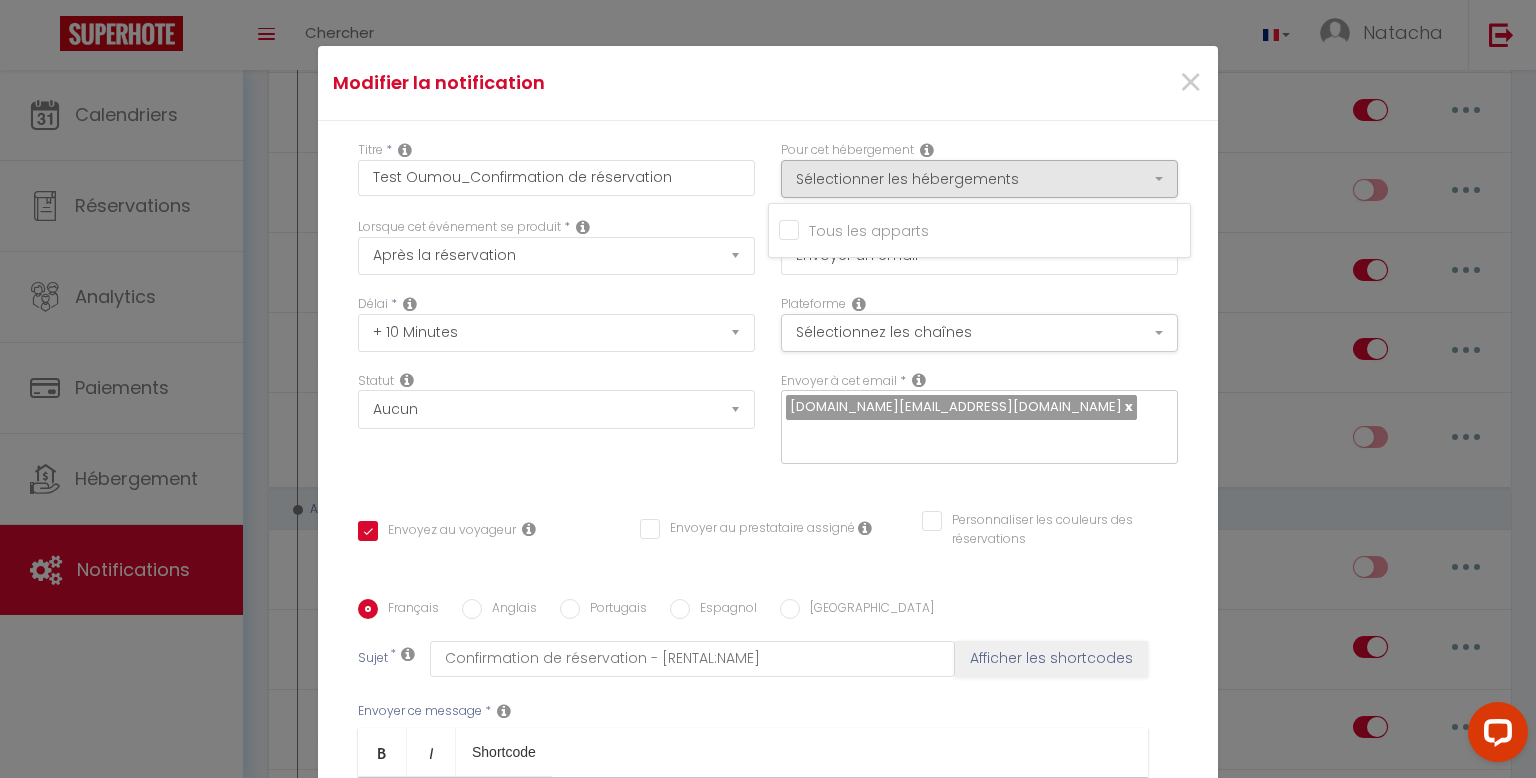 click on "Tous les apparts" at bounding box center [984, 229] 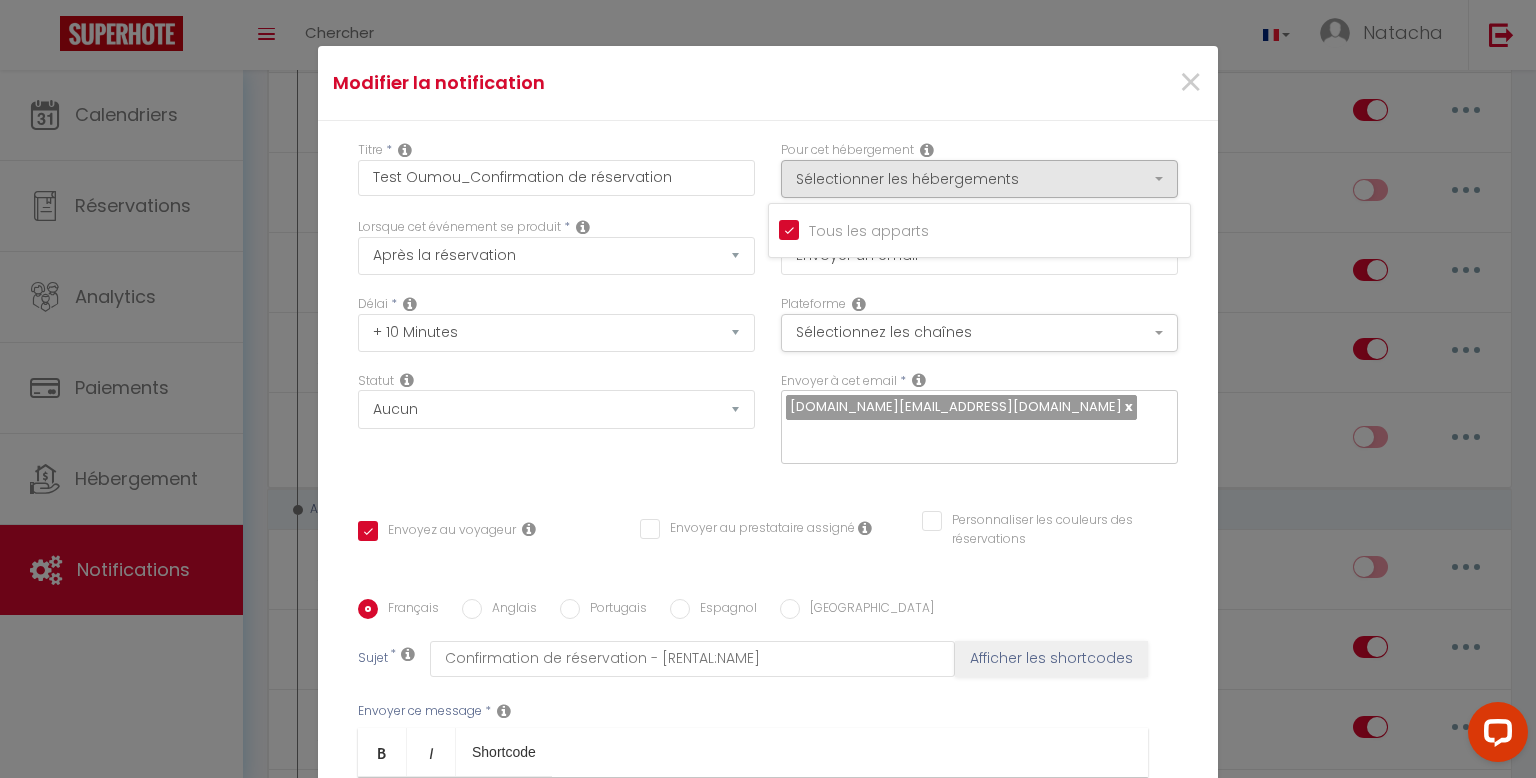 checkbox on "true" 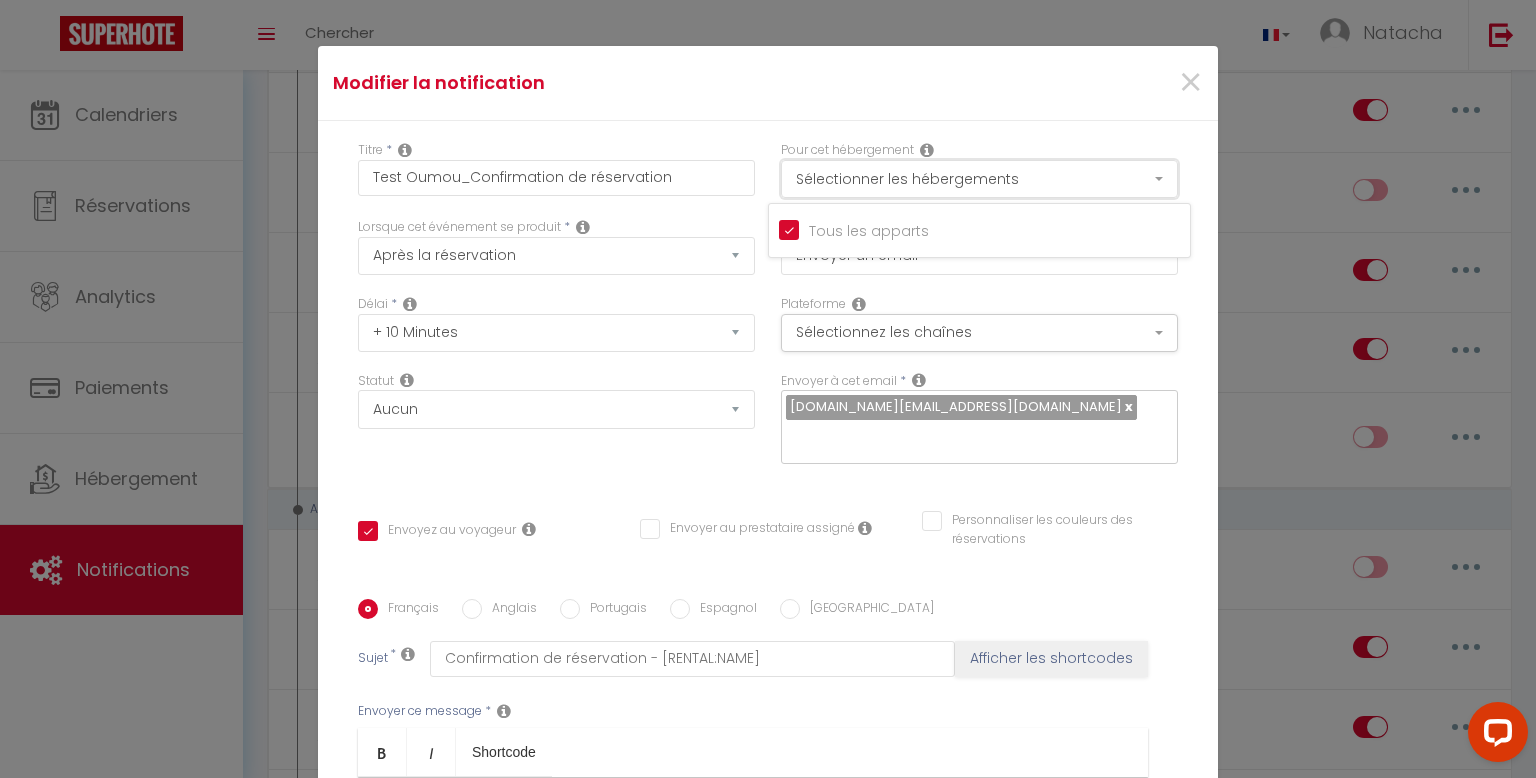 click on "Sélectionner les hébergements" at bounding box center [979, 179] 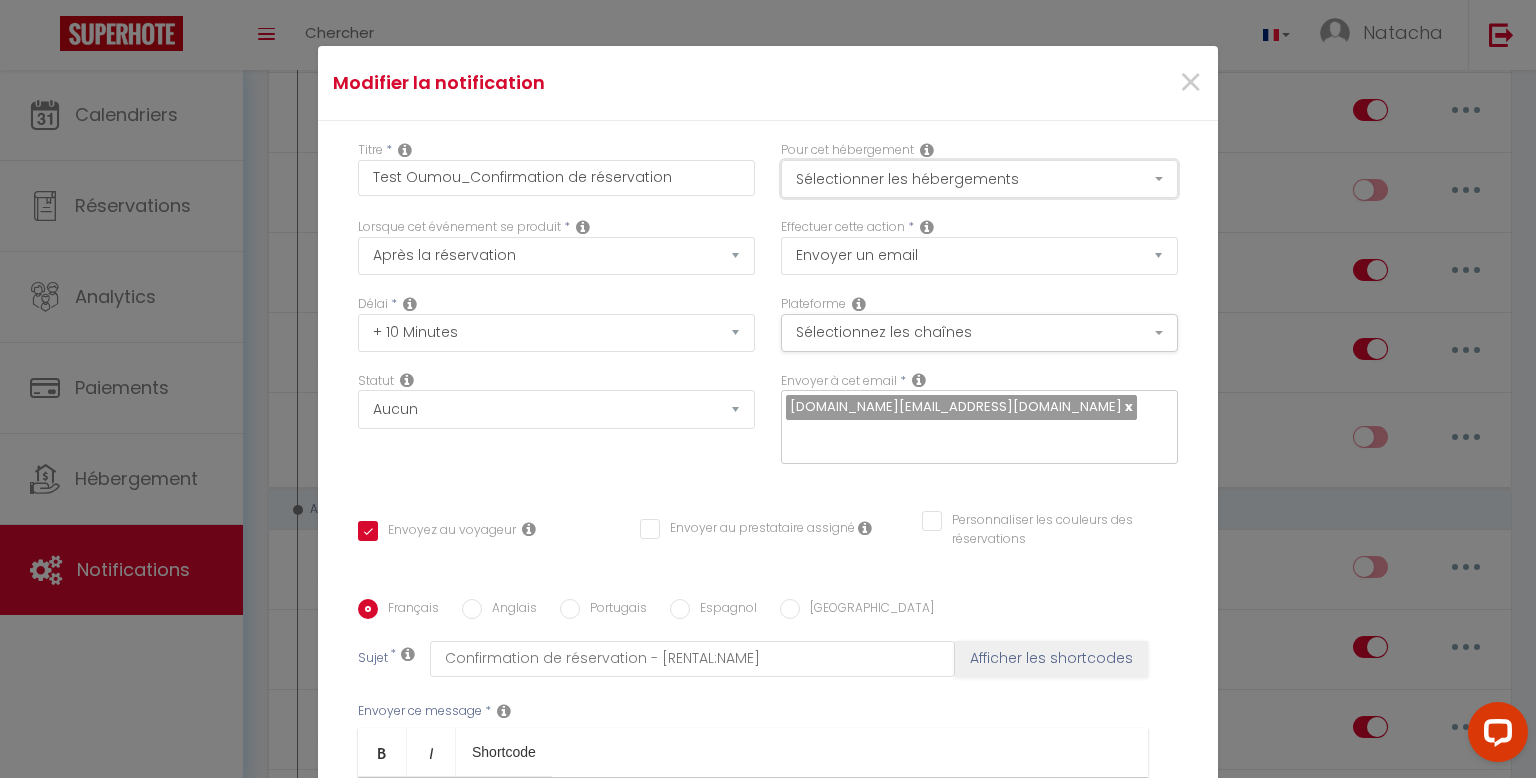 click on "Sélectionner les hébergements" at bounding box center (979, 179) 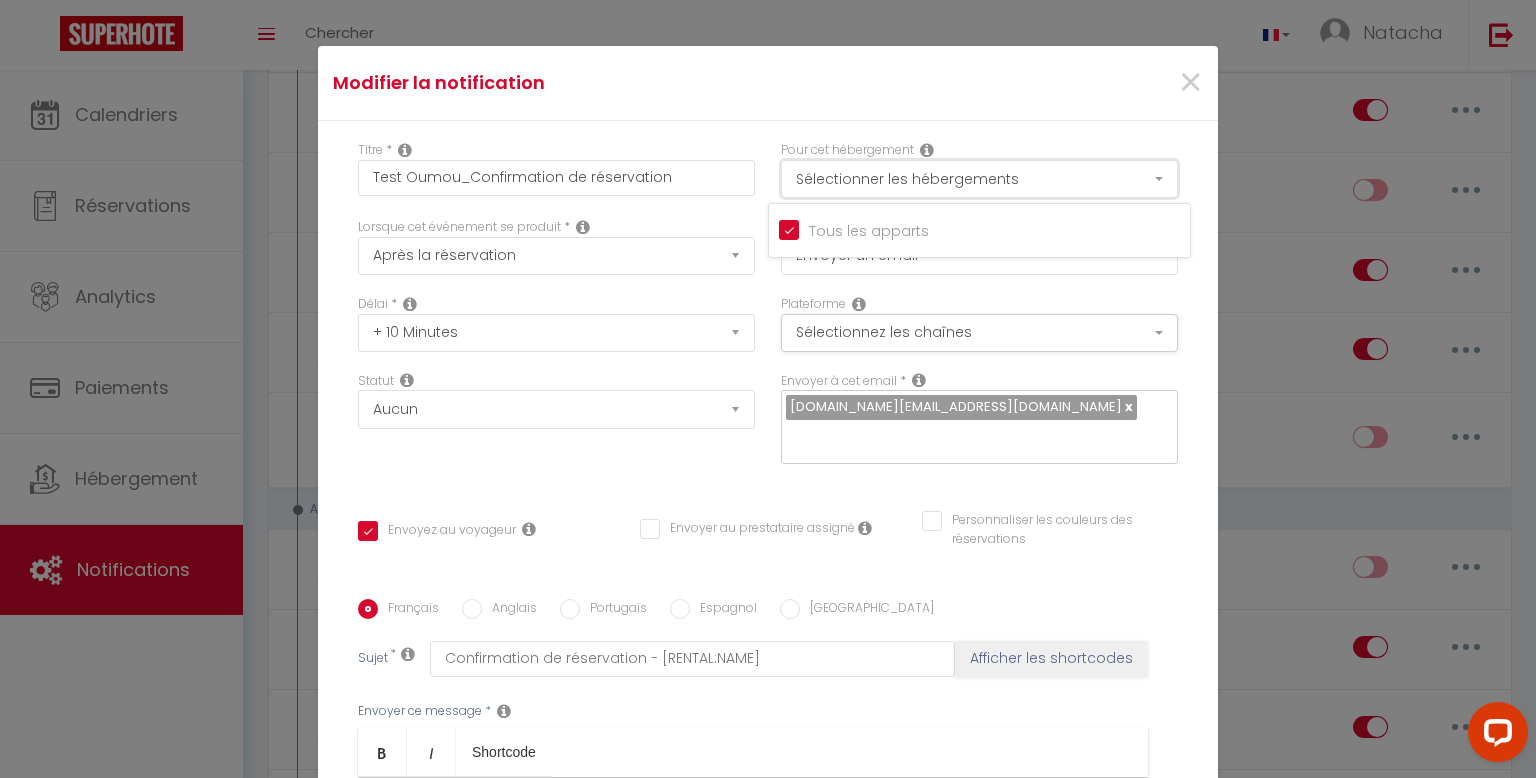 click on "Sélectionner les hébergements" at bounding box center [979, 179] 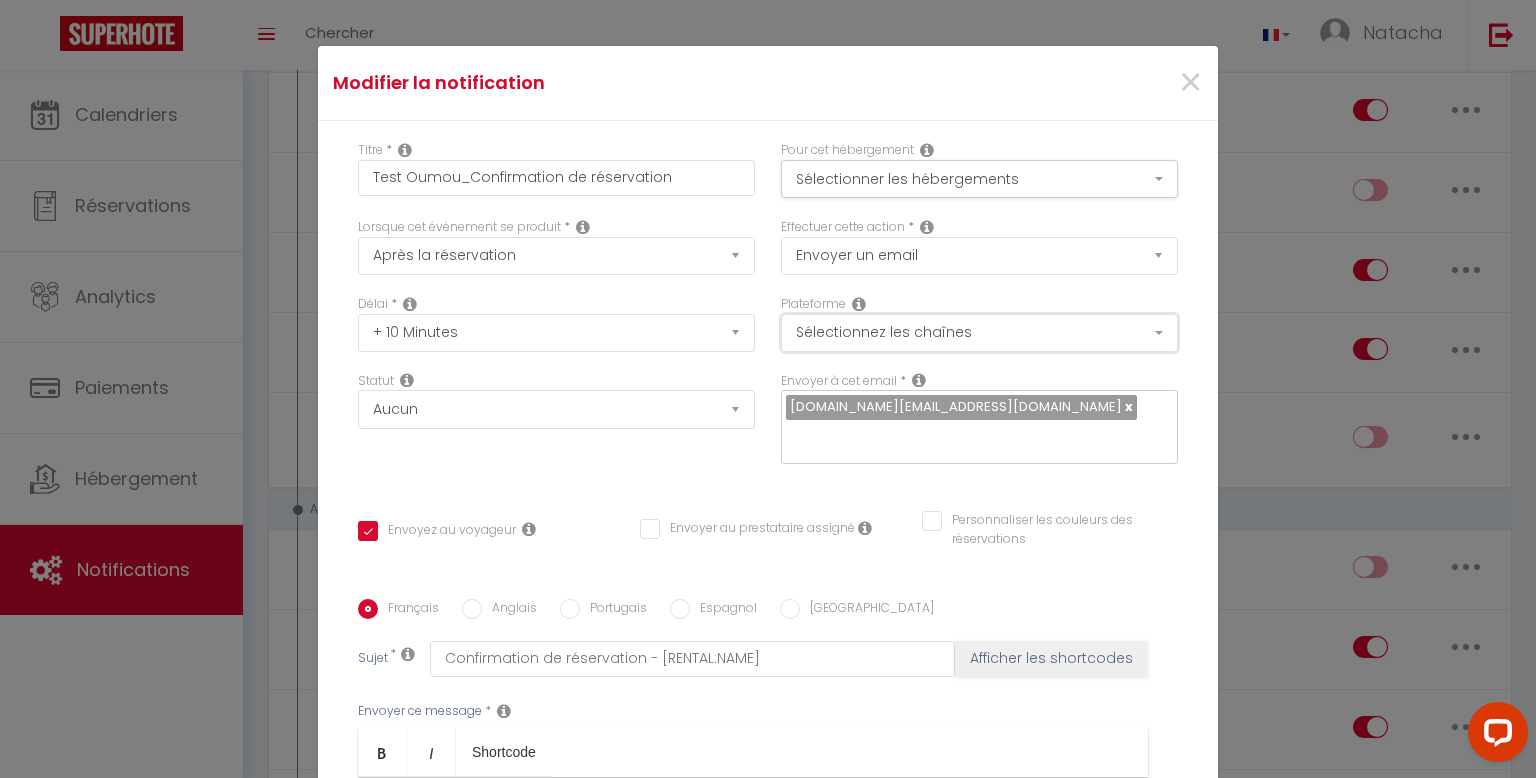 click on "Sélectionnez les chaînes" at bounding box center [979, 333] 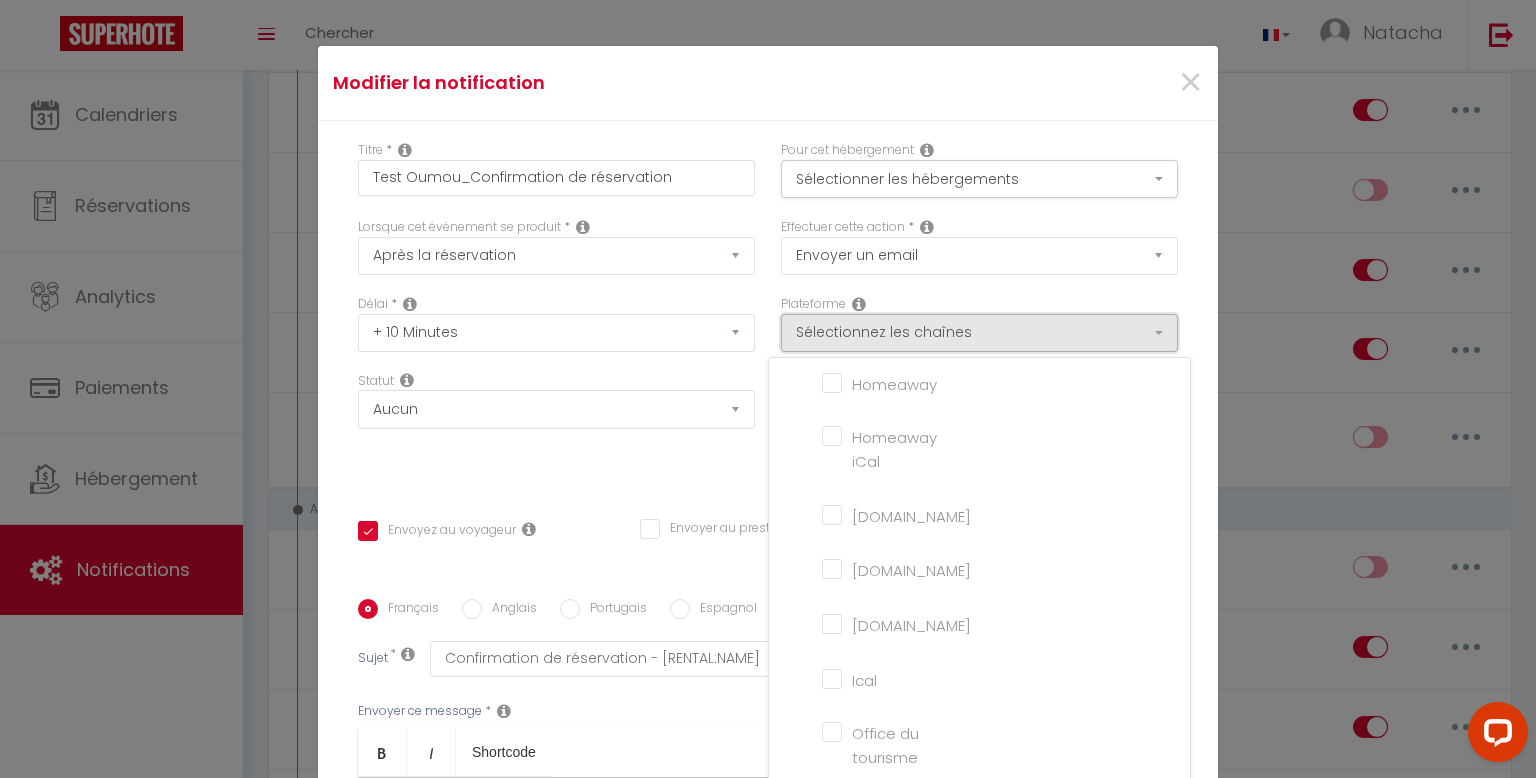 scroll, scrollTop: 461, scrollLeft: 0, axis: vertical 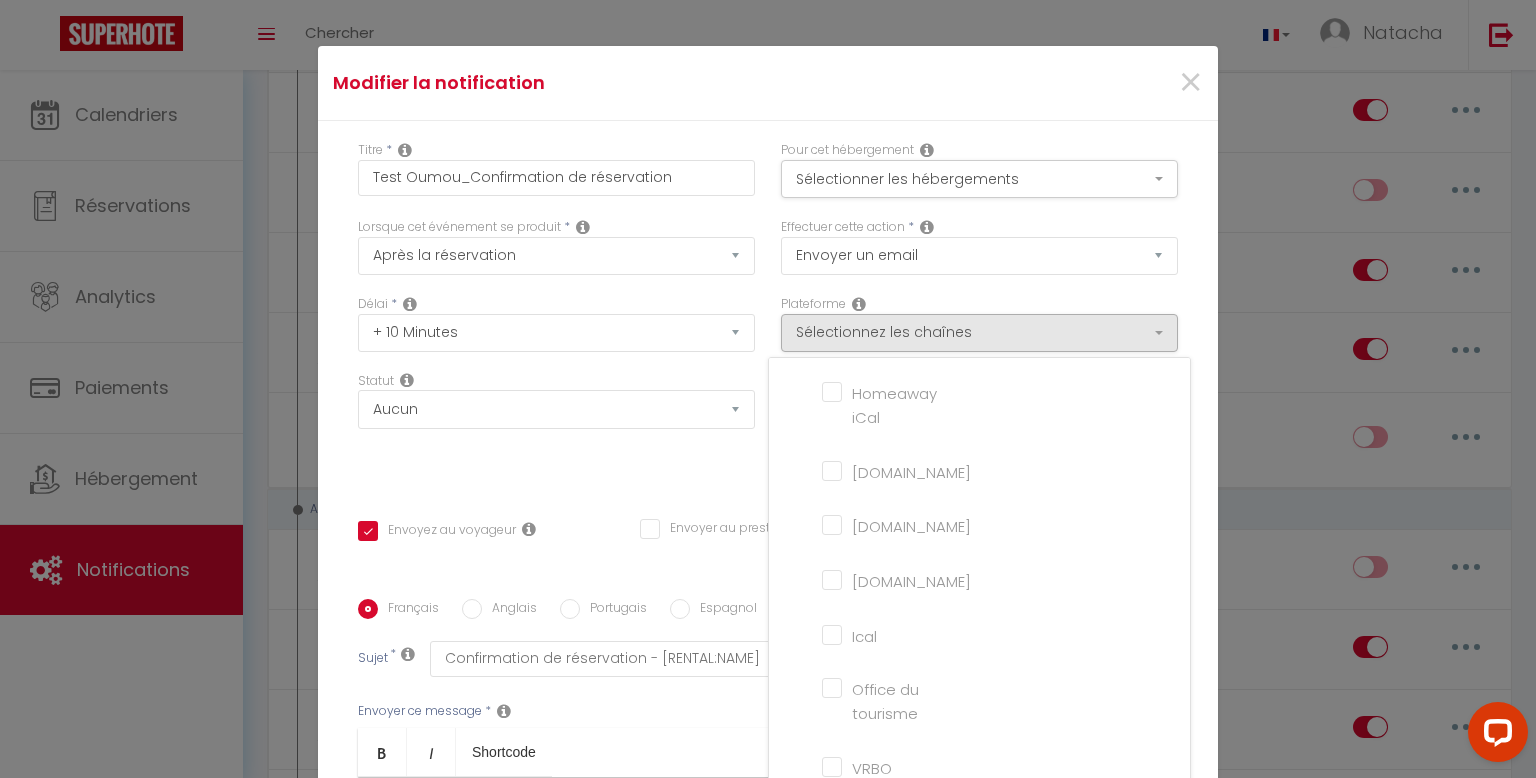 click on "×" at bounding box center [1066, 83] 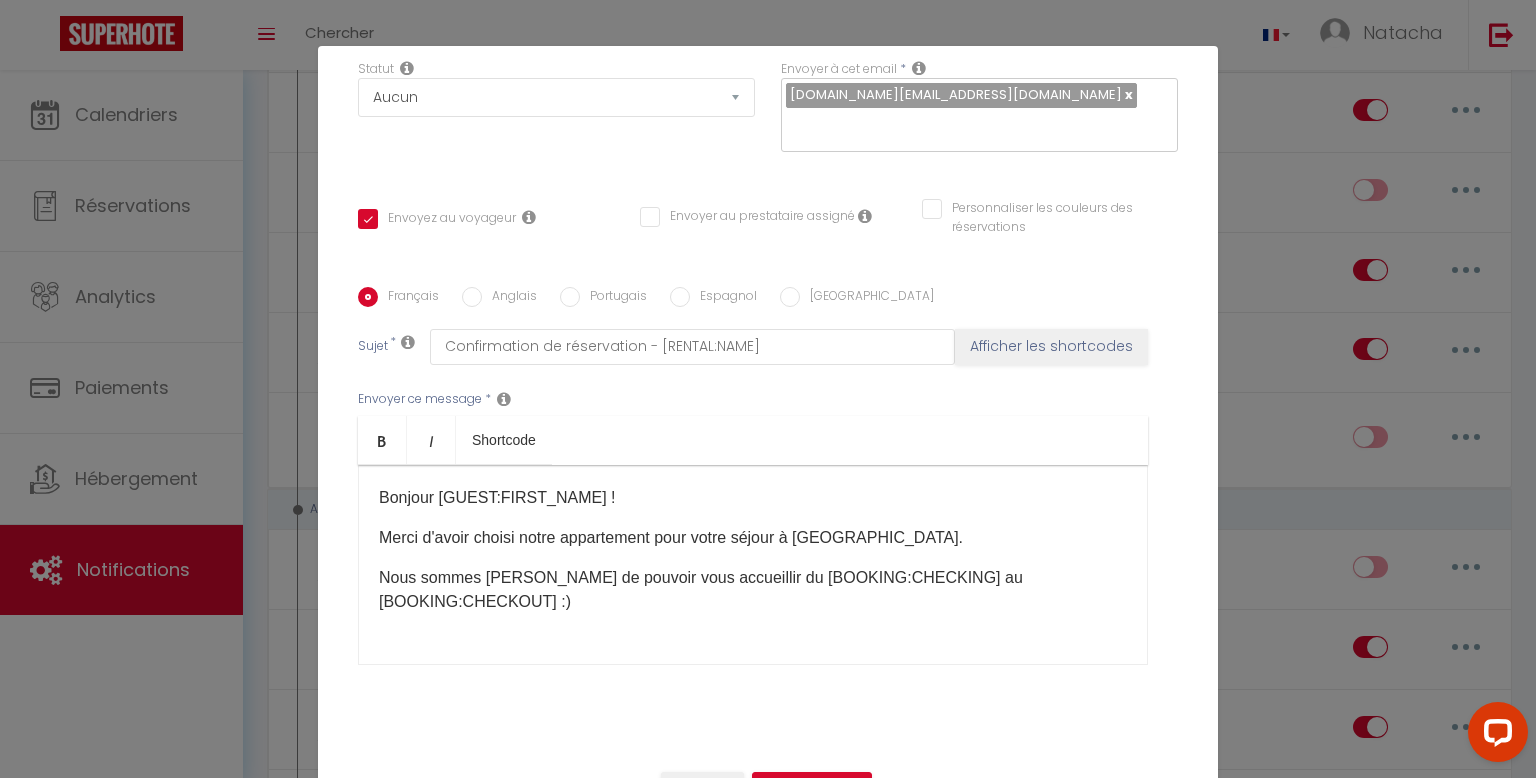 scroll, scrollTop: 0, scrollLeft: 0, axis: both 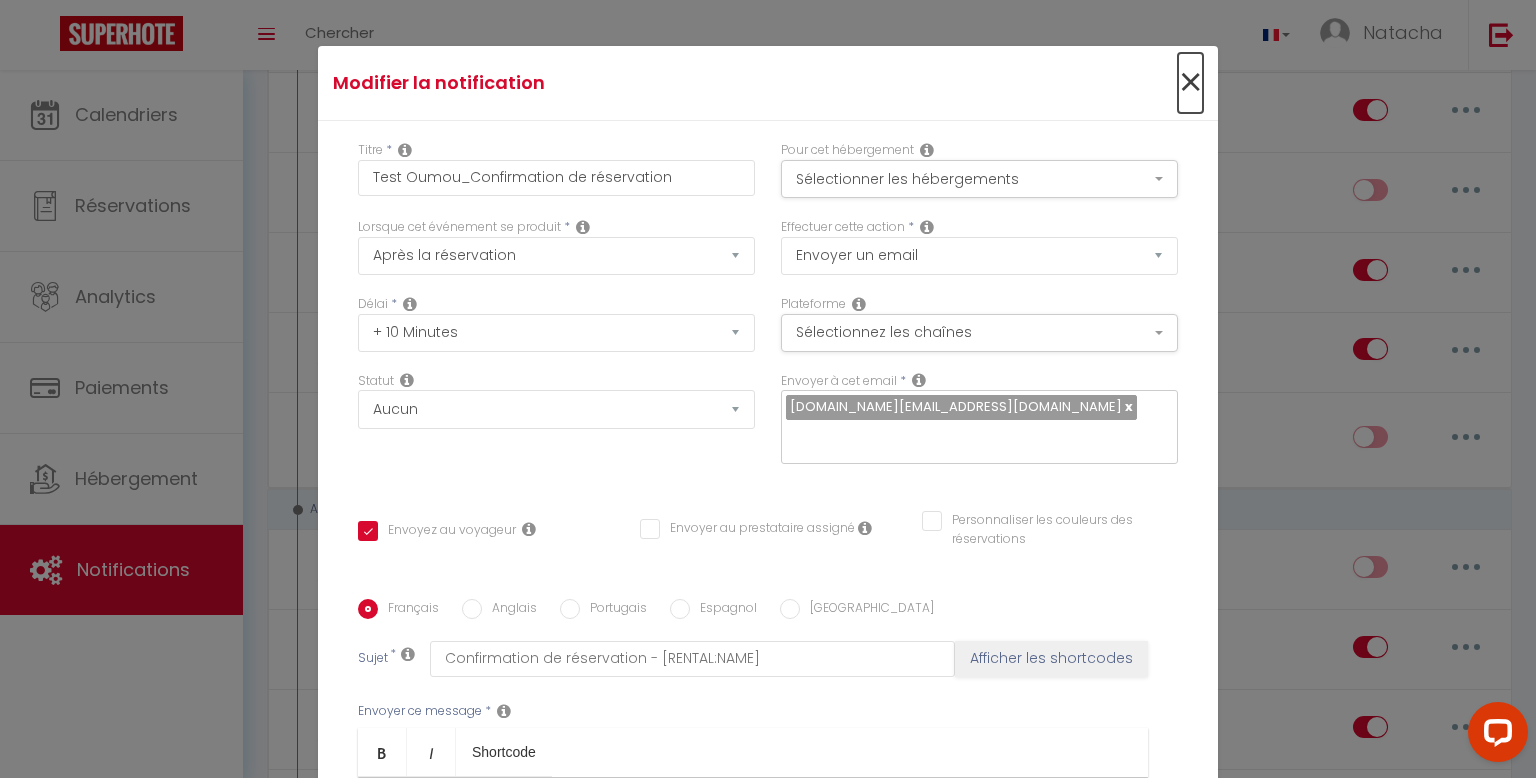 click on "×" at bounding box center [1190, 83] 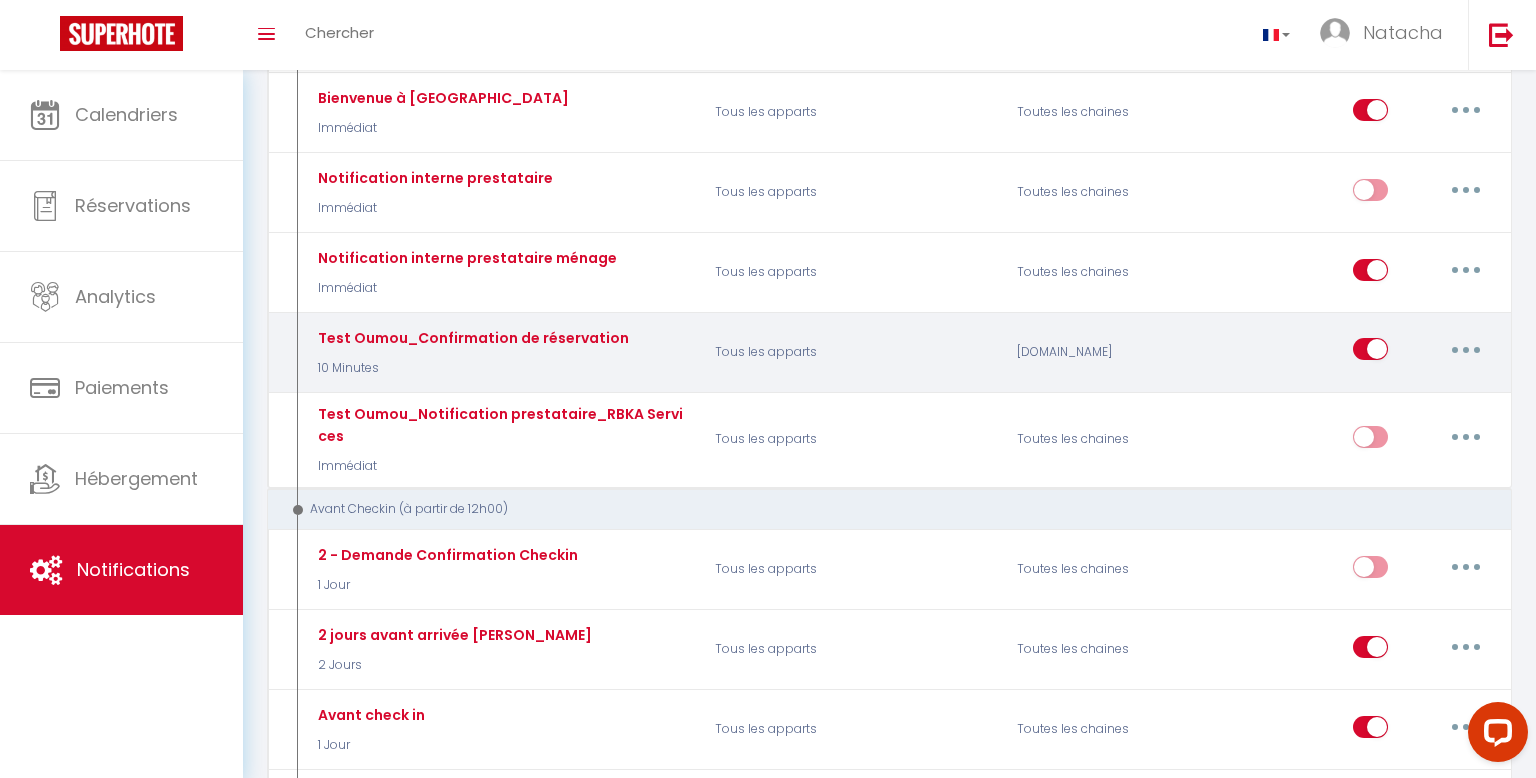 click at bounding box center [1370, 353] 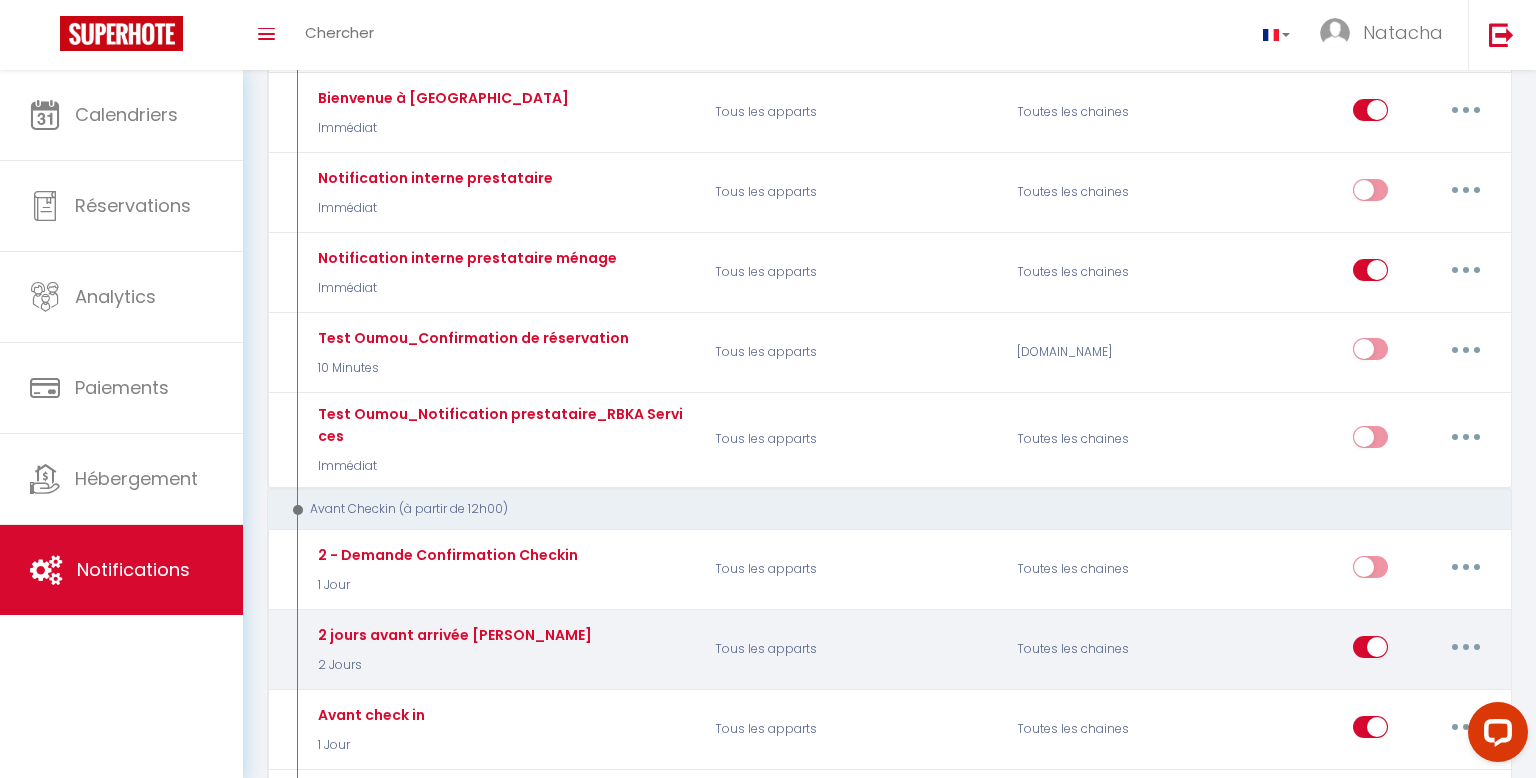 click on "2 jours avant arrivée Olivier    2 Jours" at bounding box center [501, 650] 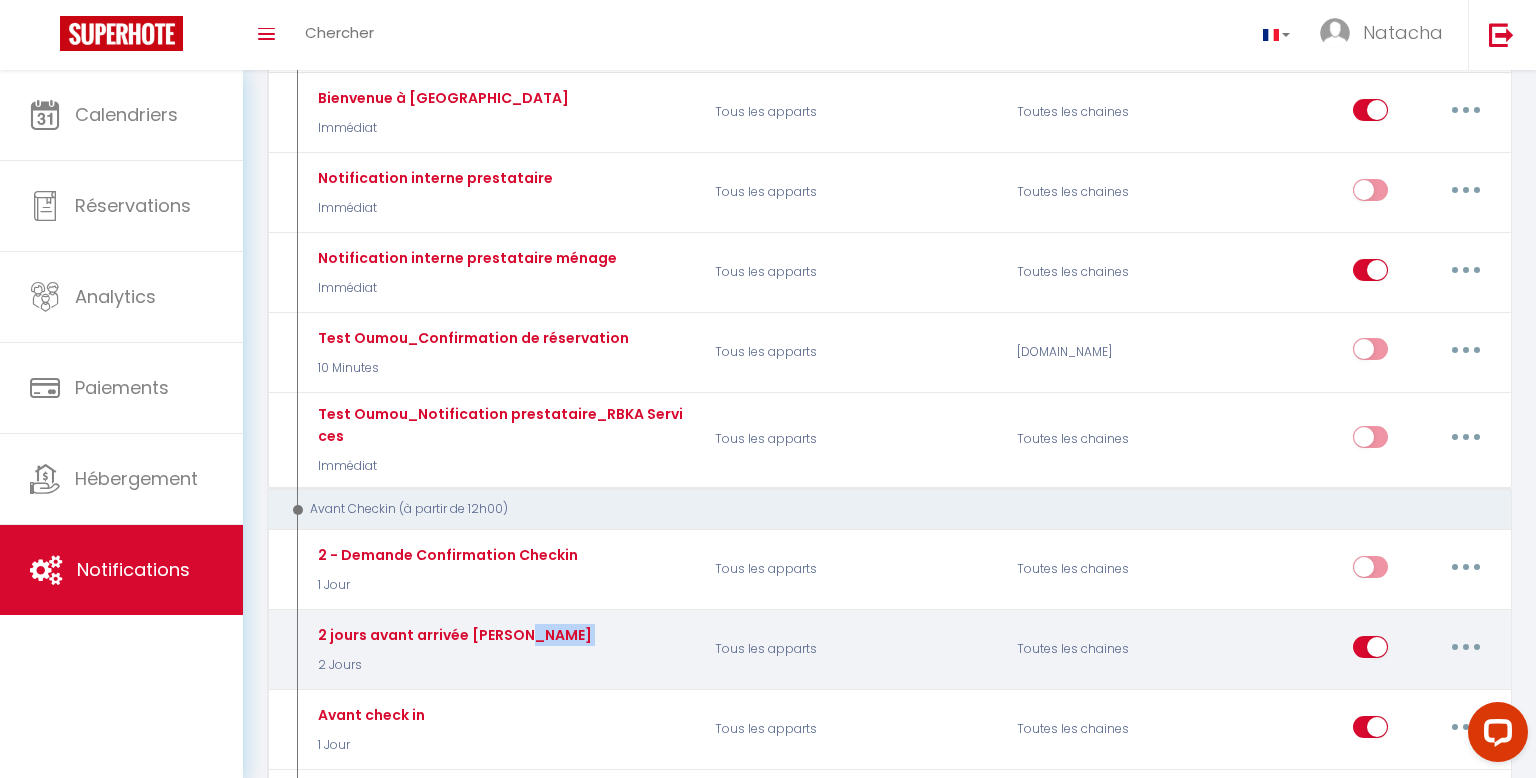 click on "2 jours avant arrivée Olivier    2 Jours" at bounding box center (501, 650) 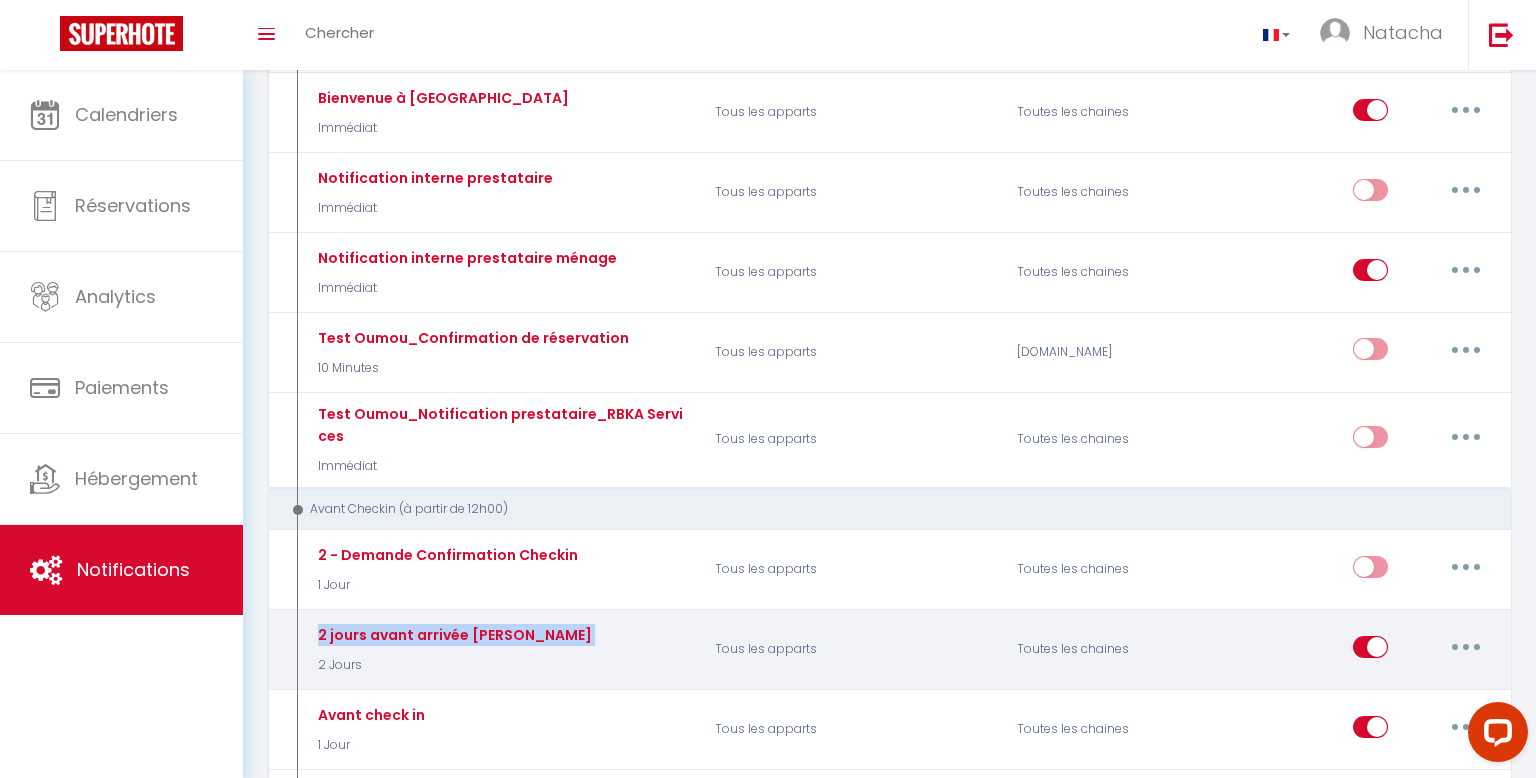 click on "2 jours avant arrivée Olivier    2 Jours" at bounding box center (501, 650) 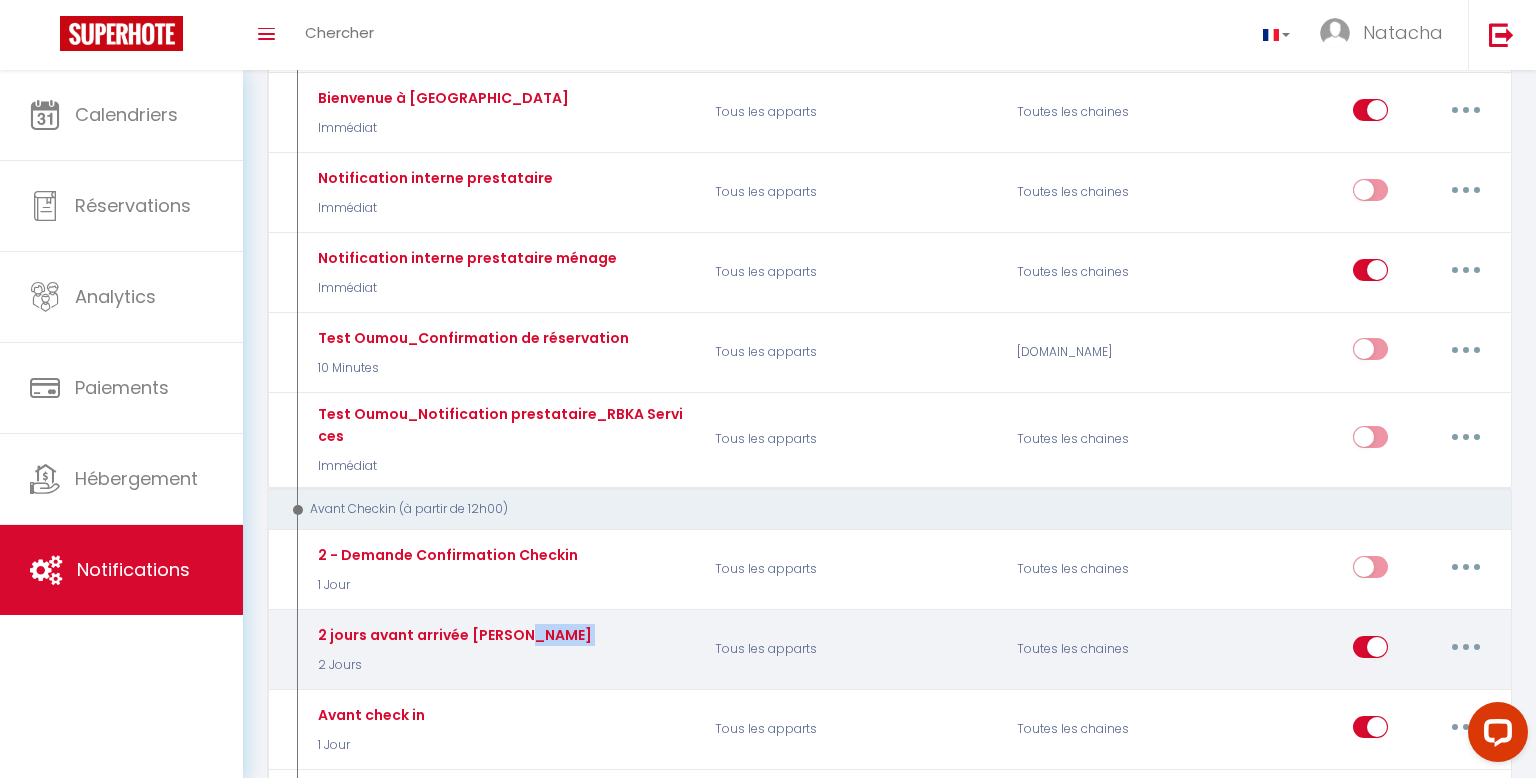 click on "2 jours avant arrivée Olivier    2 Jours" at bounding box center [501, 650] 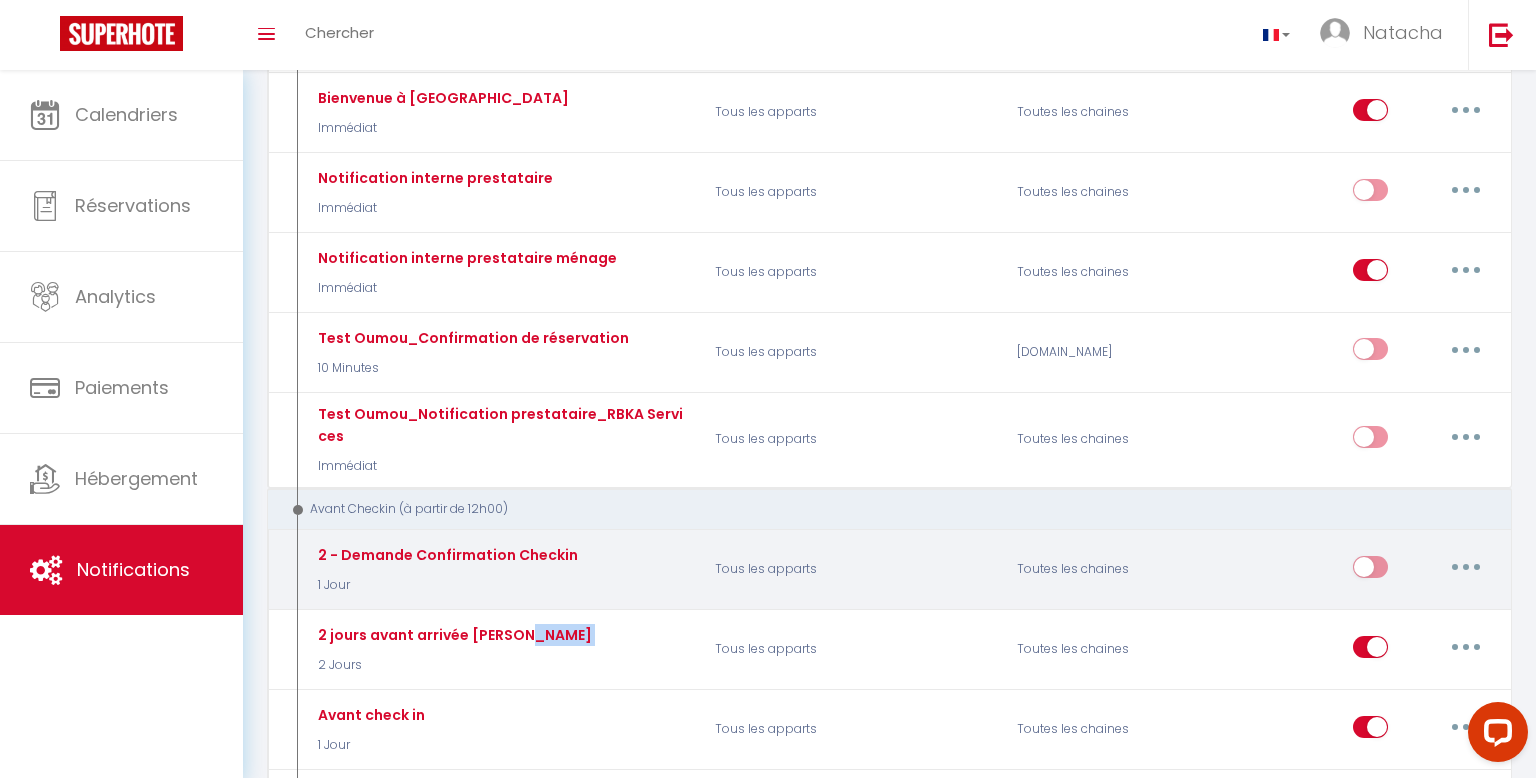 click on "2 - Demande Confirmation Checkin" at bounding box center (457, -61) 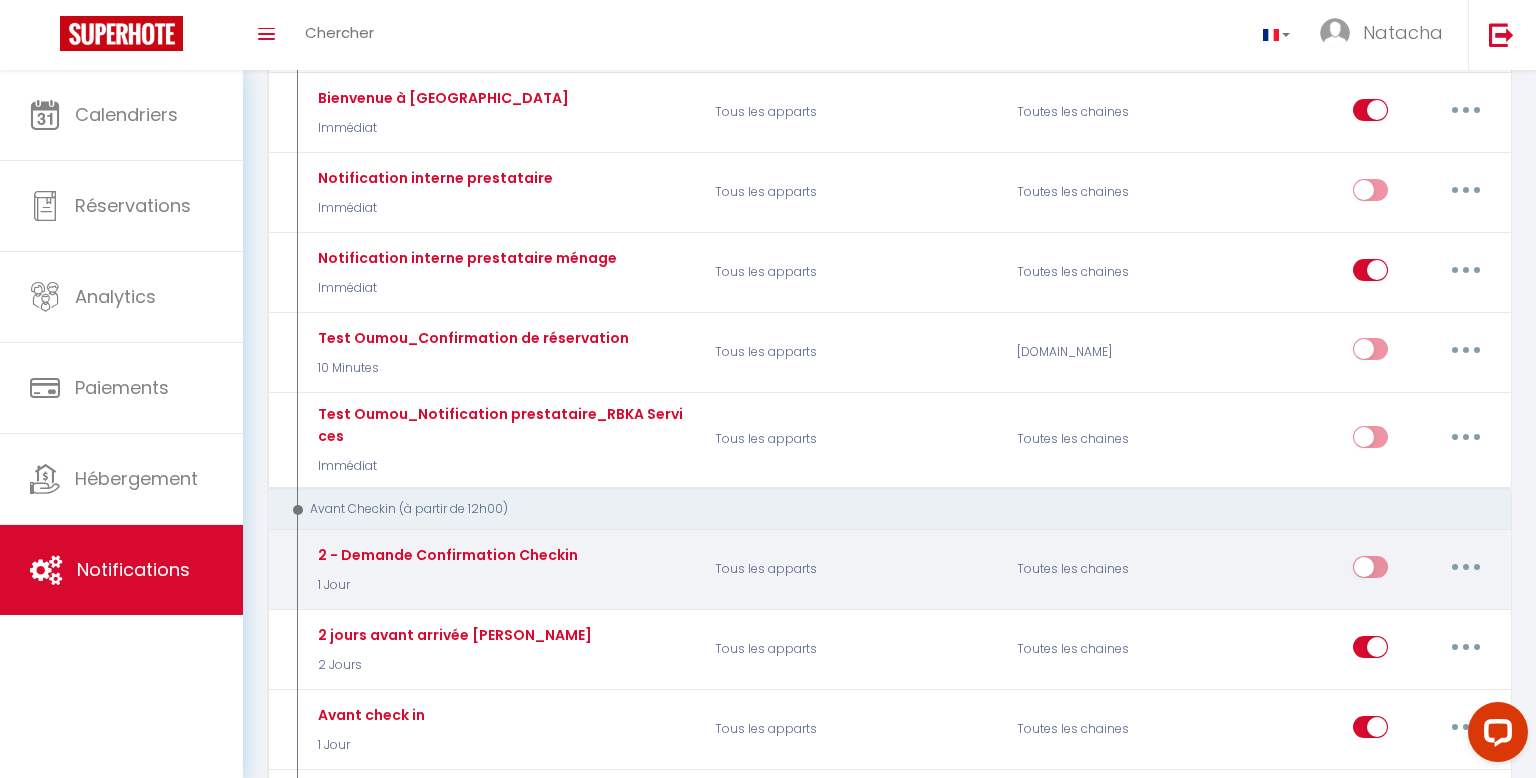 click on "2 - Demande Confirmation Checkin" at bounding box center [457, -61] 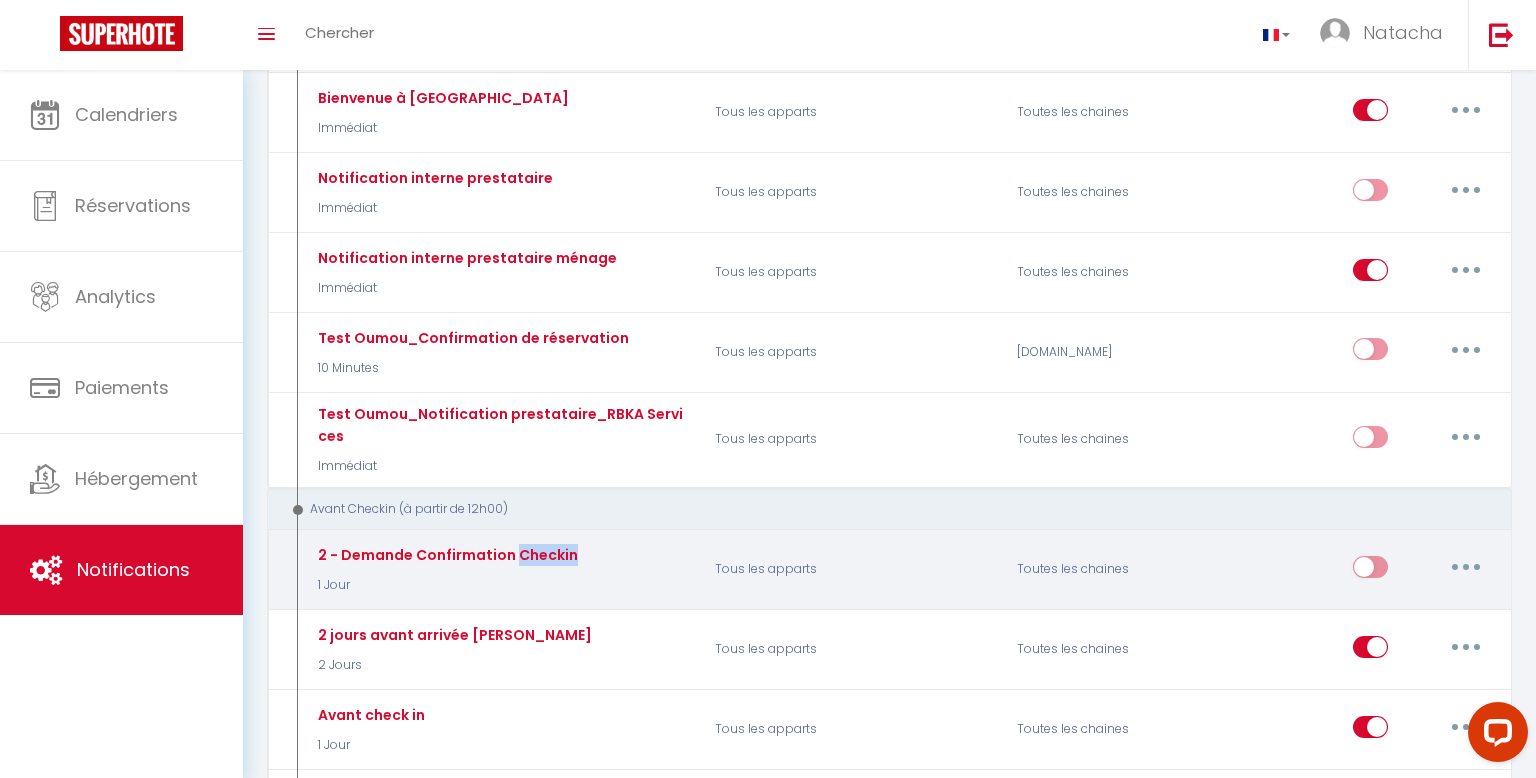 click on "2 - Demande Confirmation Checkin" at bounding box center [457, -61] 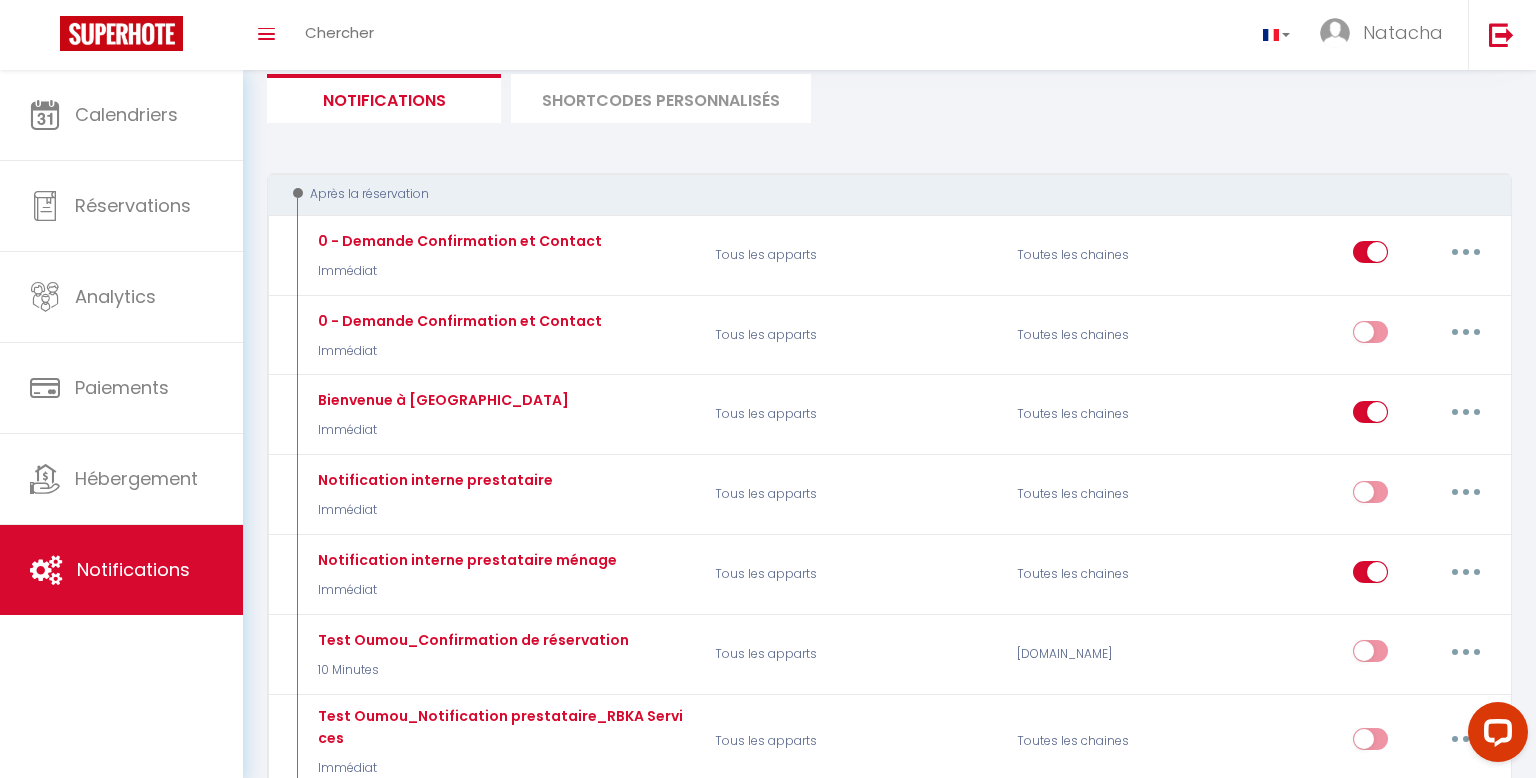 scroll, scrollTop: 0, scrollLeft: 0, axis: both 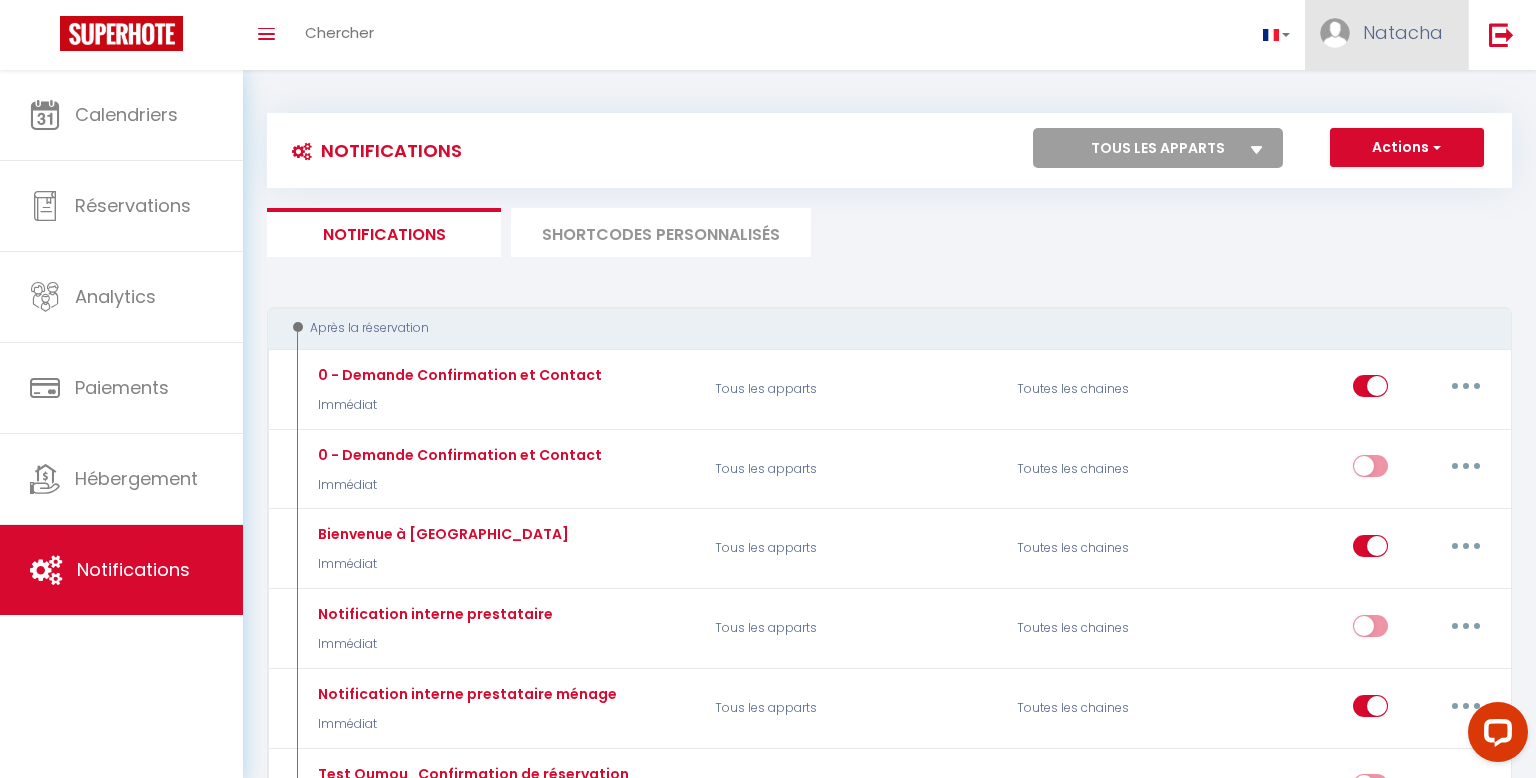 click at bounding box center [1335, 33] 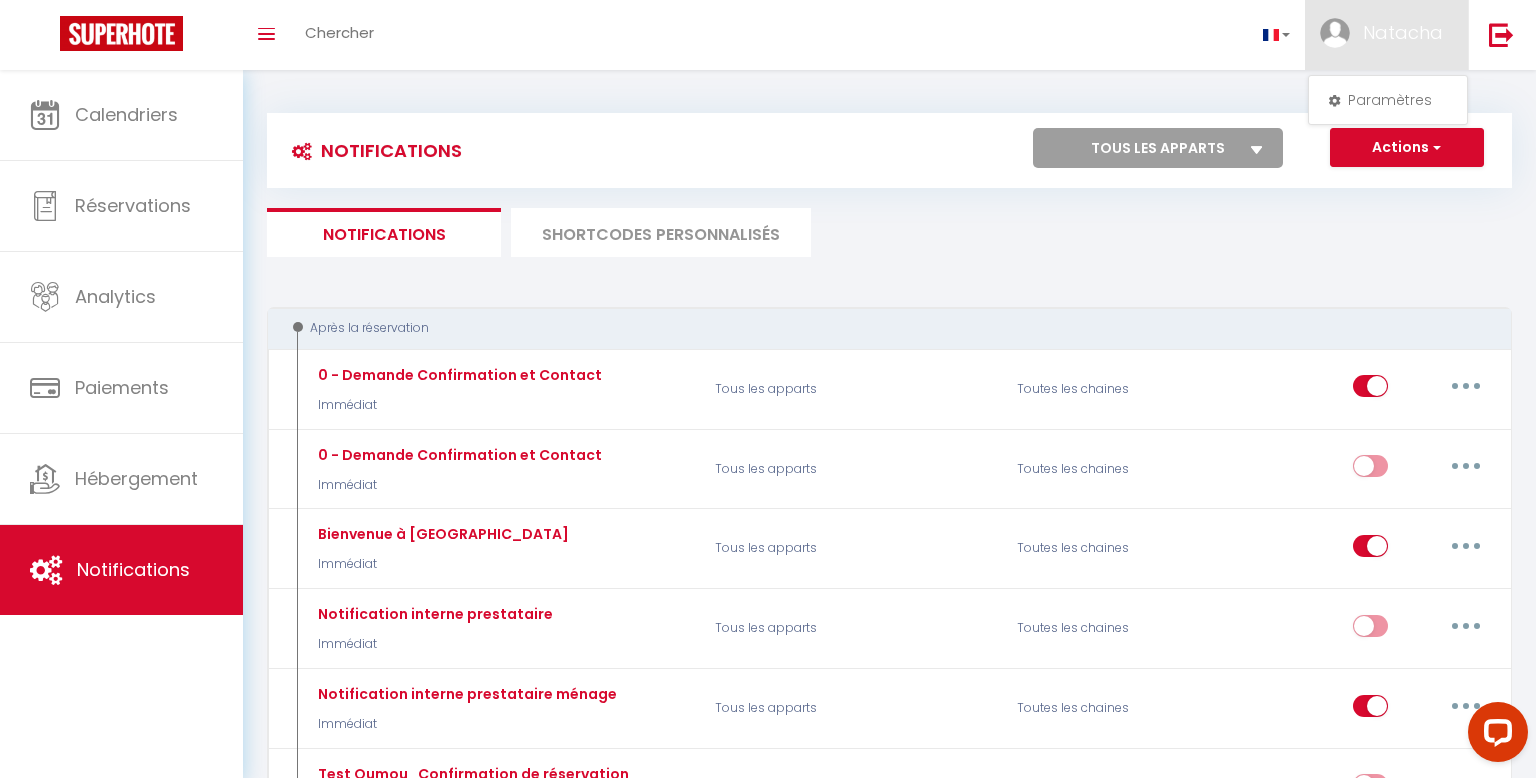 click on "Tous les apparts" at bounding box center [1158, 148] 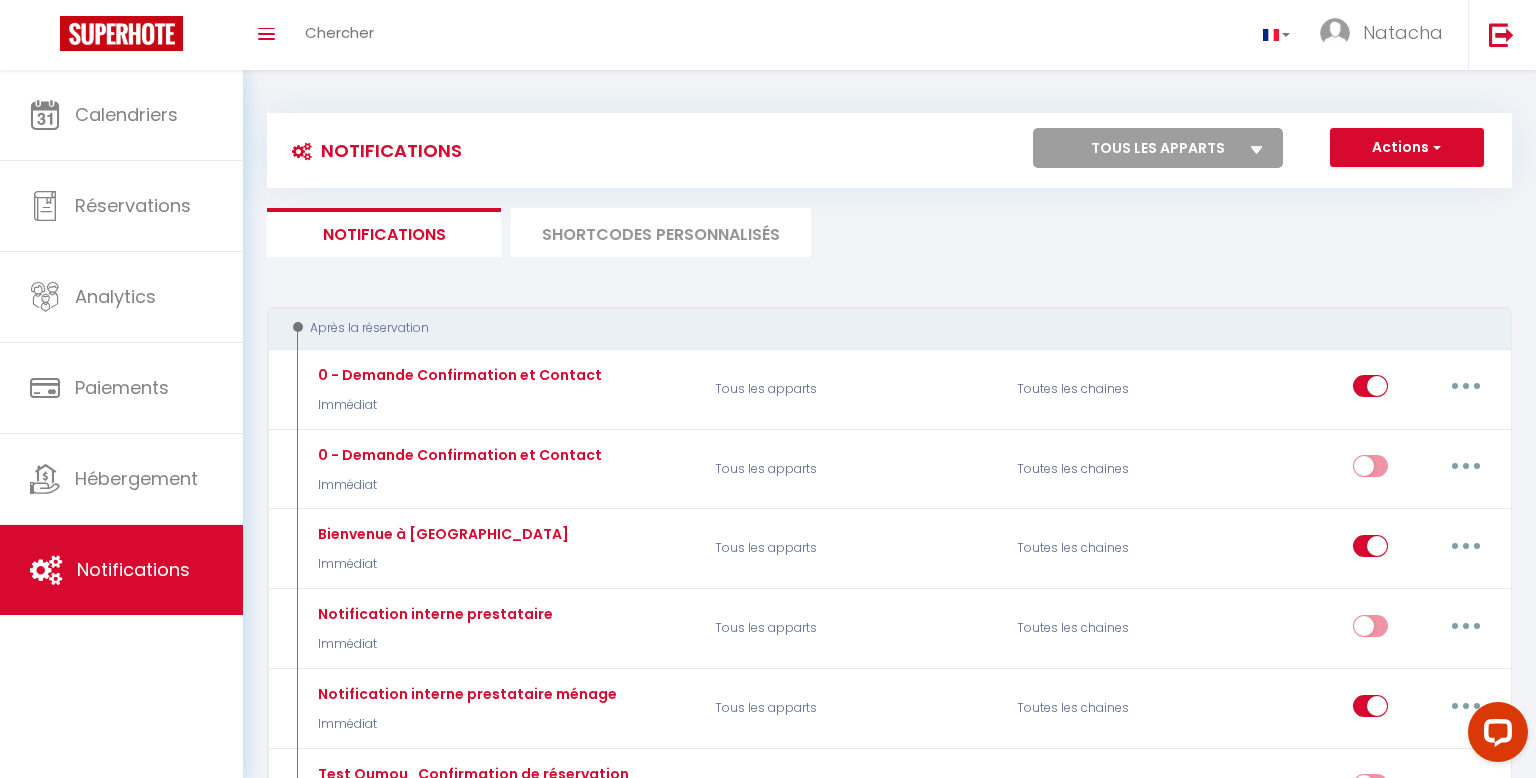 click on "Tous les apparts" at bounding box center [1158, 148] 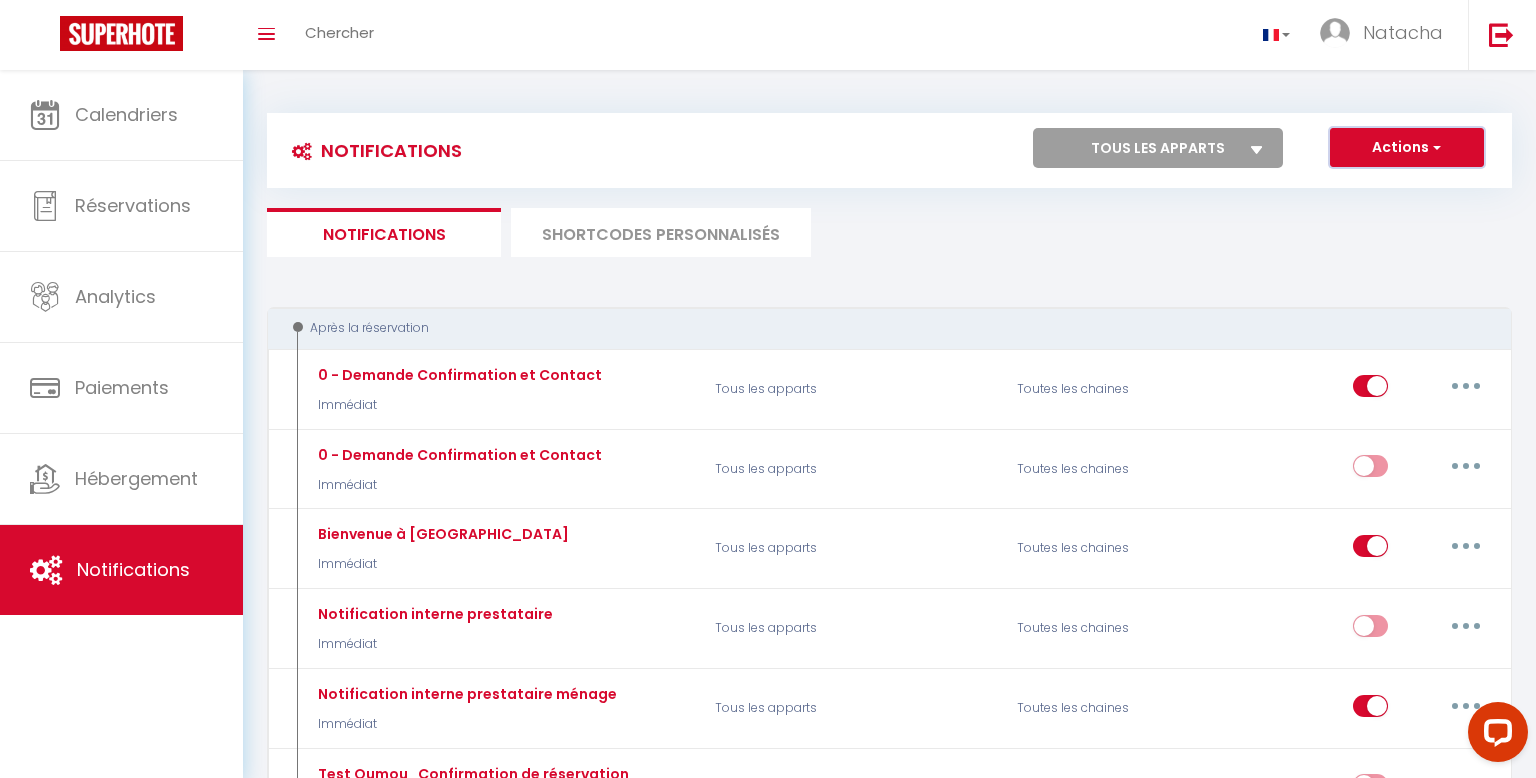 click on "Actions" at bounding box center (1407, 148) 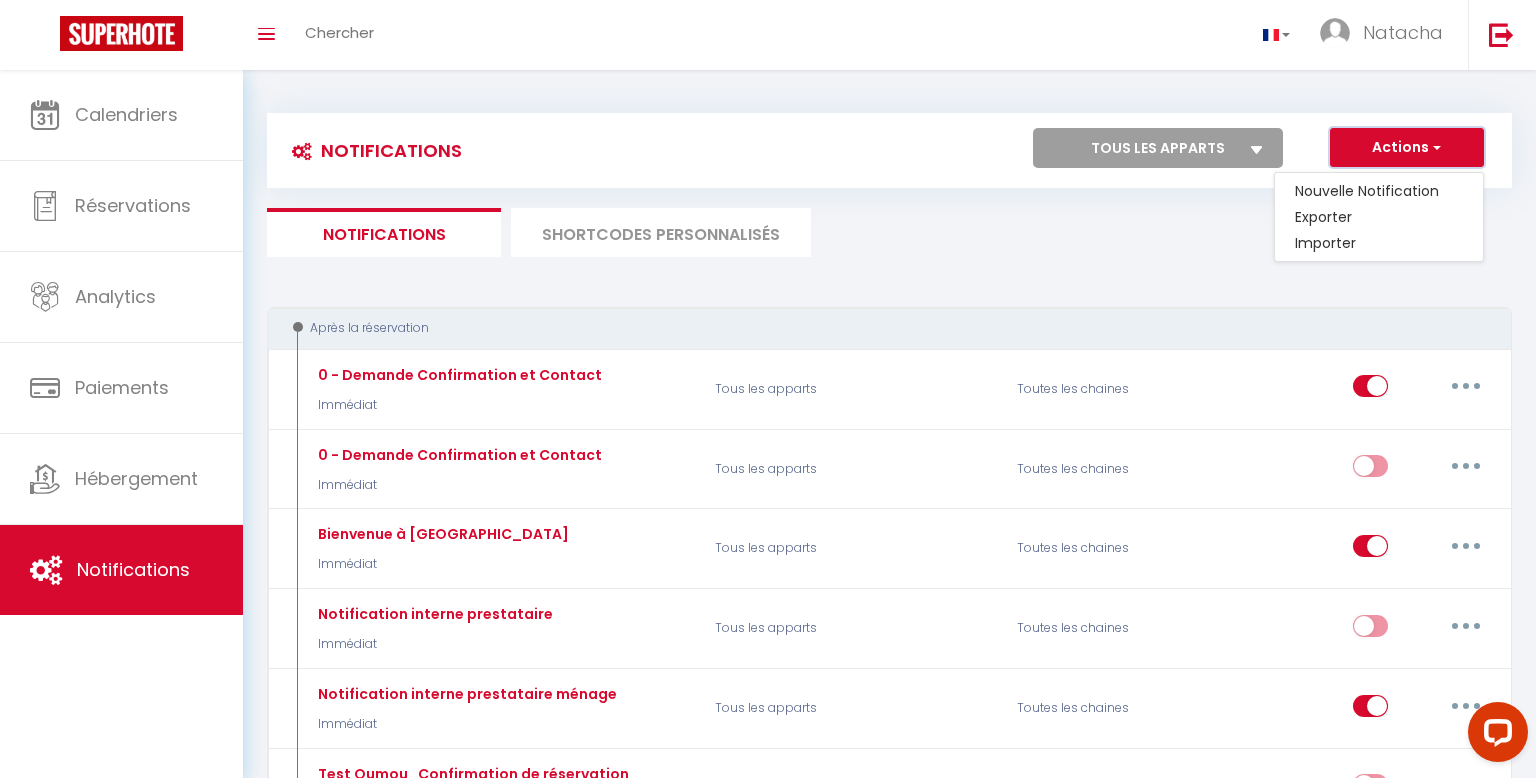 click on "Actions" at bounding box center [1407, 148] 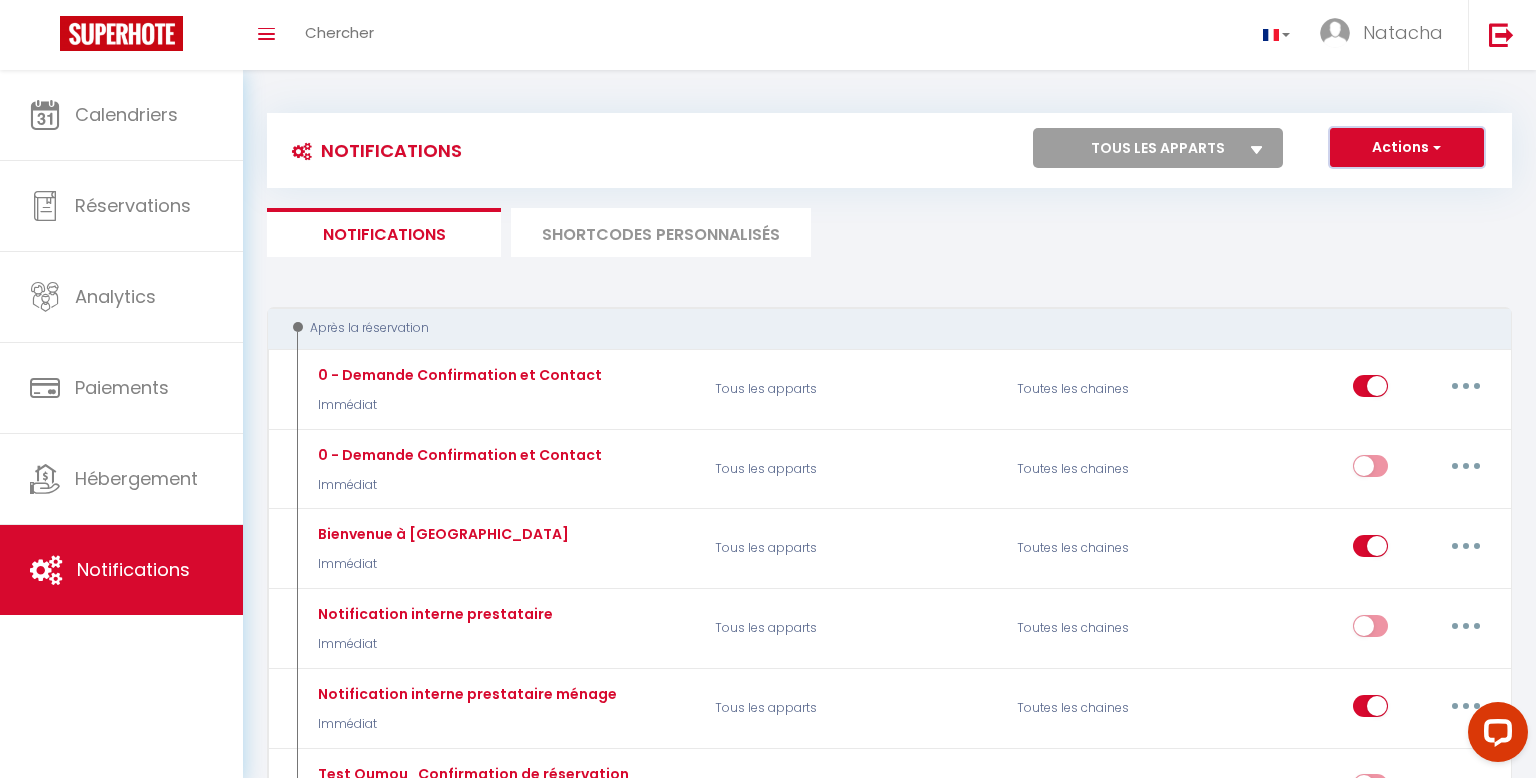 click on "Actions" at bounding box center [1407, 148] 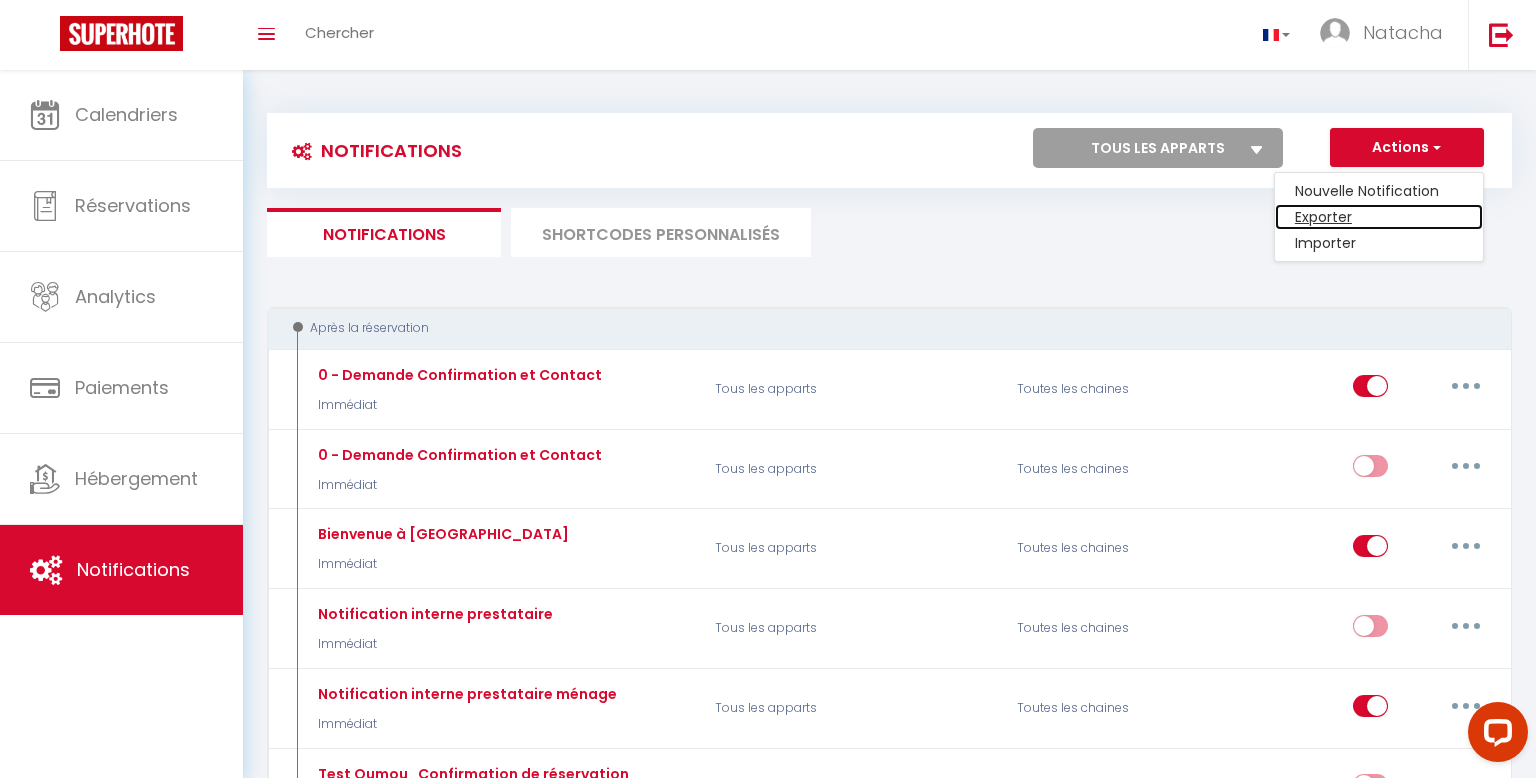 click on "Exporter" at bounding box center [1379, 217] 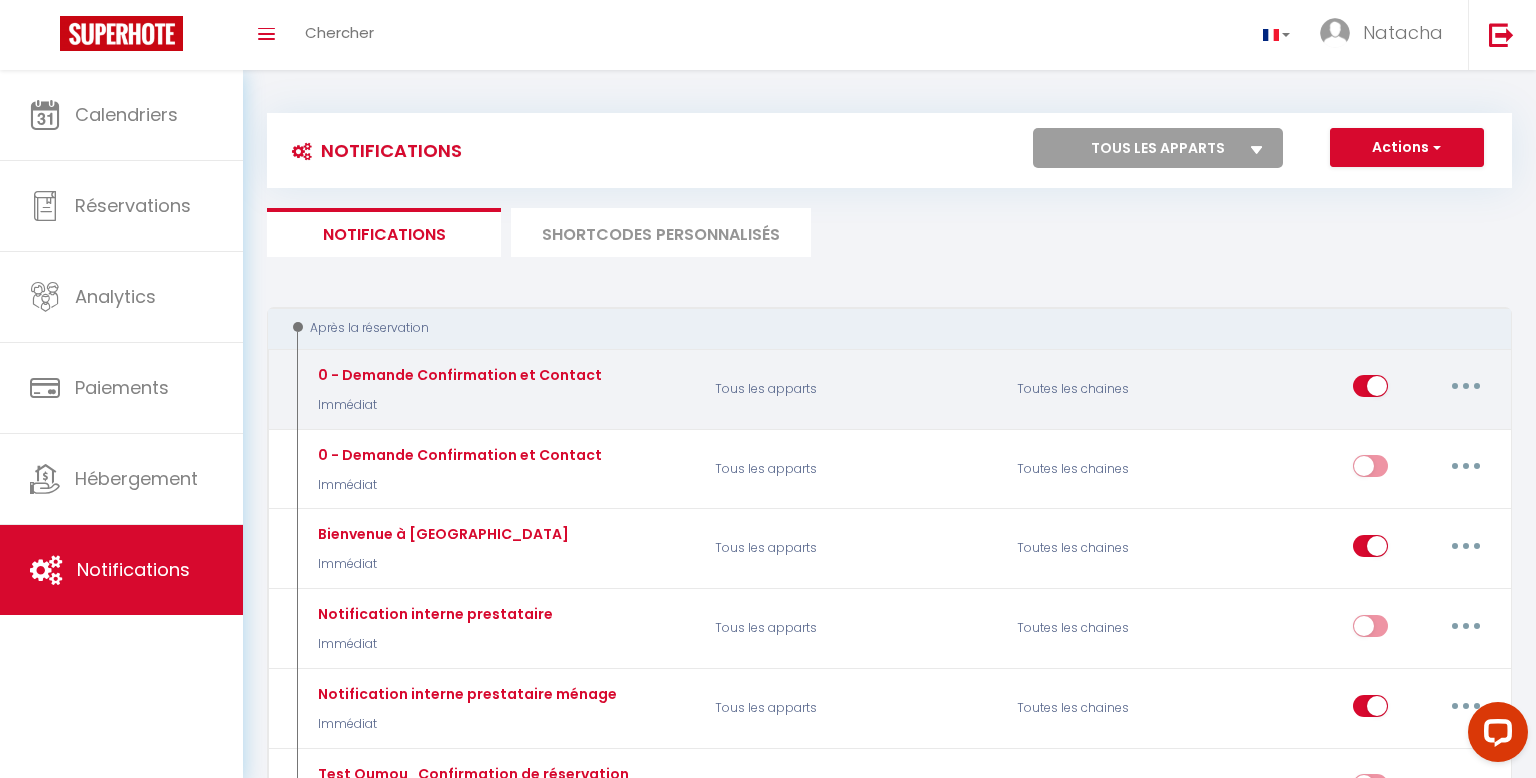 click on "Immédiat" at bounding box center [457, 405] 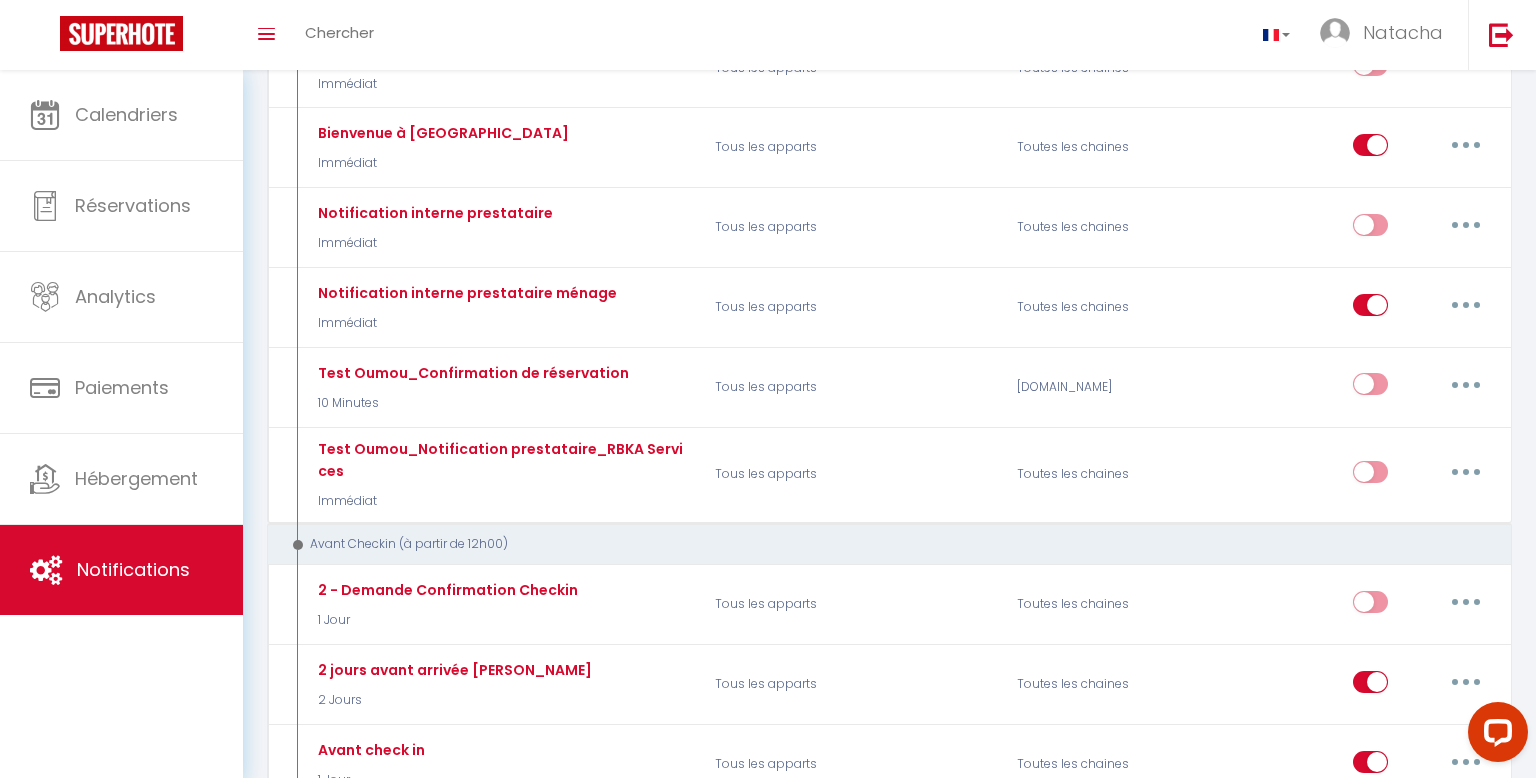 scroll, scrollTop: 410, scrollLeft: 0, axis: vertical 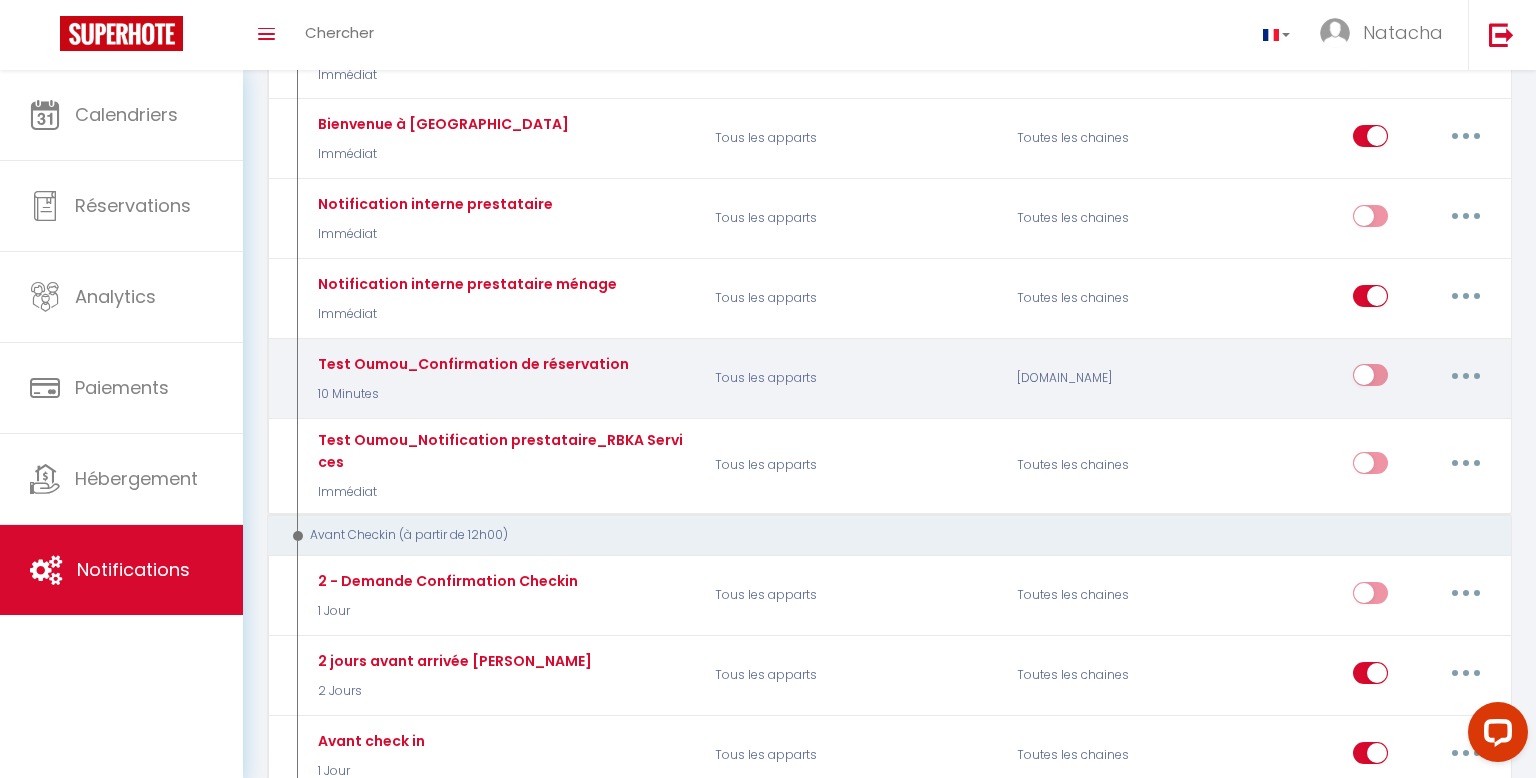 click at bounding box center (1466, 375) 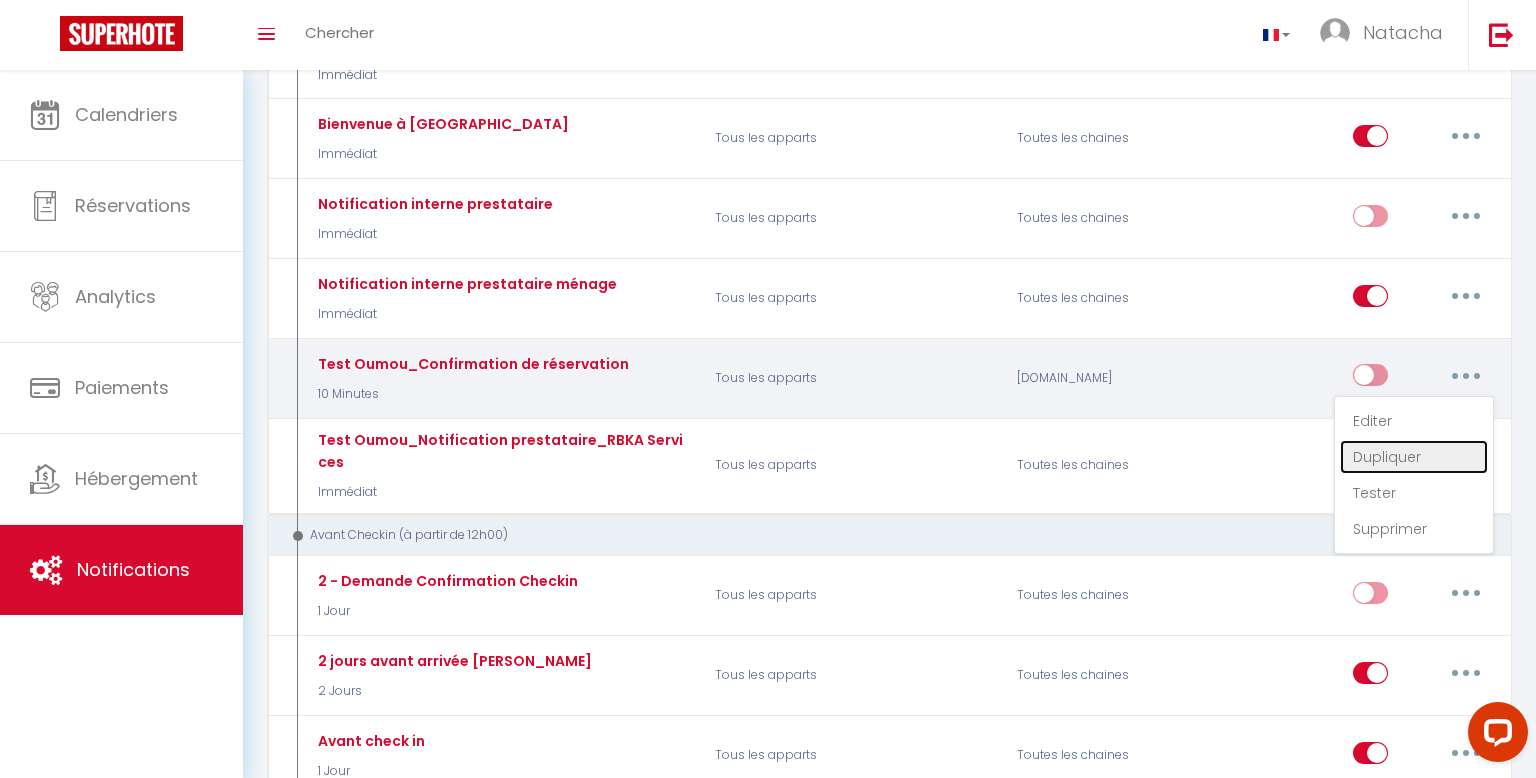 click on "Dupliquer" at bounding box center (1414, 457) 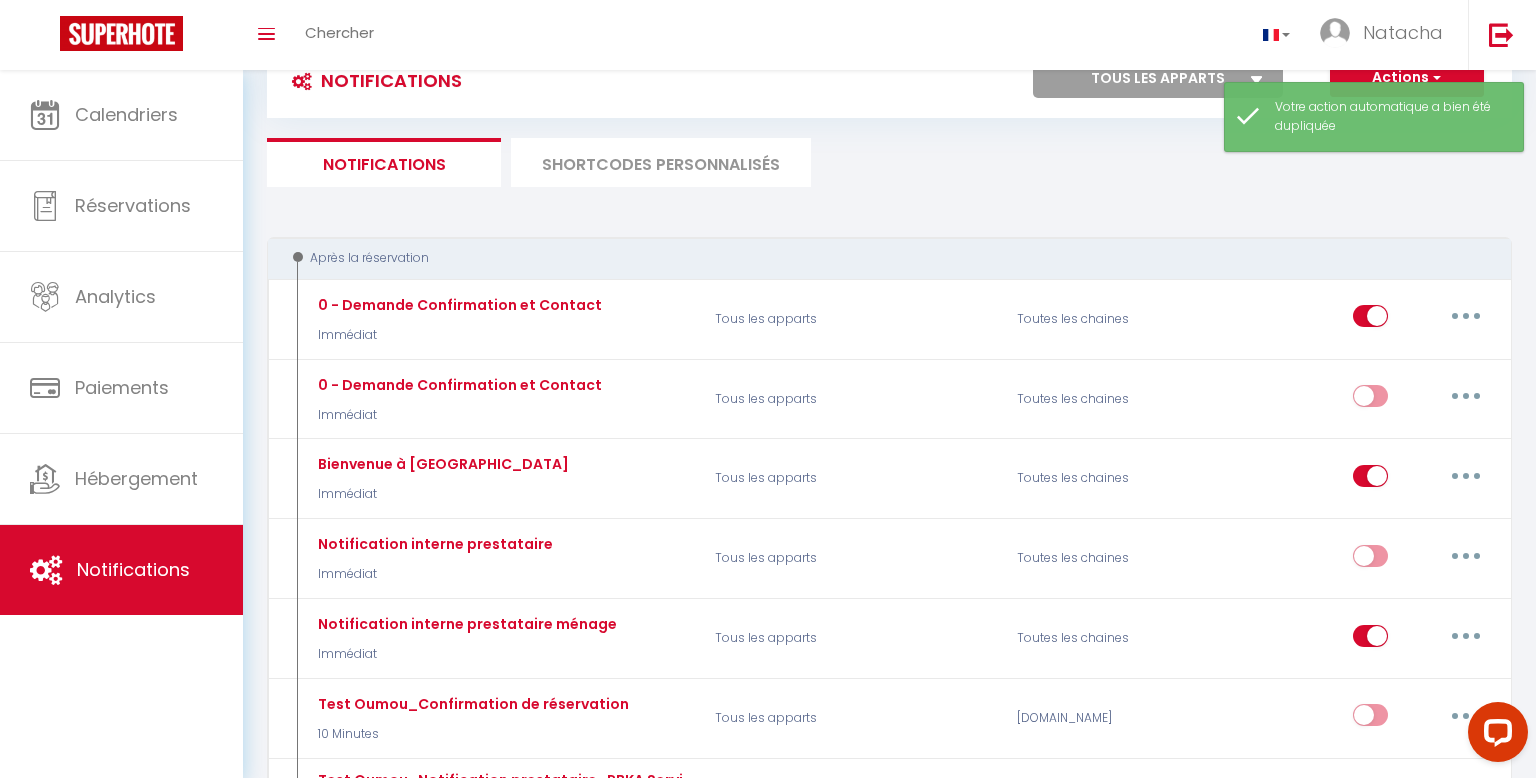 scroll, scrollTop: 410, scrollLeft: 0, axis: vertical 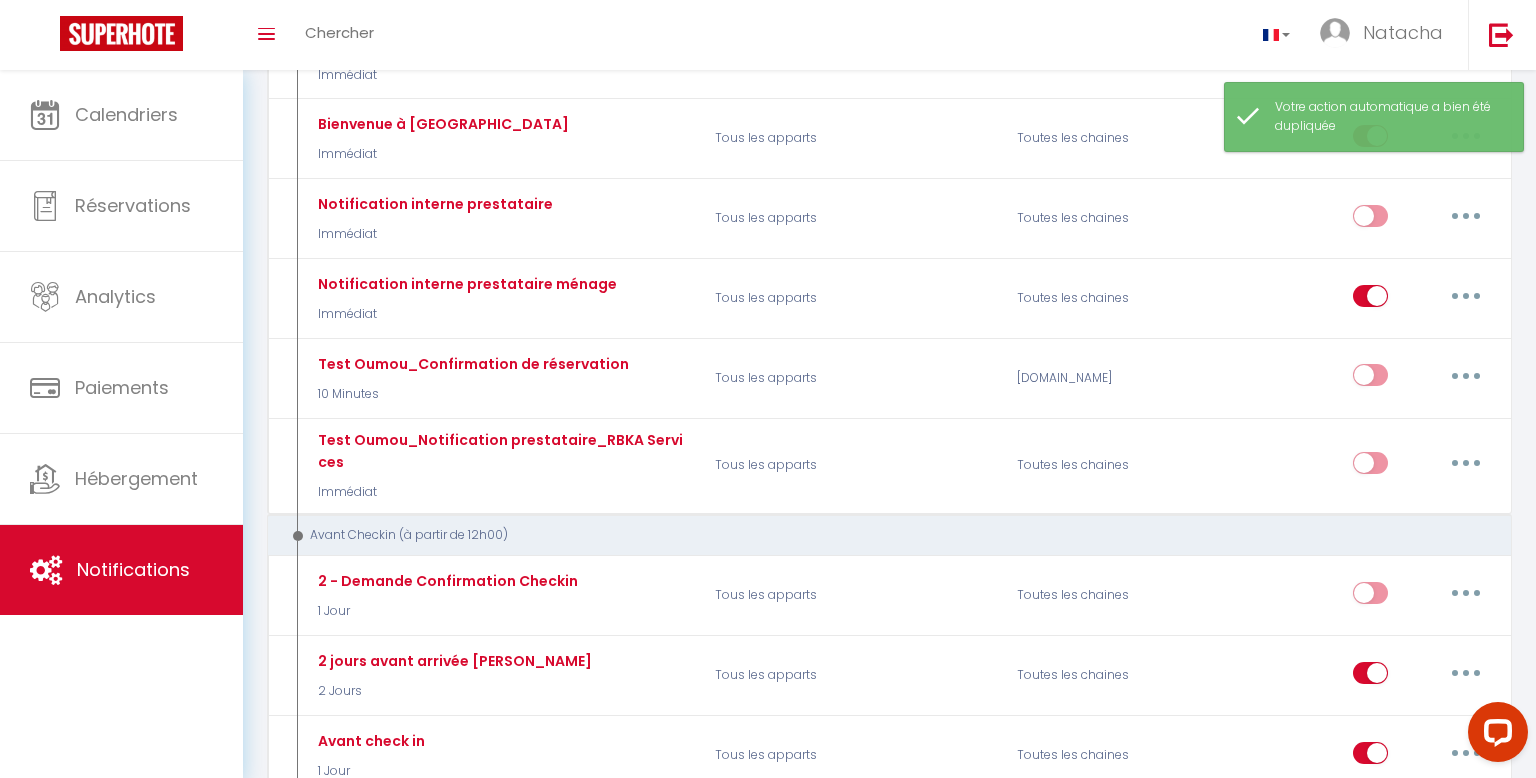 checkbox on "false" 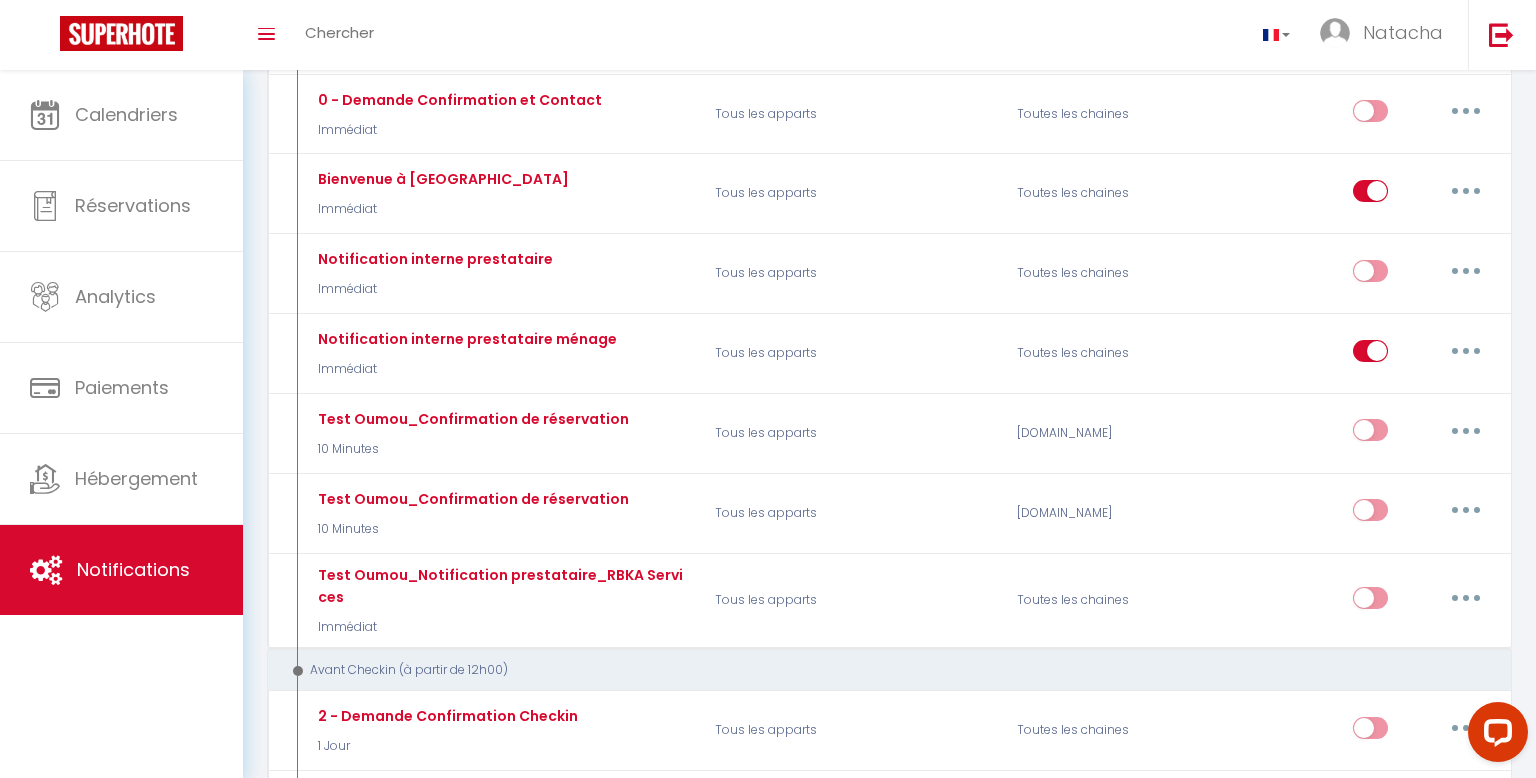 scroll, scrollTop: 356, scrollLeft: 0, axis: vertical 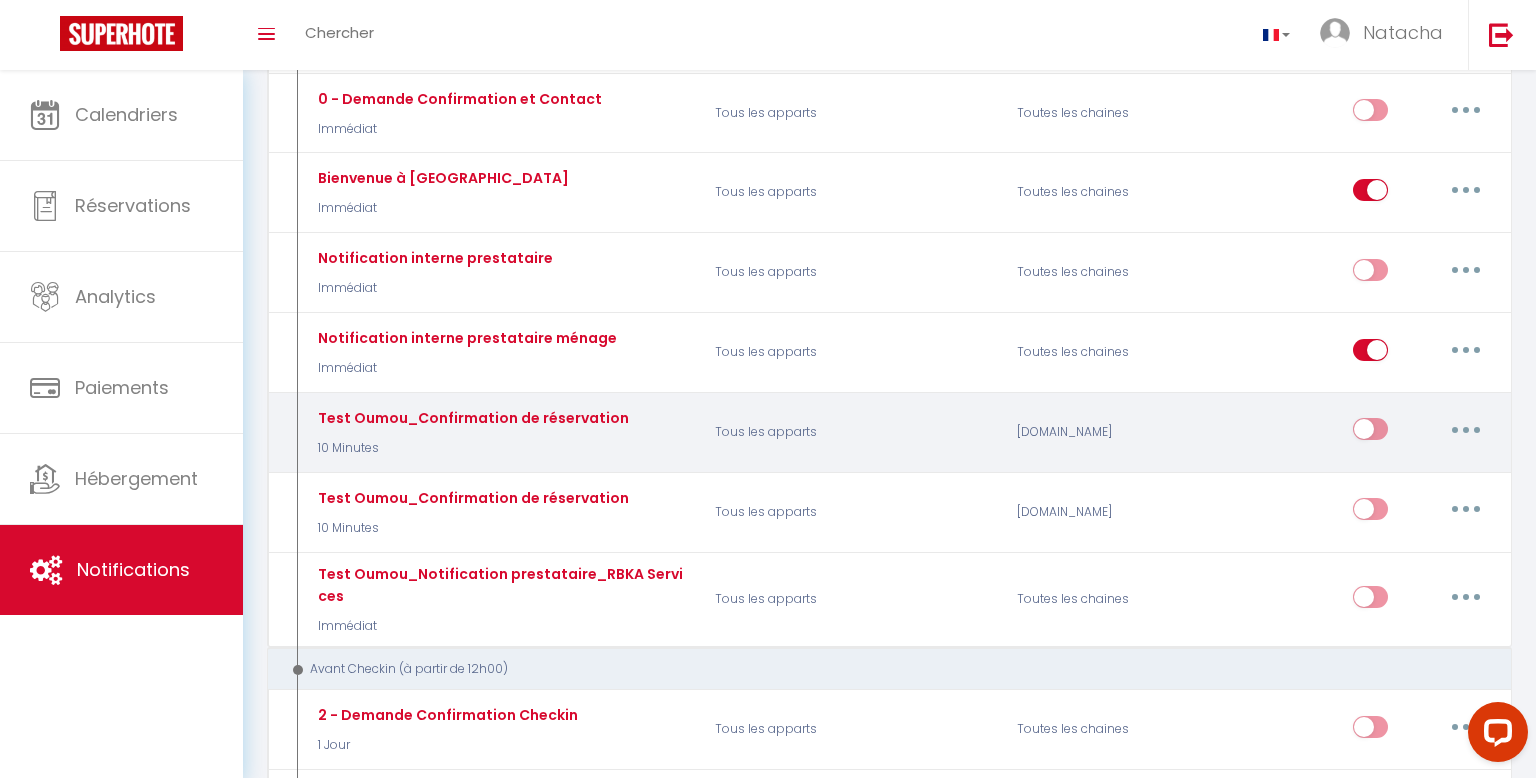 click on "Tous les apparts" at bounding box center [853, 432] 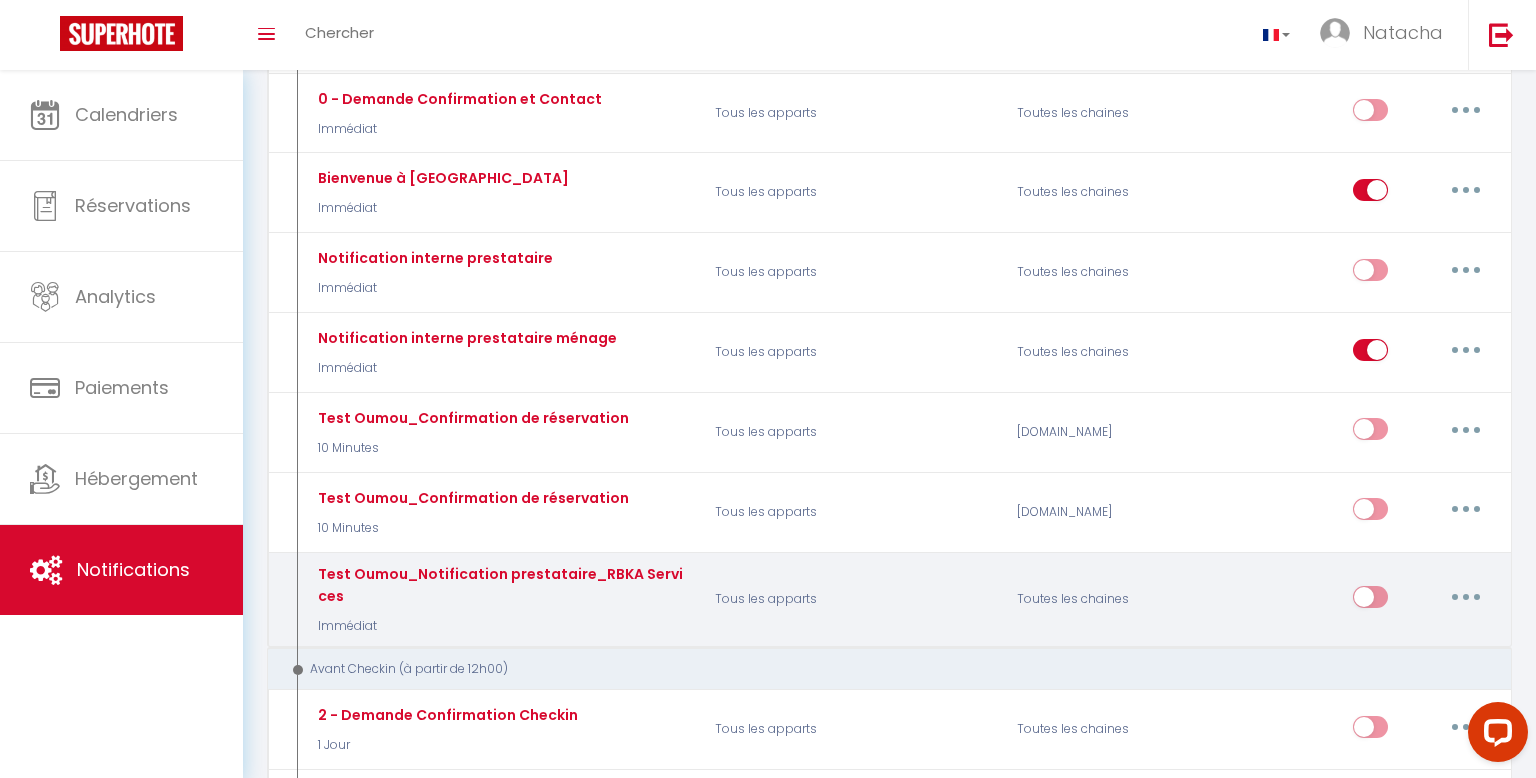 click on "Tous les apparts" at bounding box center (853, 599) 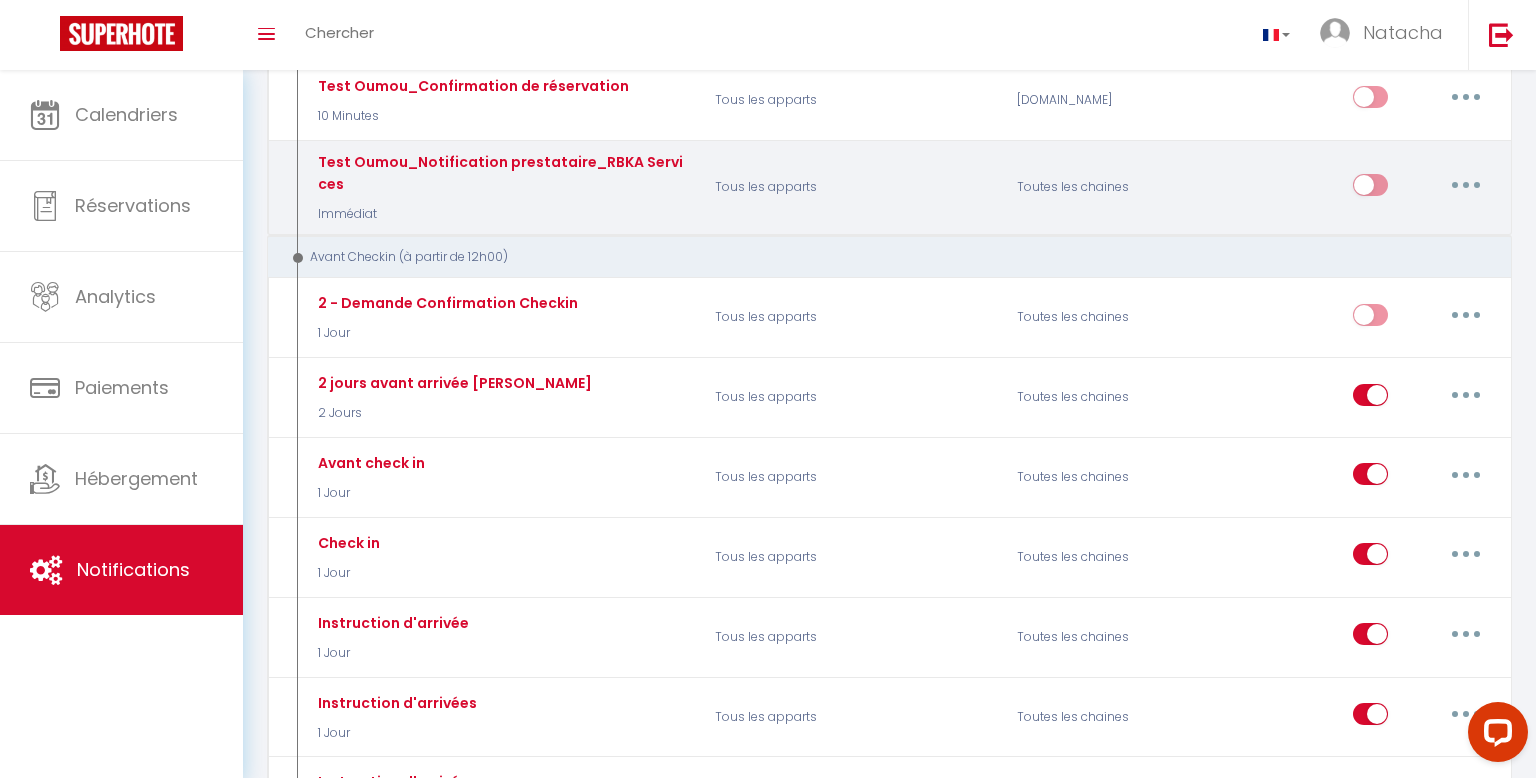 scroll, scrollTop: 757, scrollLeft: 0, axis: vertical 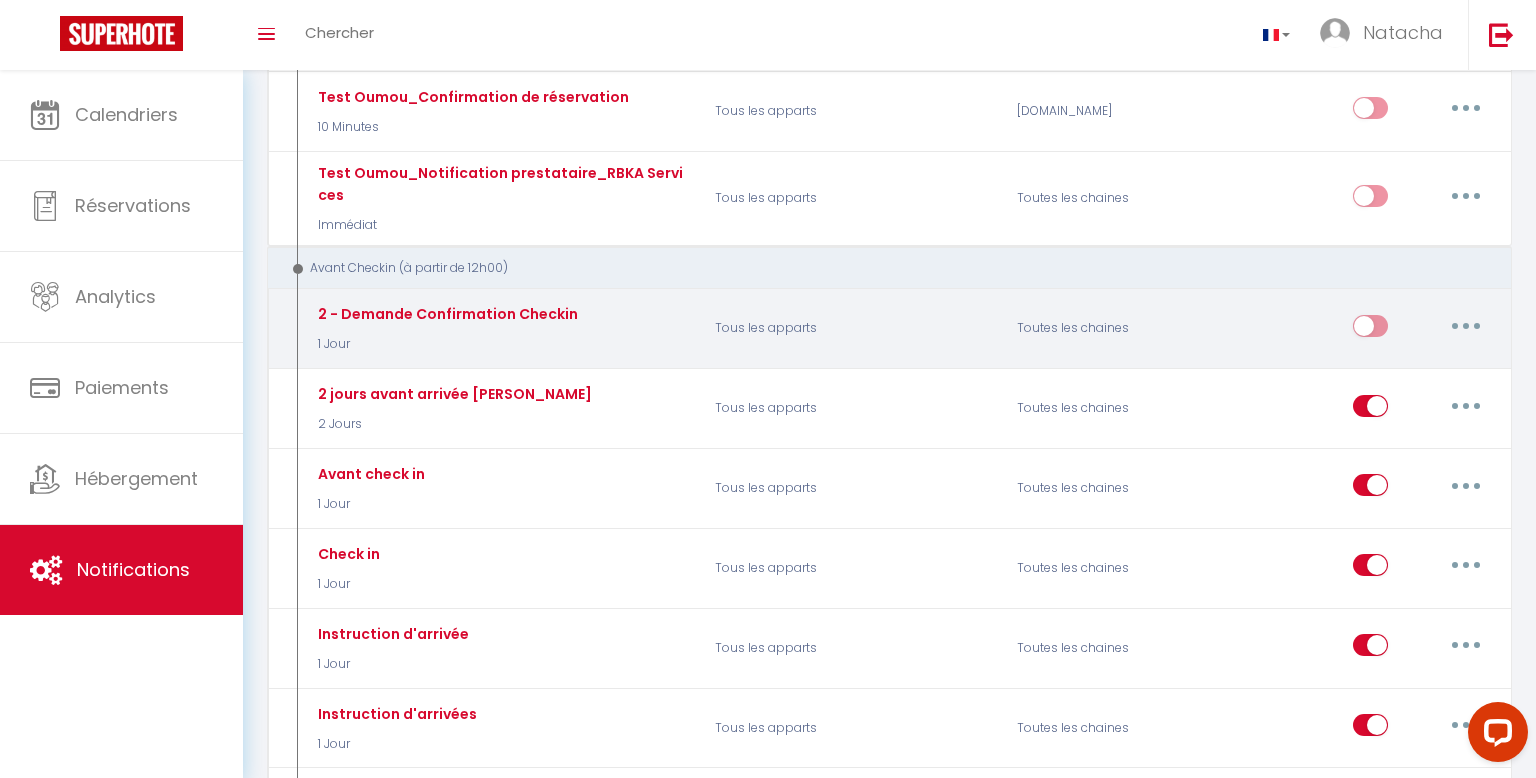 click on "Tous les apparts" at bounding box center (853, 329) 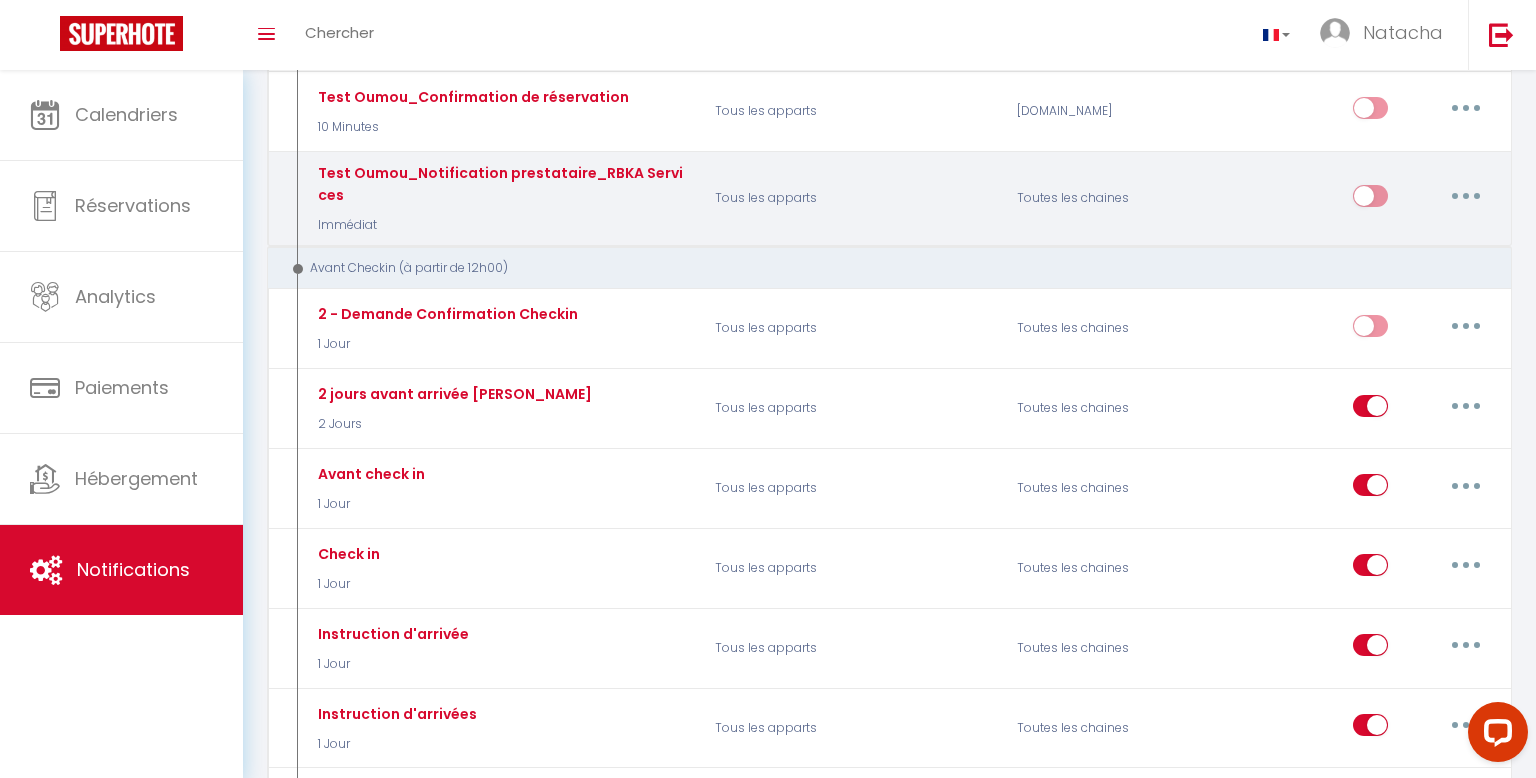click on "Toutes les chaines" at bounding box center [1104, 198] 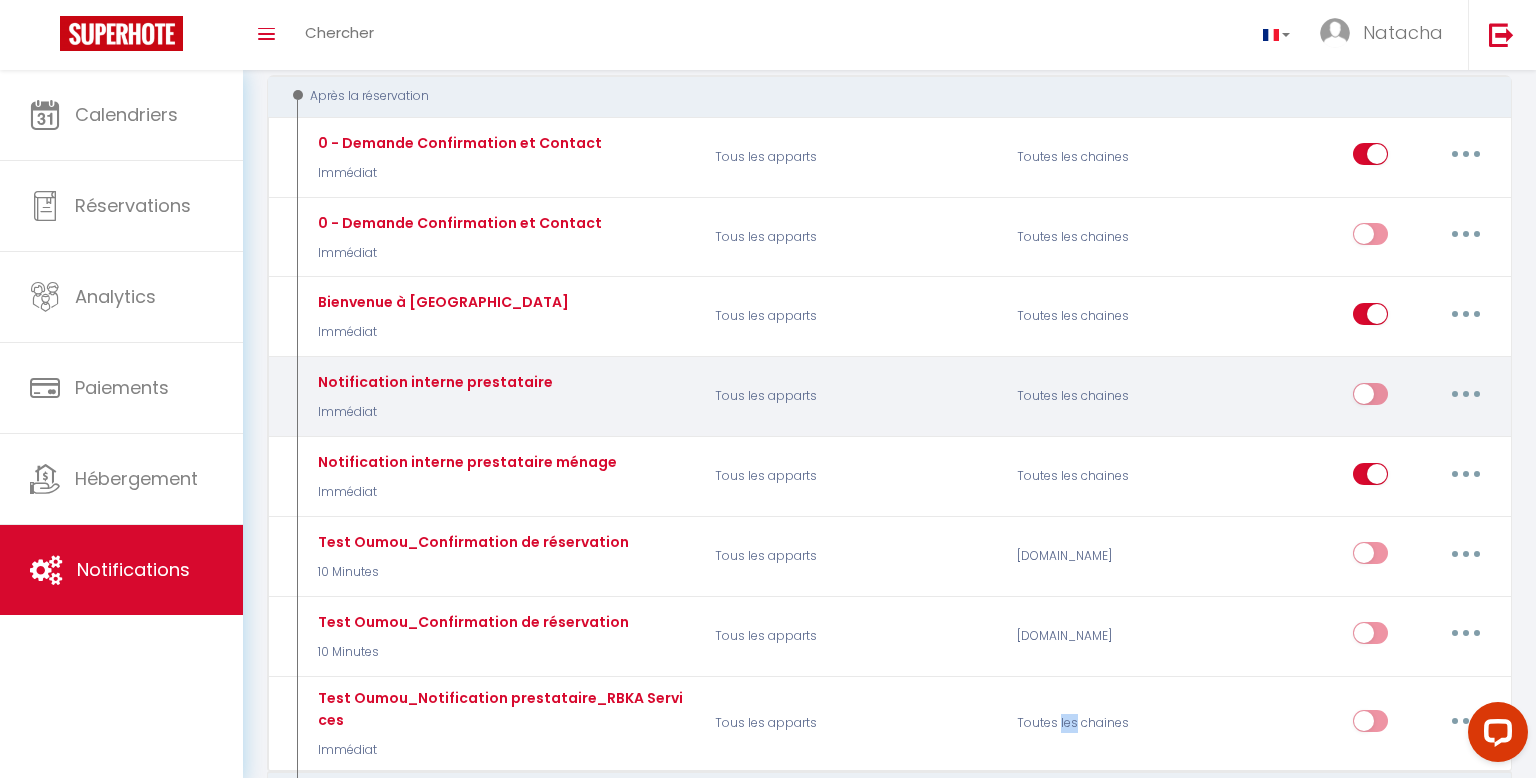 scroll, scrollTop: 236, scrollLeft: 0, axis: vertical 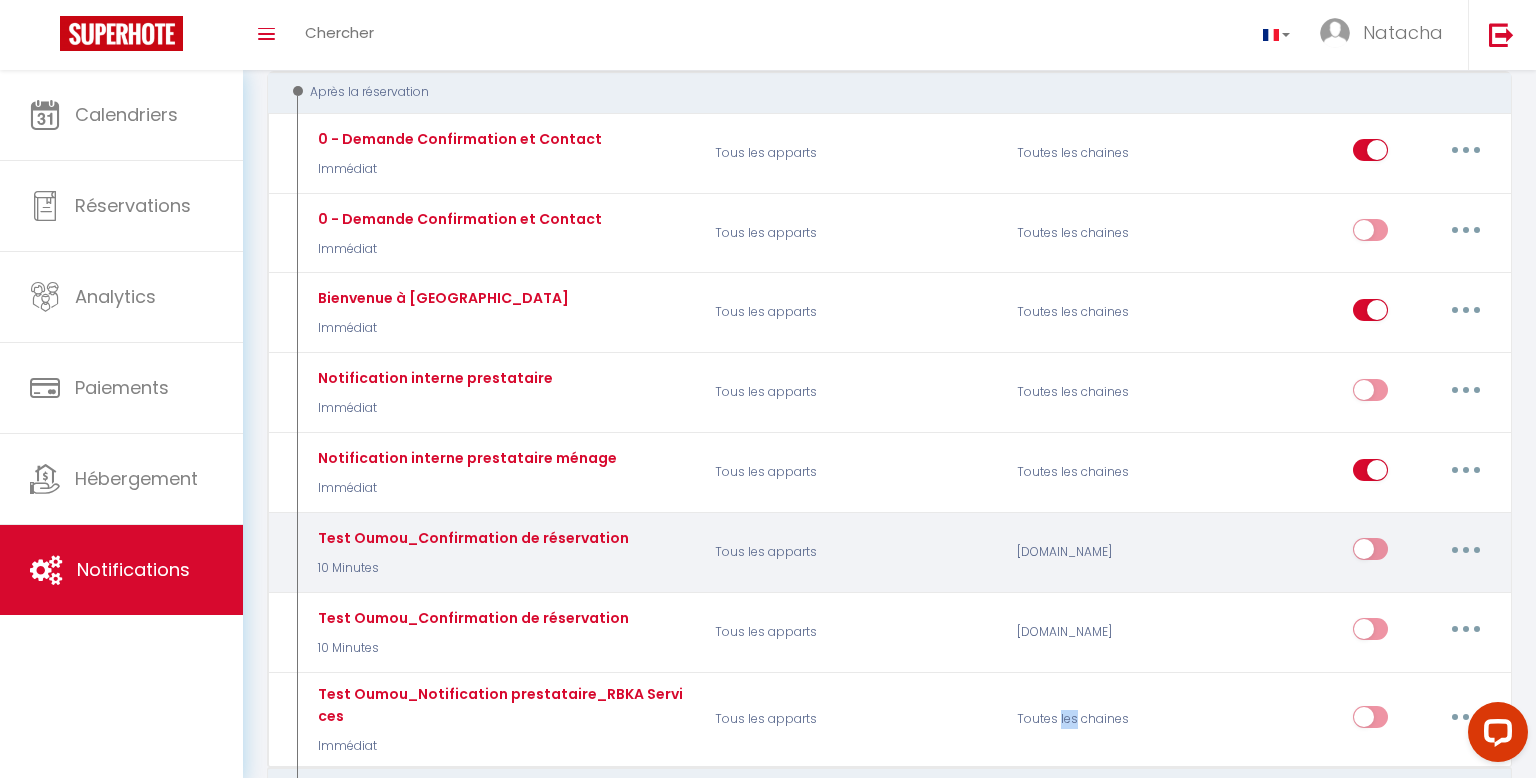 click on "Test Oumou_Confirmation de réservation" at bounding box center [457, 139] 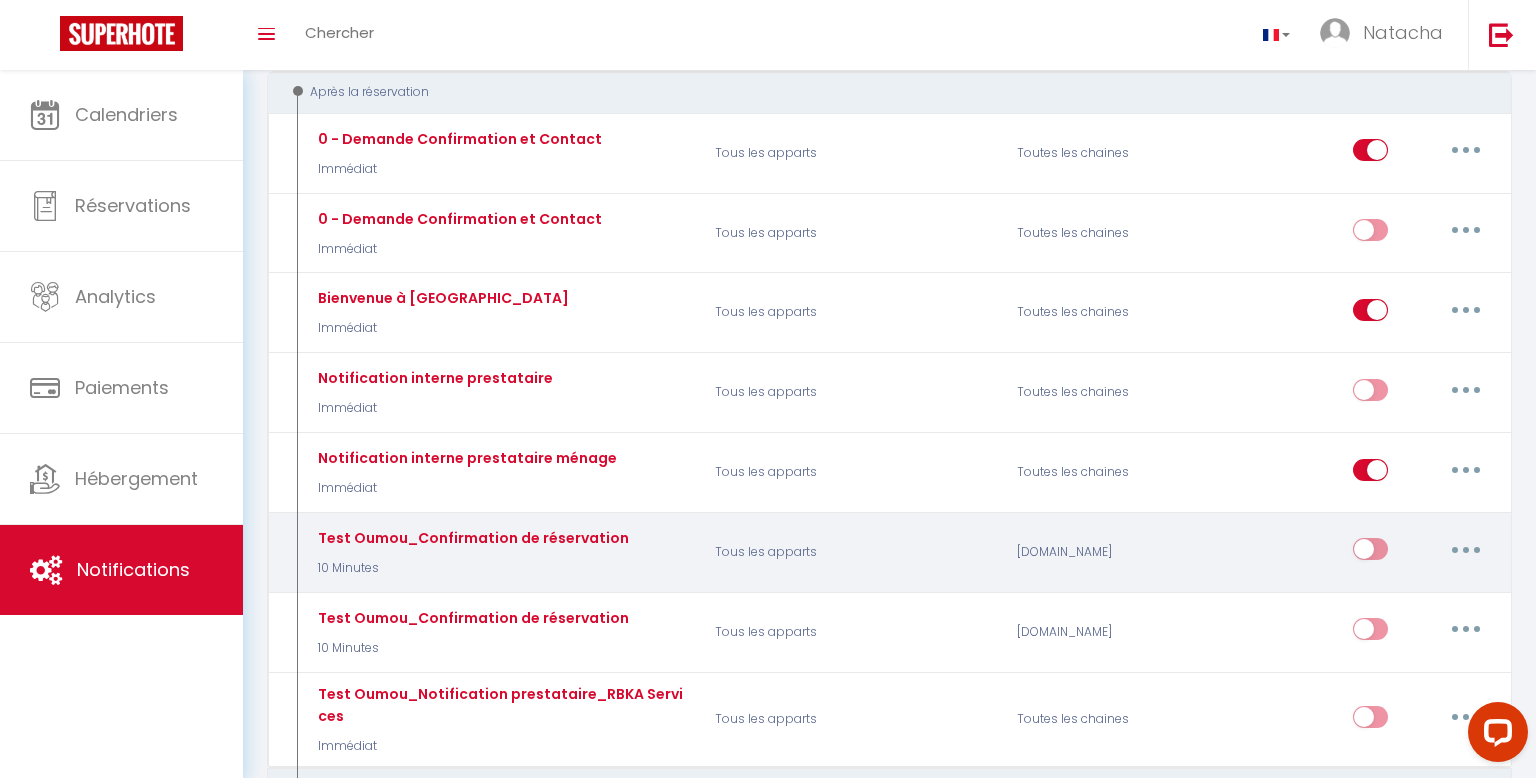 click on "Test Oumou_Confirmation de réservation" at bounding box center [457, 139] 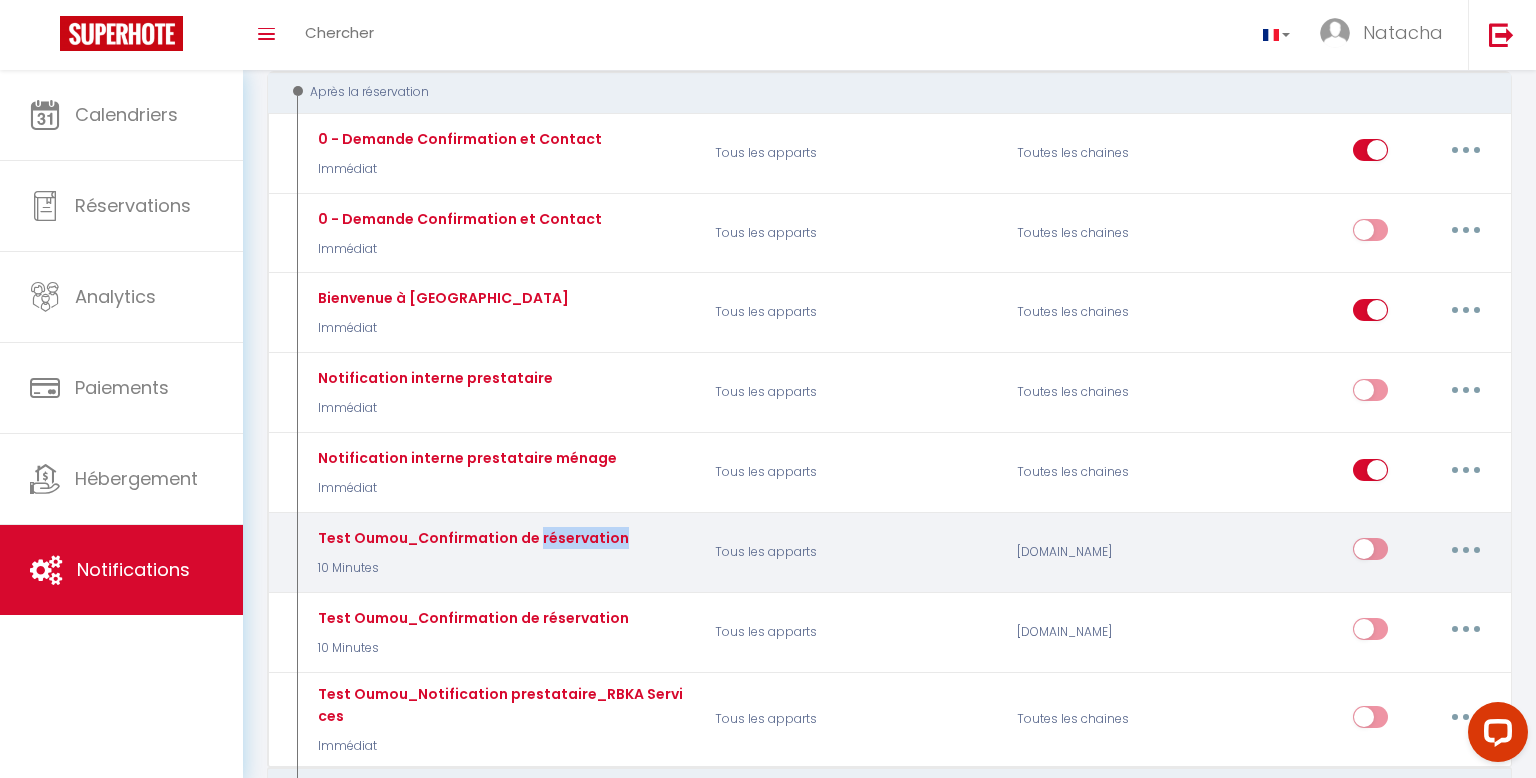 click on "Test Oumou_Confirmation de réservation" at bounding box center [457, 139] 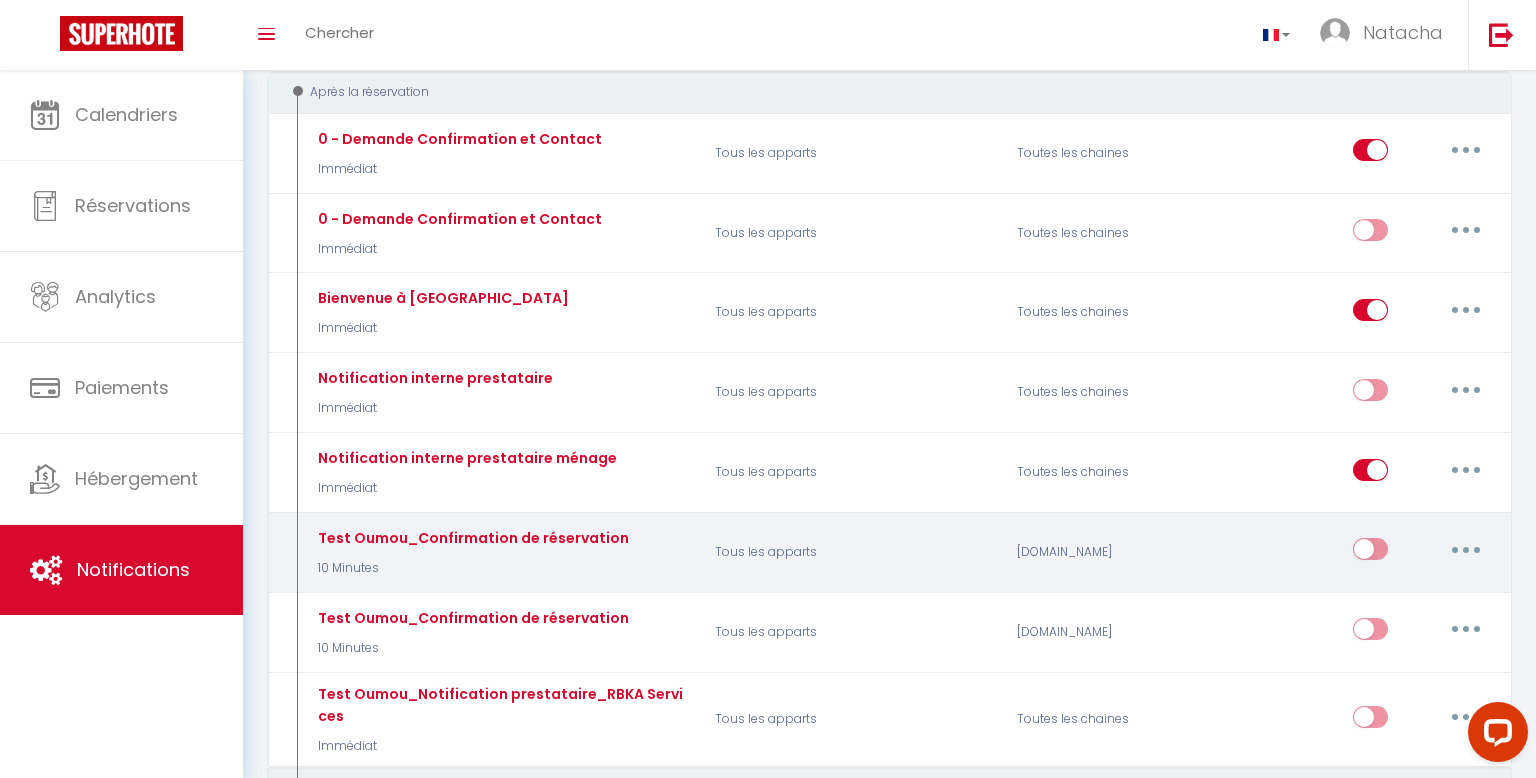 click on "Airbnb.com" at bounding box center (1104, 552) 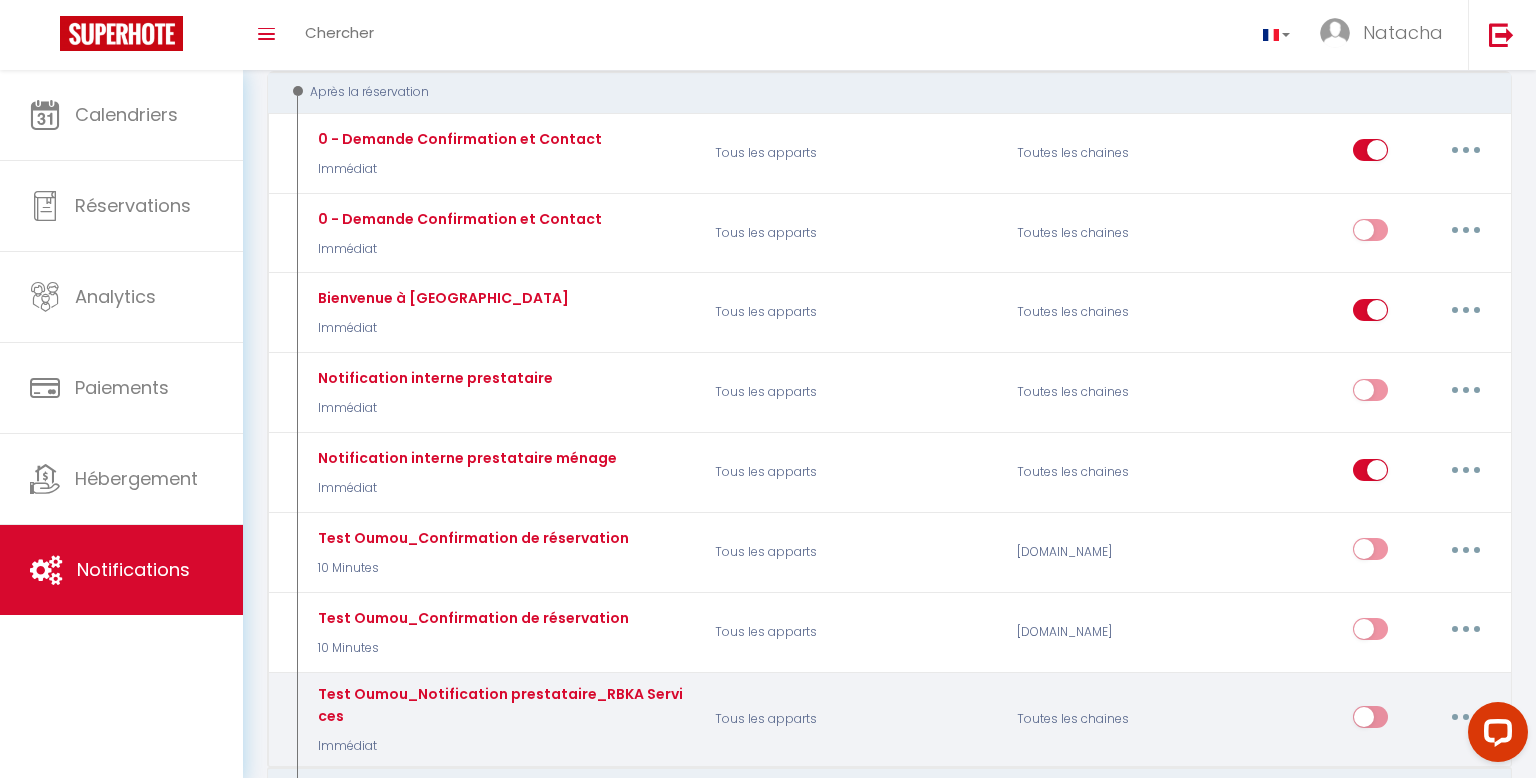 click on "Tous les apparts" at bounding box center [853, 719] 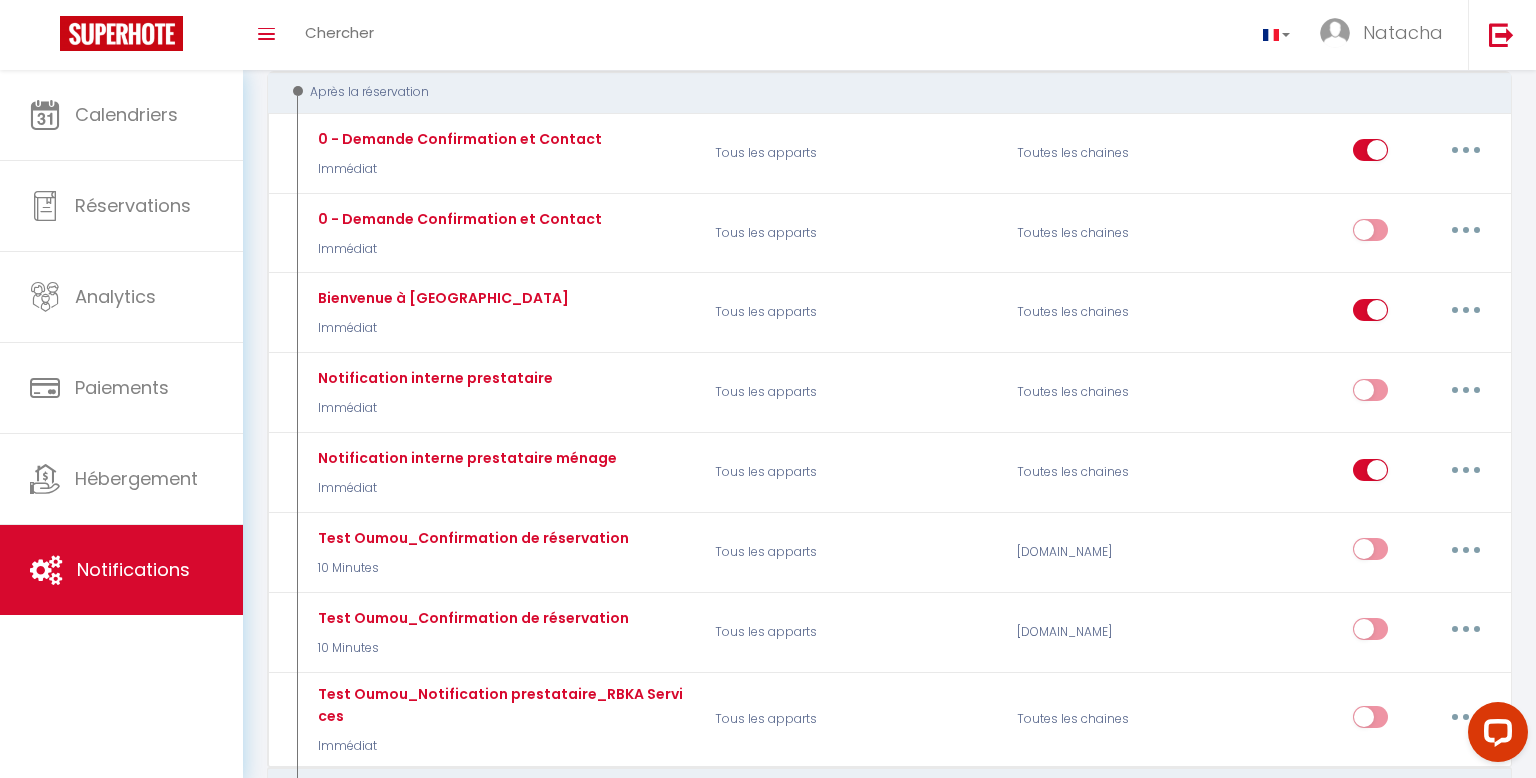 click on "Calendriers     Réservations       Analytics      Paiements     Hébergement     Notifications" at bounding box center [121, 426] 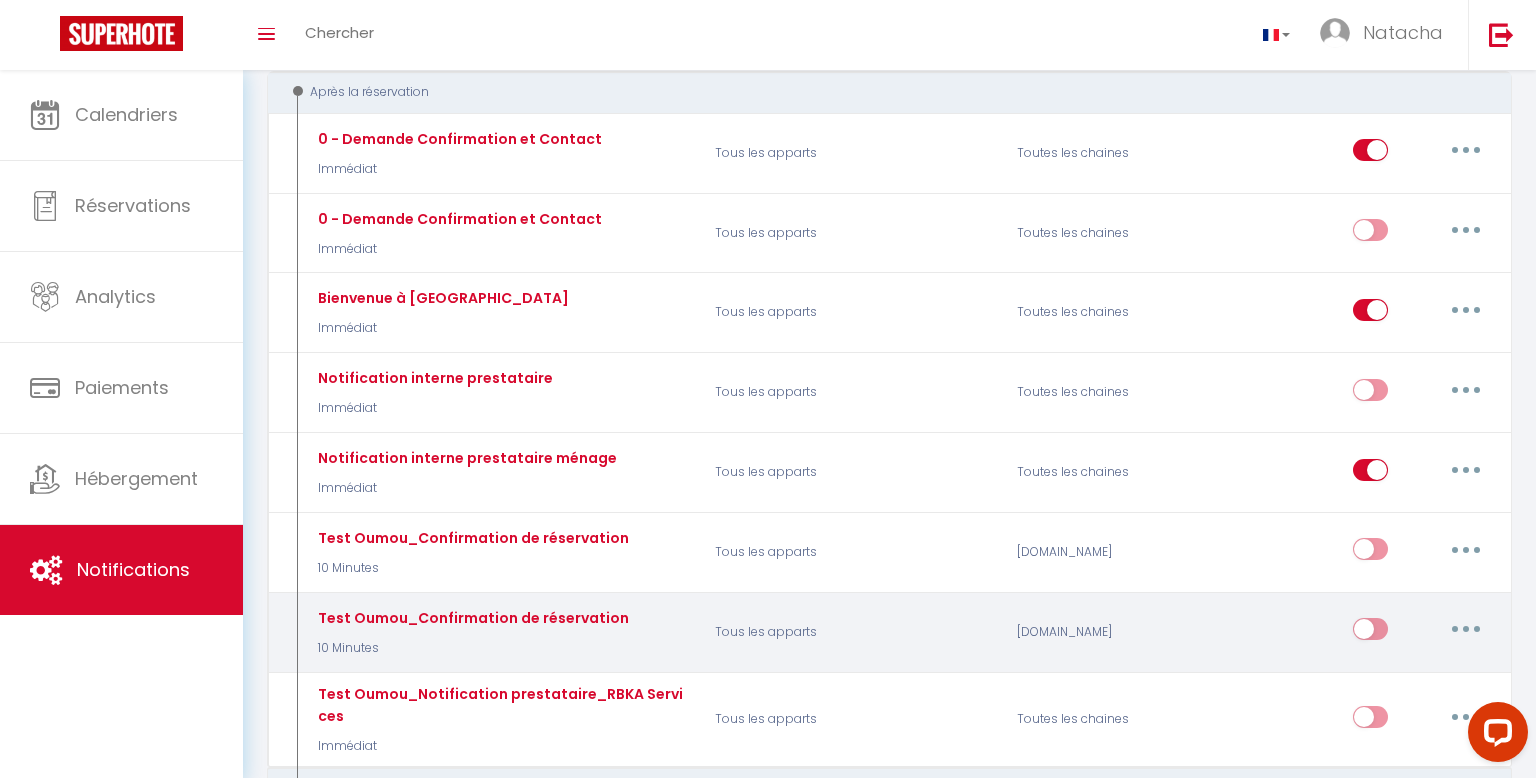 click on "Airbnb.com" at bounding box center (1104, 632) 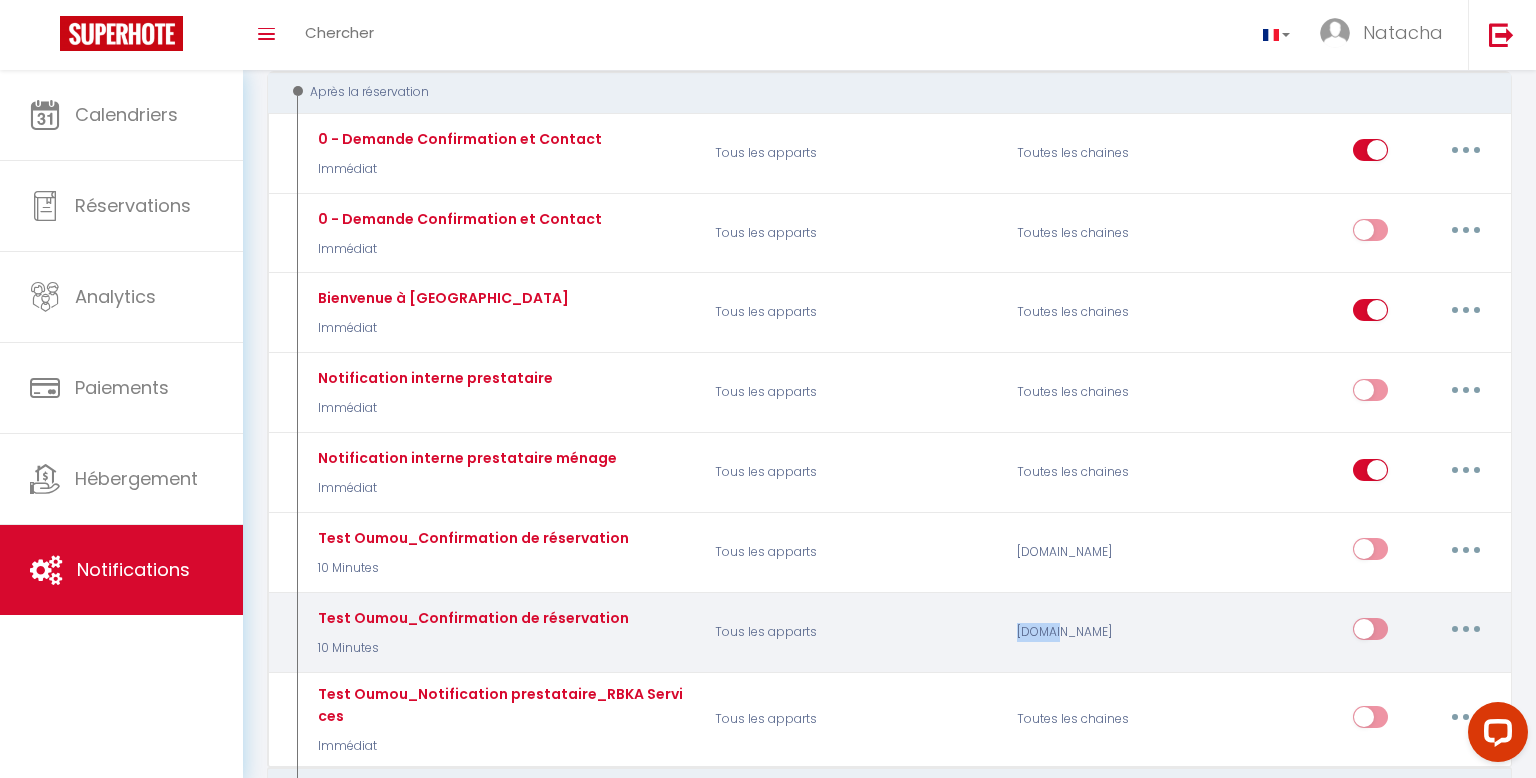 click on "Airbnb.com" at bounding box center (1104, 632) 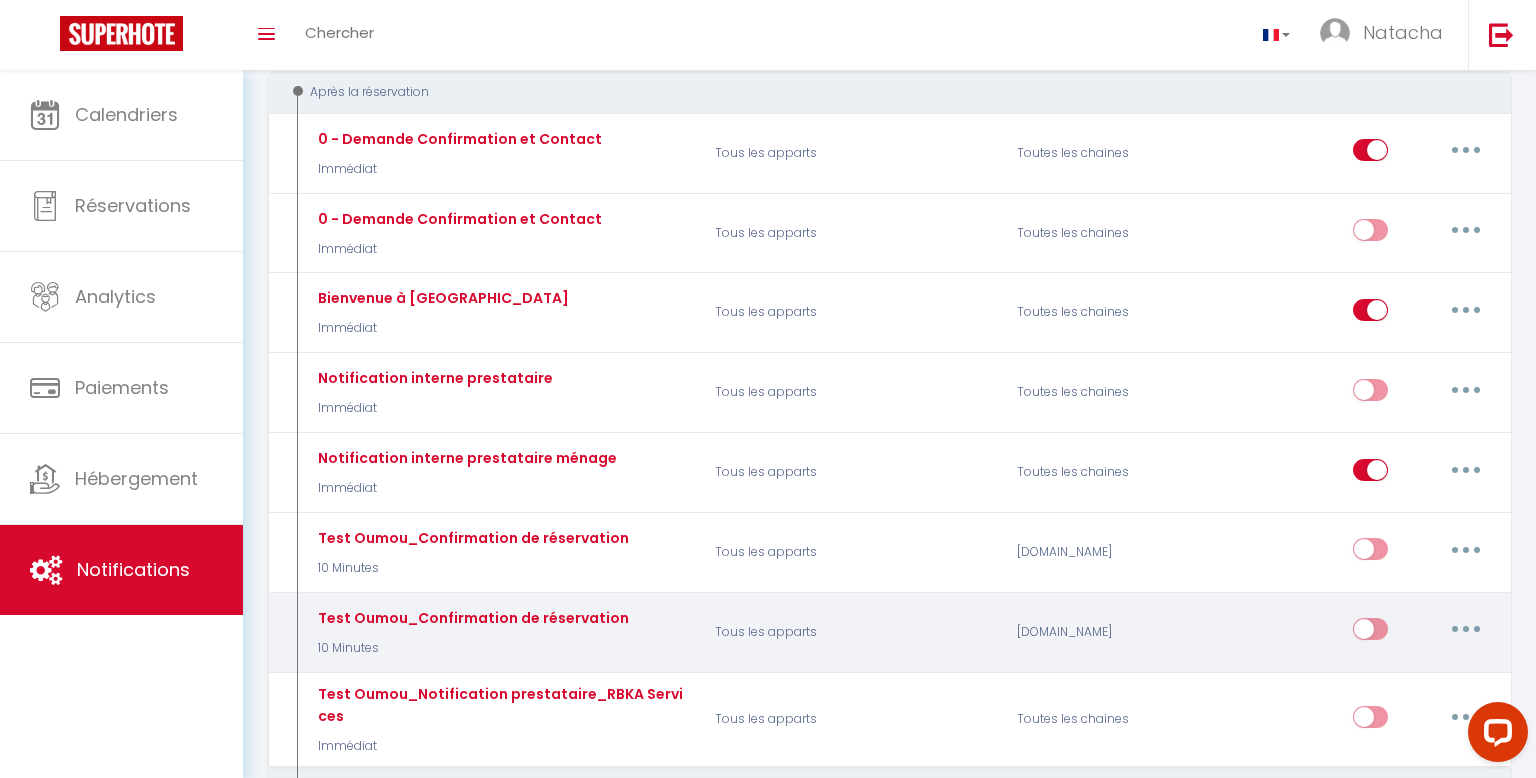 click on "Tous les apparts" at bounding box center [853, 632] 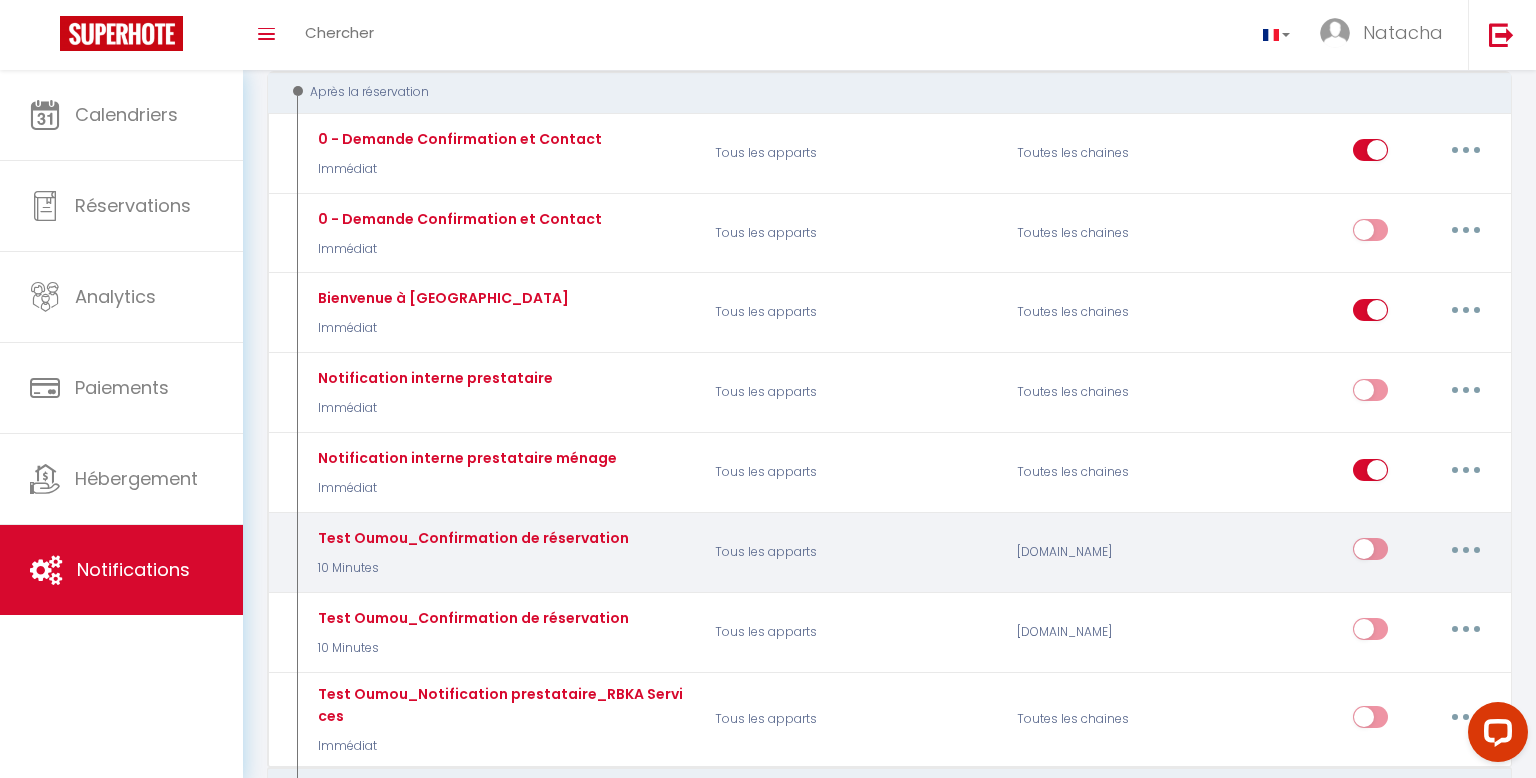click on "Test Oumou_Confirmation de réservation    10 Minutes" at bounding box center [501, 552] 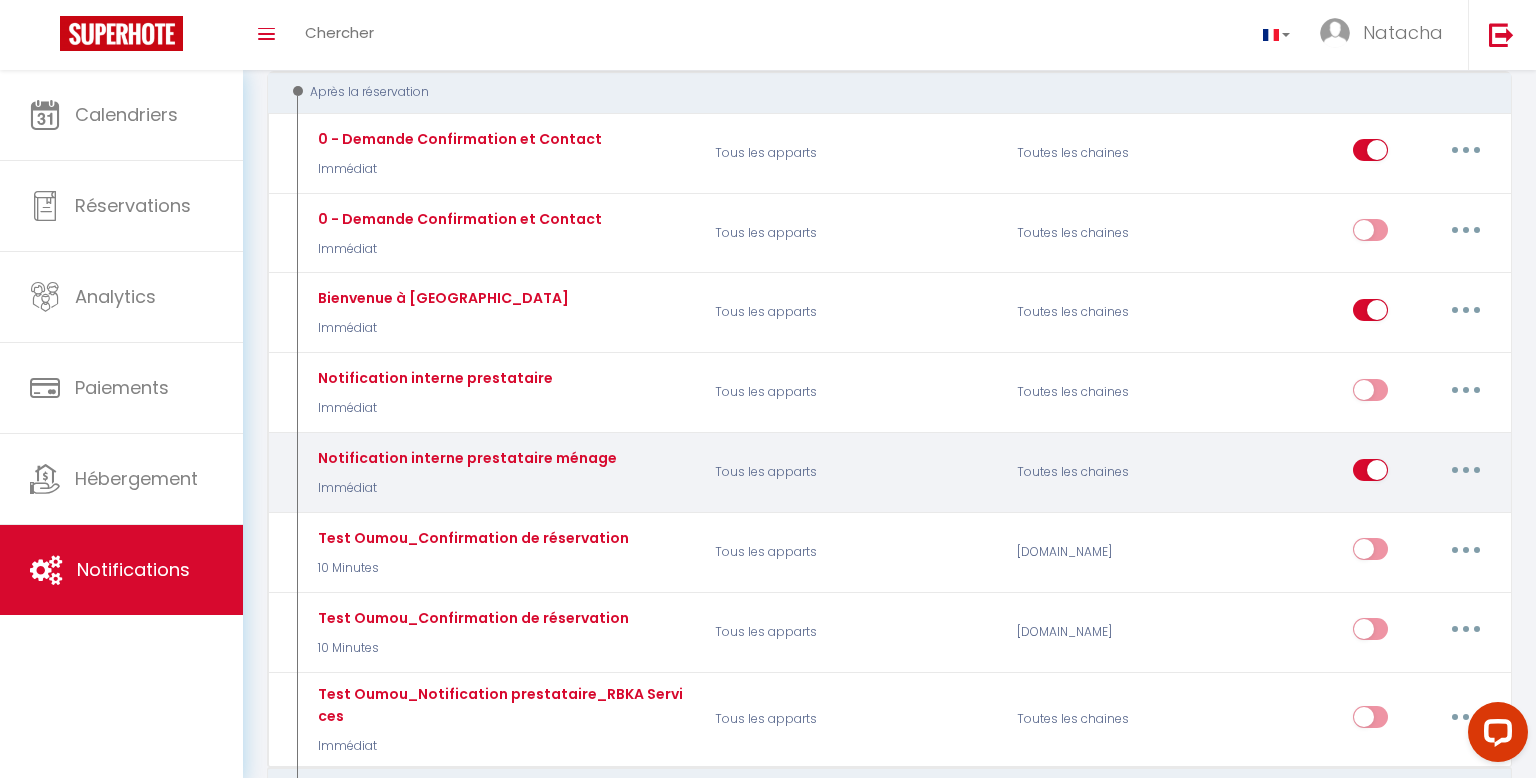 click on "Notification interne prestataire ménage    Immédiat" at bounding box center (501, 473) 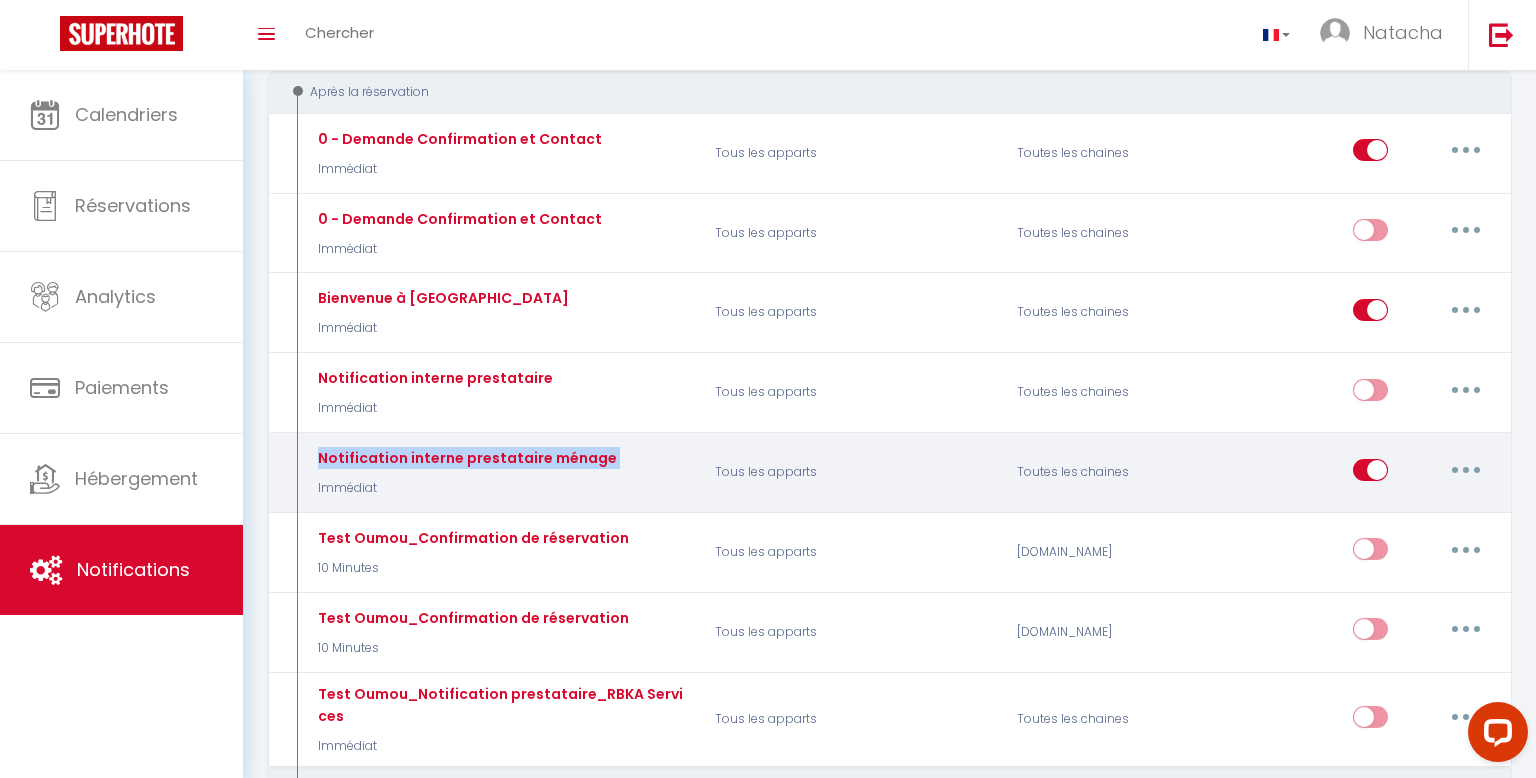 click on "Notification interne prestataire ménage    Immédiat" at bounding box center [501, 473] 